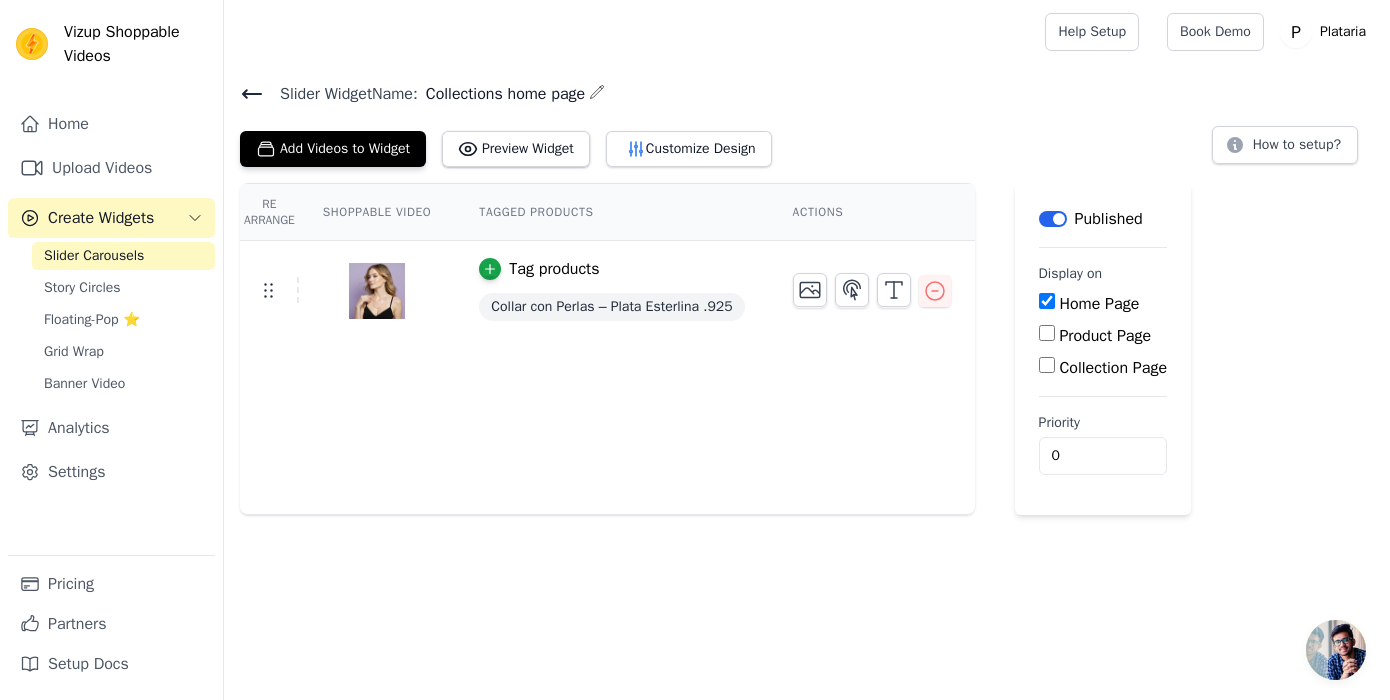 scroll, scrollTop: 0, scrollLeft: 0, axis: both 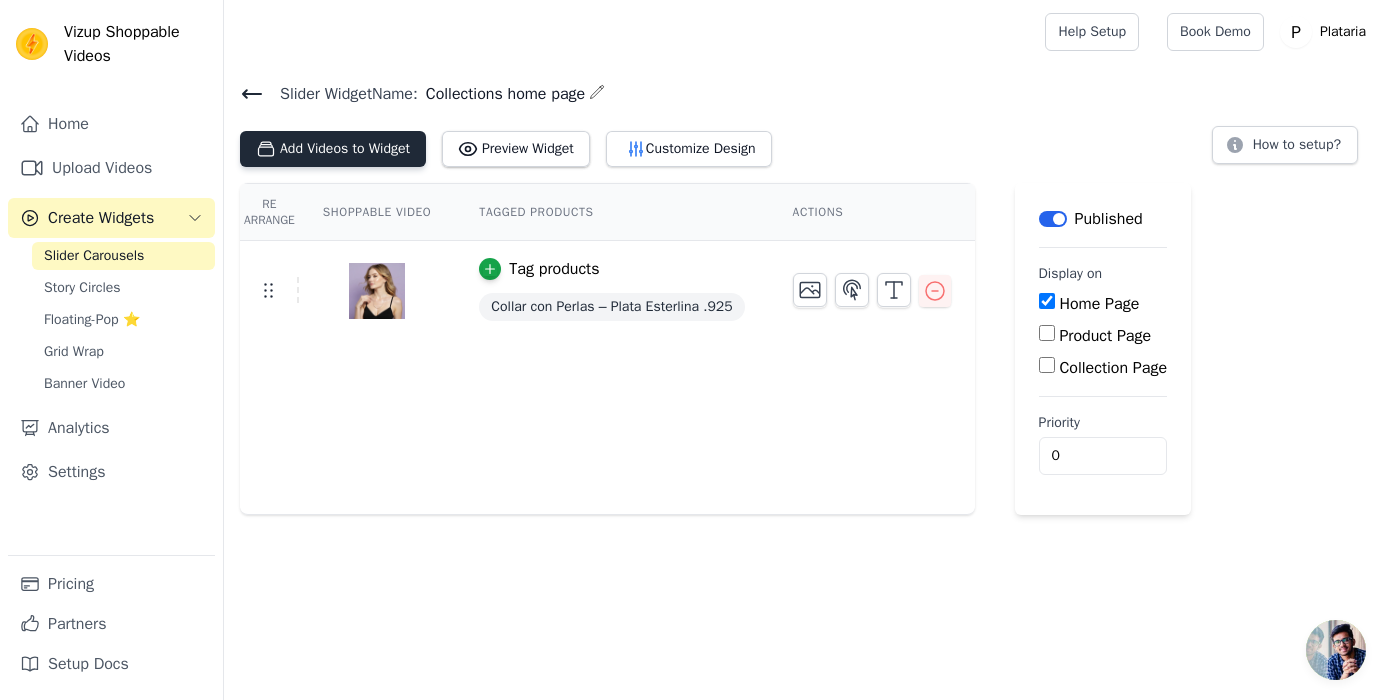 click on "Add Videos to Widget" at bounding box center (333, 149) 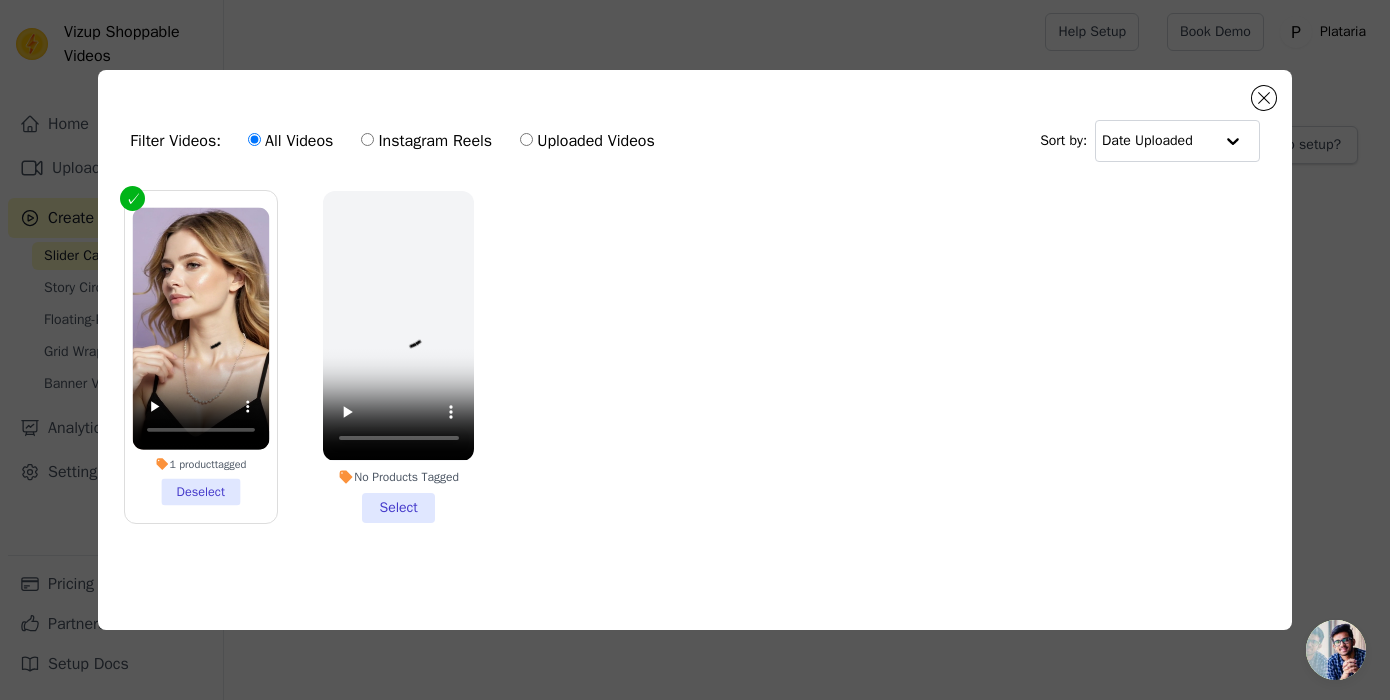click on "1   product  tagged     Deselect" at bounding box center (201, 356) 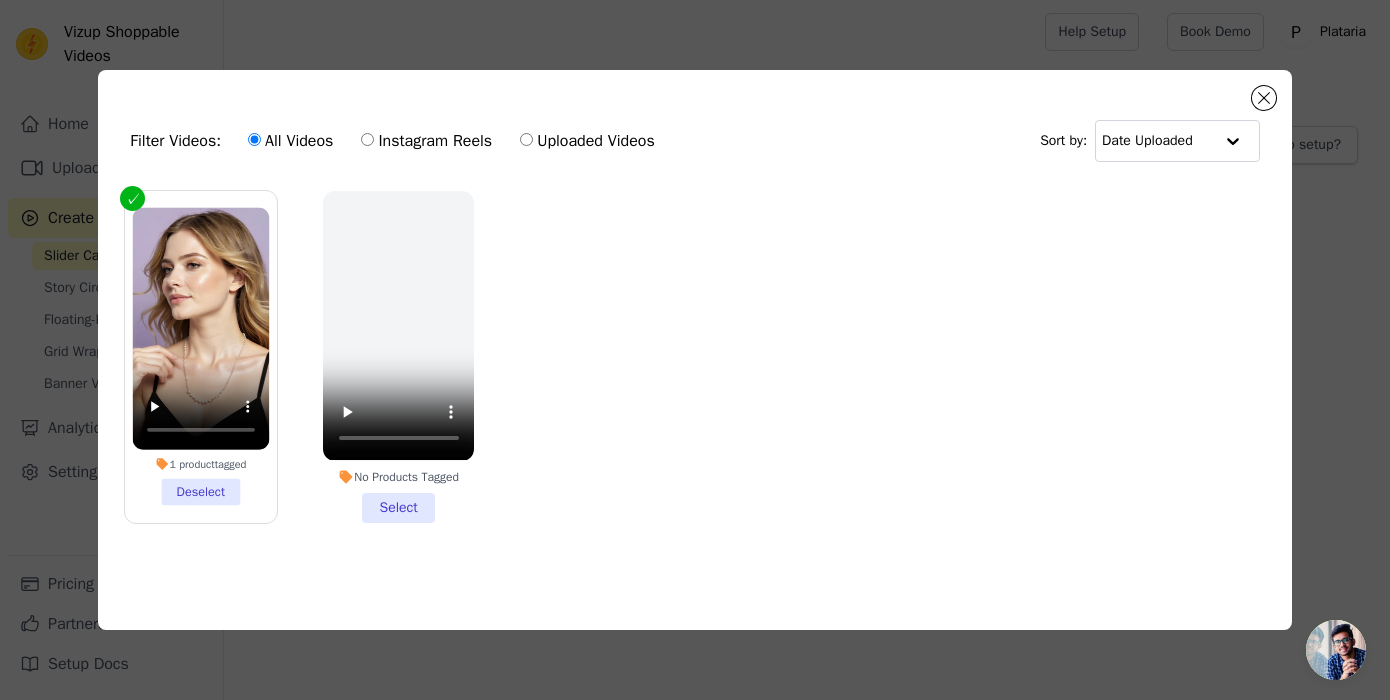 click on "1   product  tagged     Deselect" at bounding box center (0, 0) 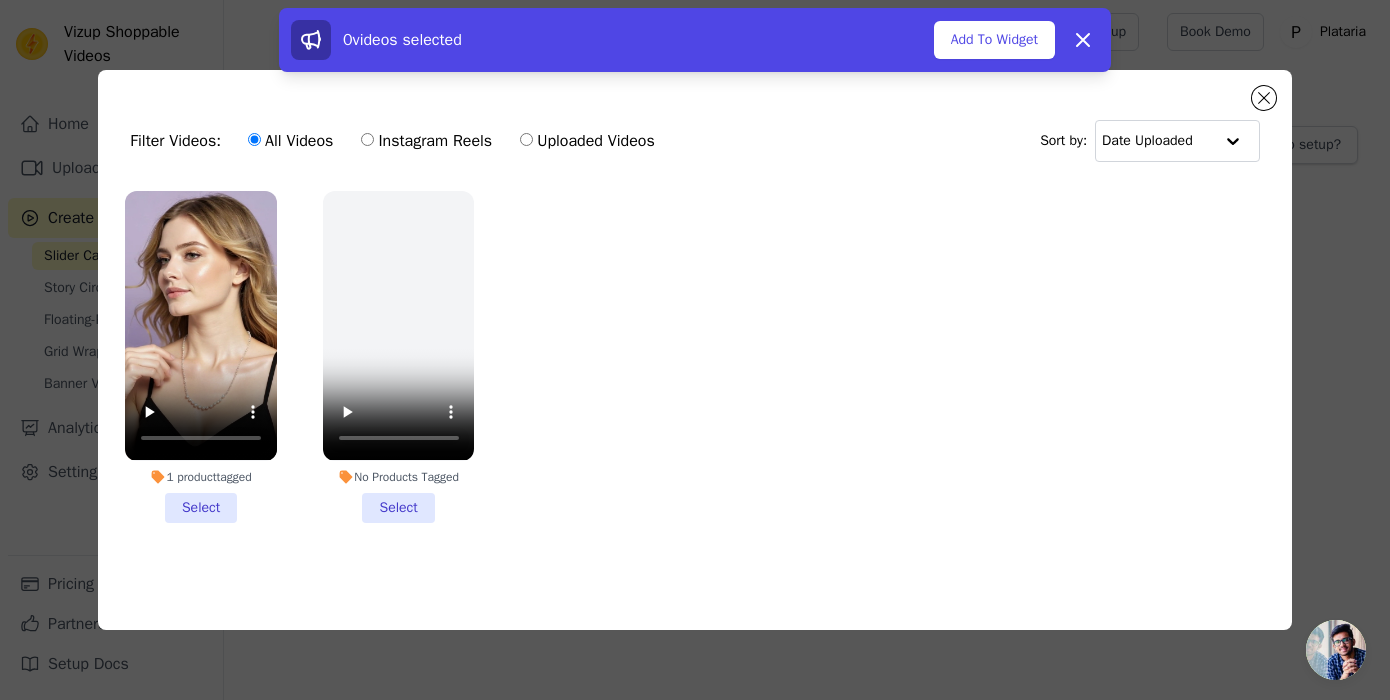 click on "1   product  tagged     Select
No Products Tagged     Select" at bounding box center (694, 372) 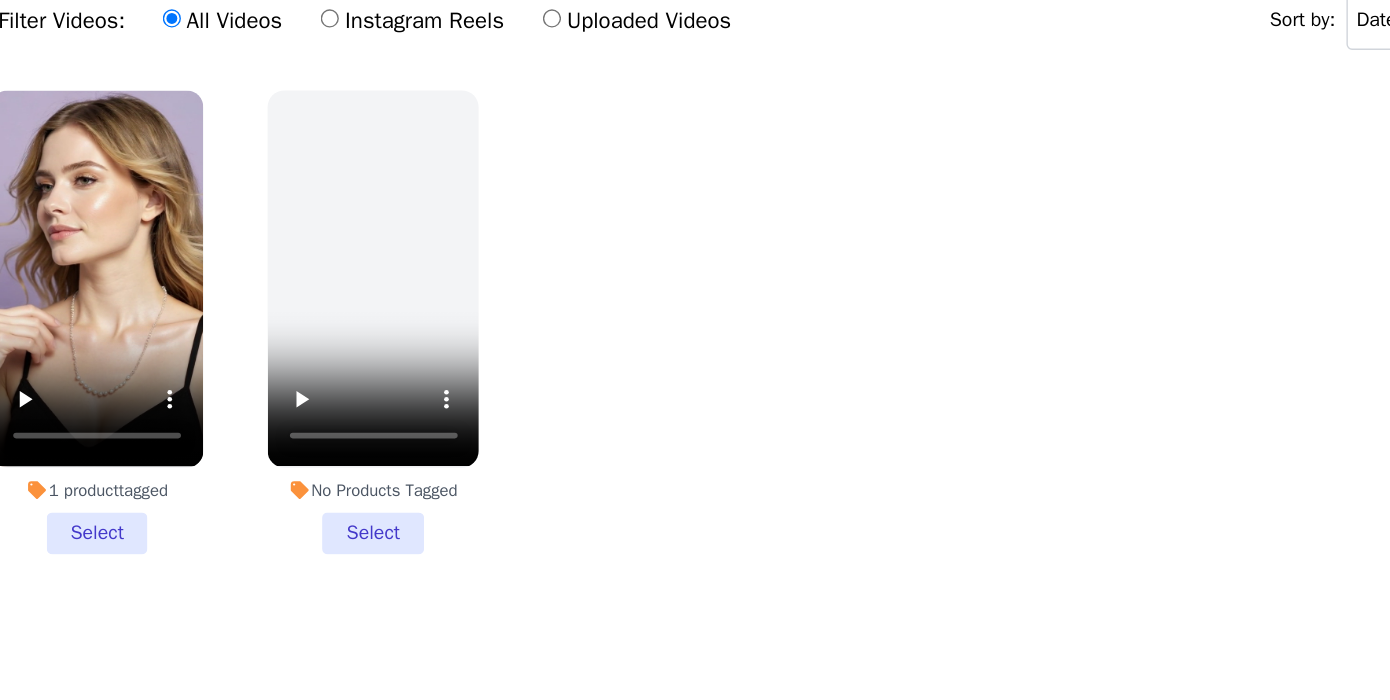 drag, startPoint x: 350, startPoint y: 500, endPoint x: 304, endPoint y: 636, distance: 143.5688 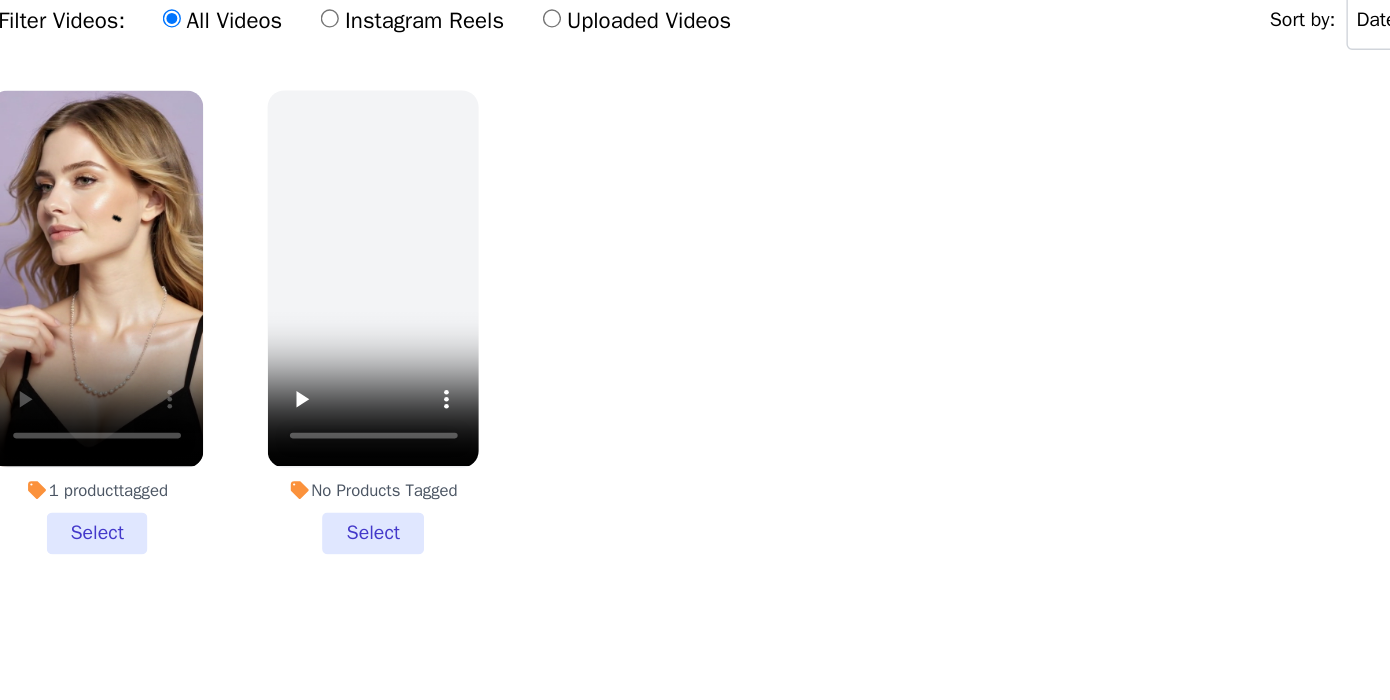 click on "1   product  tagged     Select
No Products Tagged     Select" at bounding box center [694, 372] 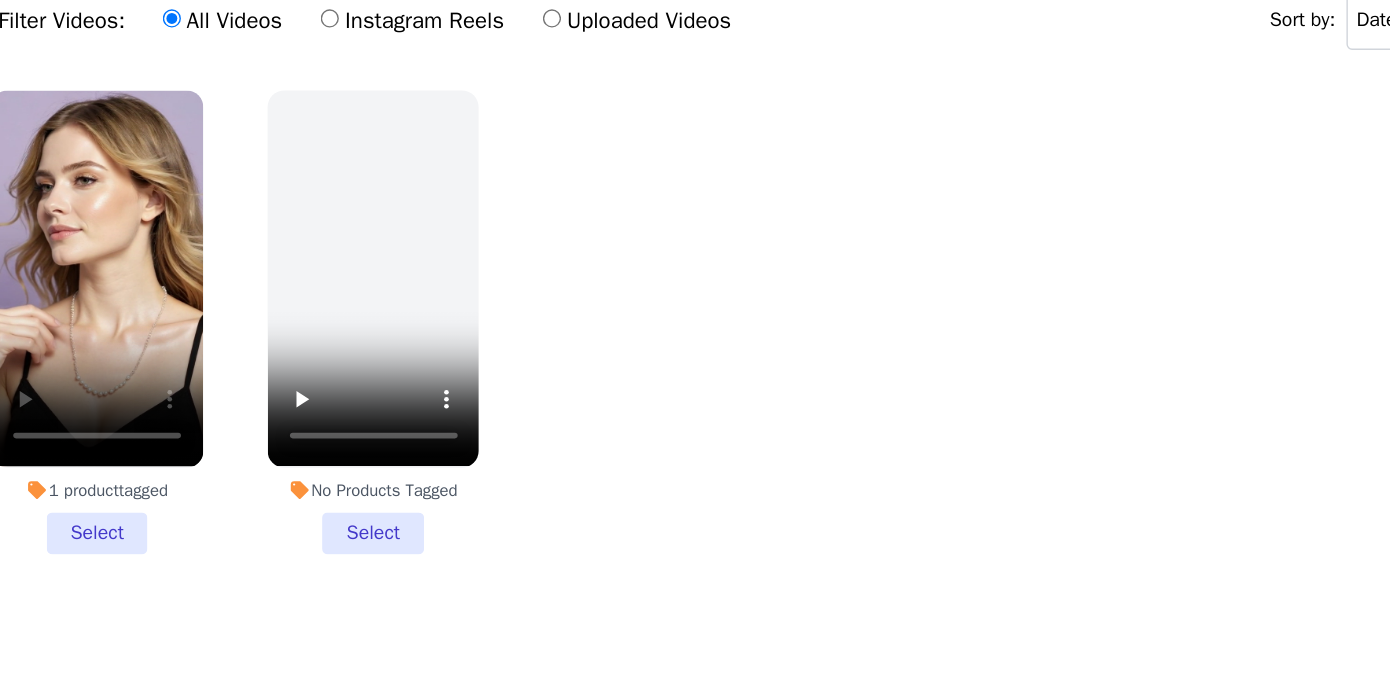 click on "Filter Videos:
All Videos
Instagram Reels
Uploaded Videos   Sort by:
Date Uploaded                             1   product  tagged     Select
No Products Tagged     Select       0  videos selected     Add To Widget   Dismiss" 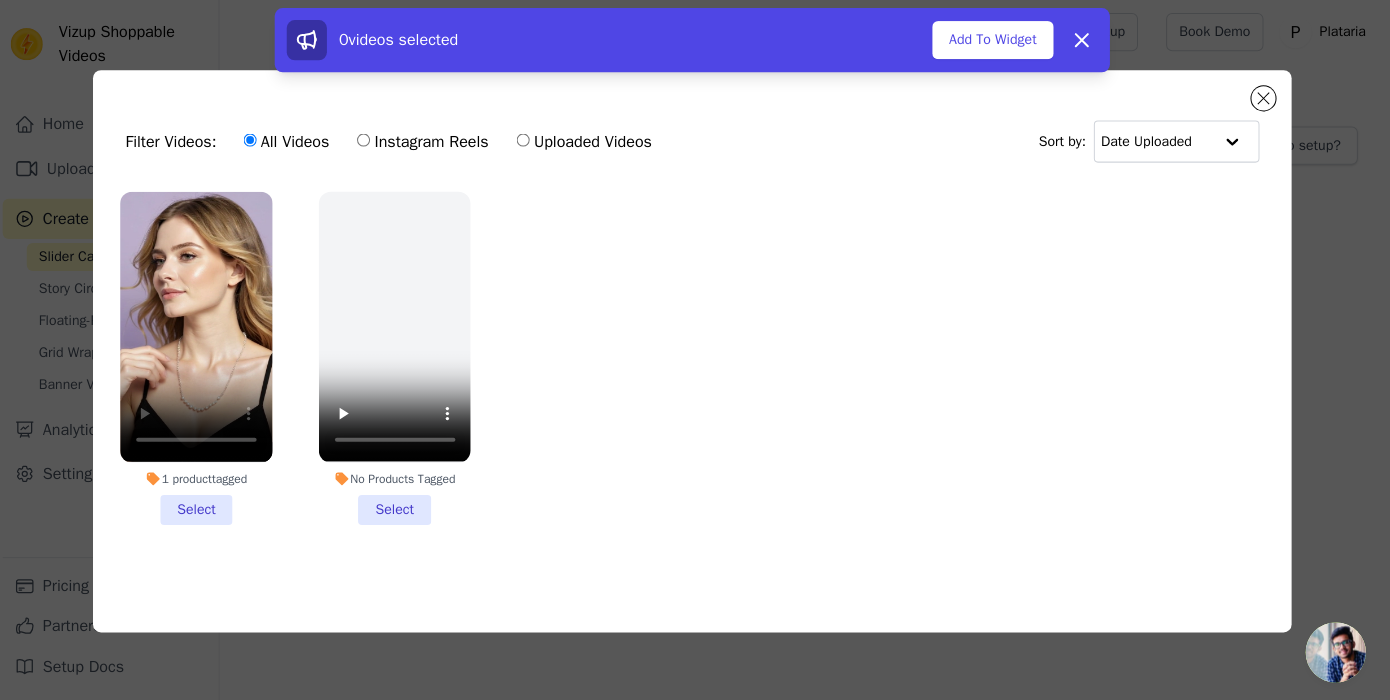 click on "Filter Videos:
All Videos
Instagram Reels
Uploaded Videos   Sort by:
Date Uploaded                             1   product  tagged     Select
No Products Tagged     Select       0  videos selected     Add To Widget   Dismiss" at bounding box center [695, 349] 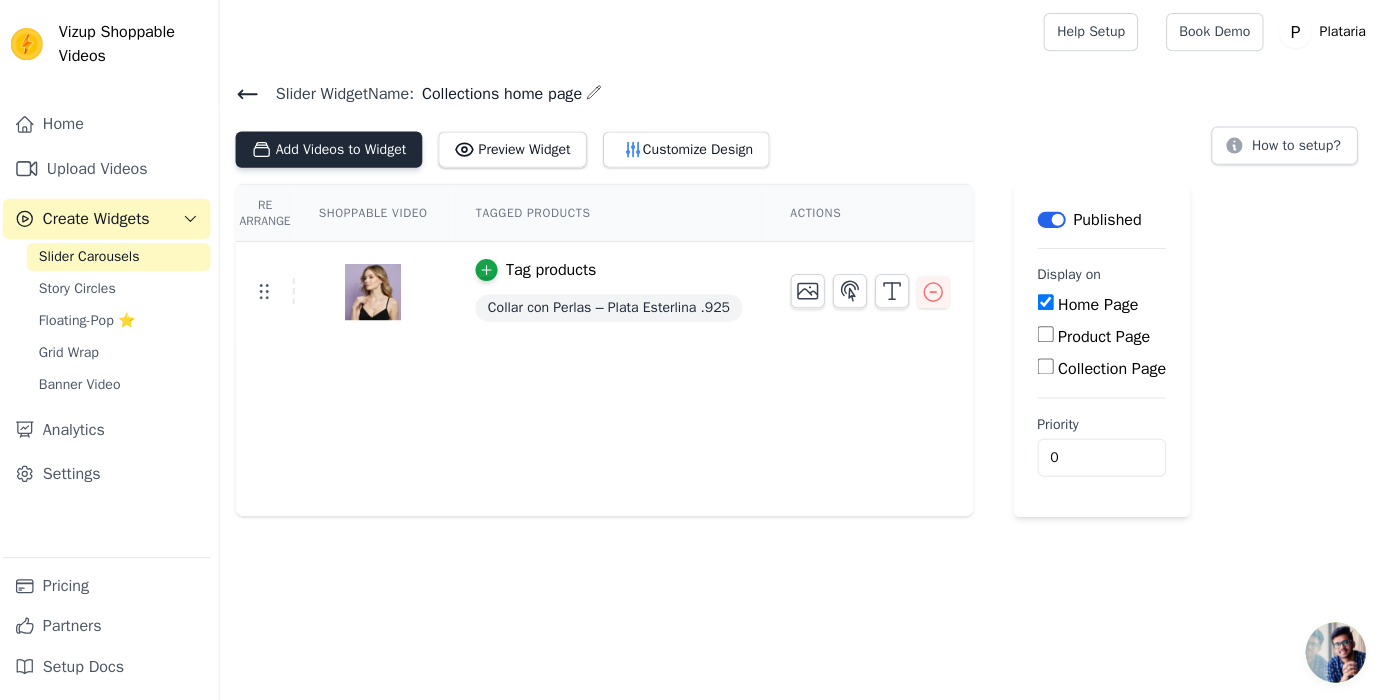 click on "Add Videos to Widget" at bounding box center (333, 149) 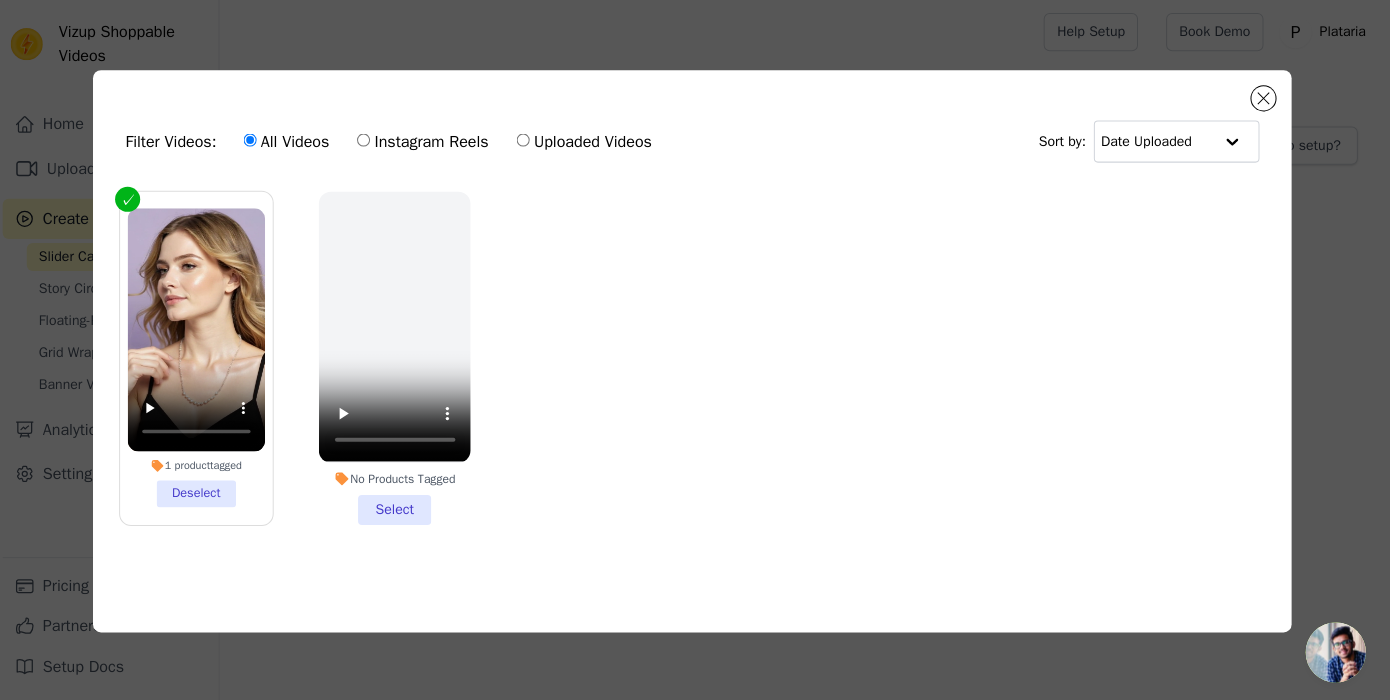 click on "Filter Videos:
All Videos
Instagram Reels
Uploaded Videos   Sort by:
Date Uploaded                             1   product  tagged     Deselect
No Products Tagged     Select       0  videos selected     Add To Widget   Dismiss" at bounding box center (695, 349) 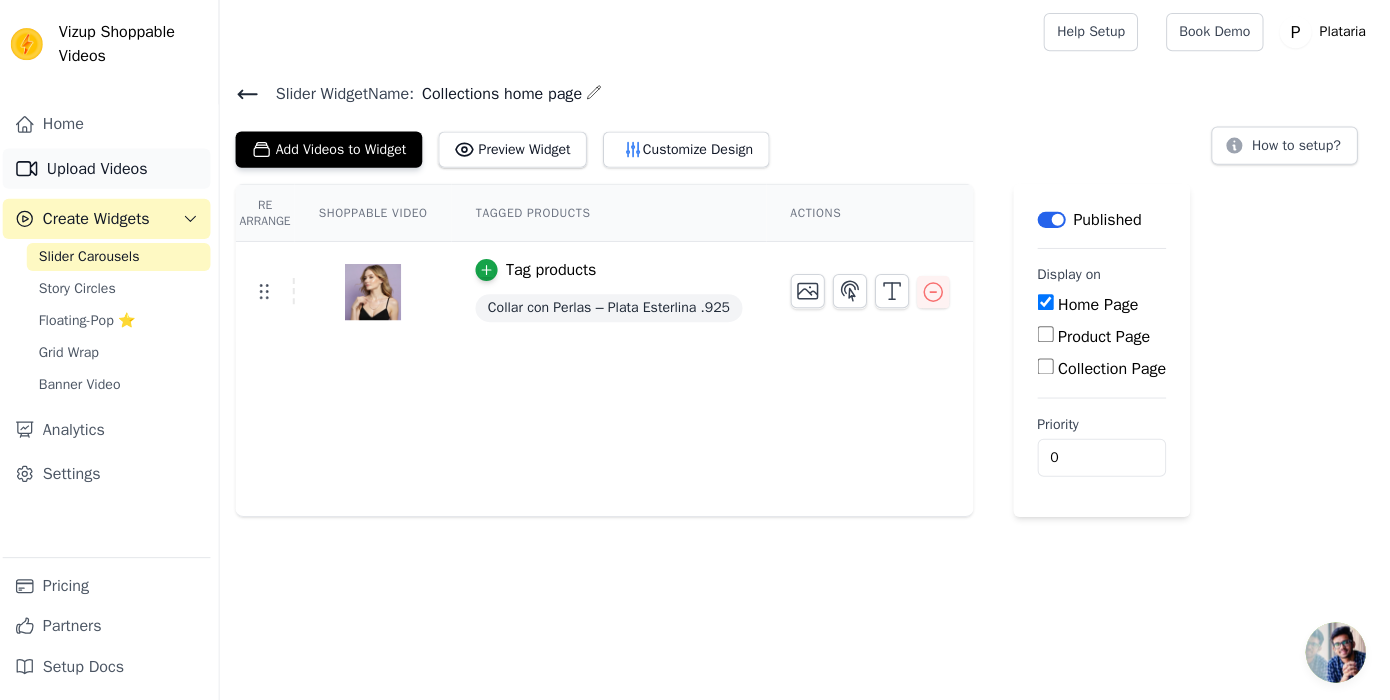 click on "Upload Videos" at bounding box center (111, 168) 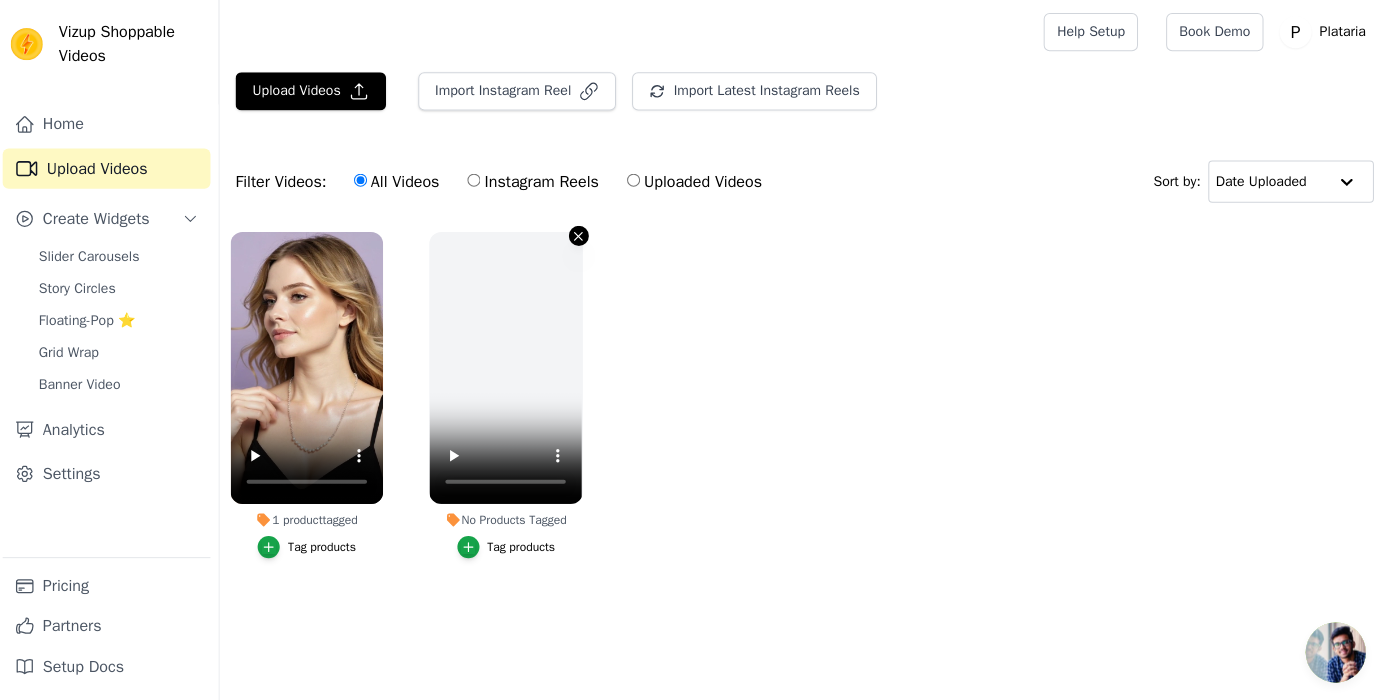 click 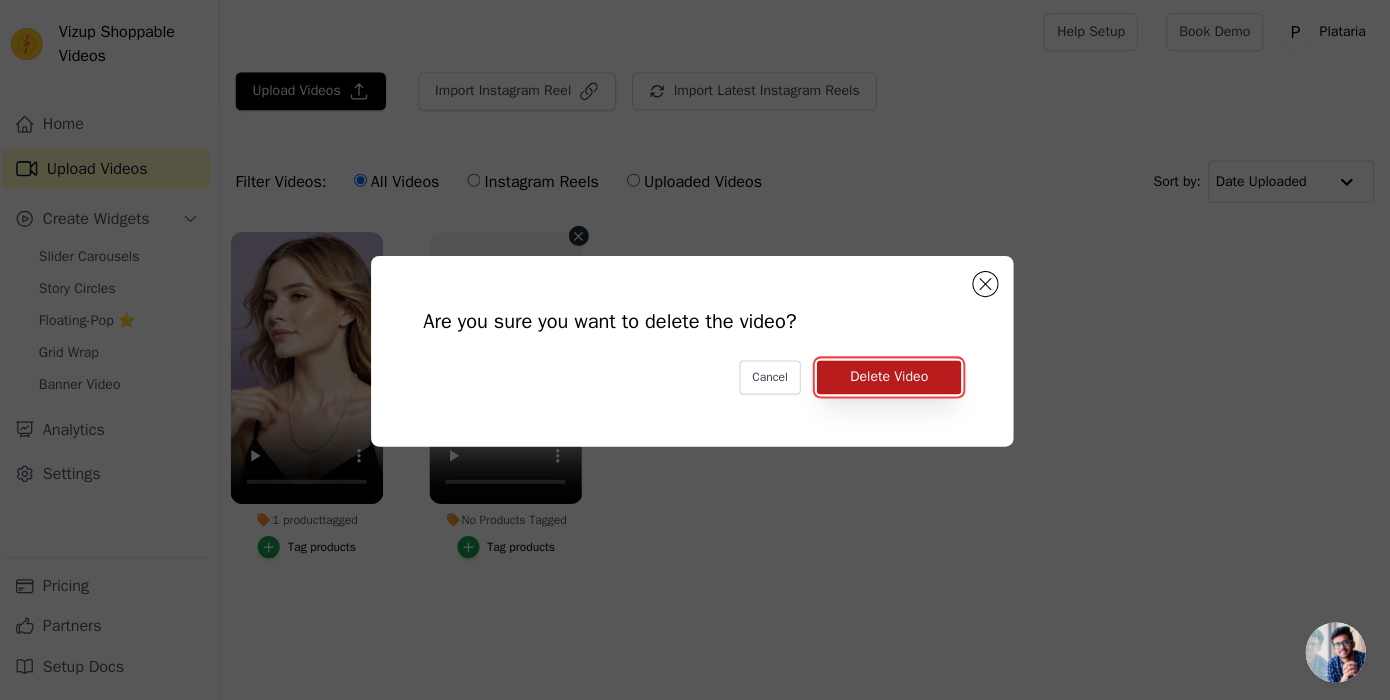 click on "Delete Video" at bounding box center [891, 376] 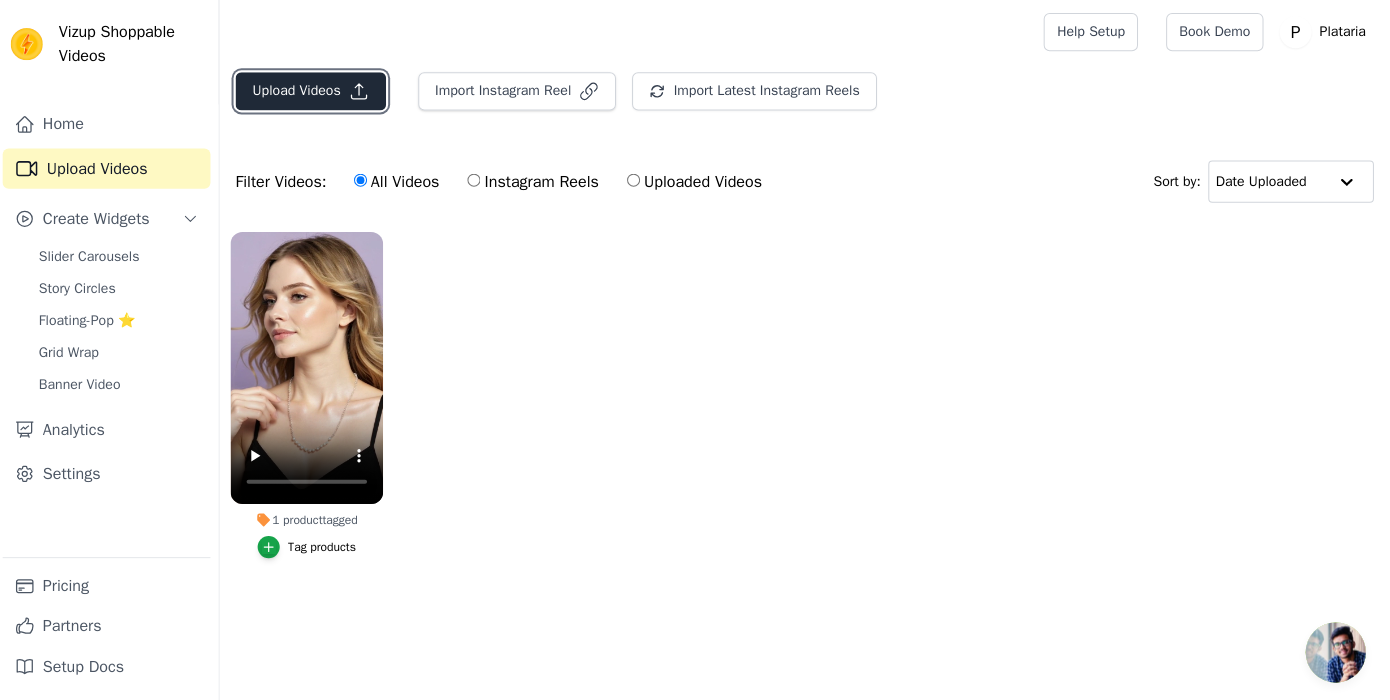 click on "Upload Videos" at bounding box center (315, 91) 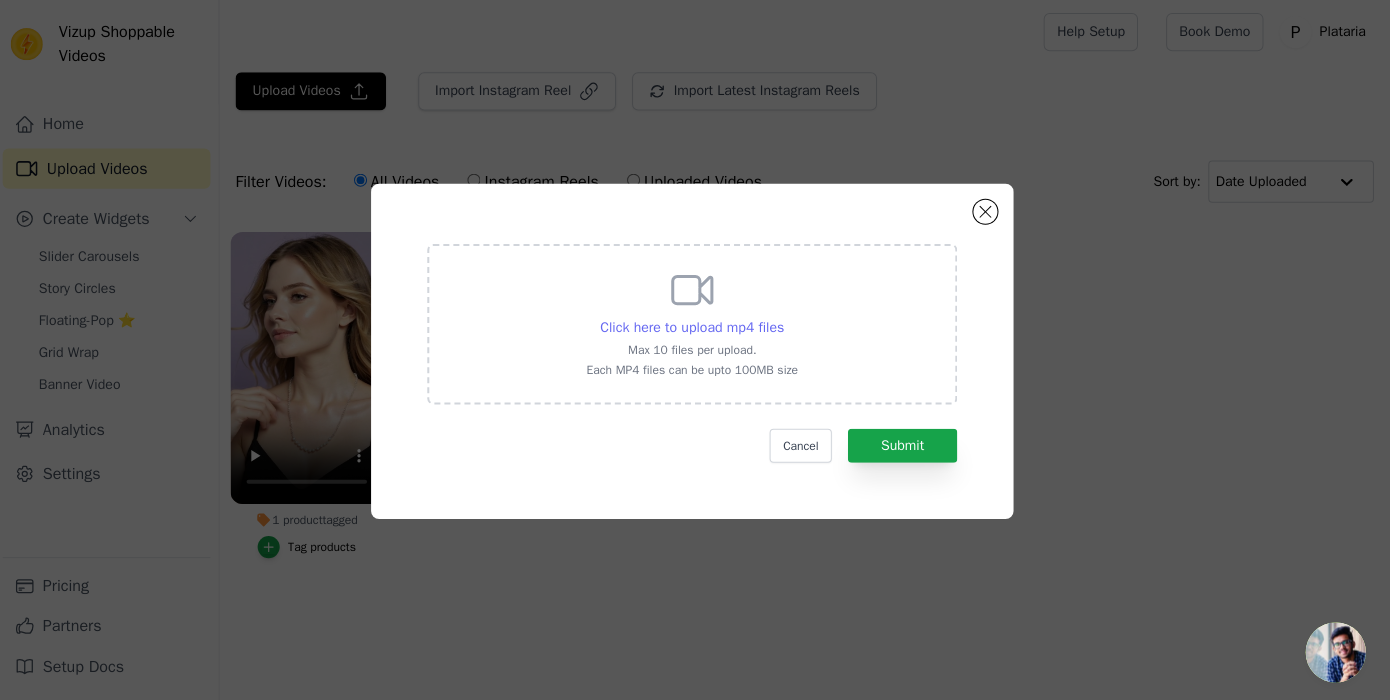 click on "Click here to upload mp4 files" at bounding box center [694, 326] 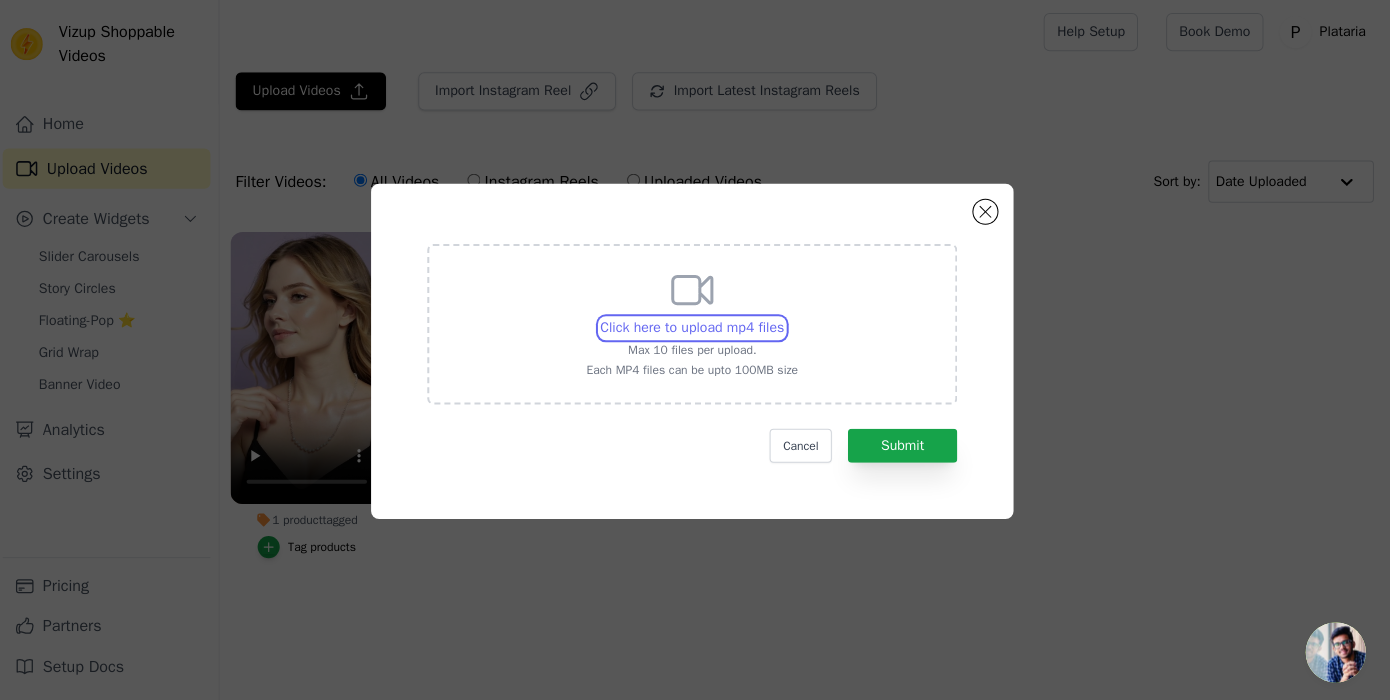 click on "Click here to upload mp4 files     Max 10 files per upload.   Each MP4 files can be upto 100MB size" at bounding box center [786, 316] 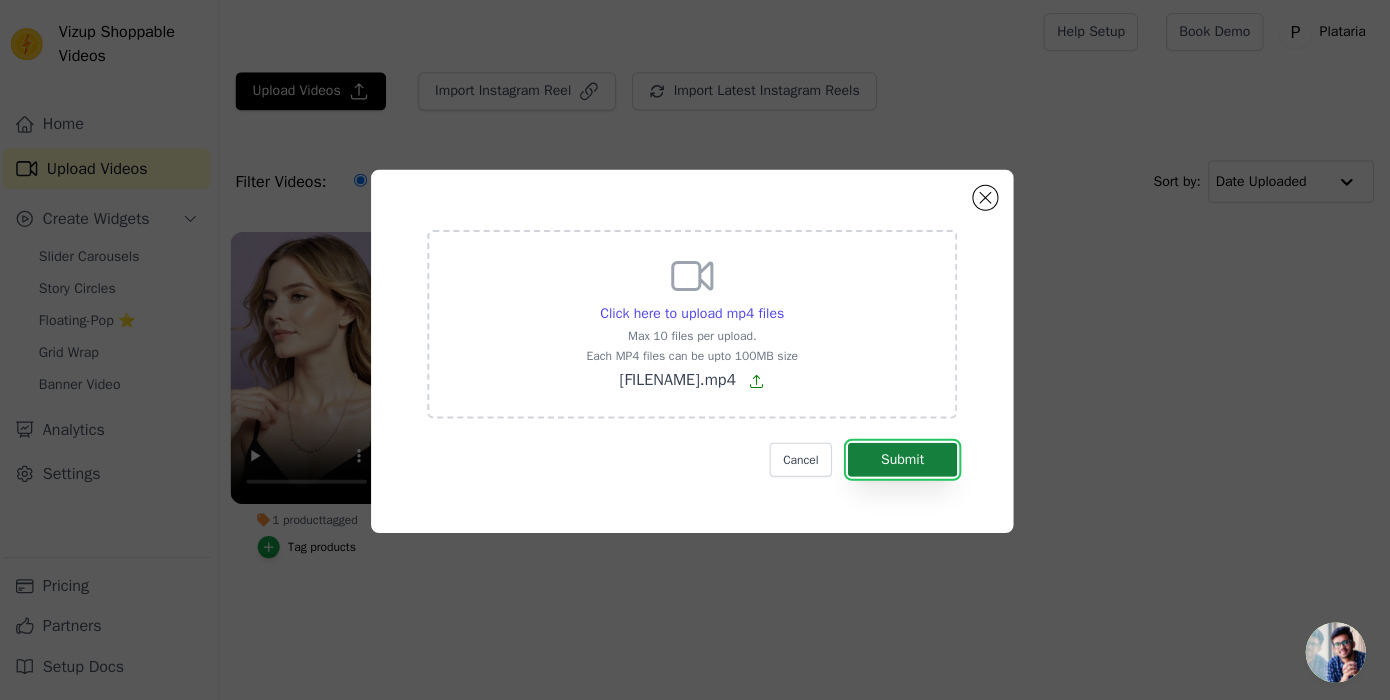 click on "Submit" at bounding box center [904, 458] 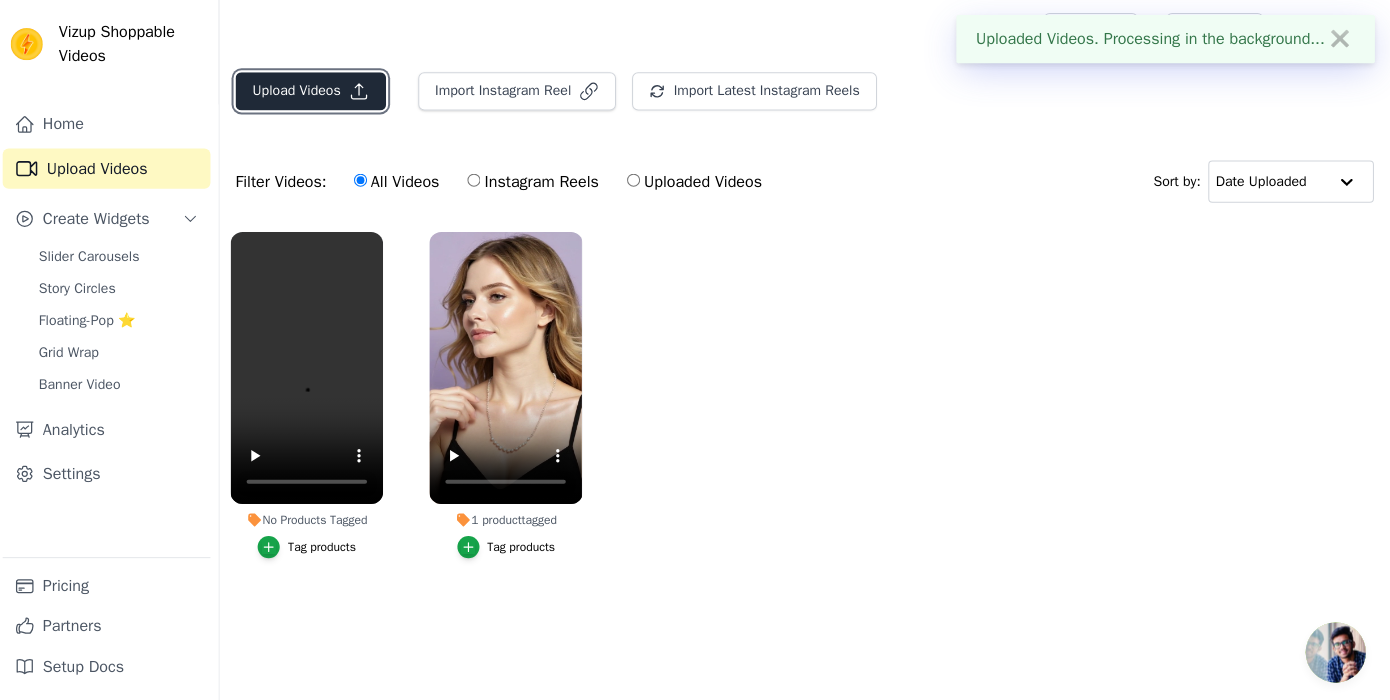 click on "Upload Videos" at bounding box center (315, 91) 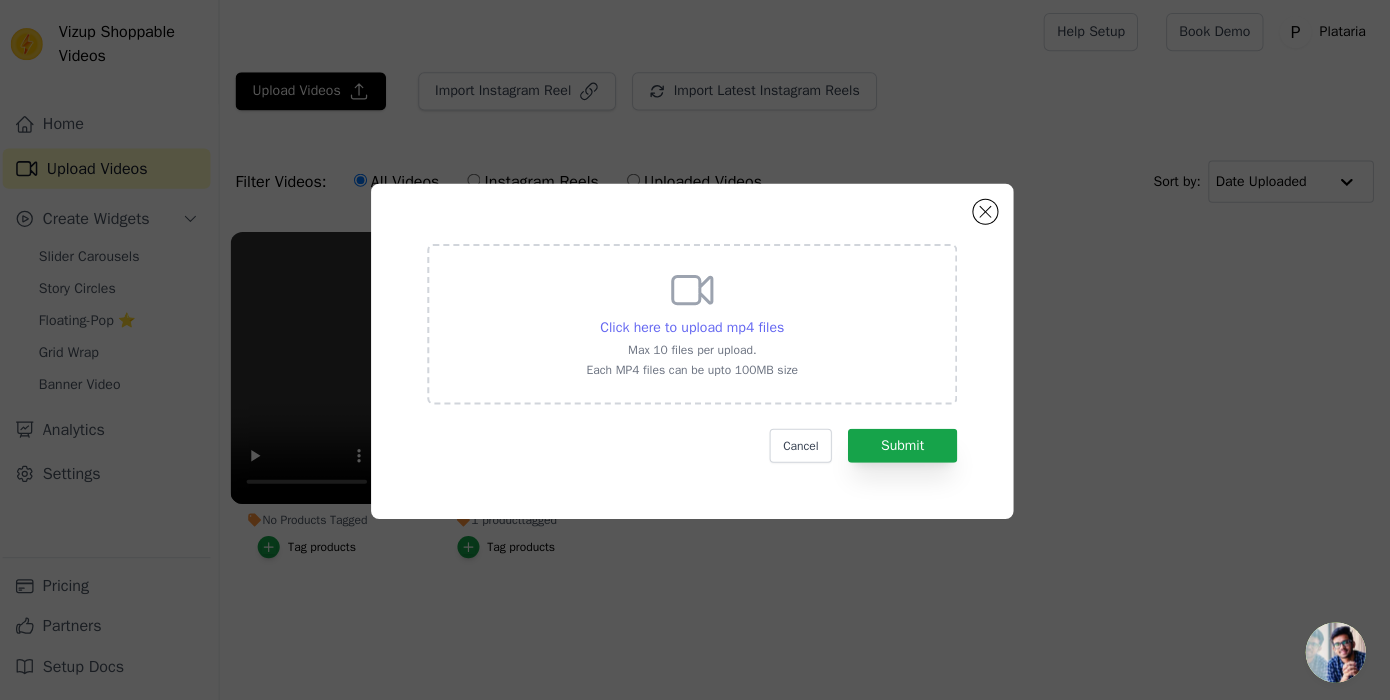 click on "Click here to upload mp4 files" at bounding box center (694, 326) 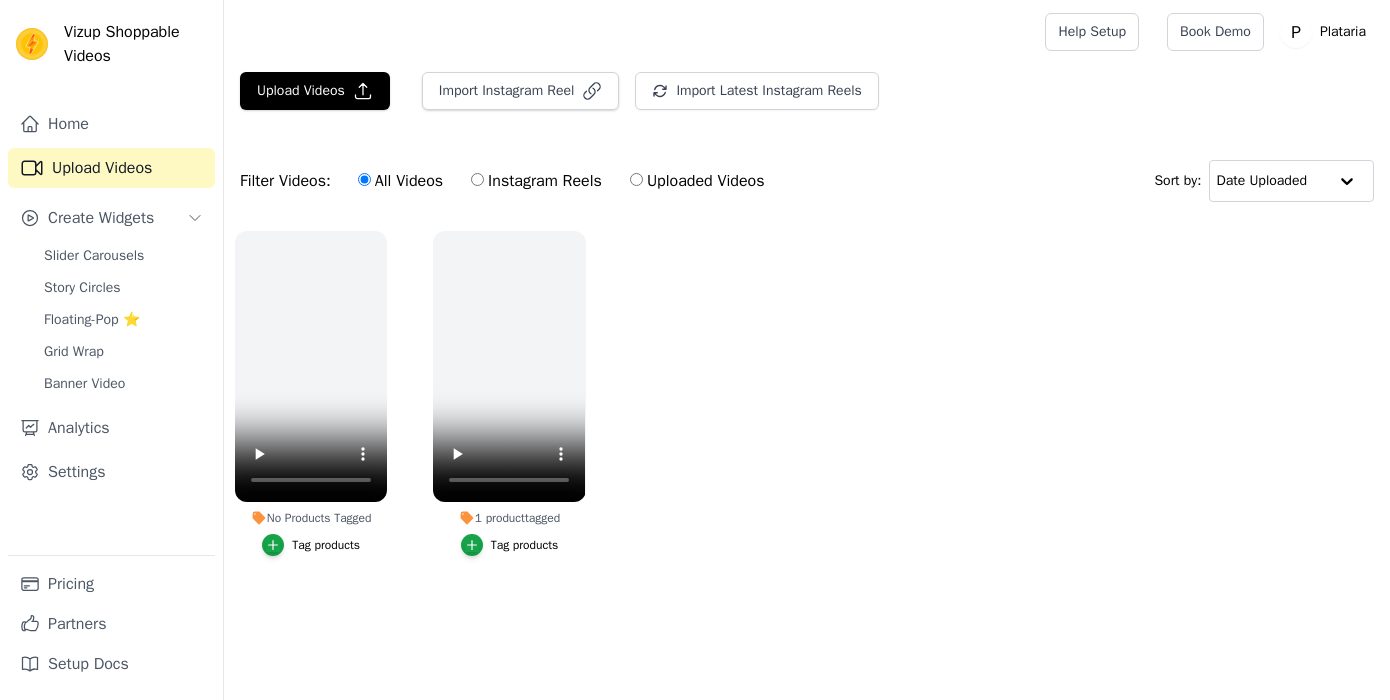 scroll, scrollTop: 0, scrollLeft: 0, axis: both 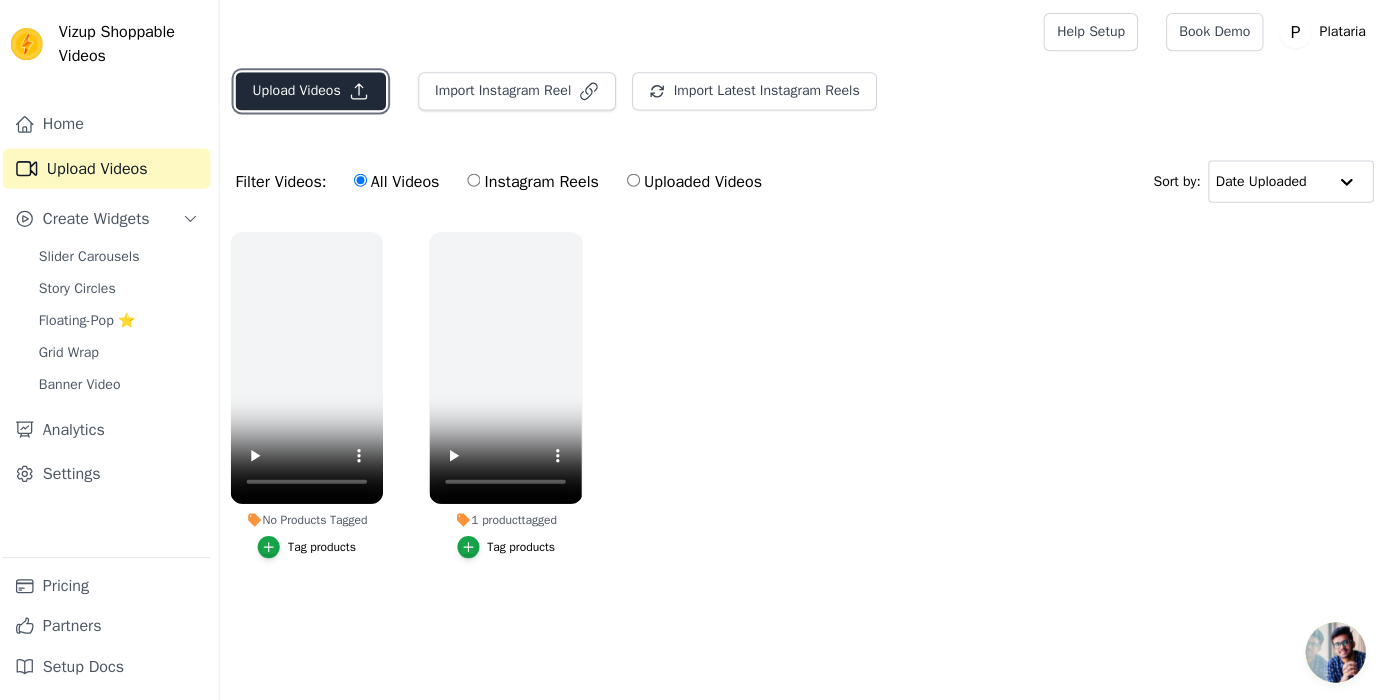 click on "Upload Videos" at bounding box center (315, 91) 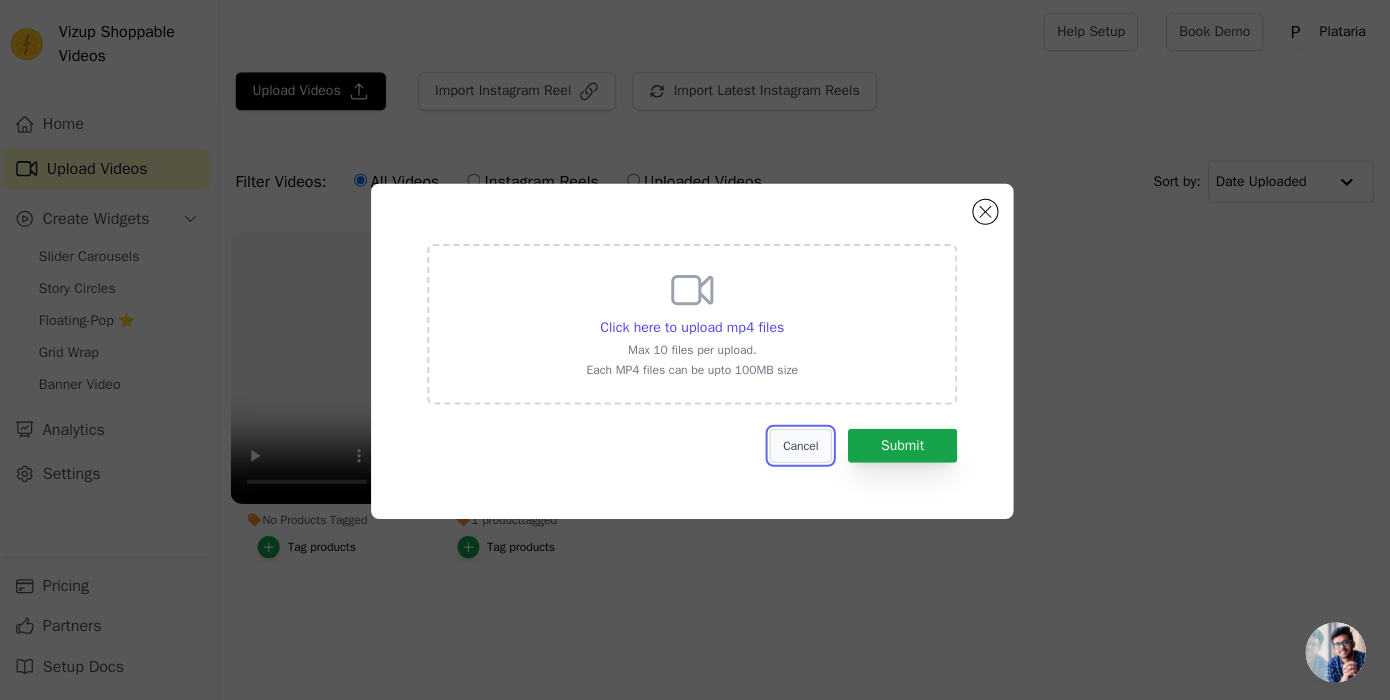 click on "Cancel" at bounding box center [802, 444] 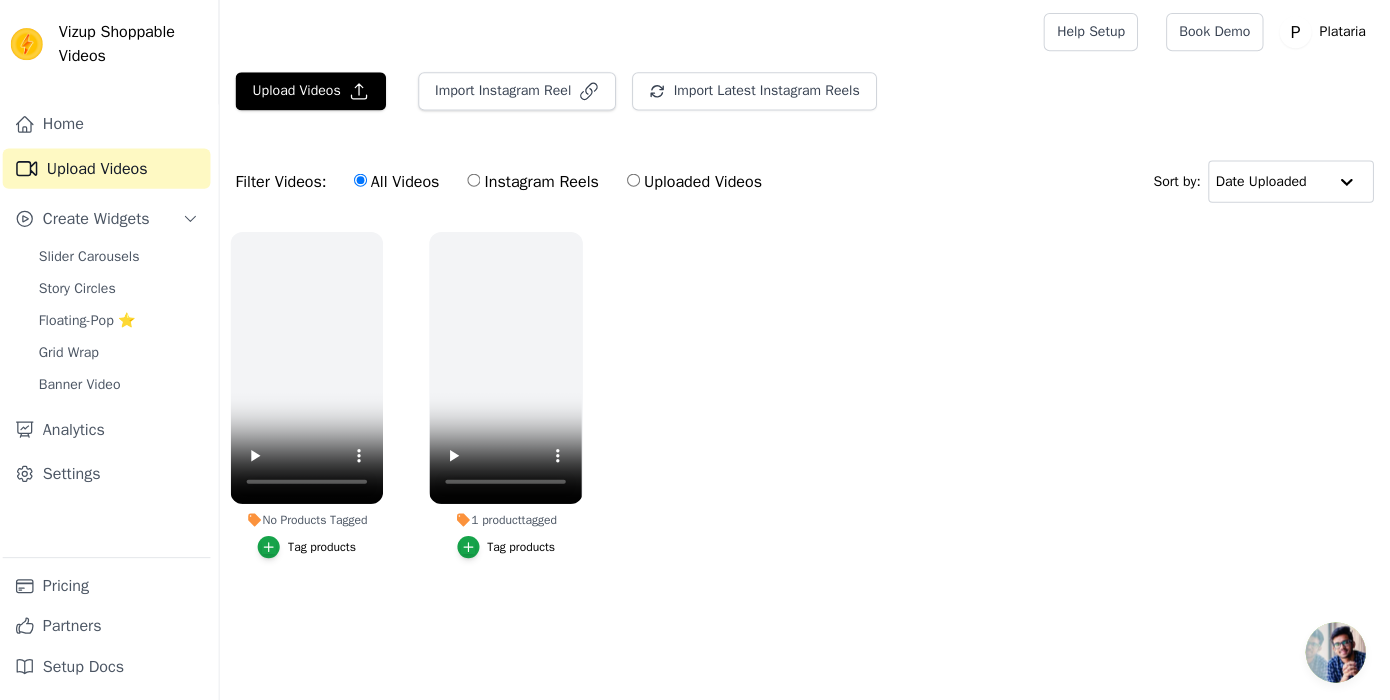 click on "No Products Tagged       Tag products           1   product  tagged       Tag products" at bounding box center (807, 413) 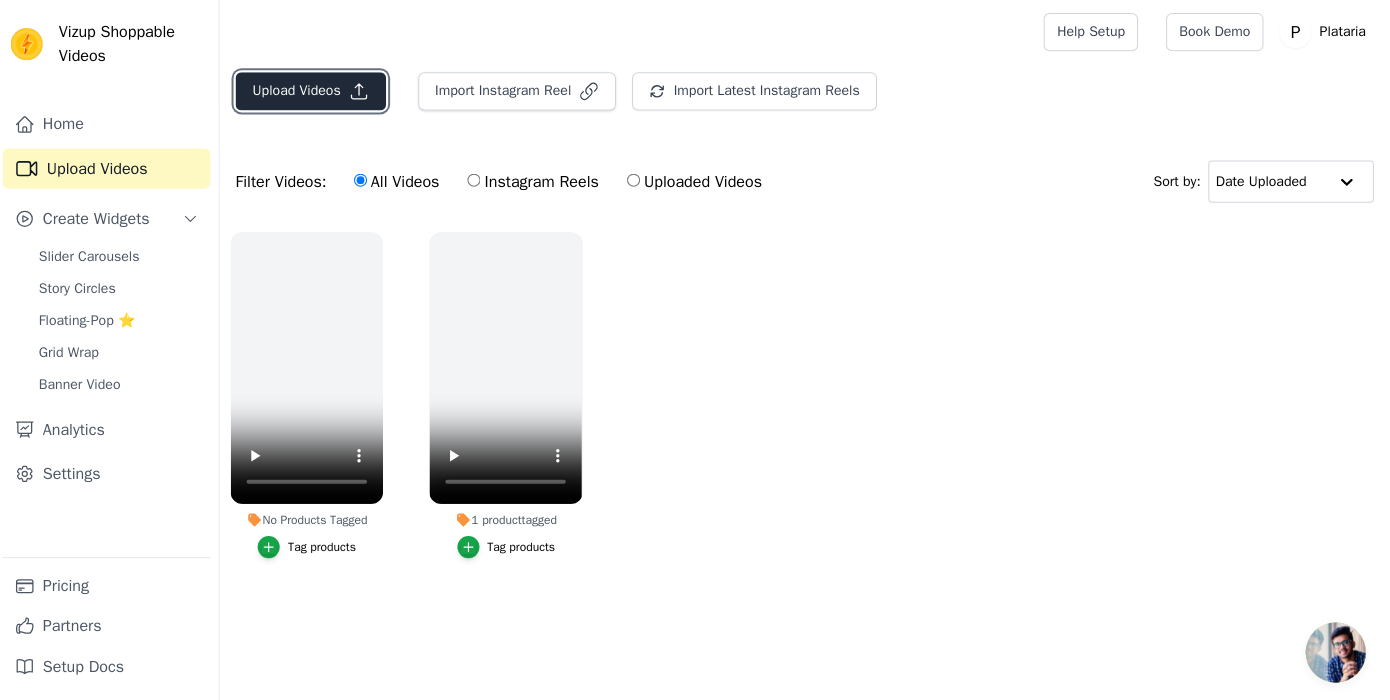 click on "Upload Videos" at bounding box center [315, 91] 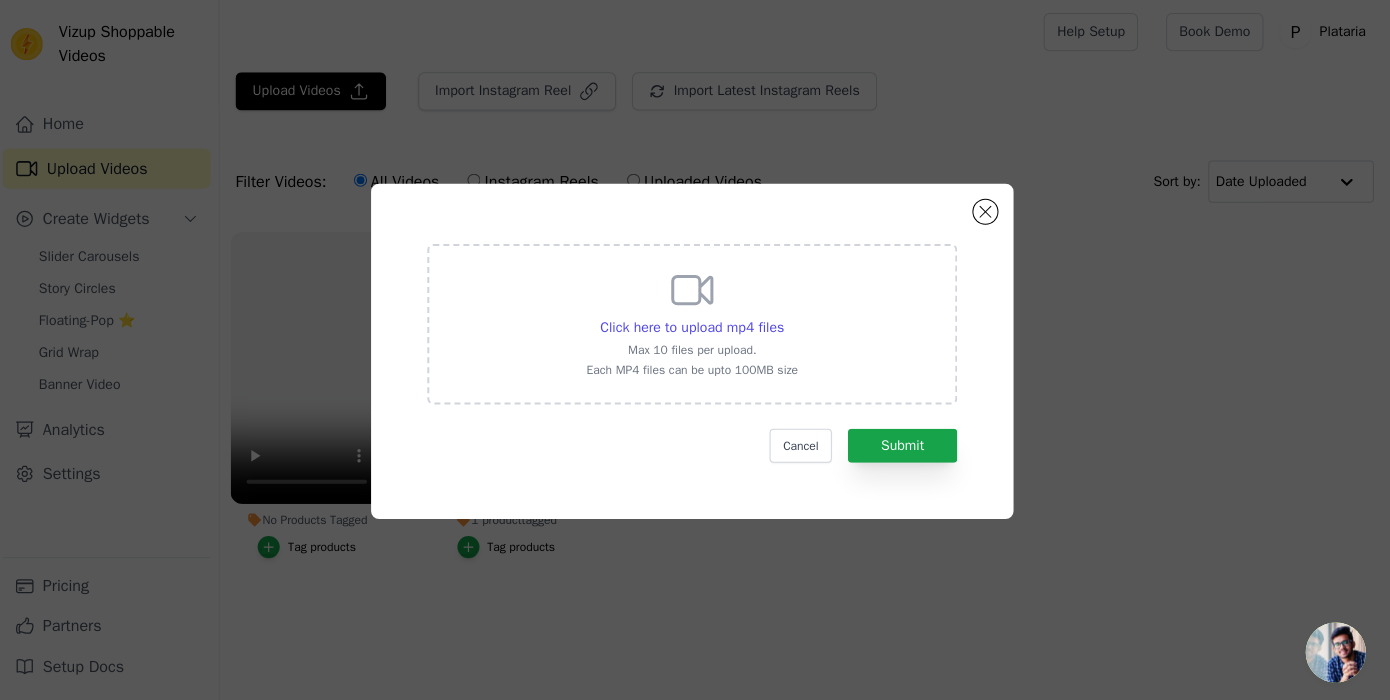 click on "Click here to upload mp4 files     Max 10 files per upload.   Each MP4 files can be upto 100MB size     Cancel   Submit" at bounding box center [695, 350] 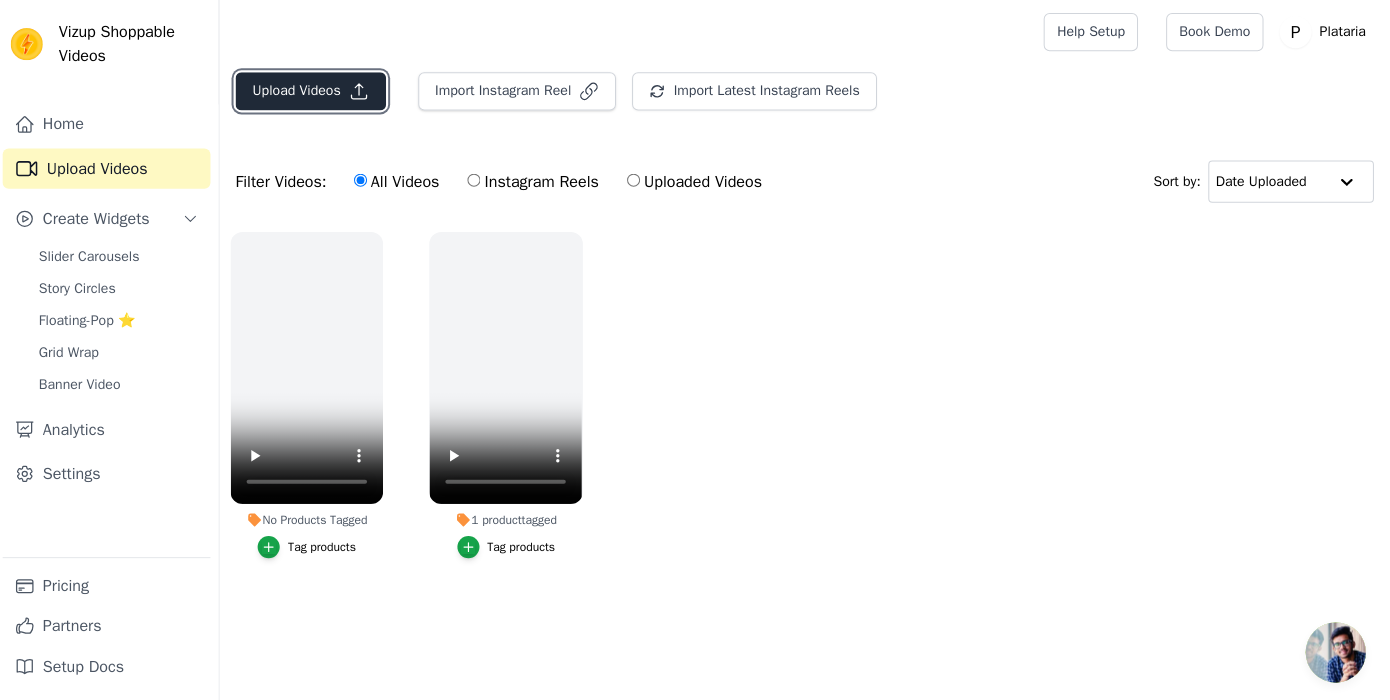 click on "Upload Videos" at bounding box center (315, 91) 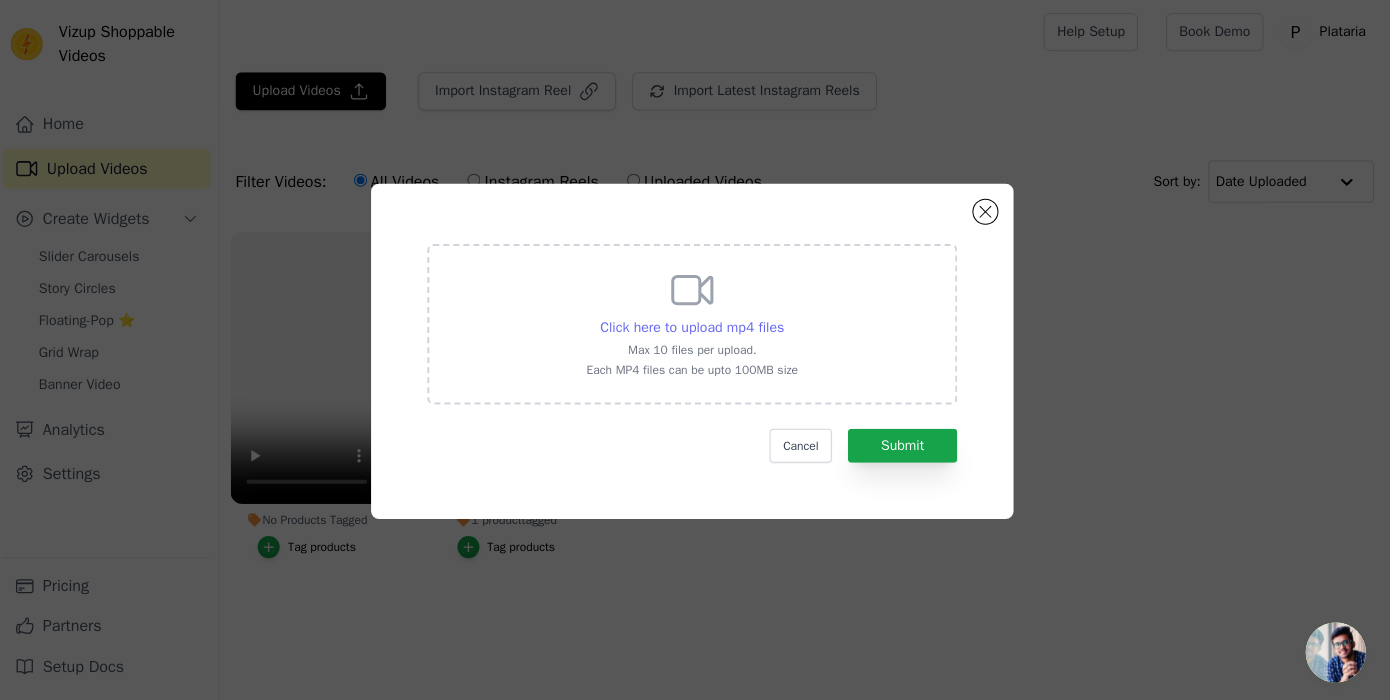 click on "Click here to upload mp4 files" at bounding box center (694, 326) 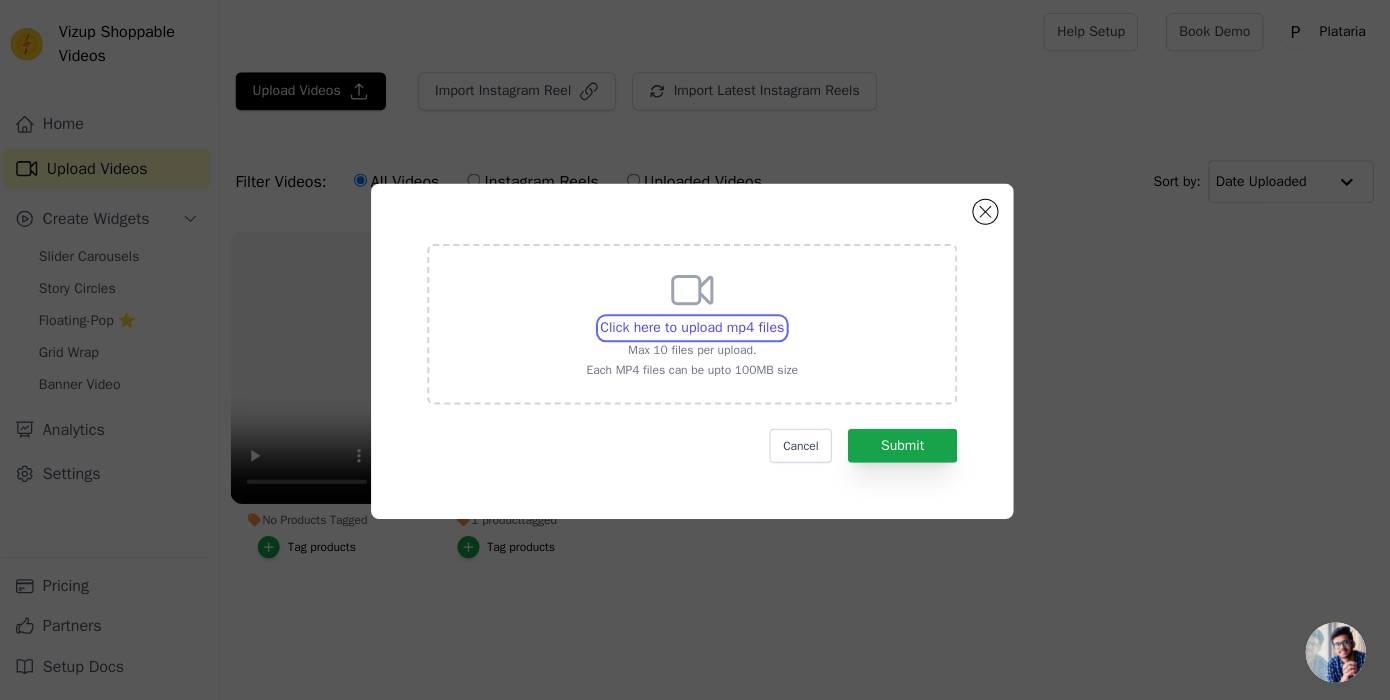 type on "C:\fakepath\jEWELRY FOR YOUR most authentic SELF.mp4" 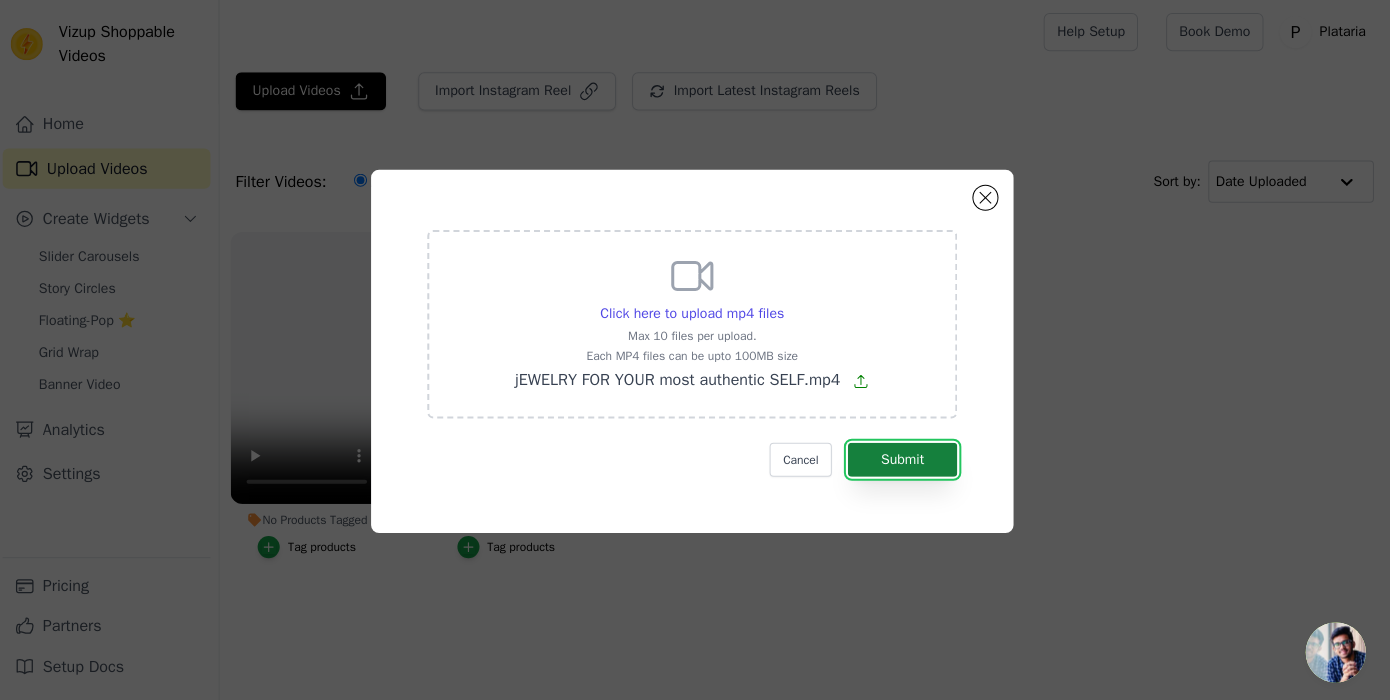 click on "Submit" at bounding box center [904, 458] 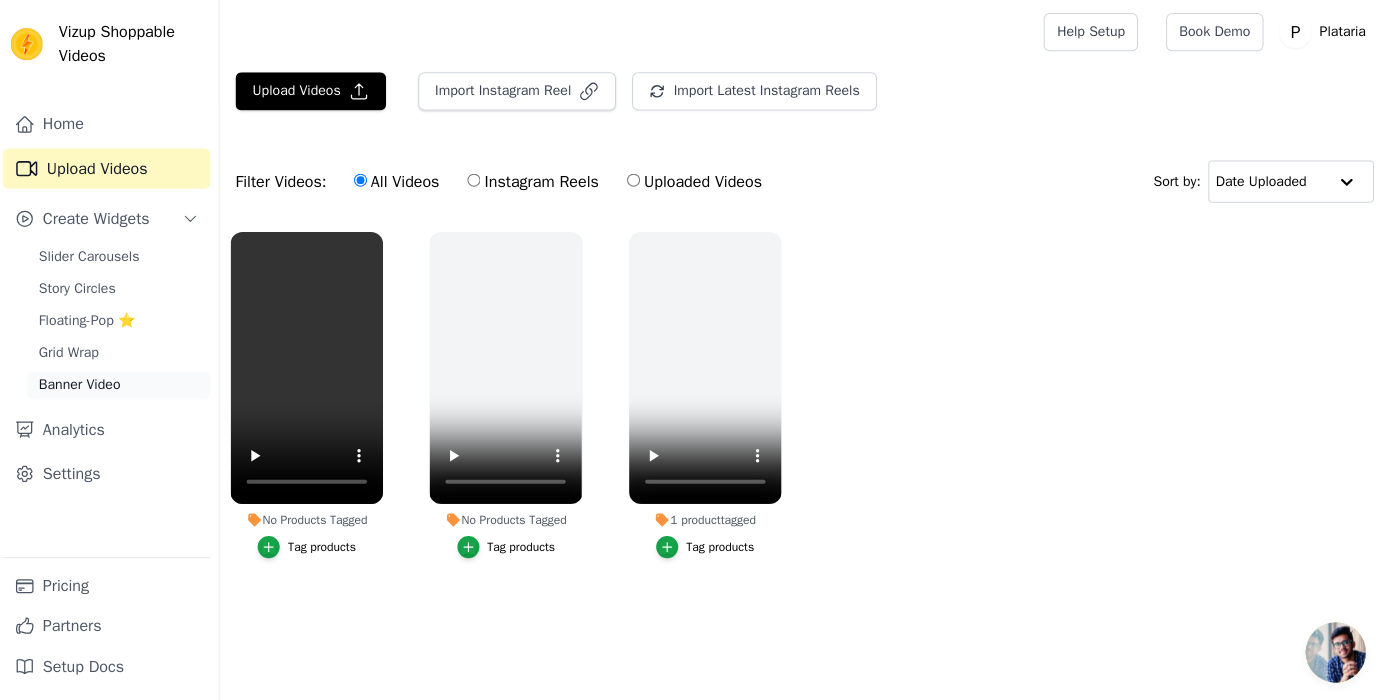 click on "Banner Video" at bounding box center (84, 384) 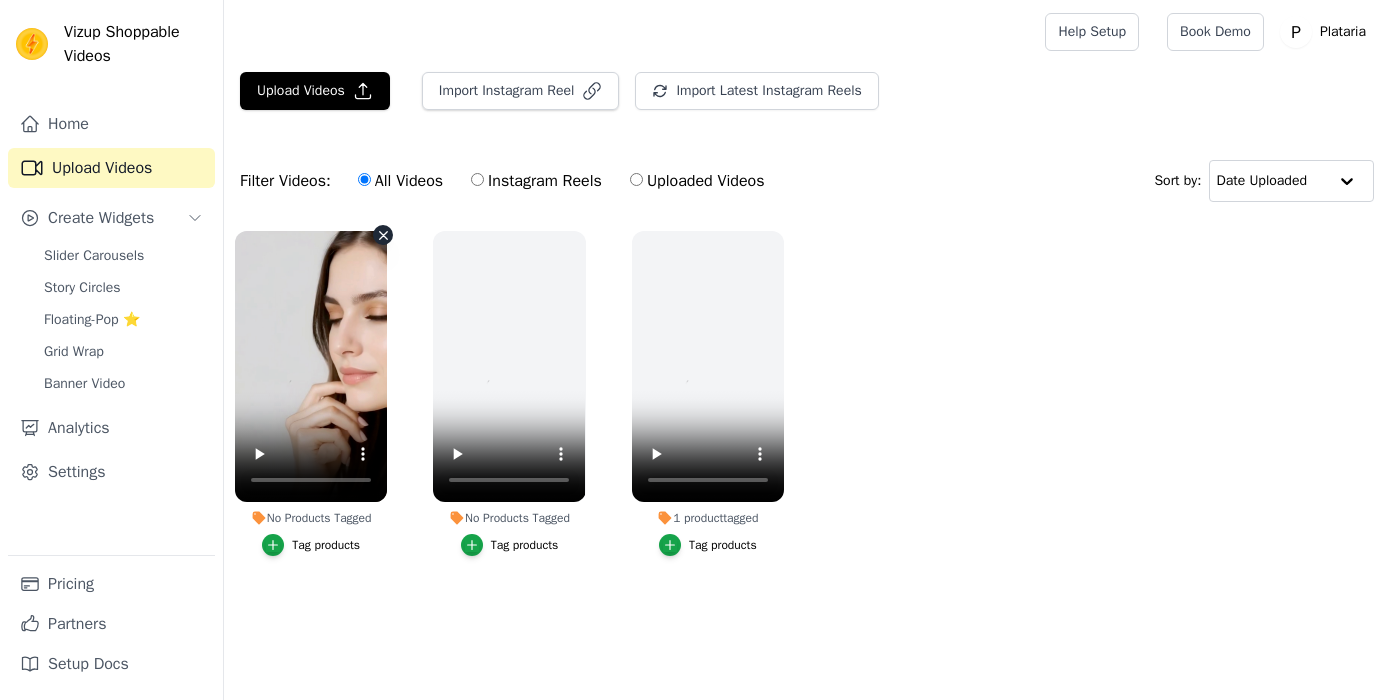 scroll, scrollTop: 0, scrollLeft: 0, axis: both 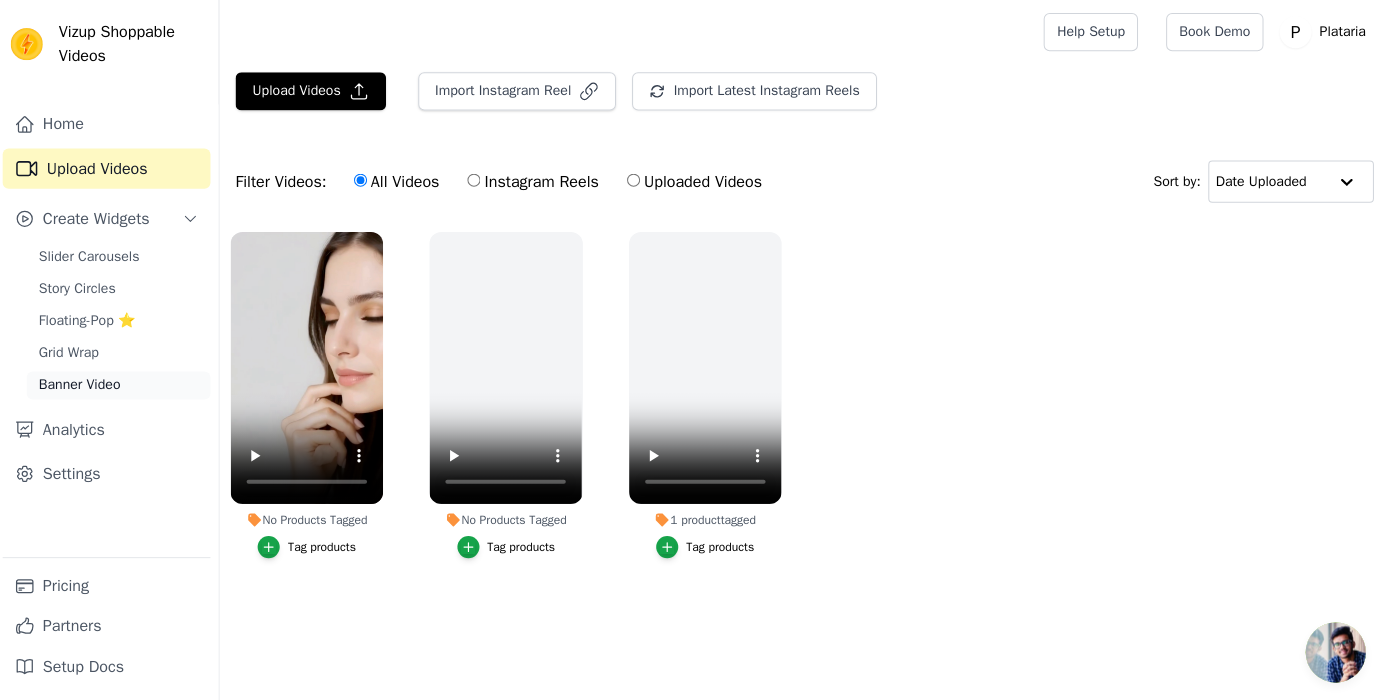 click on "Banner Video" at bounding box center (84, 384) 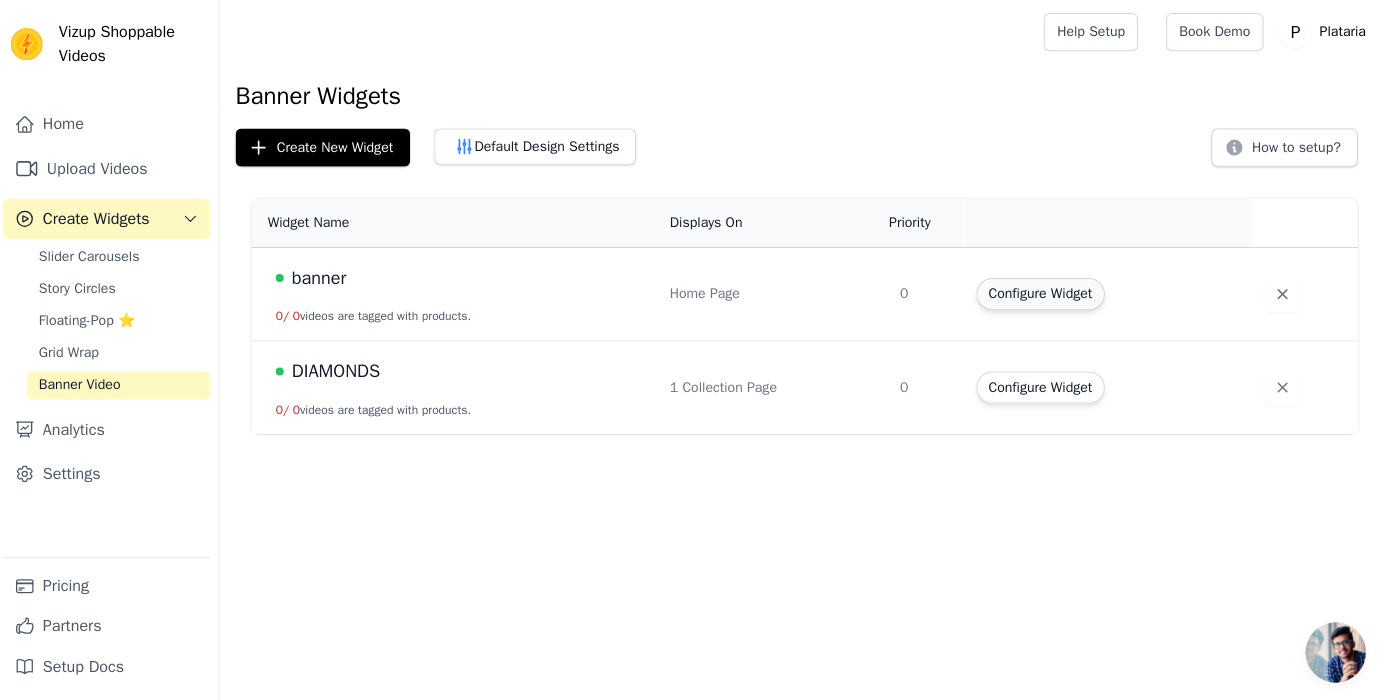 click on "Configure Widget" at bounding box center (1041, 293) 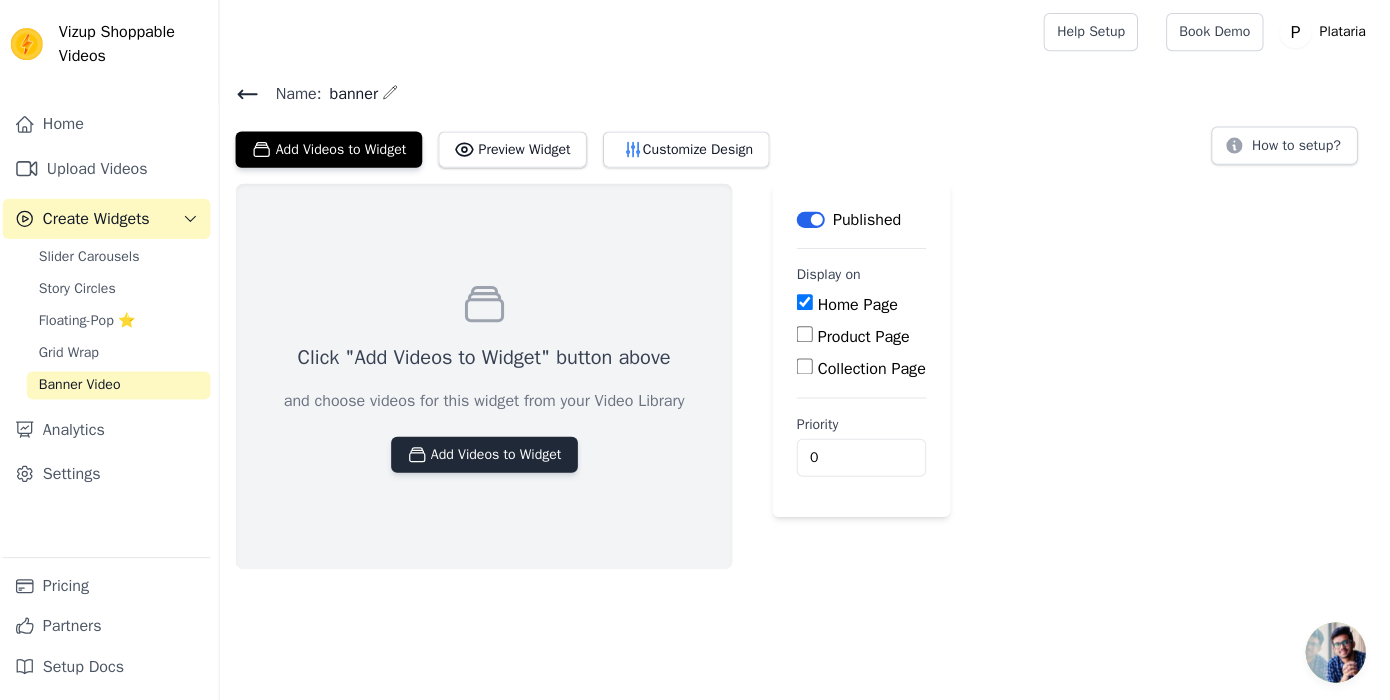 click on "Add Videos to Widget" at bounding box center [488, 453] 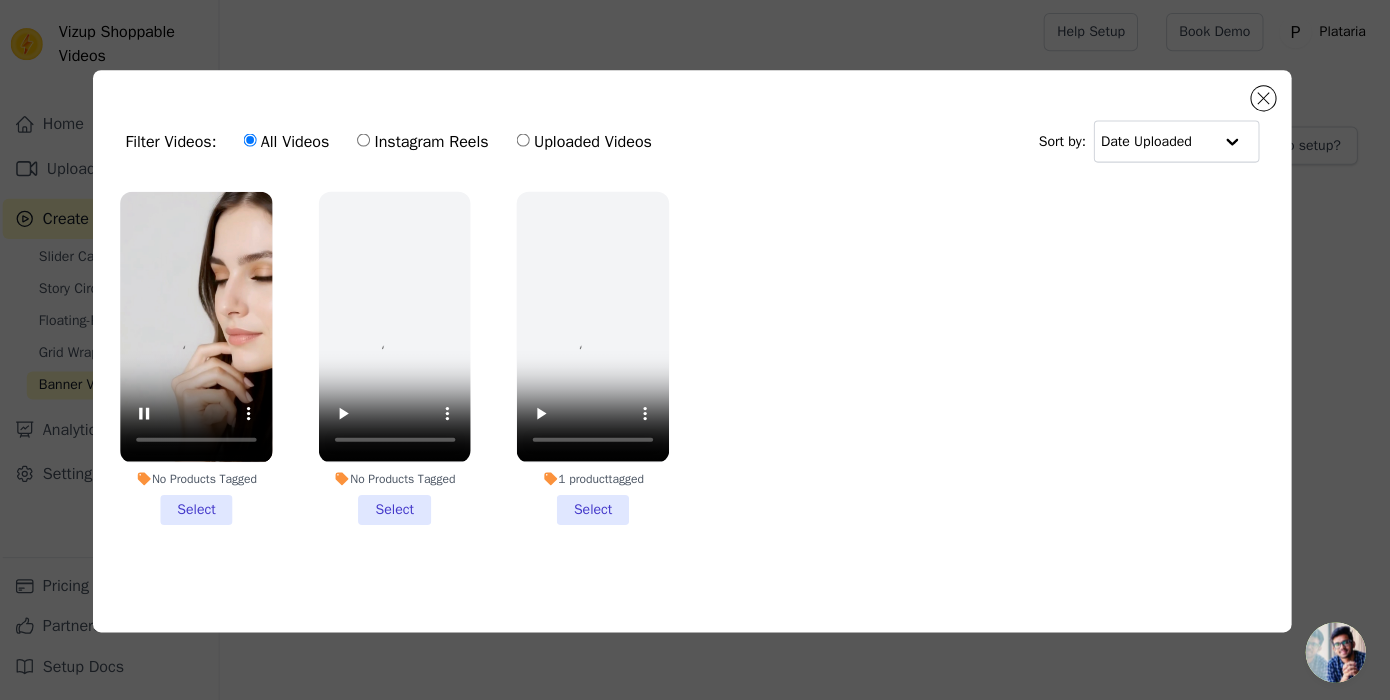 click on "No Products Tagged     Select" at bounding box center (201, 356) 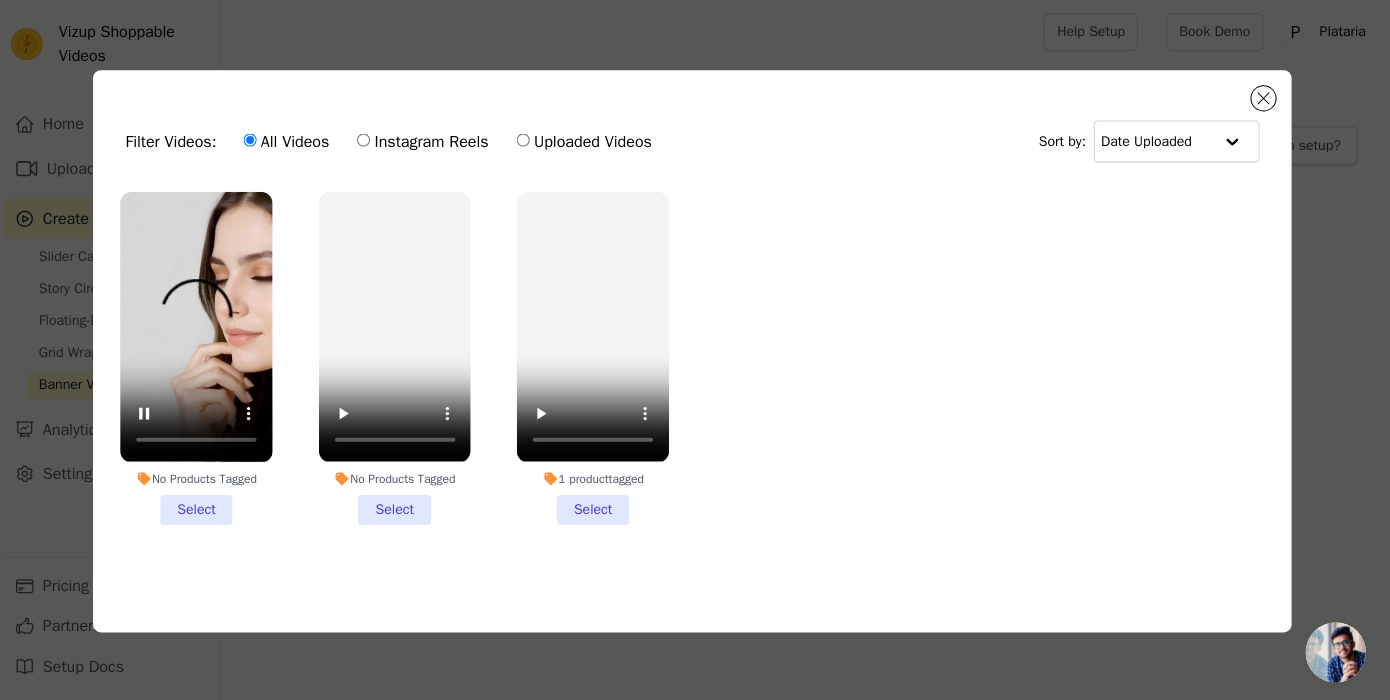 click on "No Products Tagged     Select" at bounding box center (0, 0) 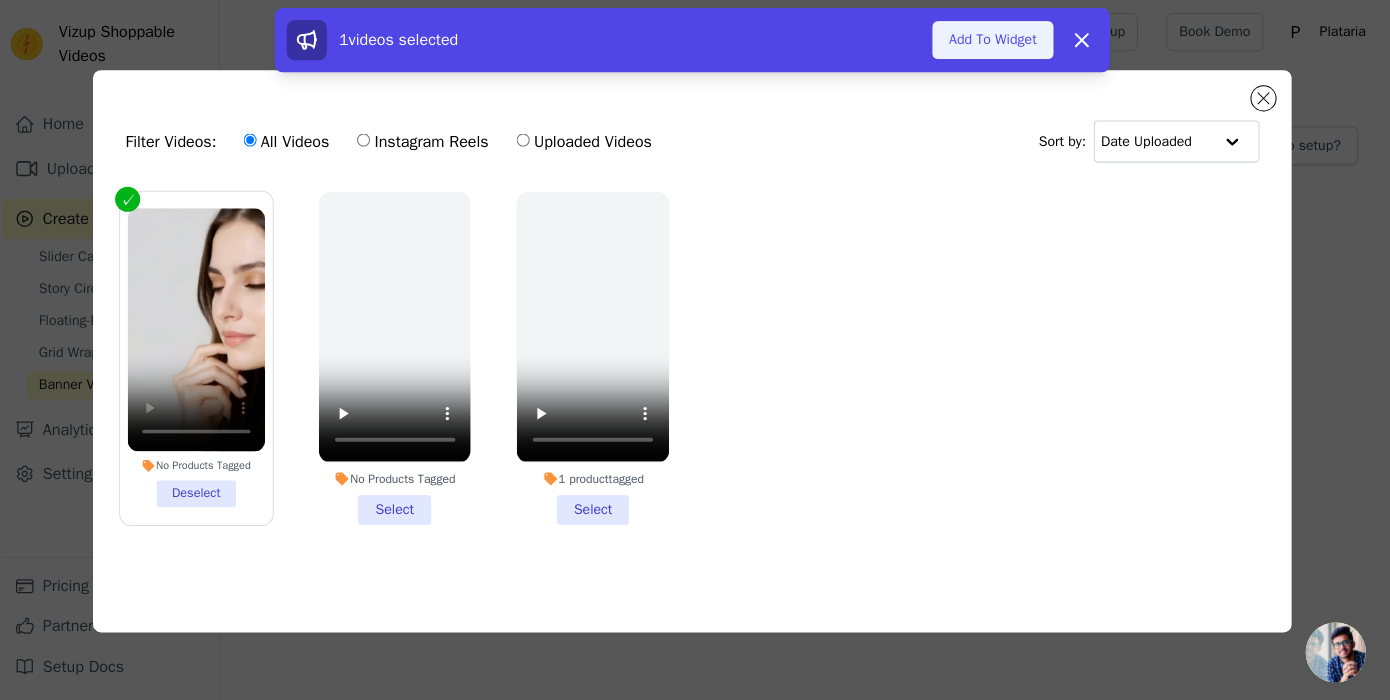 click on "Add To Widget" at bounding box center (994, 40) 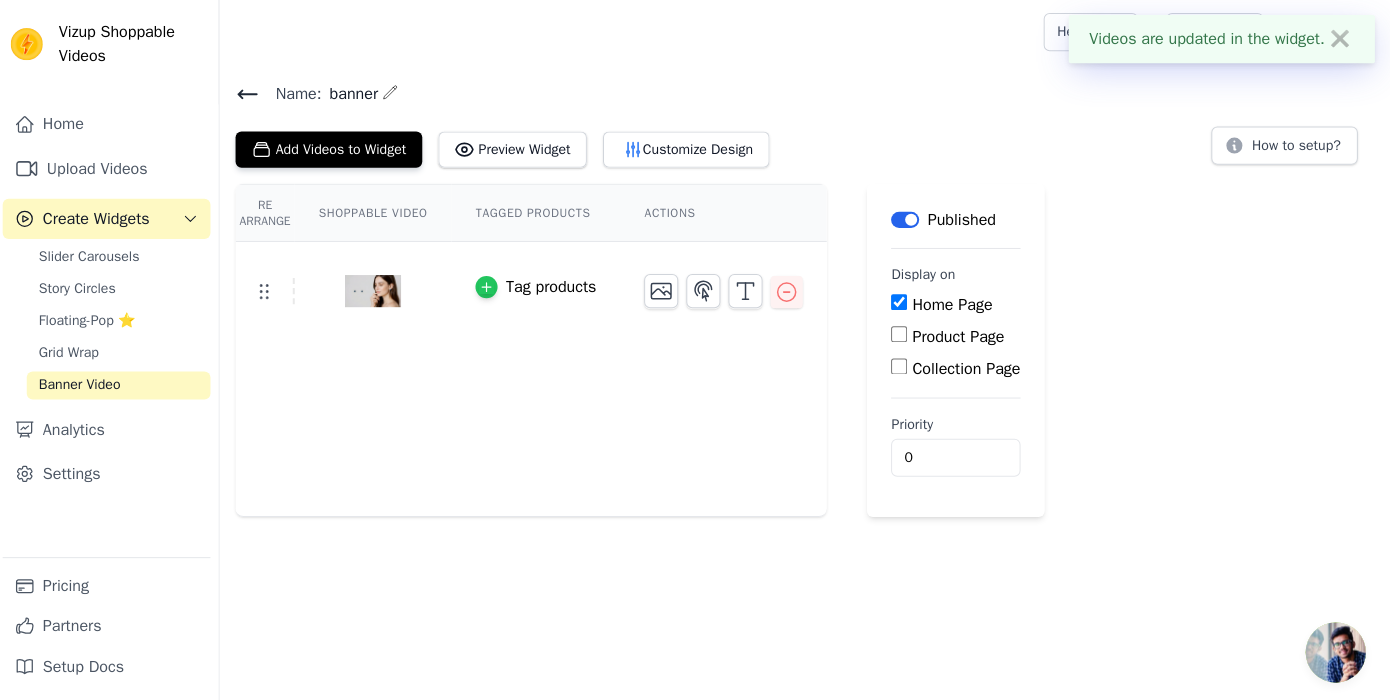 click 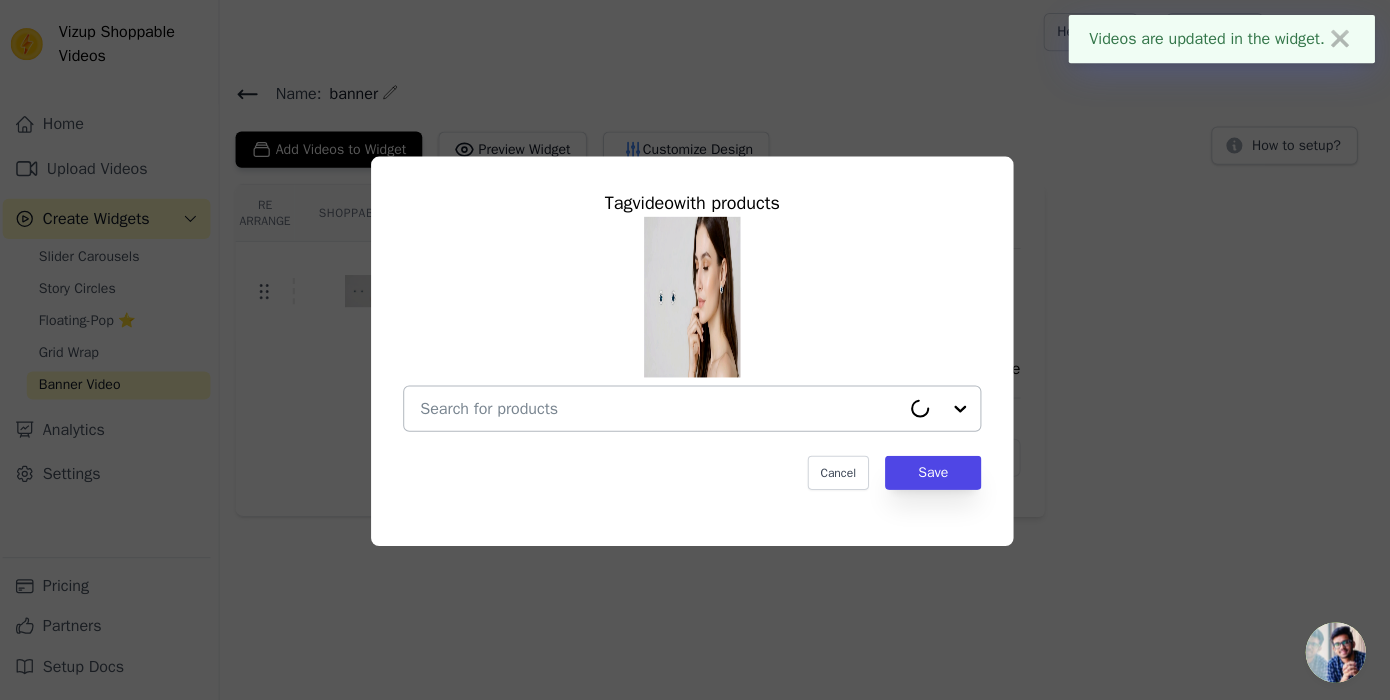click at bounding box center [663, 407] 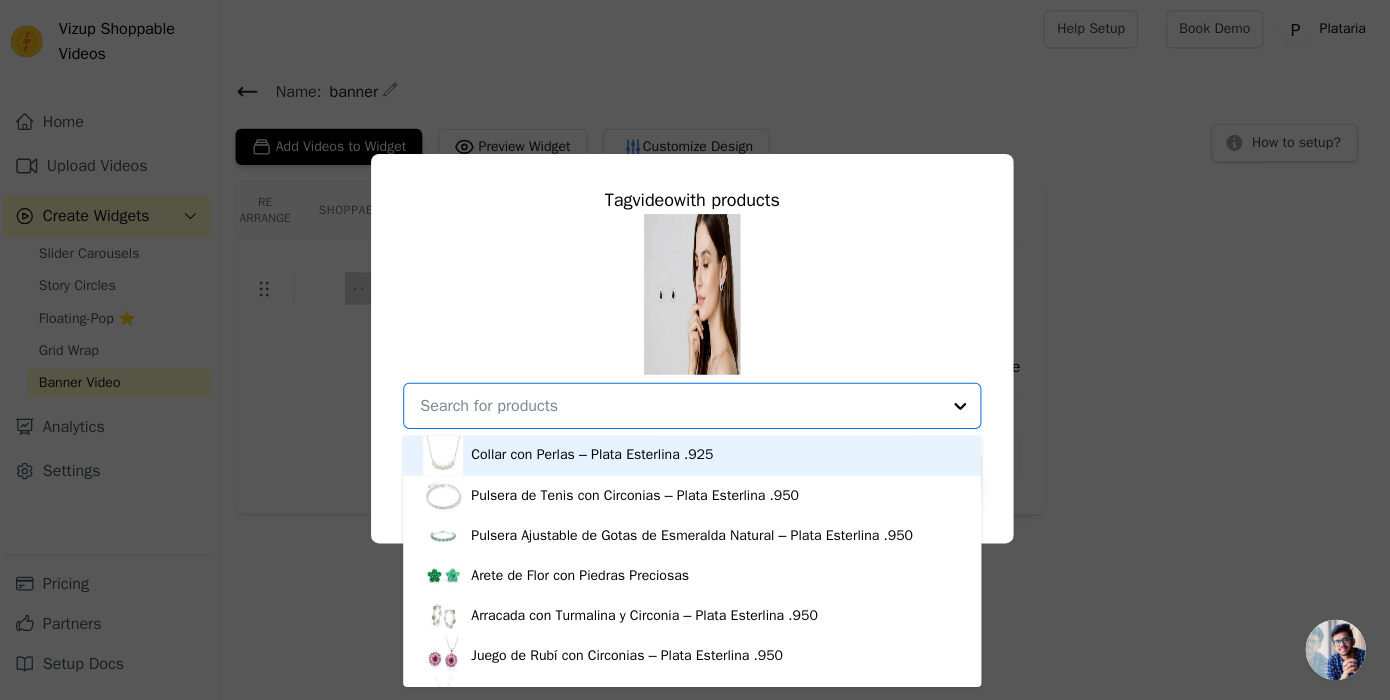 scroll, scrollTop: 393, scrollLeft: 0, axis: vertical 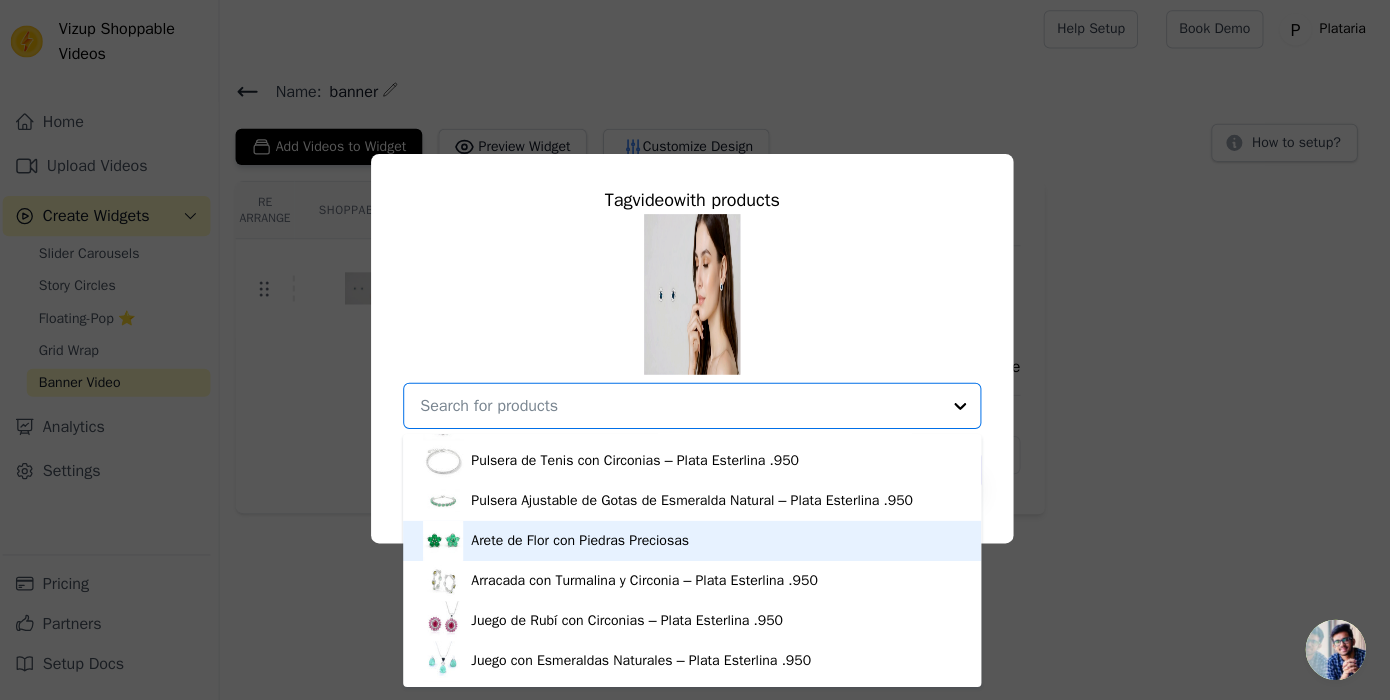 click on "Tag  video  with products         Arete de Plata .950 con Esmeralda, Rubí y Circonias     Aretes de Circonia en Forma de Círculo     Arracada de Plata Lisa – Plata Esterlina .950     Aretes Largos con Circonia – Plata Esterlina .950     Arracadas Torsal de Plata – Plata Esterlina .950     Aretes de Gota con Cristales Blancos – Plata Esterlina .950     Arracadas Media Luna – Plata Esterlina .950     Aretes de Circonias – Plata Esterlina .950     Cadena Plana     Collar con Perlas – Plata Esterlina .925     Pulsera de Tenis con Circonias – Plata Esterlina .950     Pulsera Ajustable de Gotas de Esmeralda Natural – Plata Esterlina .950     Arete de Flor con Piedras Preciosas     Arracada con Turmalina y Circonia – Plata Esterlina .950     Juego de Rubí con Circonias – Plata Esterlina .950     Juego con Esmeraldas Naturales – Plata Esterlina .950       Option undefined, selected.   You are currently focused on option Arete de Flor con Piedras Preciosas. There are 16 results available." at bounding box center [695, 350] 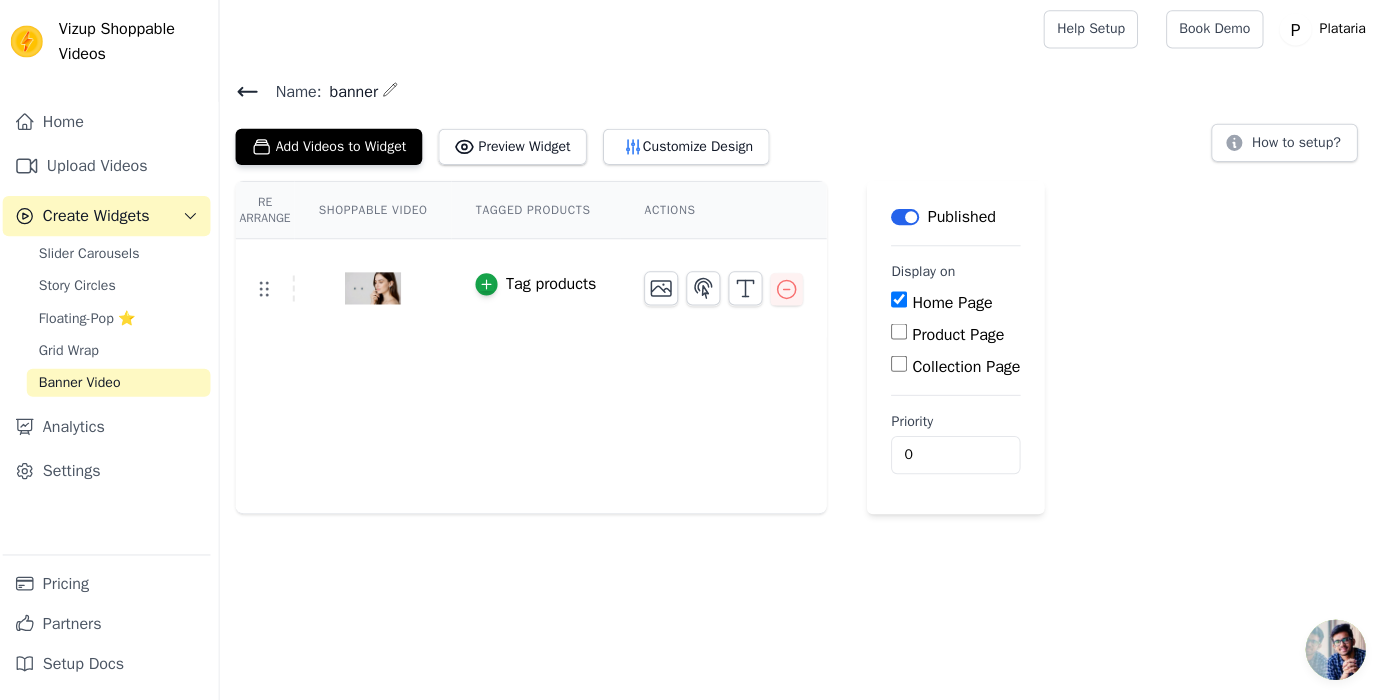 click on "Re Arrange   Shoppable Video   Tagged Products   Actions             Tag products" at bounding box center (534, 349) 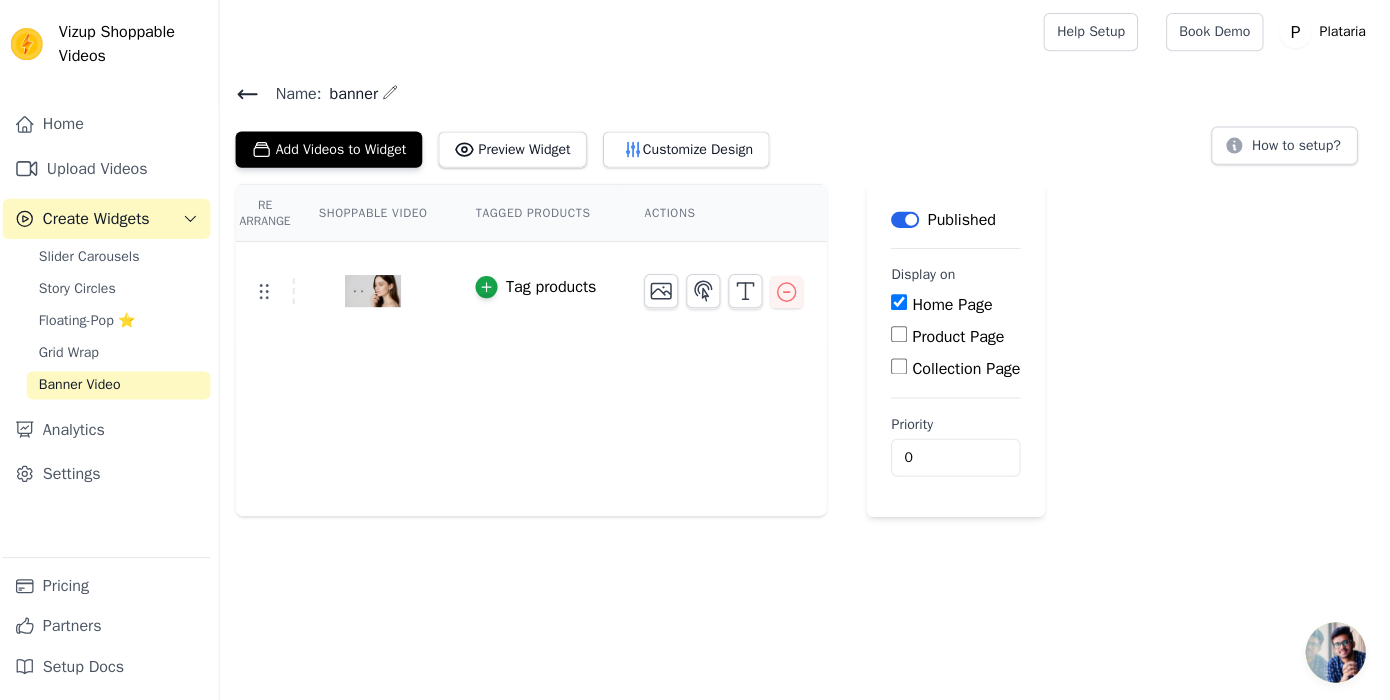 click 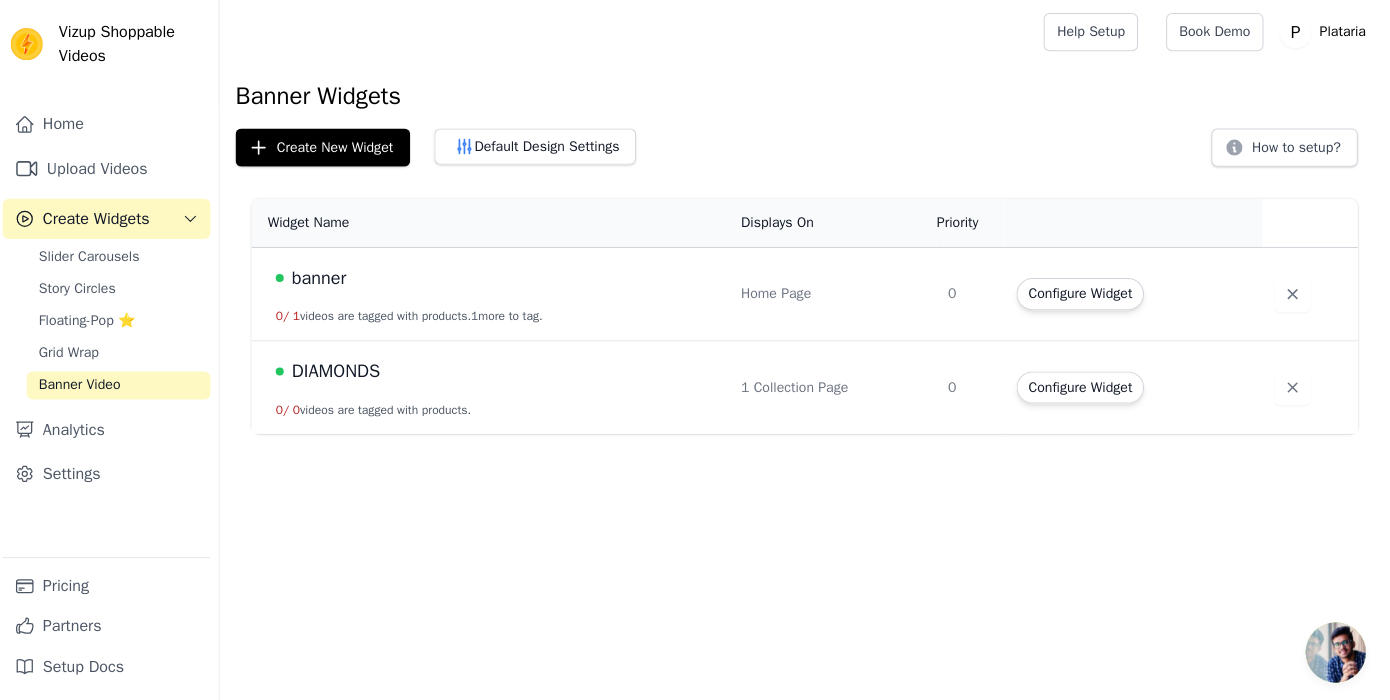 click on "banner" at bounding box center (323, 277) 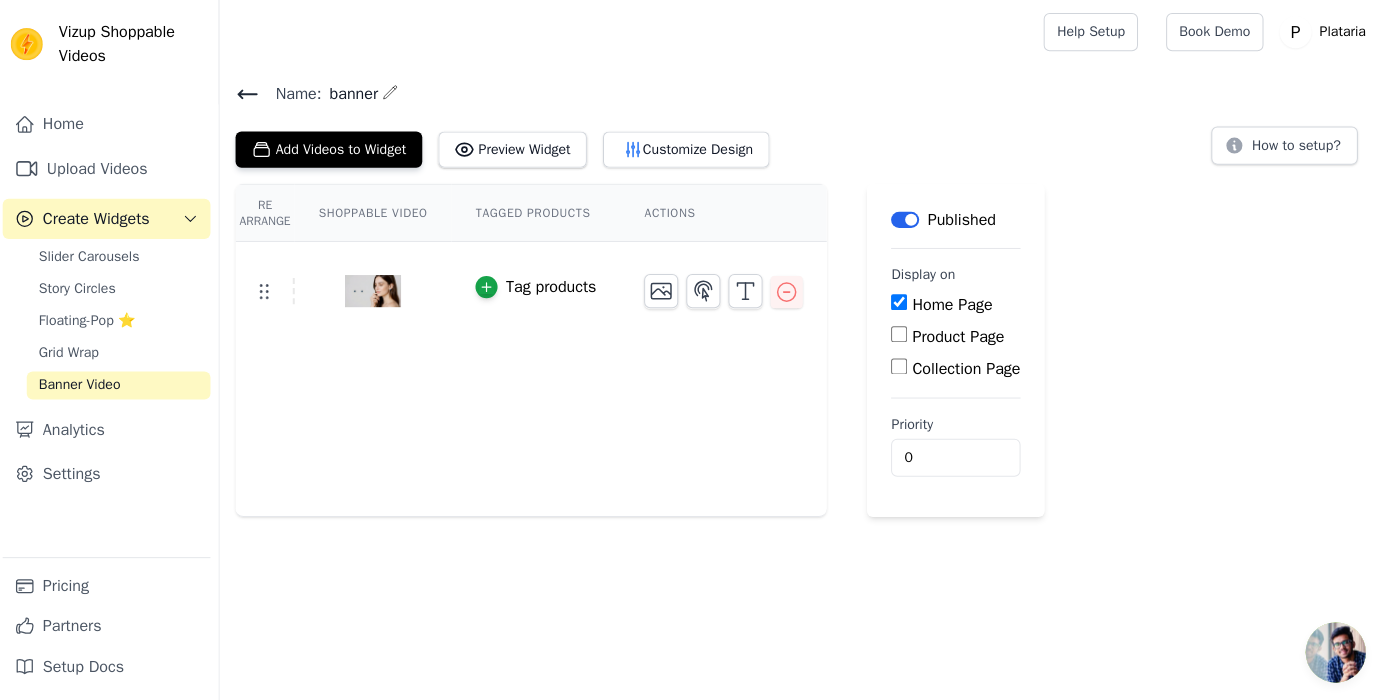 click on "Tag products" at bounding box center (539, 290) 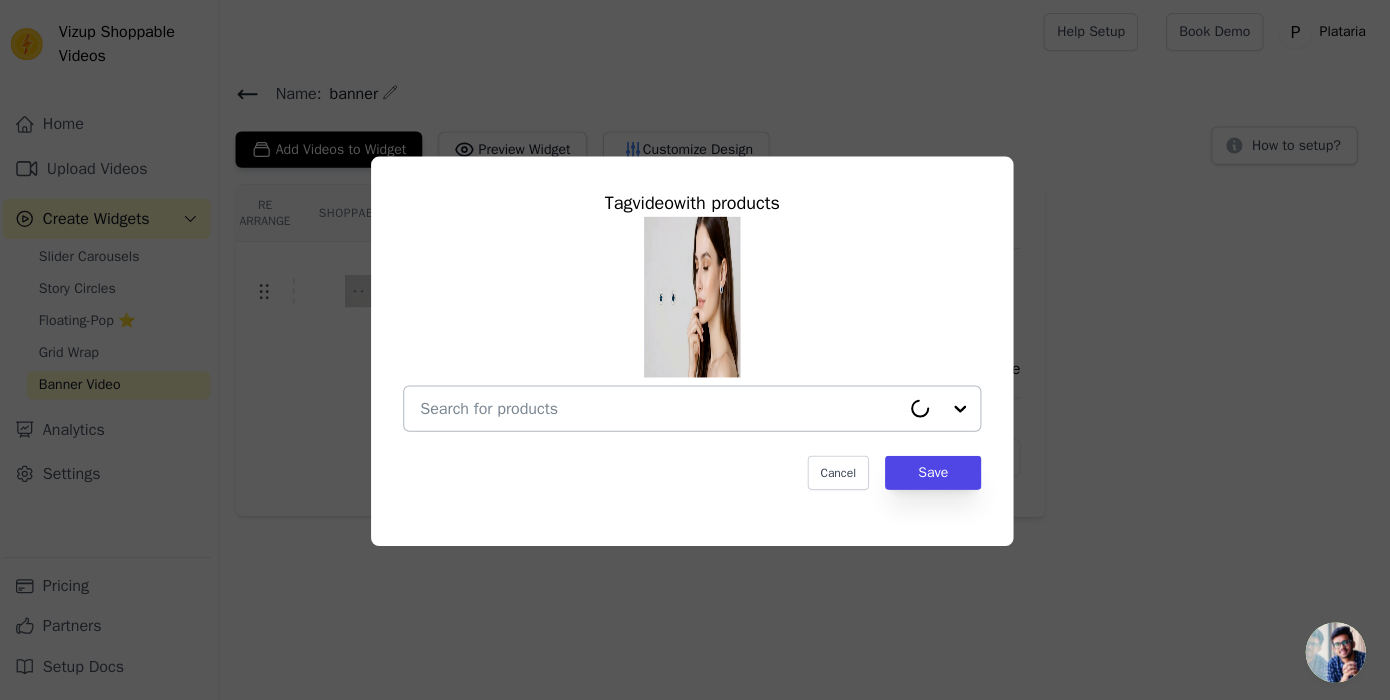 click at bounding box center [663, 407] 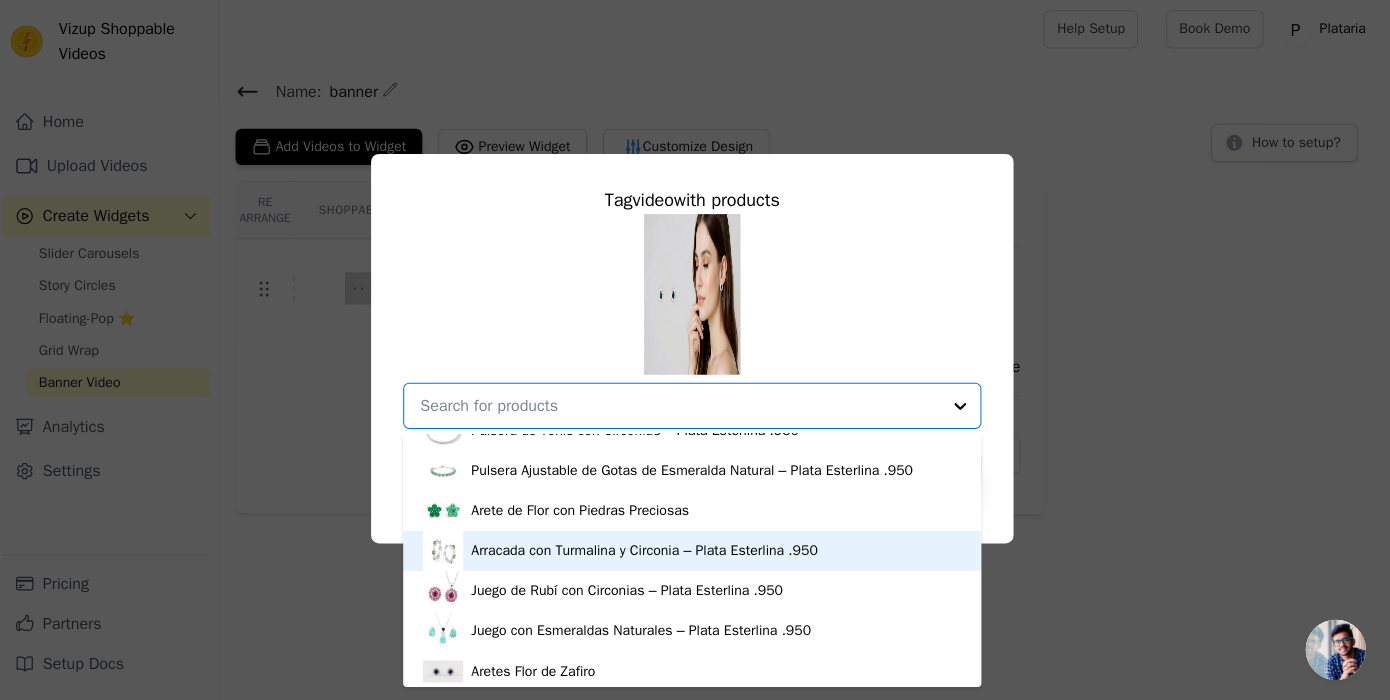 scroll, scrollTop: 433, scrollLeft: 0, axis: vertical 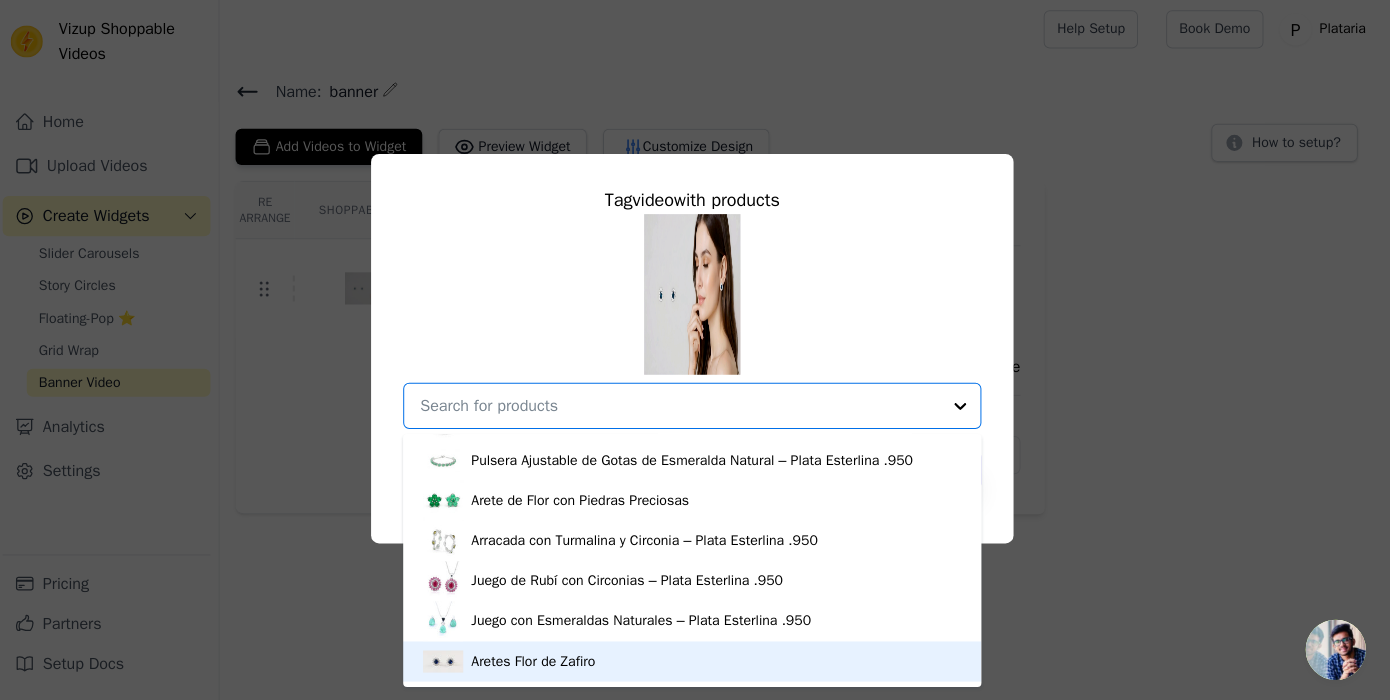 click on "Aretes Flor de Zafiro" at bounding box center (695, 662) 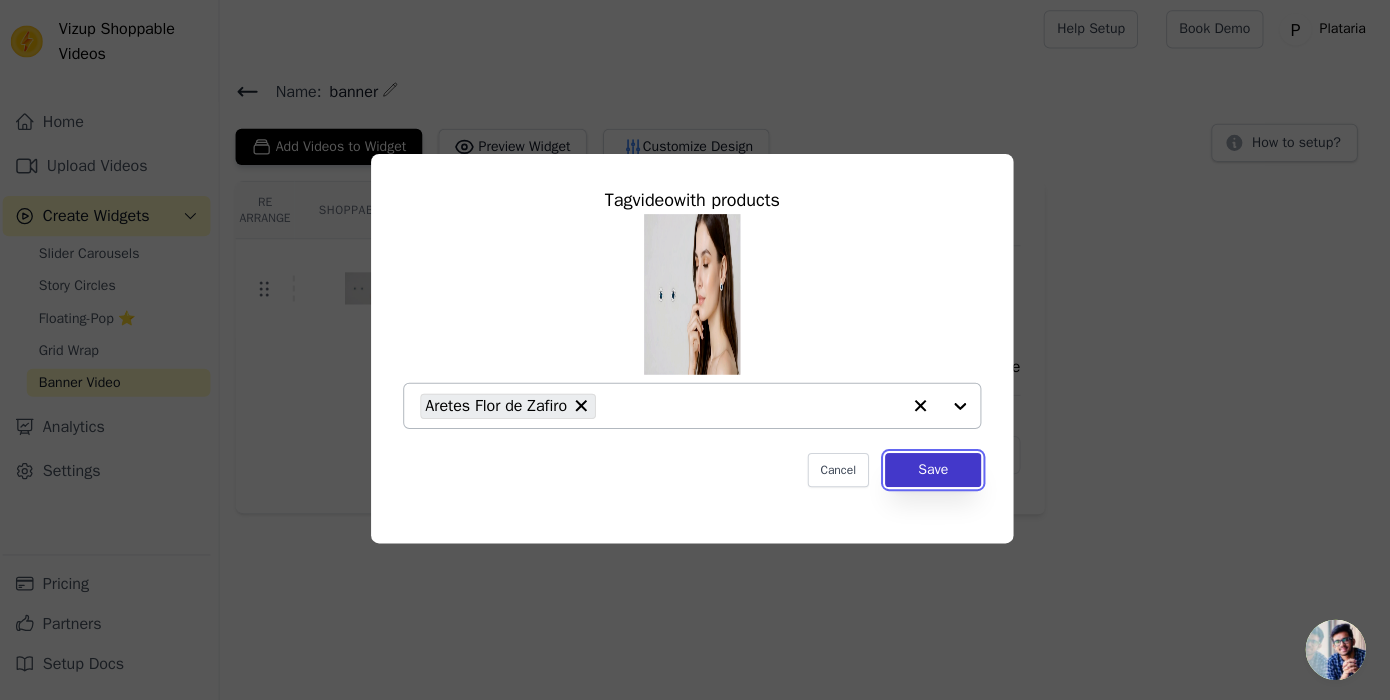 click on "Save" at bounding box center [935, 471] 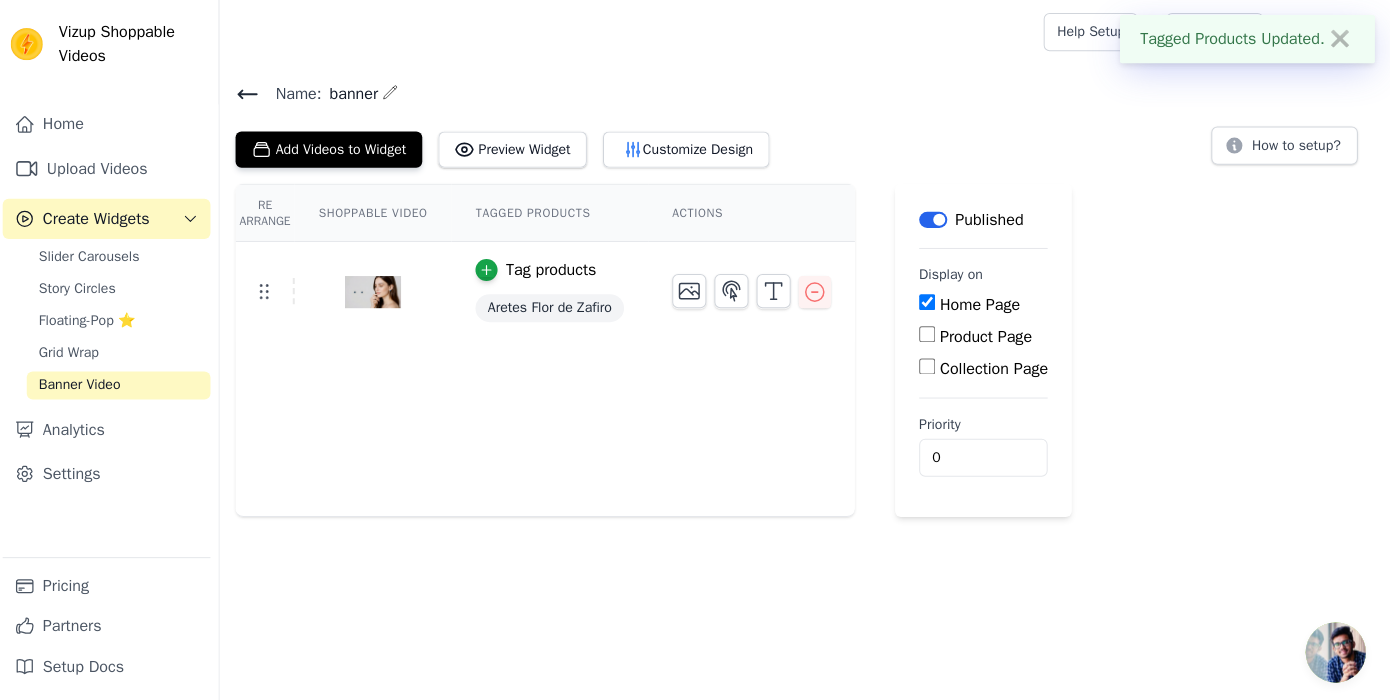 click on "Name:   banner
Add Videos to Widget
Preview Widget       Customize Design
How to setup?" at bounding box center (807, 123) 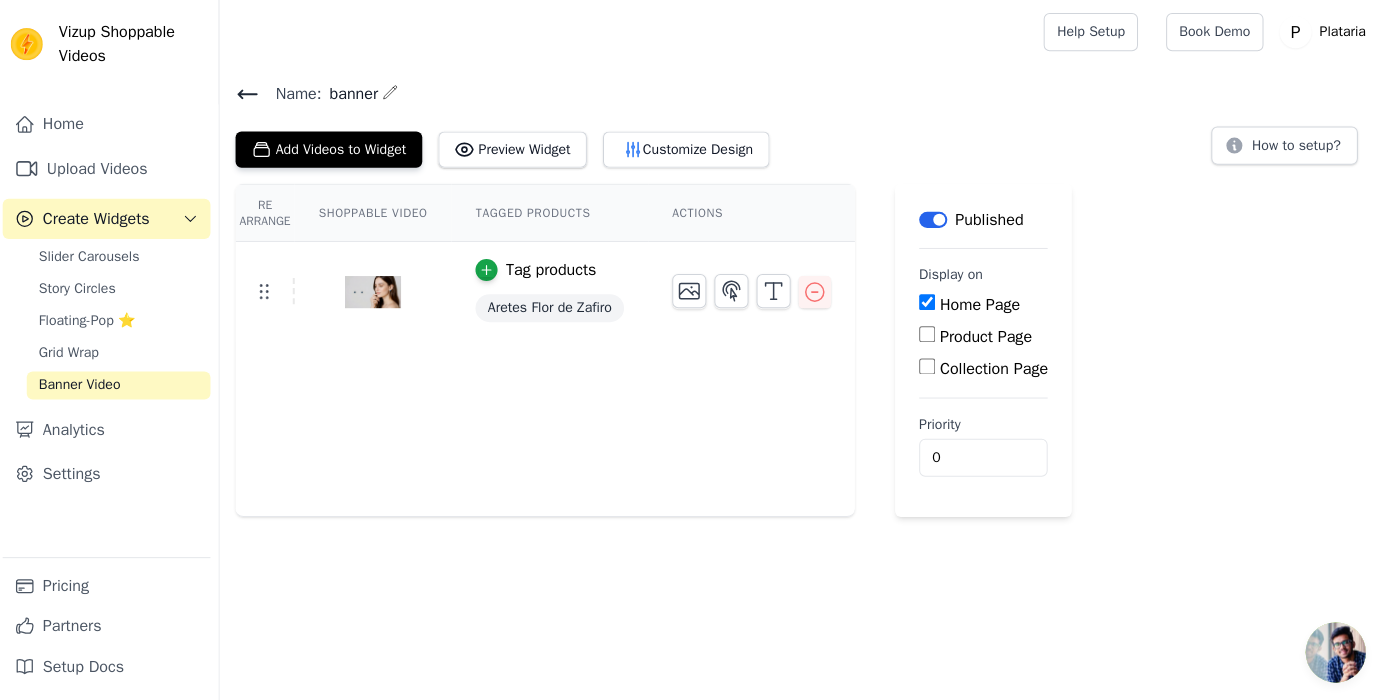 click 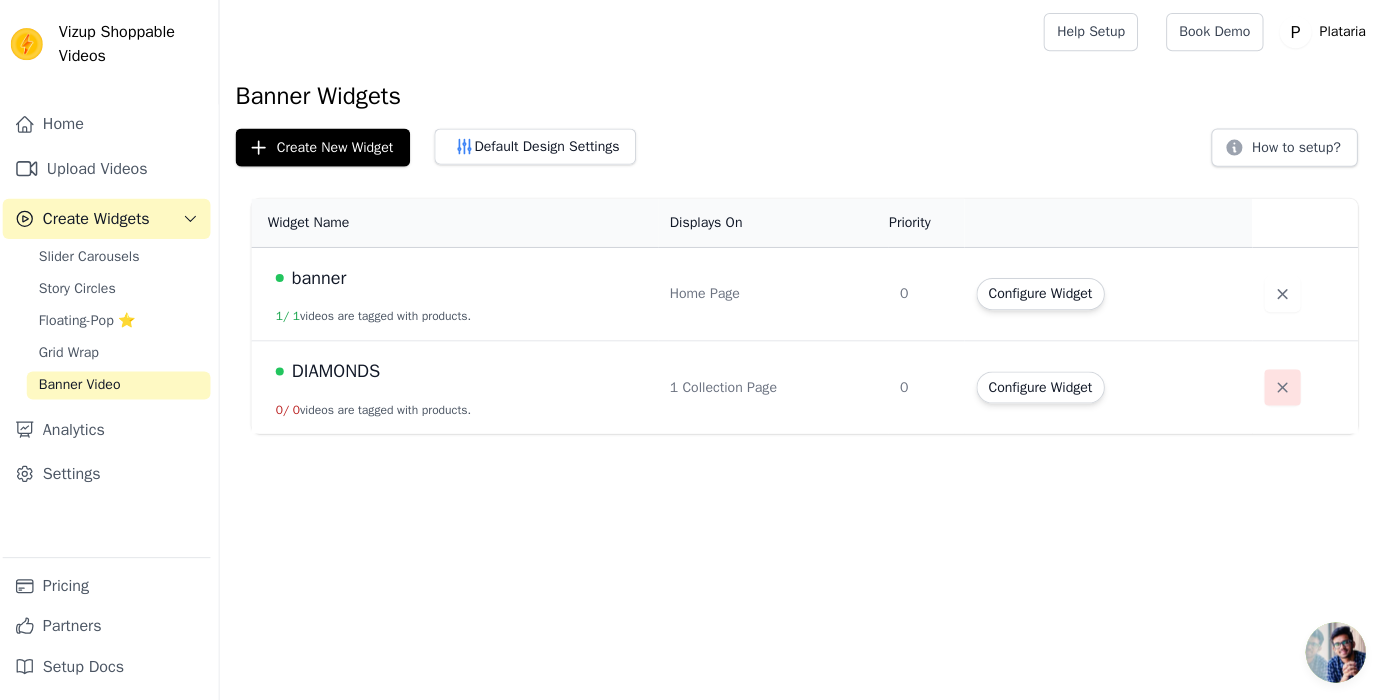 click 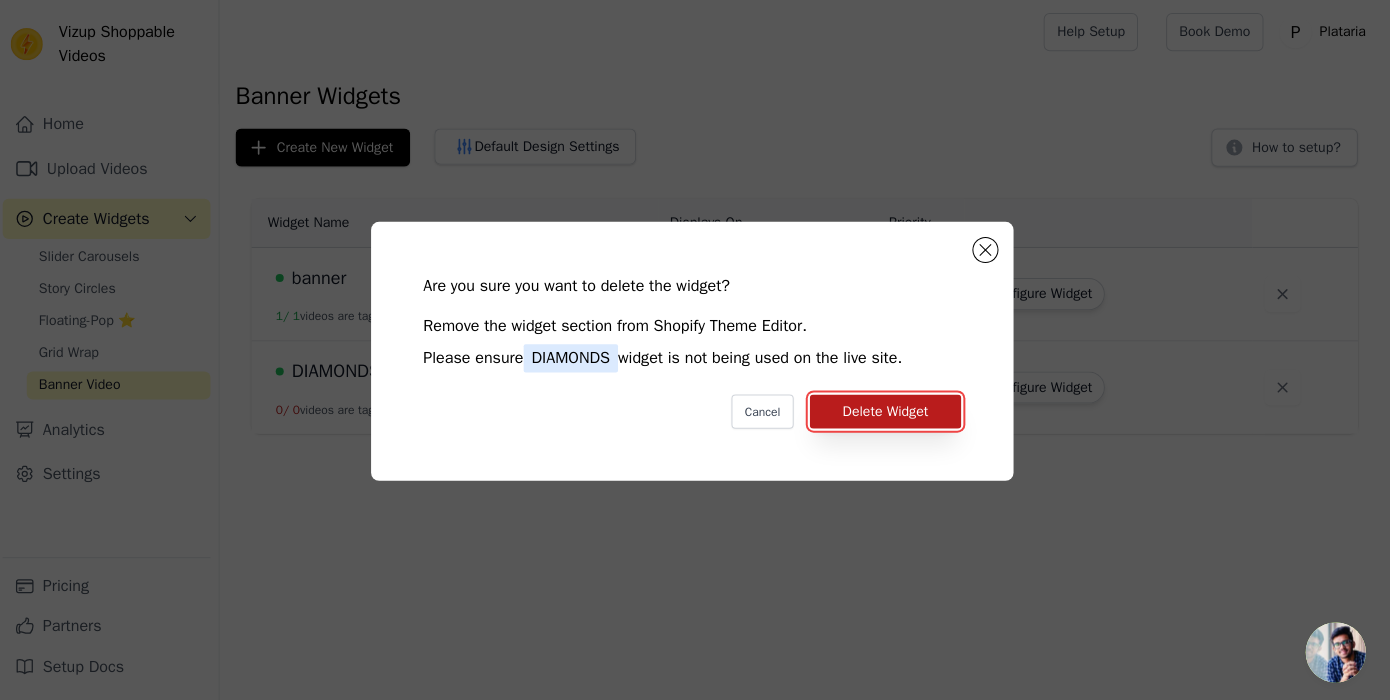 click on "Delete Widget" at bounding box center [887, 410] 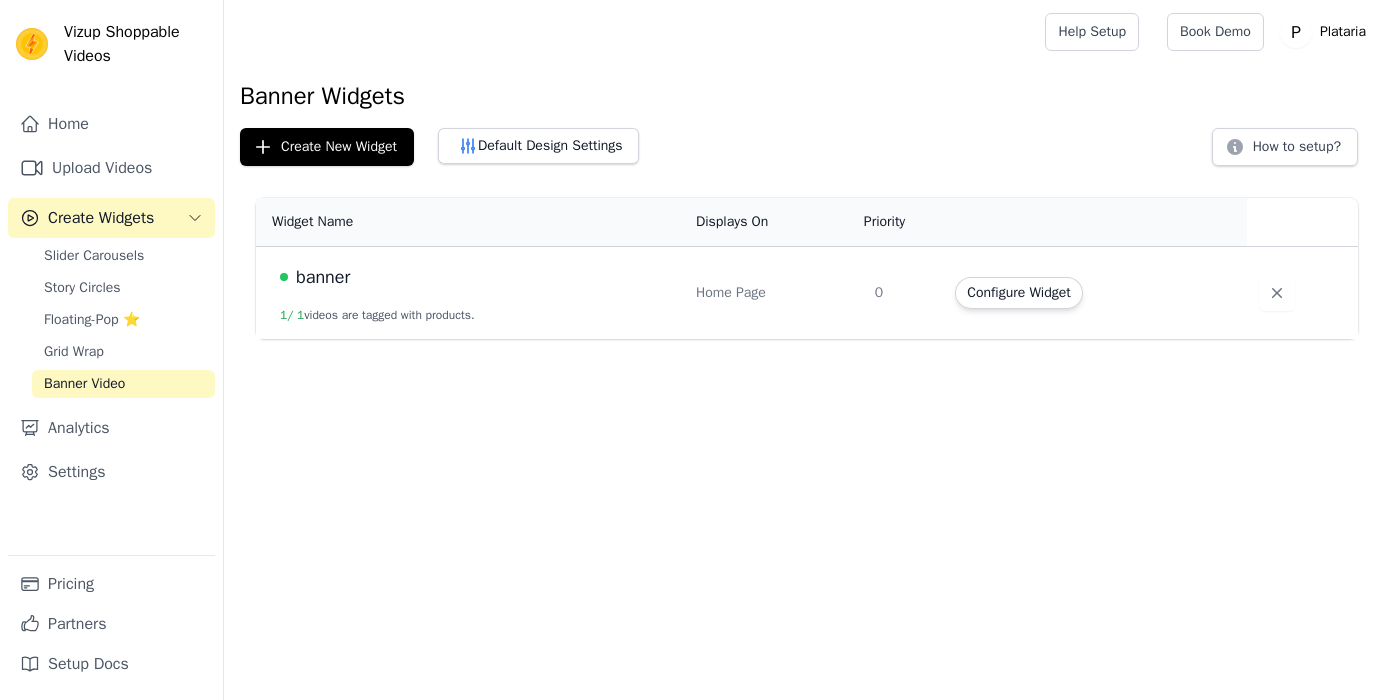 scroll, scrollTop: 0, scrollLeft: 0, axis: both 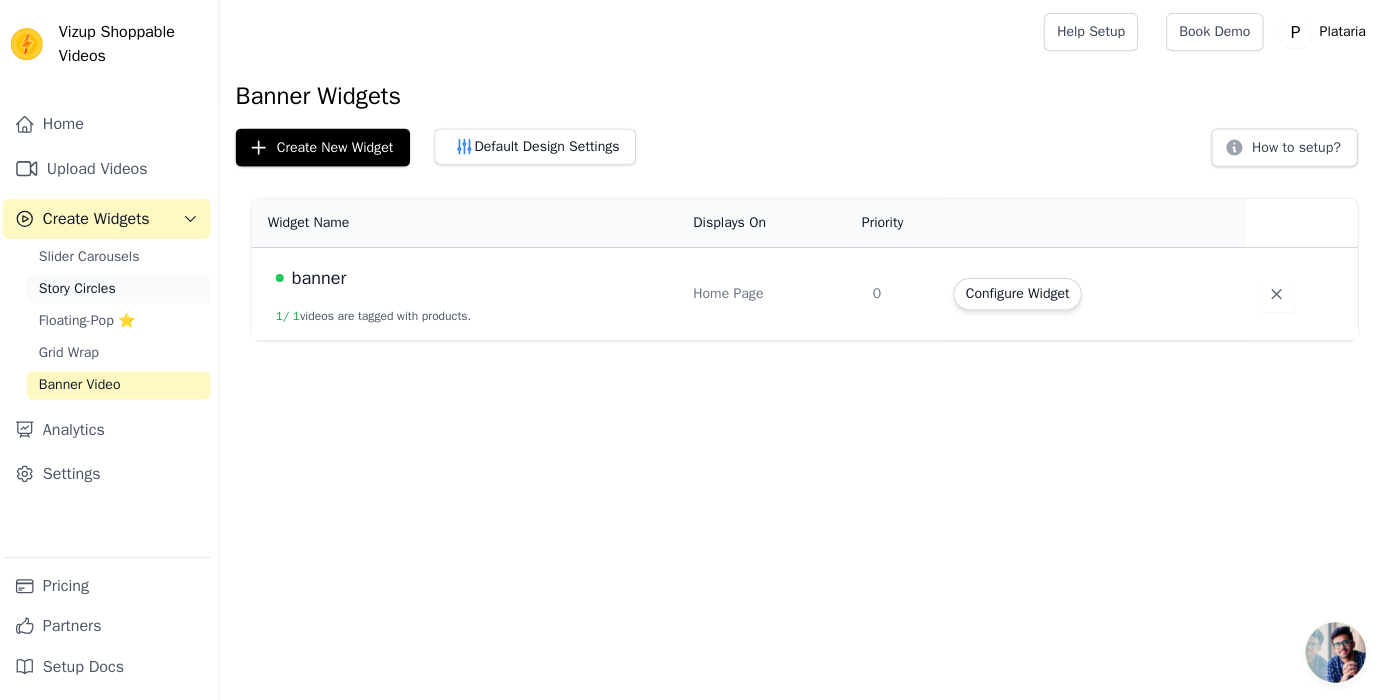 click on "Story Circles" at bounding box center (82, 288) 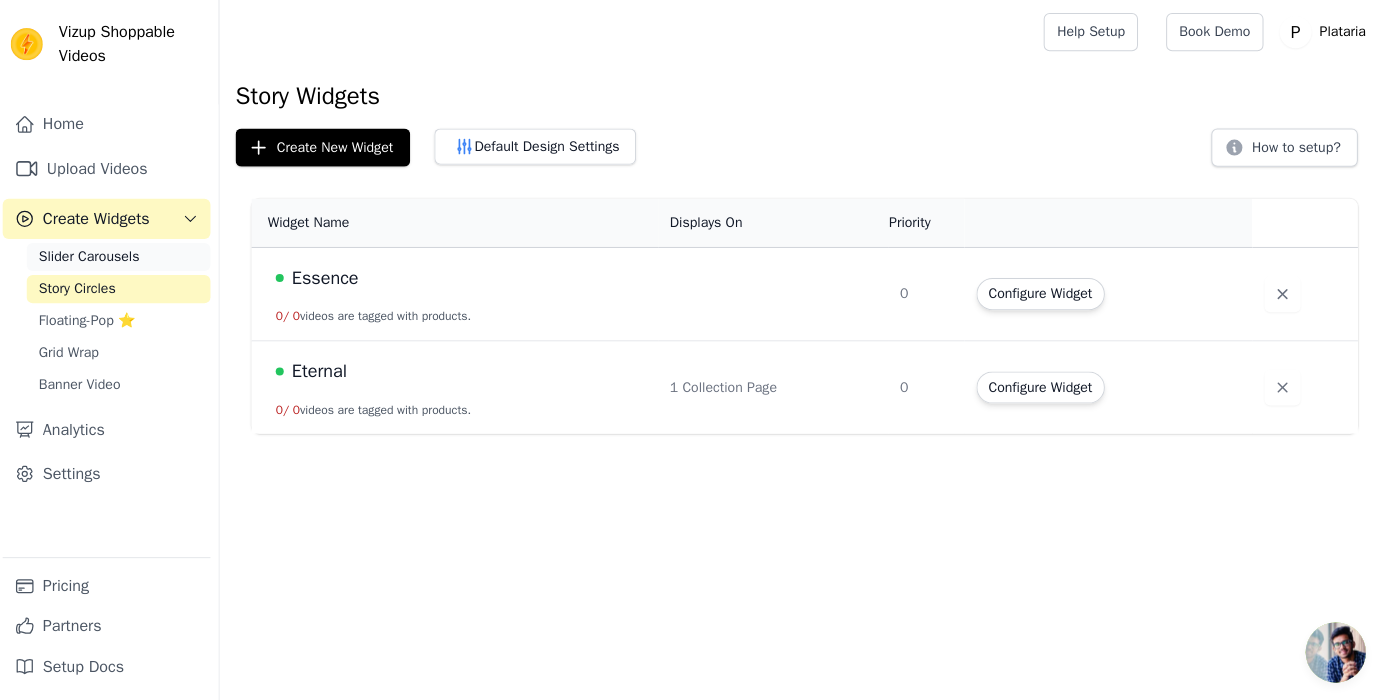 click on "Slider Carousels" at bounding box center (94, 256) 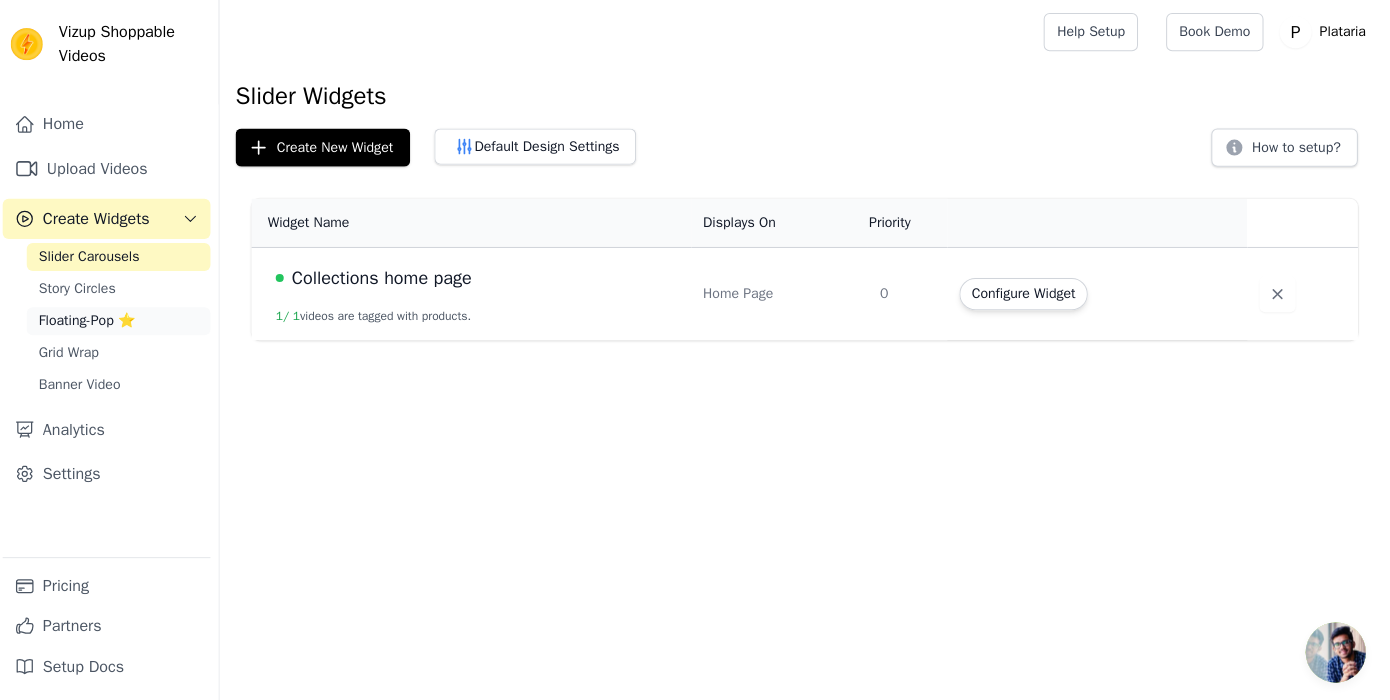 click on "Floating-Pop ⭐" at bounding box center [92, 320] 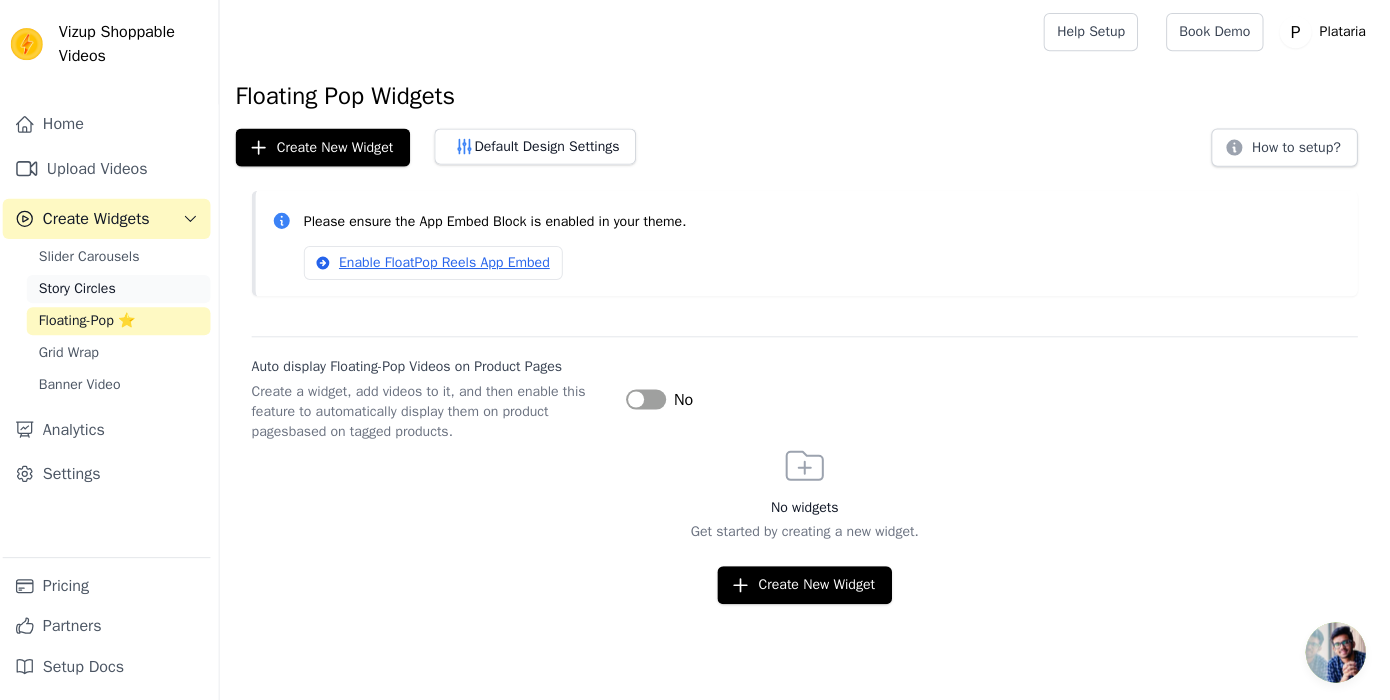 click on "Story Circles" at bounding box center [82, 288] 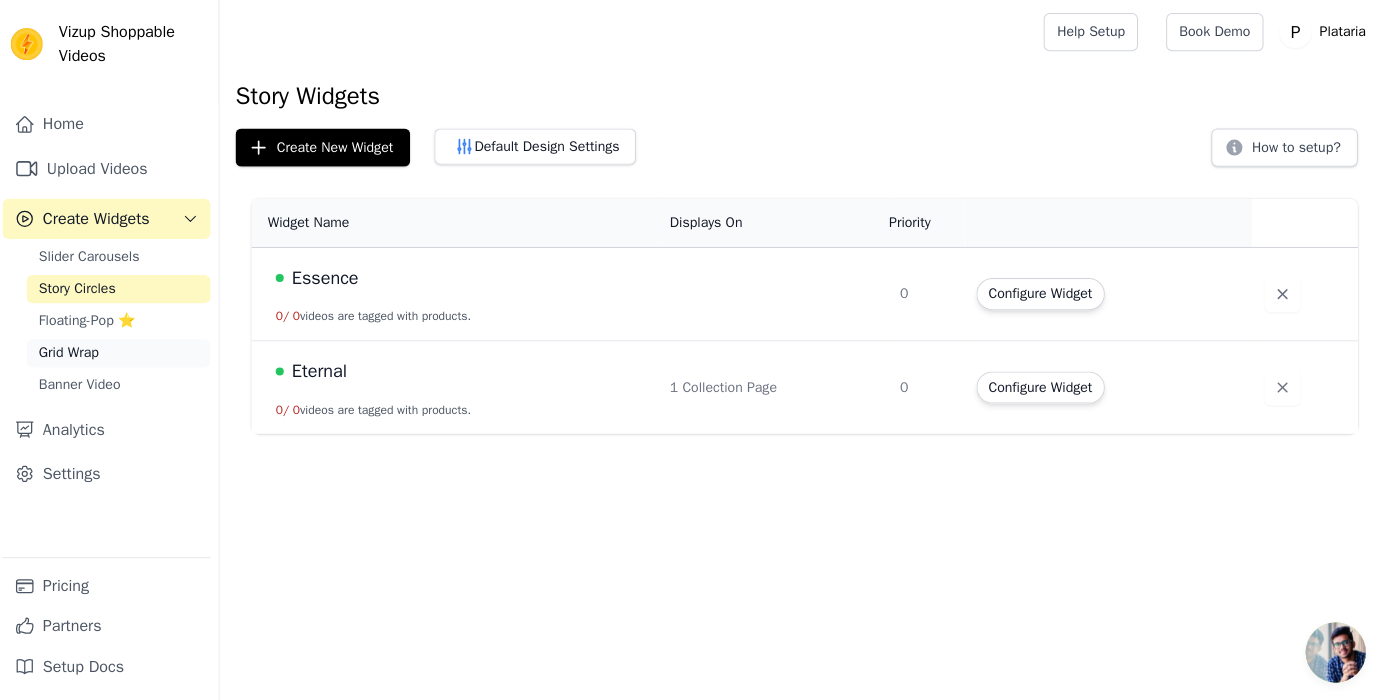 click on "Grid Wrap" at bounding box center (123, 352) 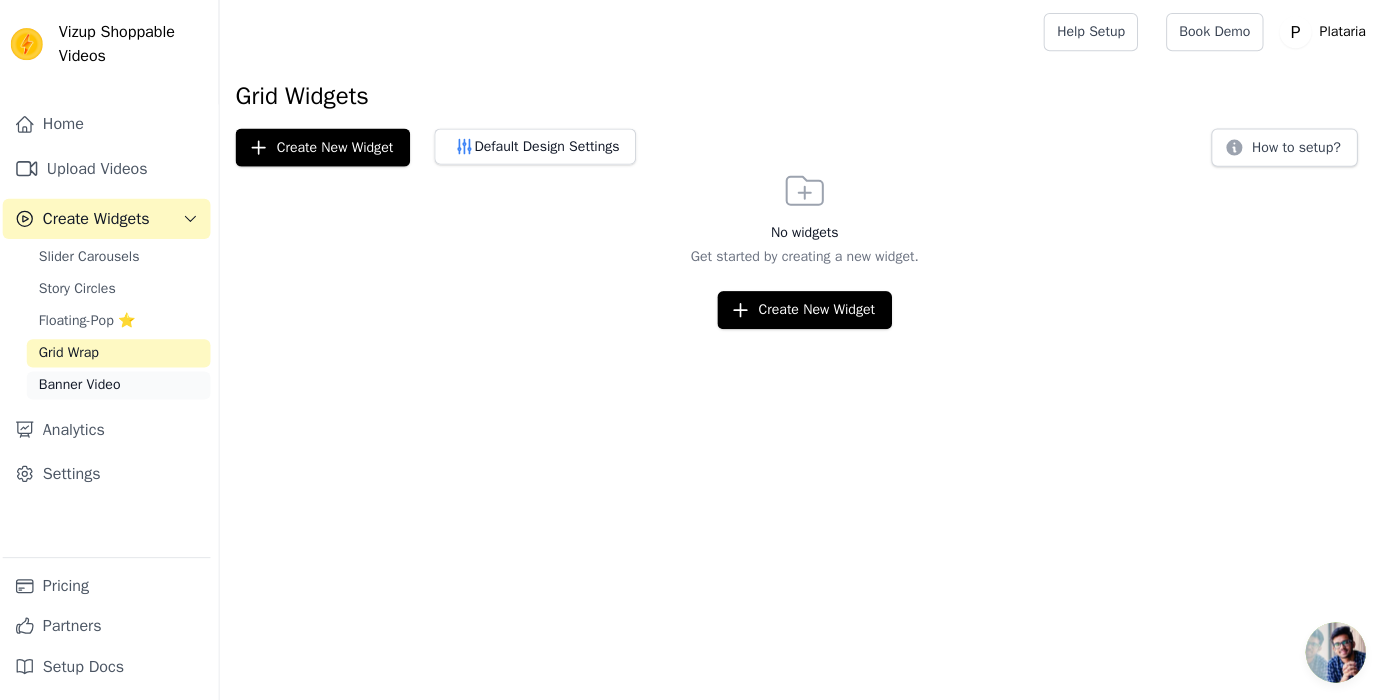 click on "Banner Video" at bounding box center (84, 384) 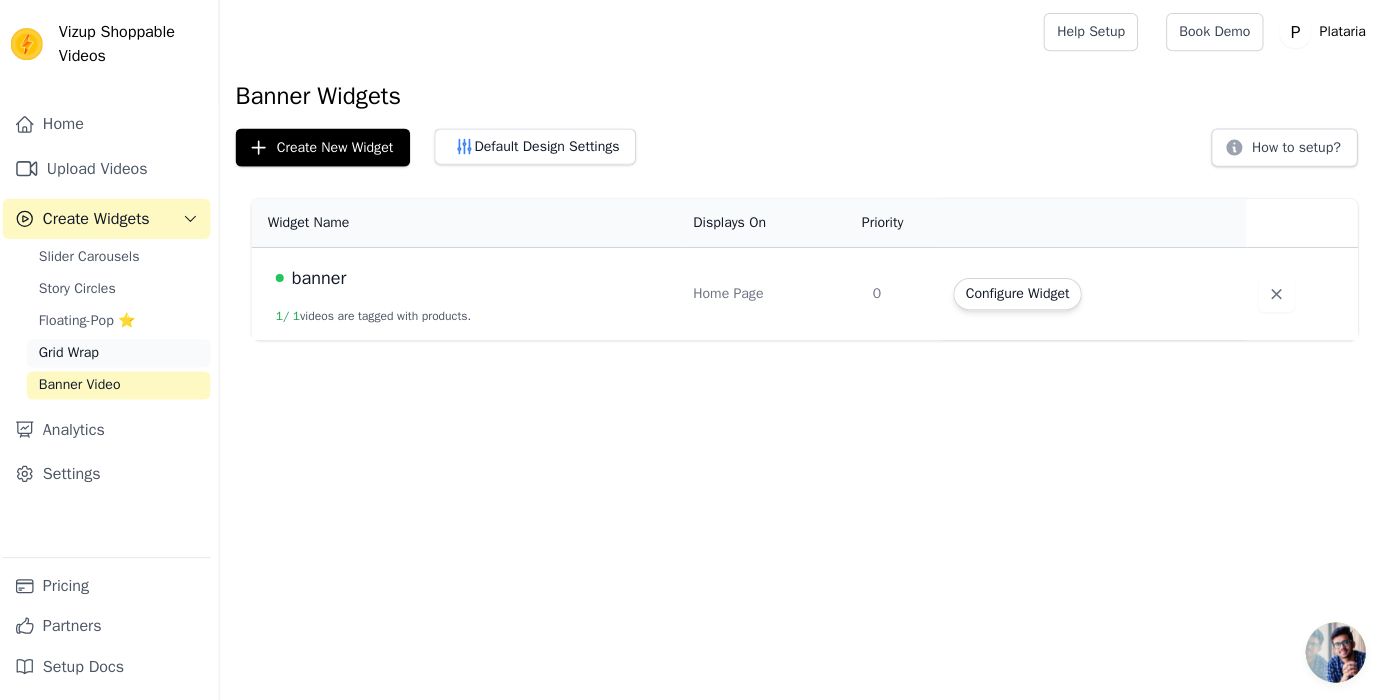 click on "Grid Wrap" at bounding box center [74, 352] 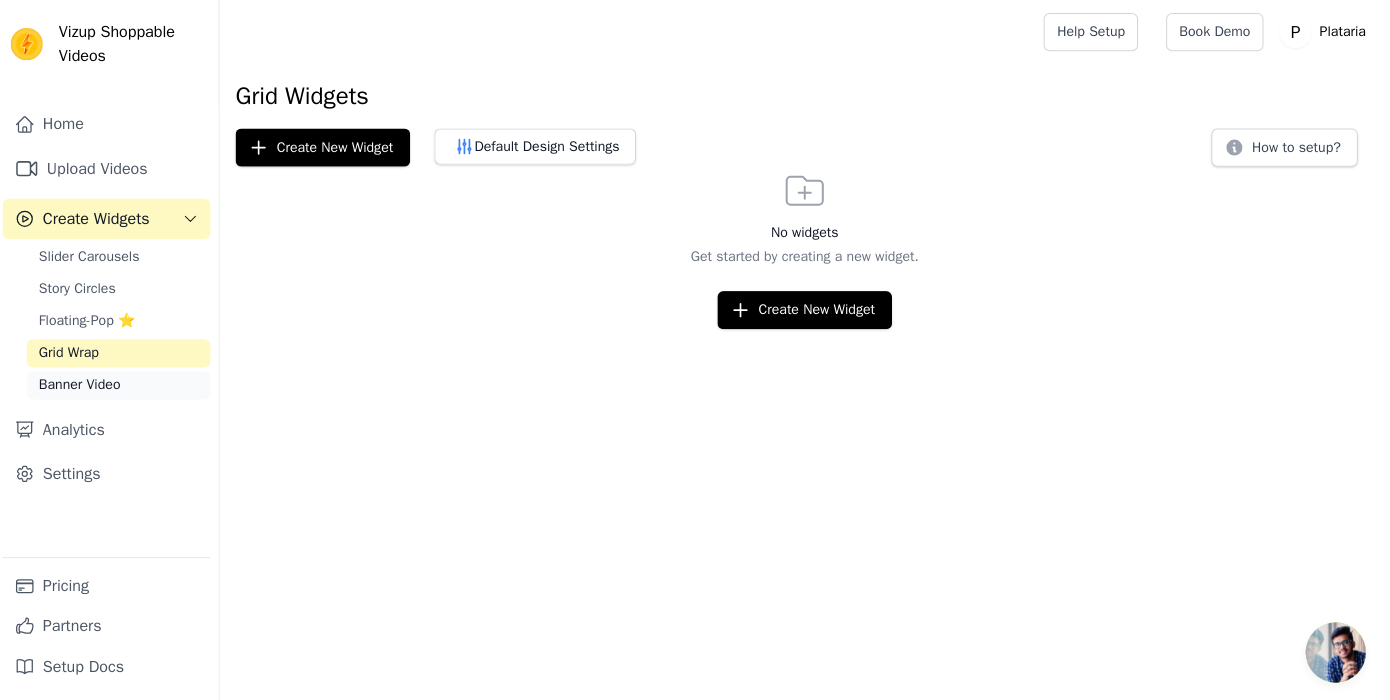 click on "Banner Video" at bounding box center [84, 384] 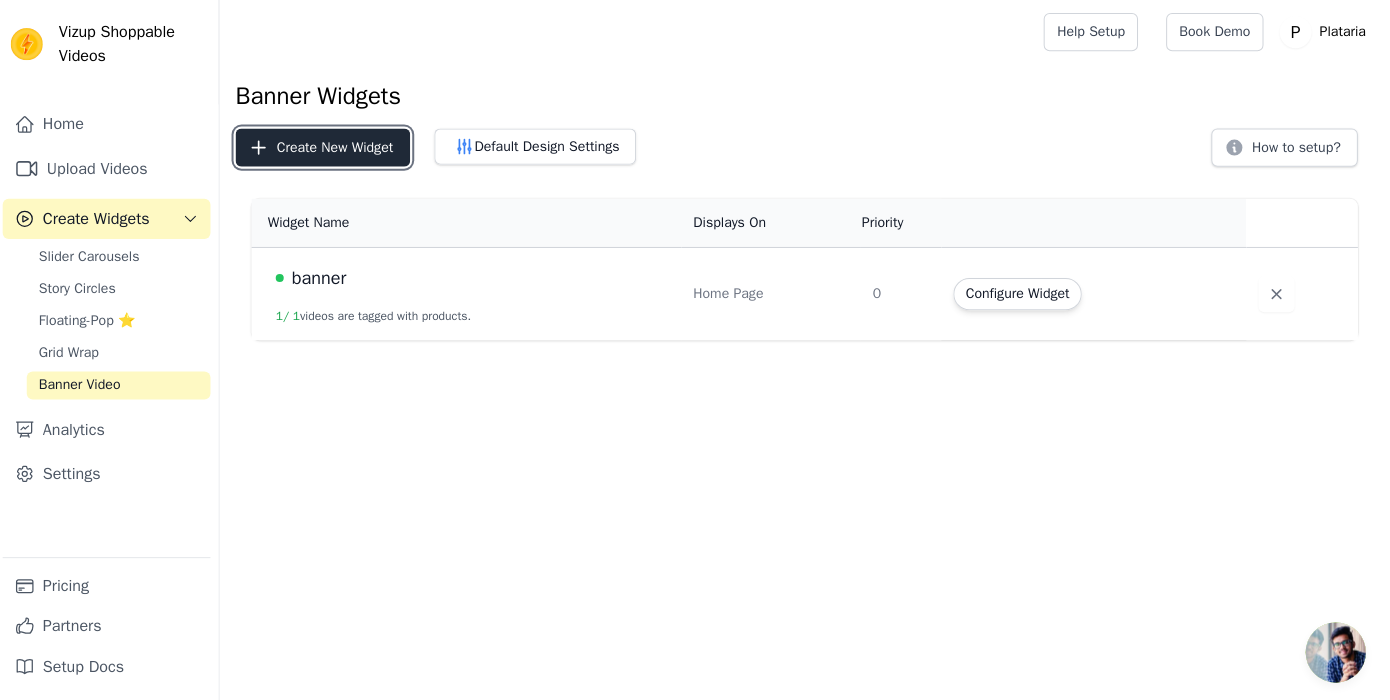 click on "Create New Widget" at bounding box center (327, 147) 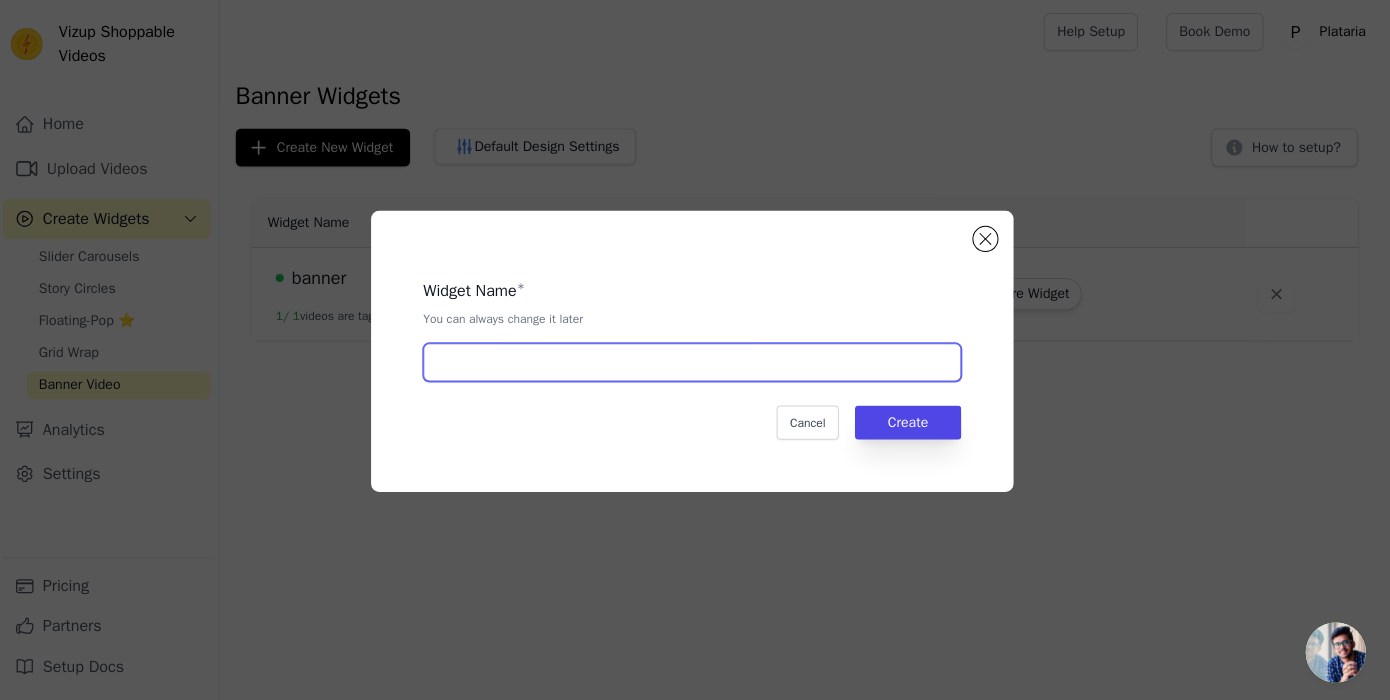 click at bounding box center [695, 361] 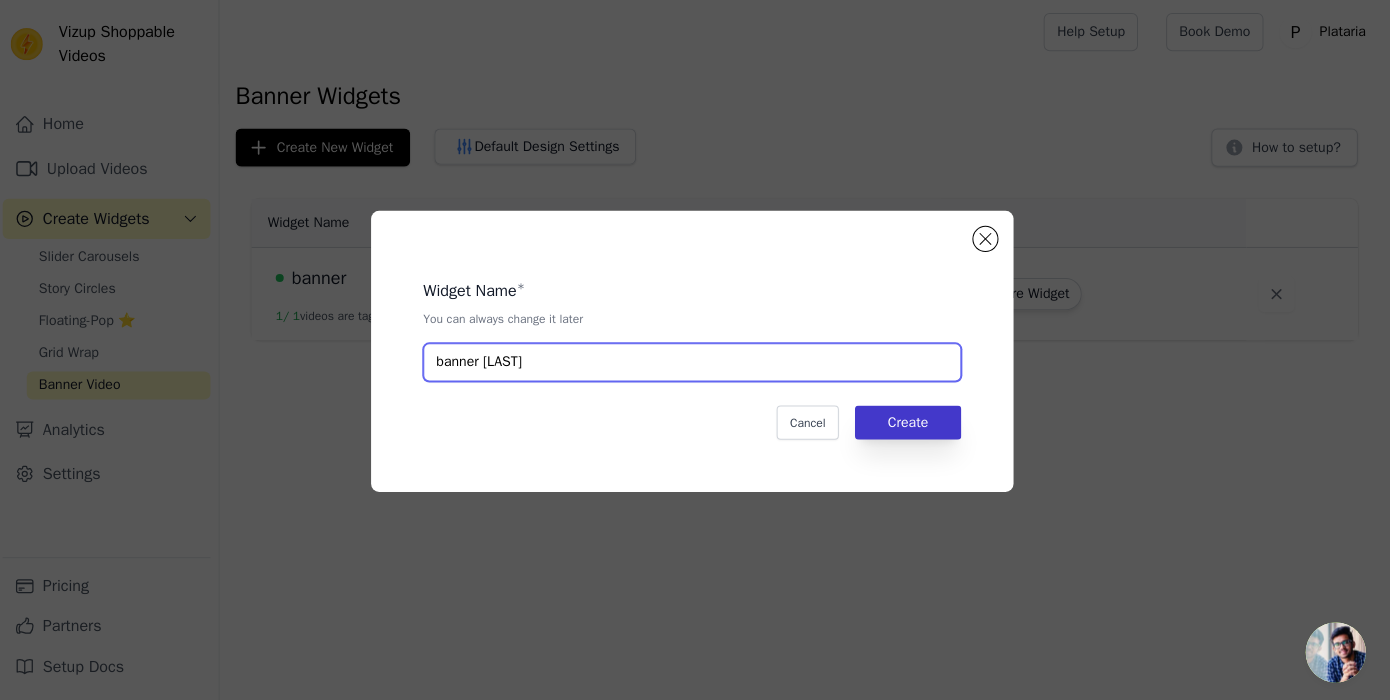 type on "banner colecciones" 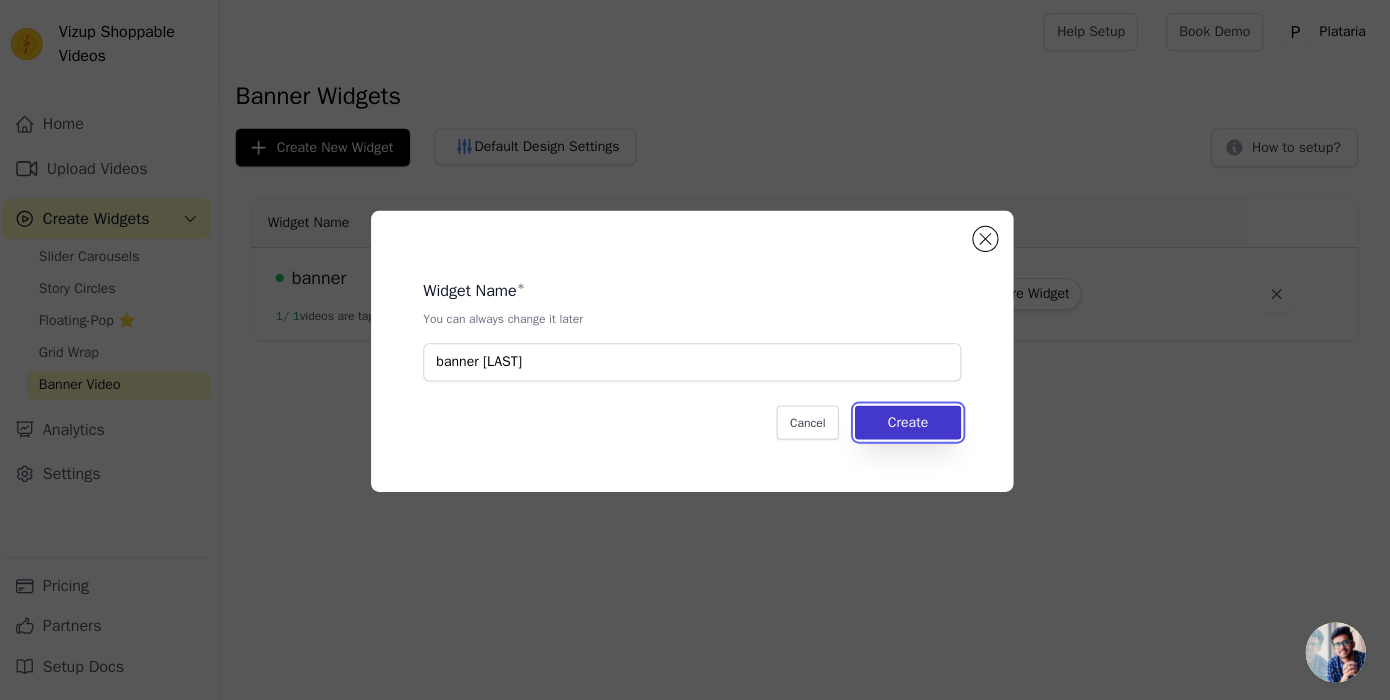click on "Create" at bounding box center [910, 421] 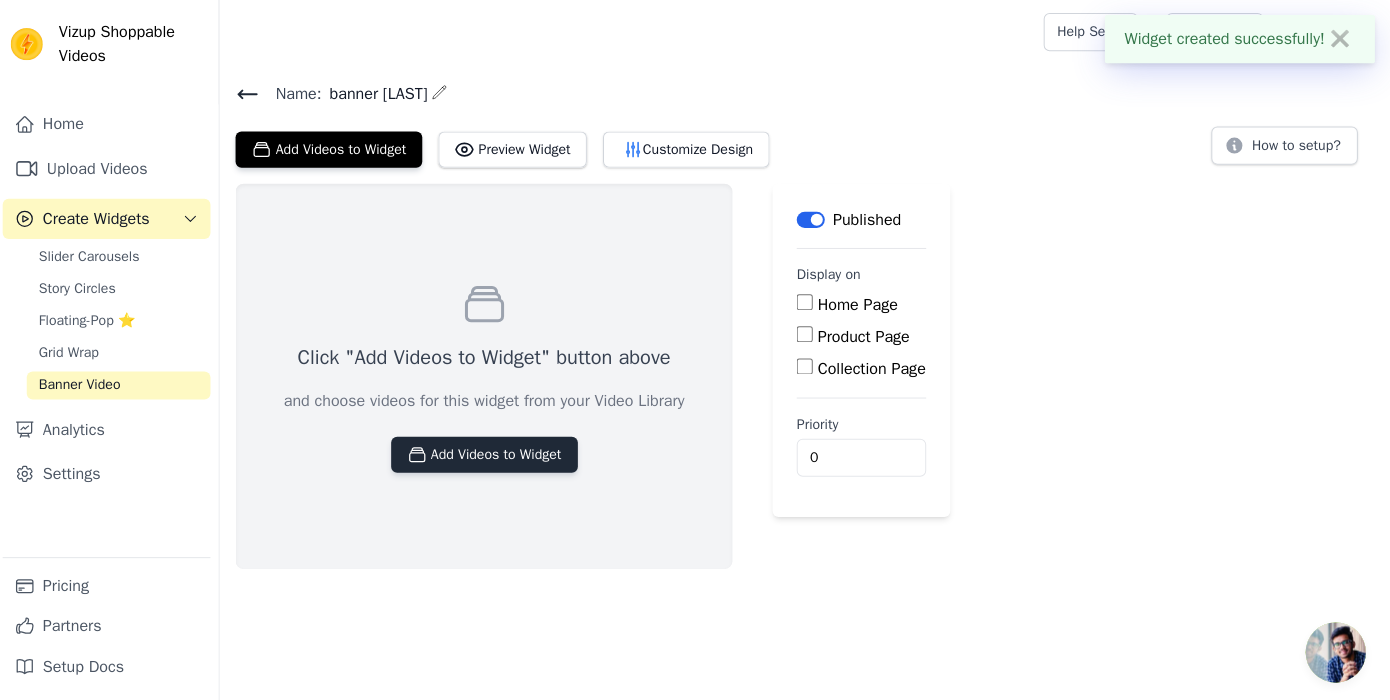 click on "Add Videos to Widget" at bounding box center [488, 453] 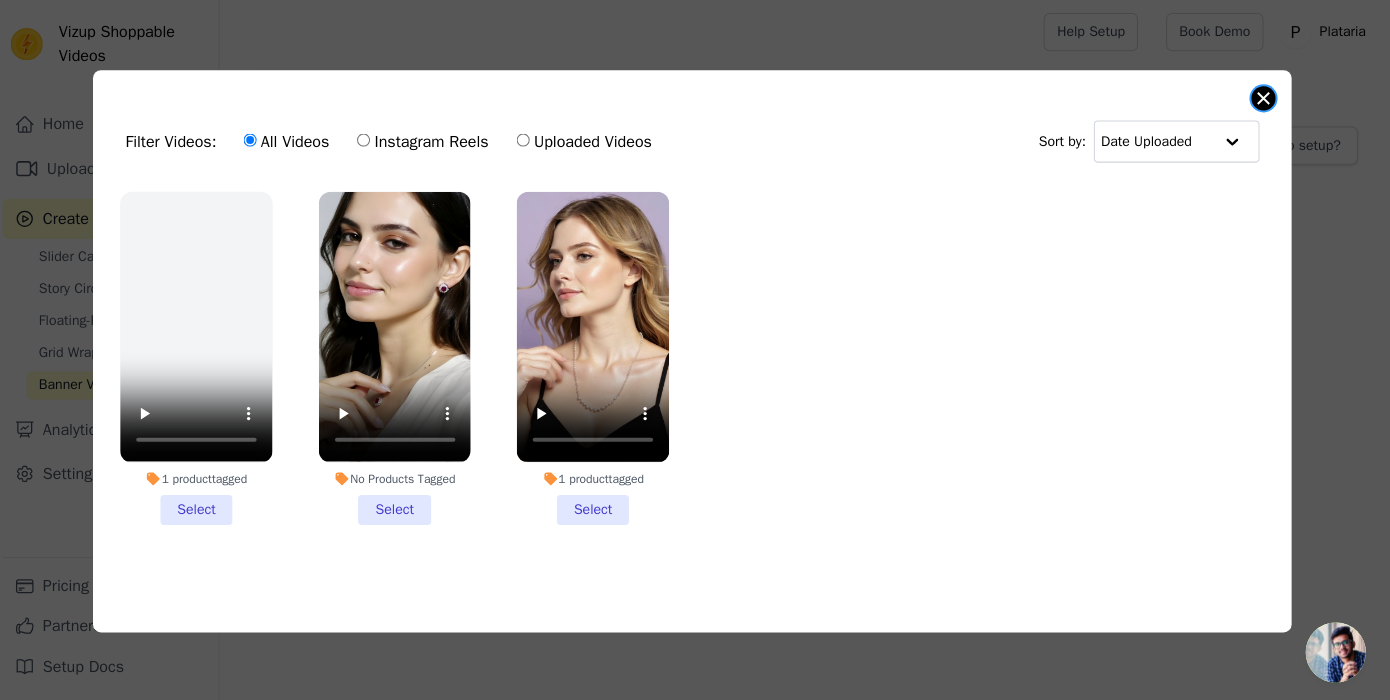 click at bounding box center [1264, 98] 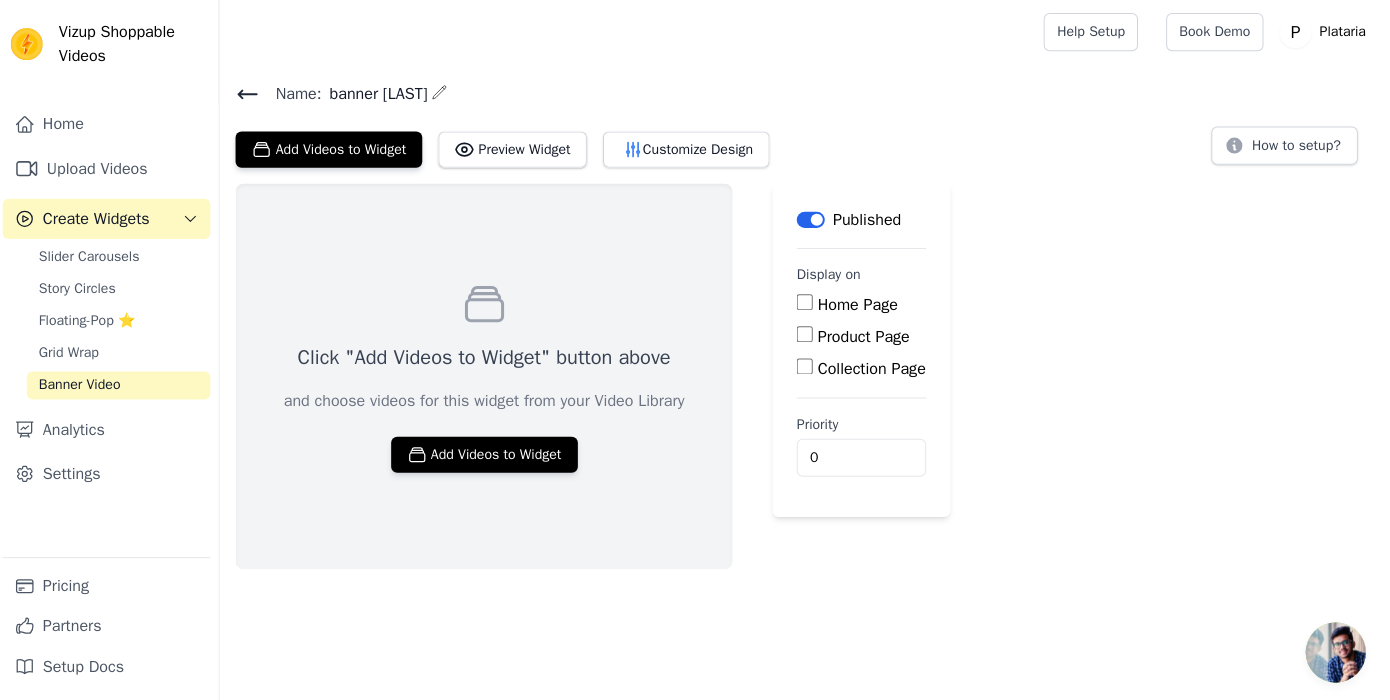 click 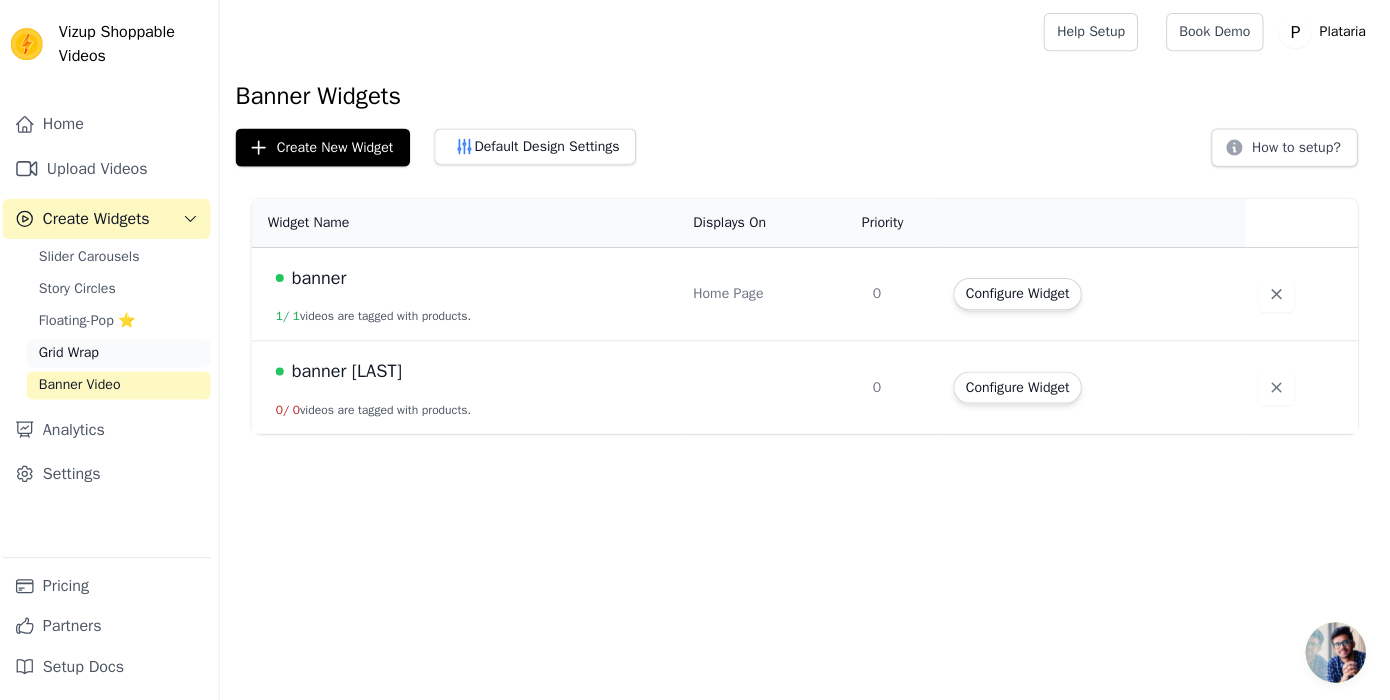 click on "Grid Wrap" at bounding box center (74, 352) 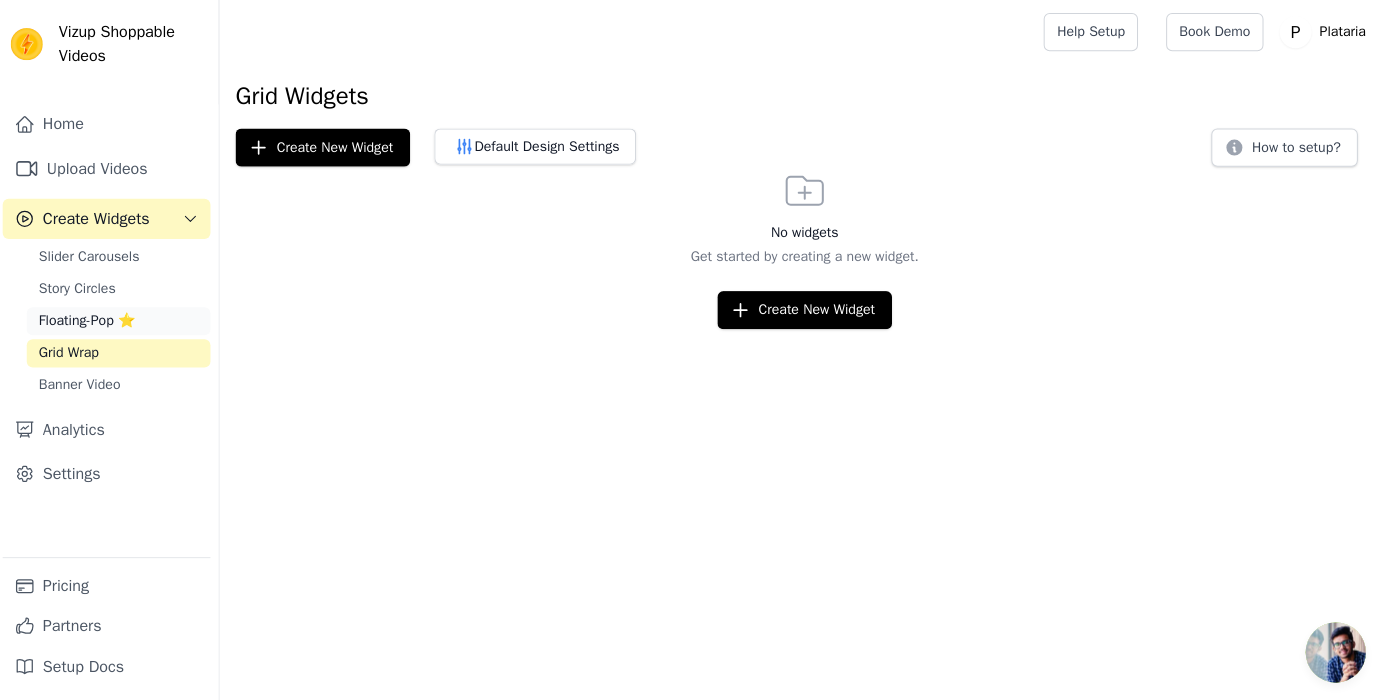 click on "Floating-Pop ⭐" at bounding box center (92, 320) 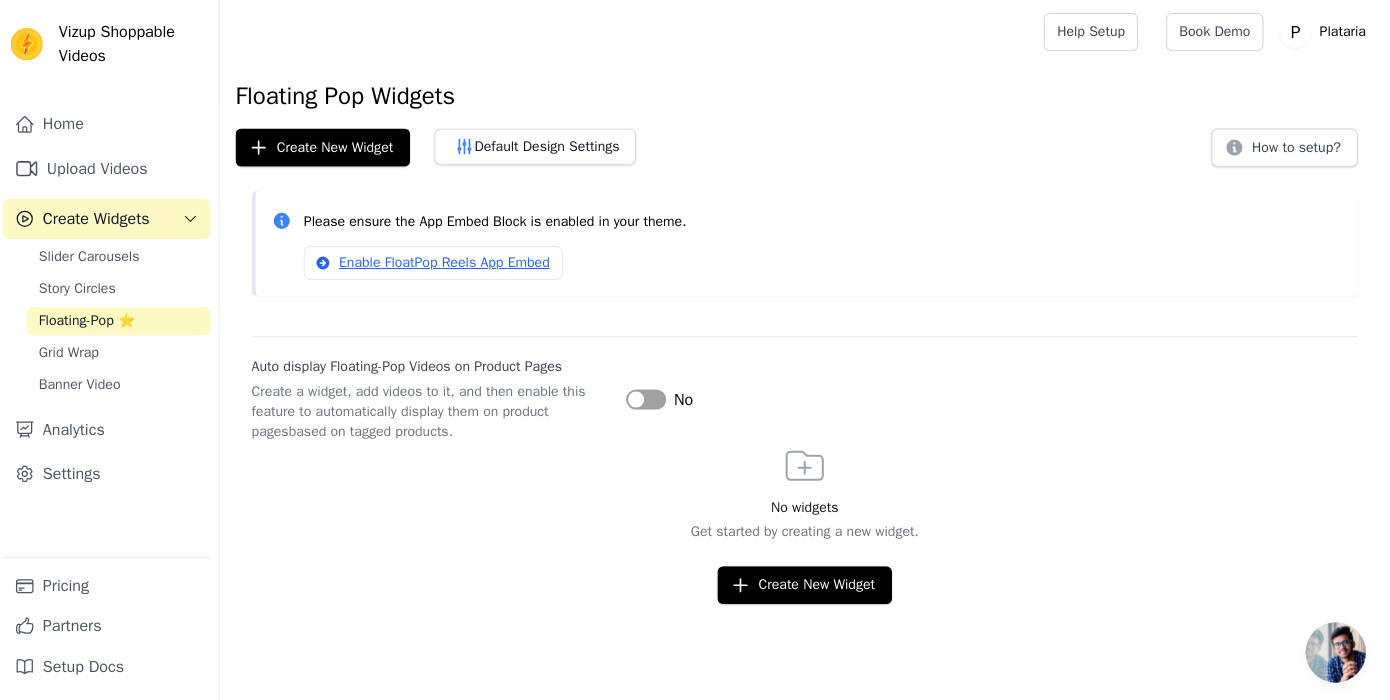 click on "Floating-Pop ⭐" at bounding box center (92, 320) 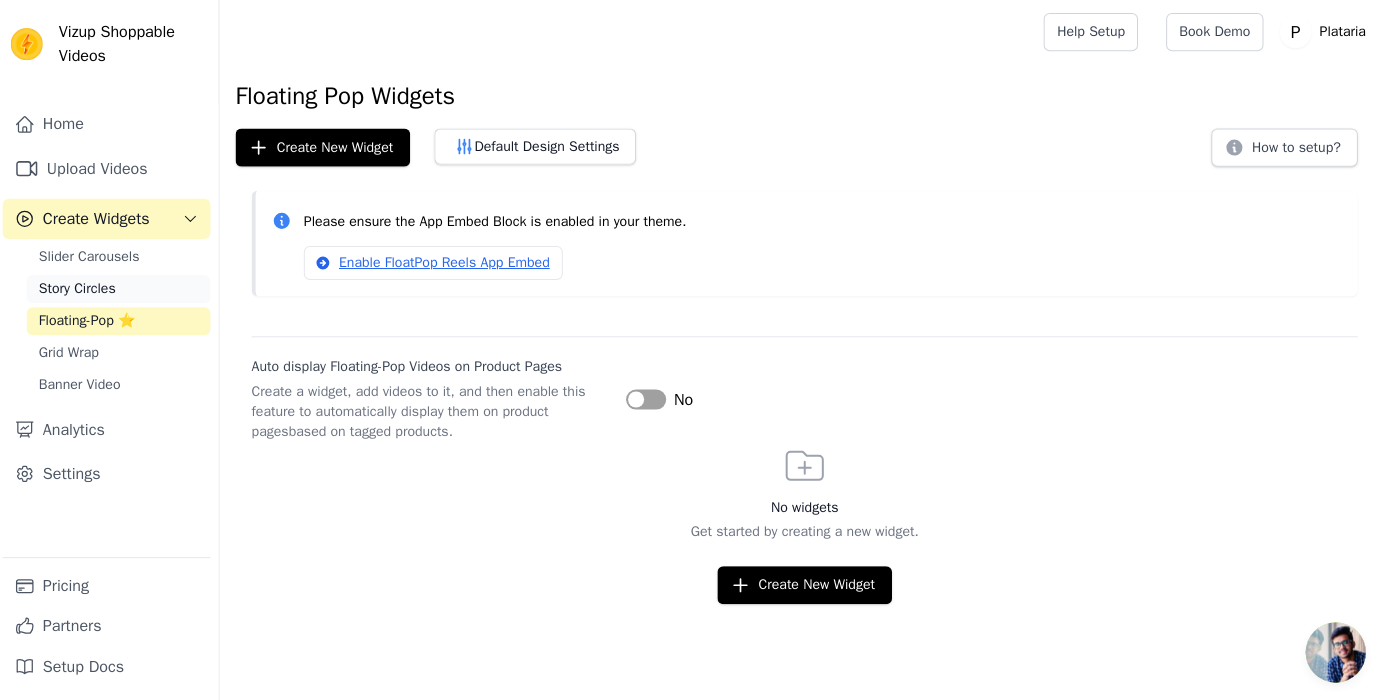 click on "Story Circles" at bounding box center (123, 288) 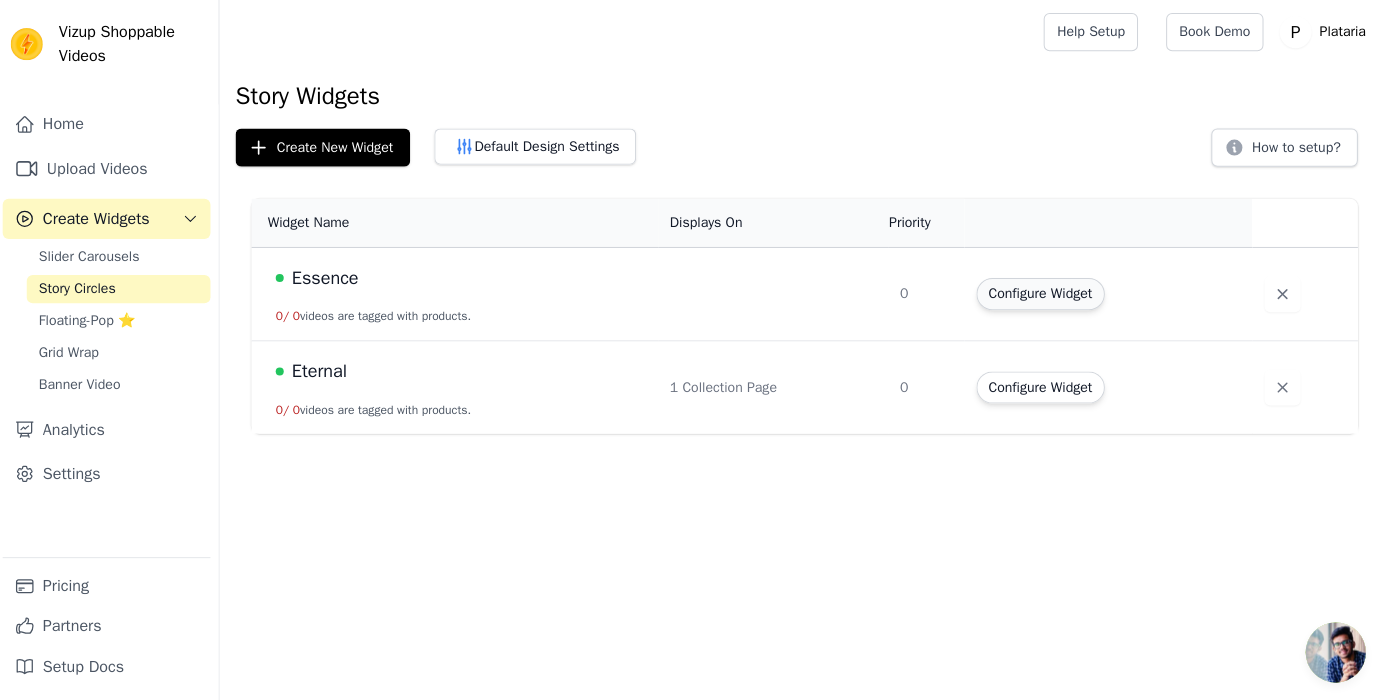 click on "Configure Widget" at bounding box center [1041, 293] 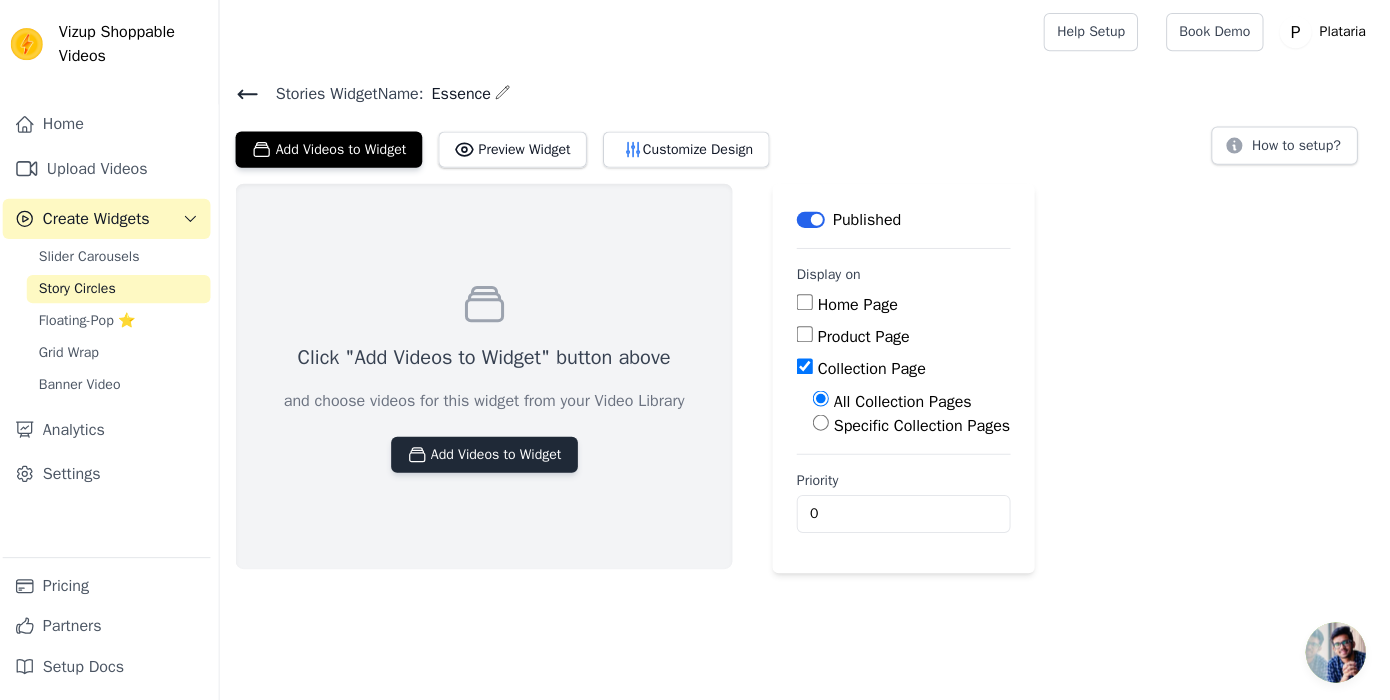click on "Add Videos to Widget" at bounding box center (488, 453) 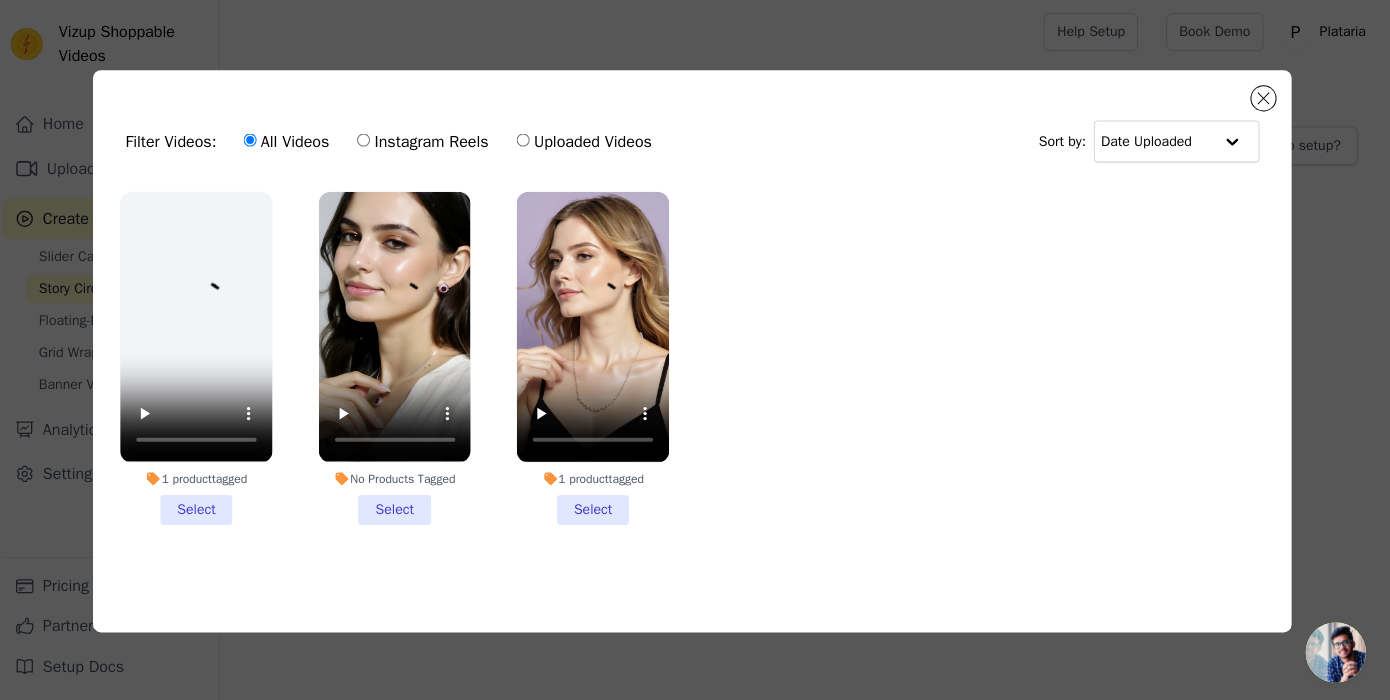 click on "No Products Tagged     Select" at bounding box center [399, 356] 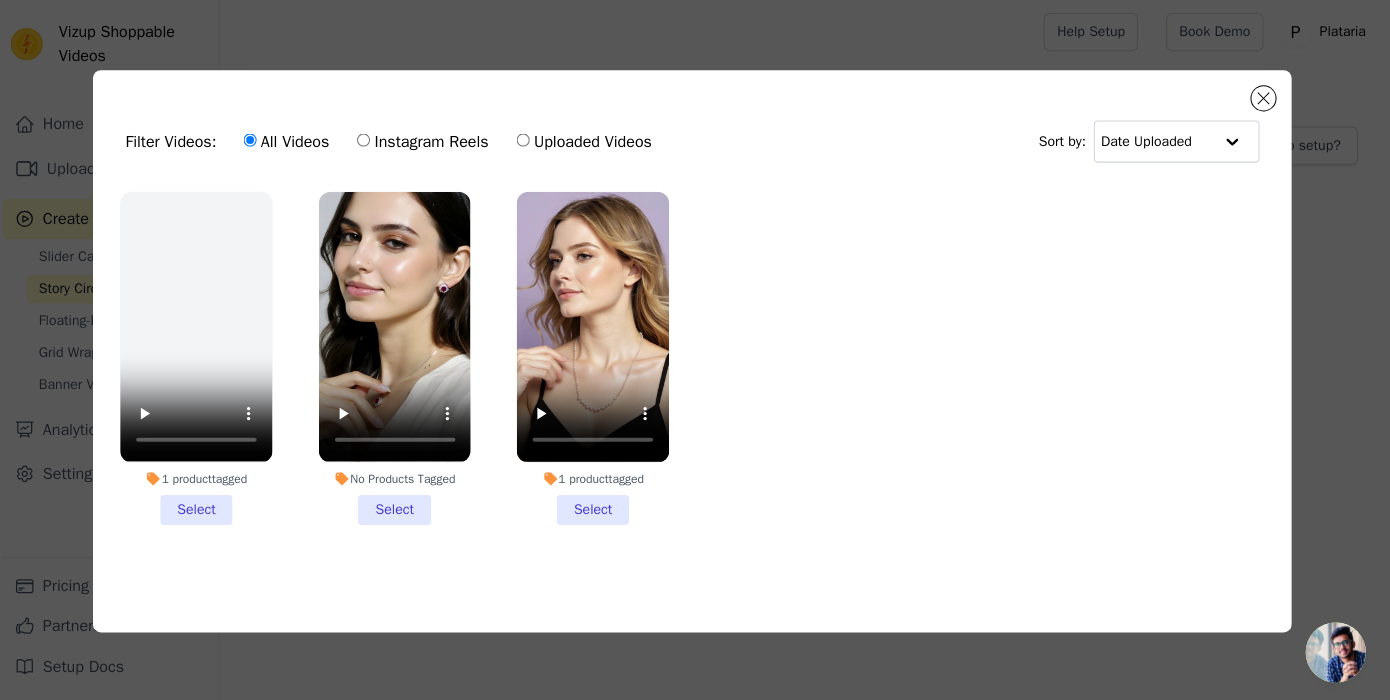click on "No Products Tagged     Select" at bounding box center [0, 0] 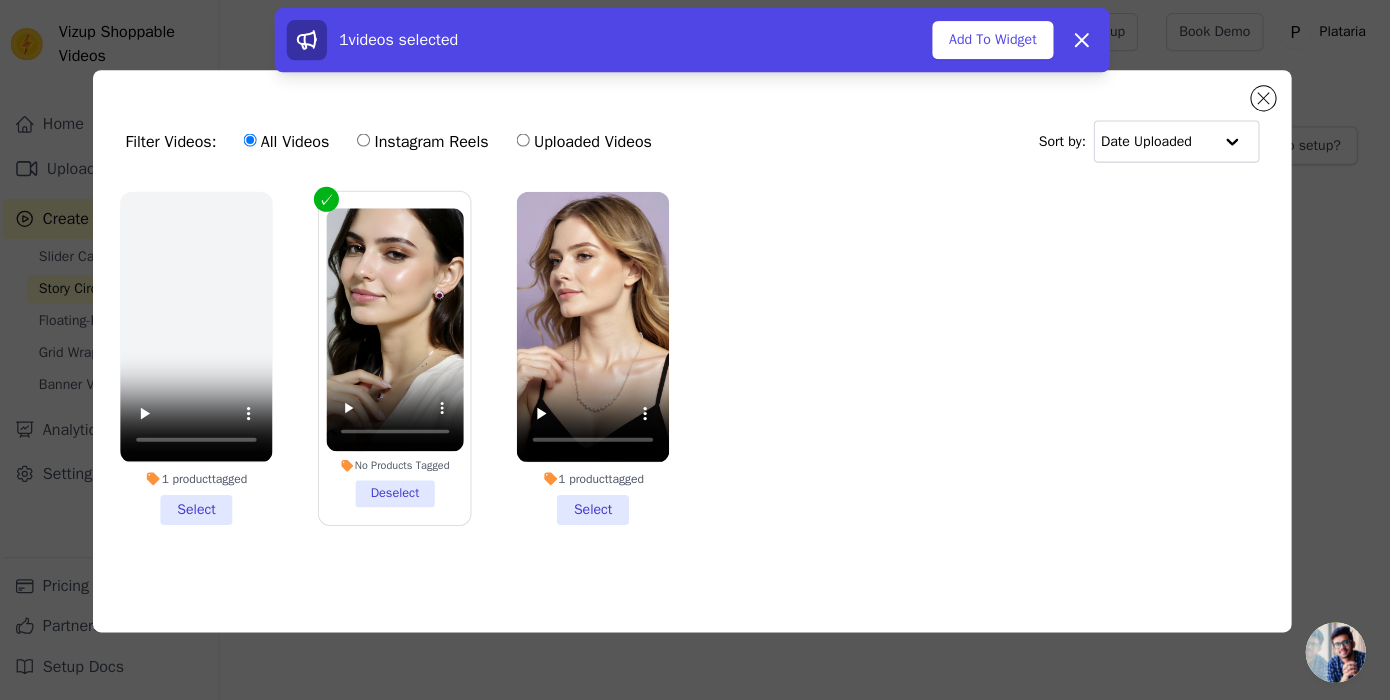 click on "1   product  tagged     Select" at bounding box center (596, 356) 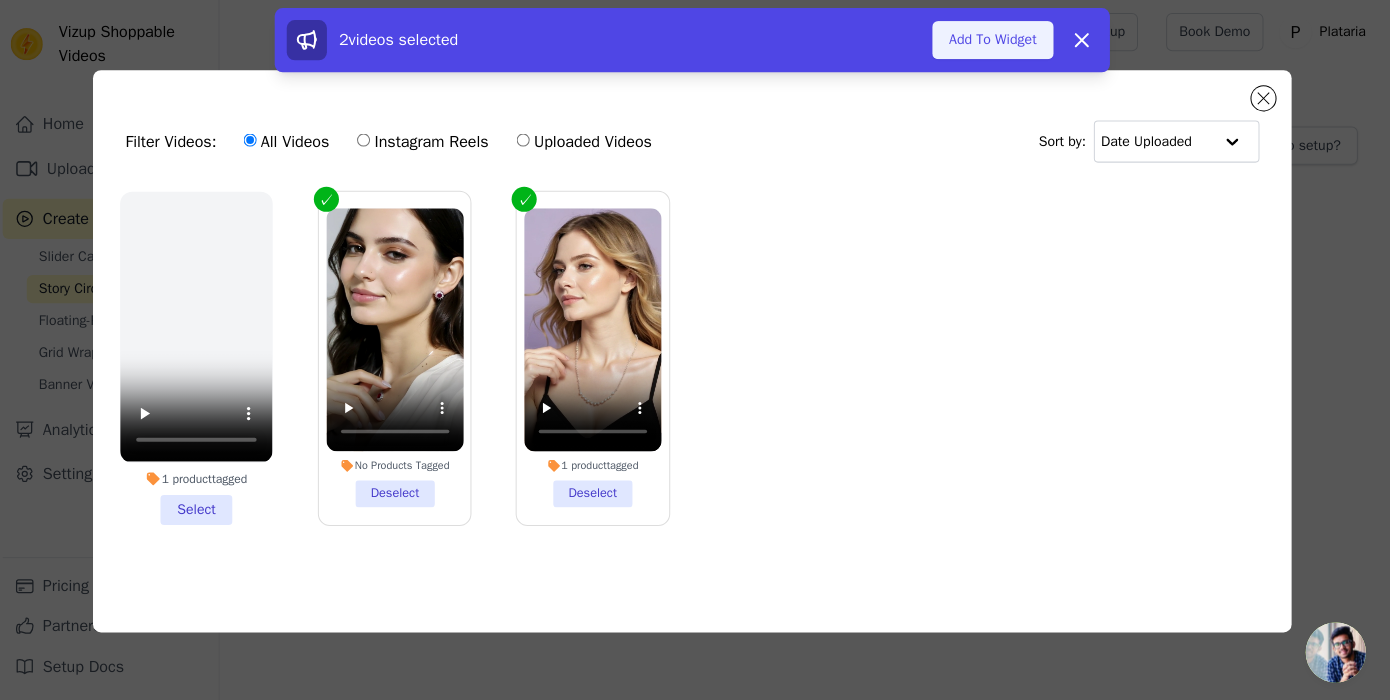click on "Add To Widget" at bounding box center (994, 40) 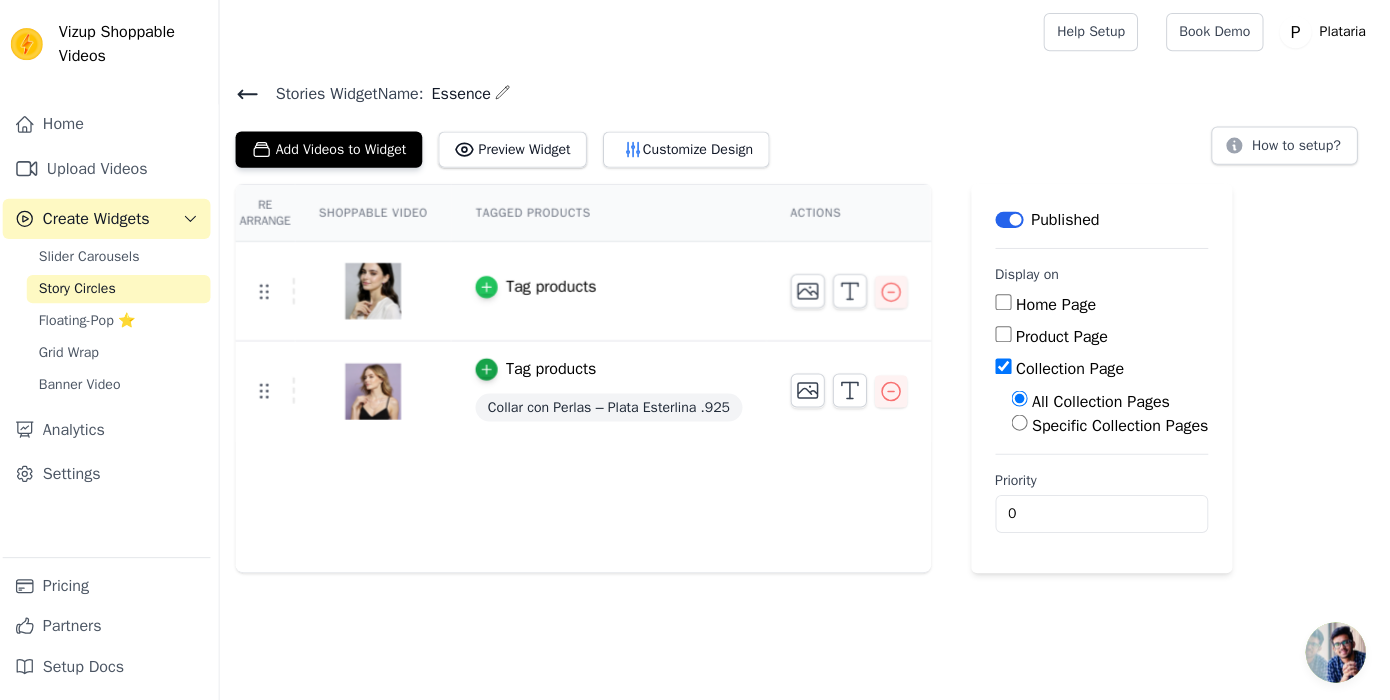 click 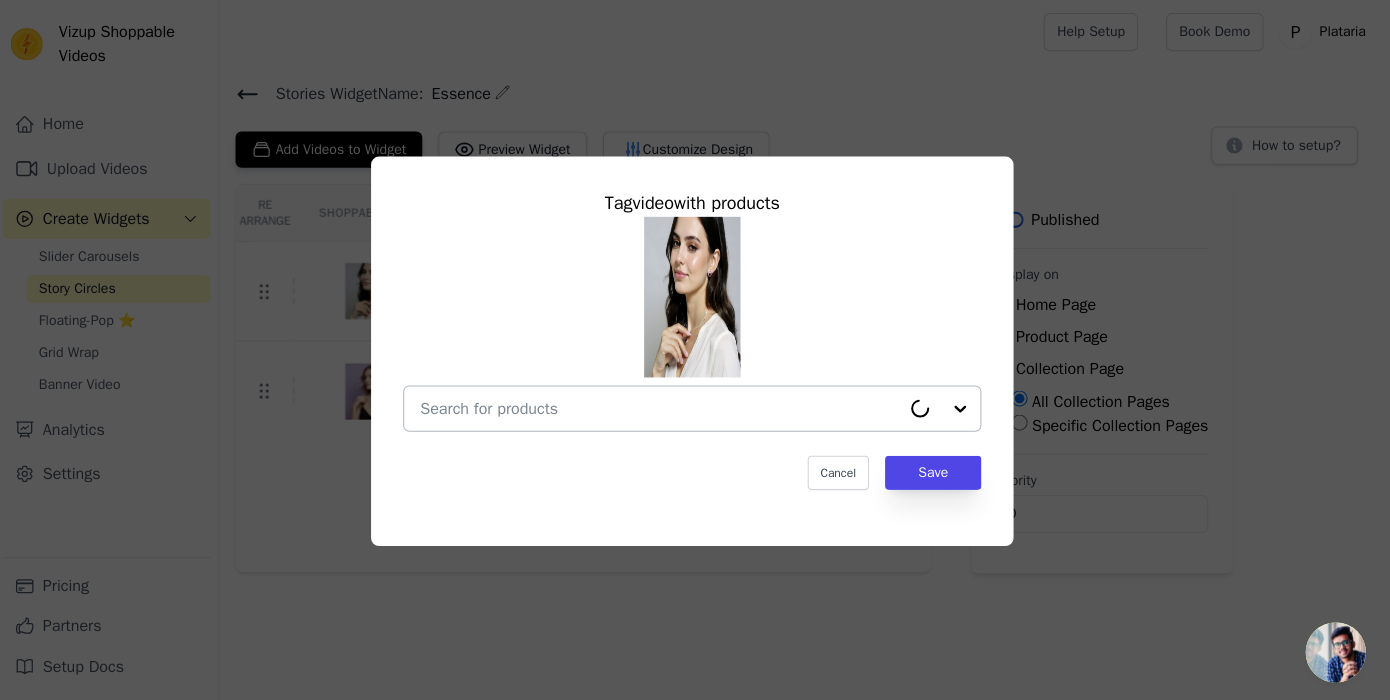 click at bounding box center (663, 407) 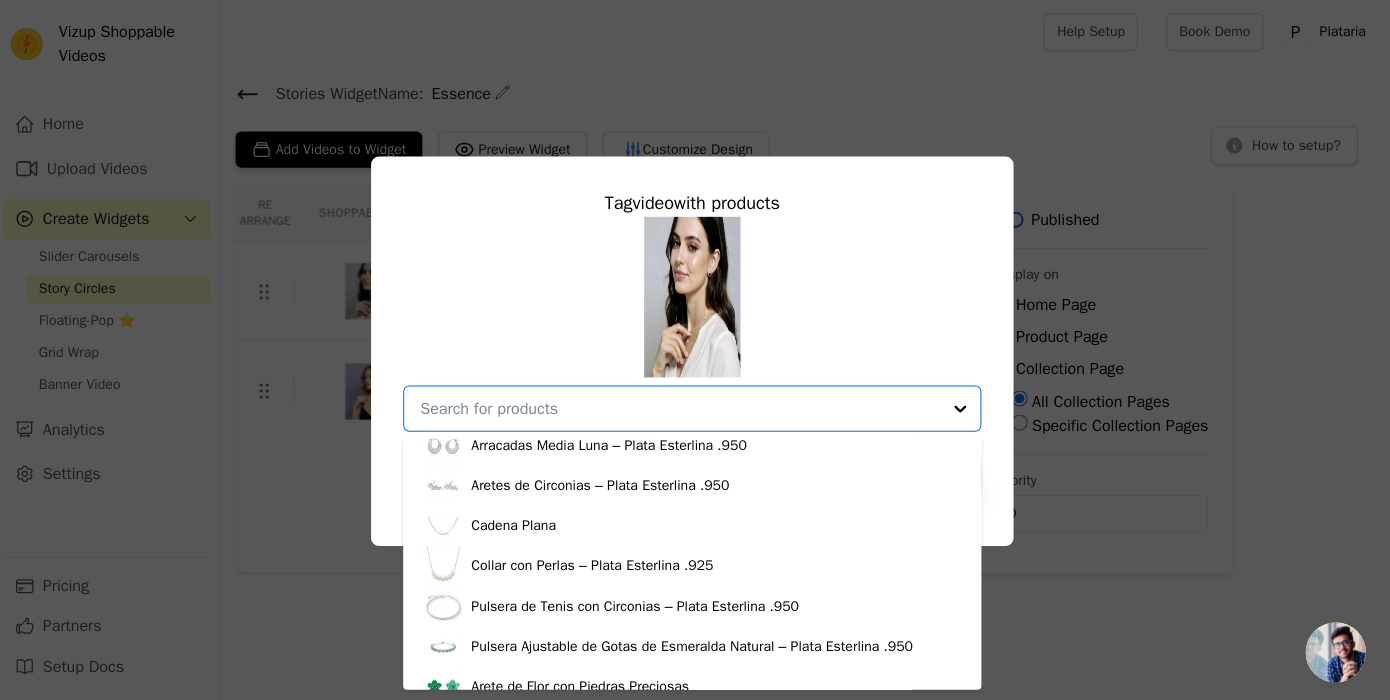 scroll, scrollTop: 433, scrollLeft: 0, axis: vertical 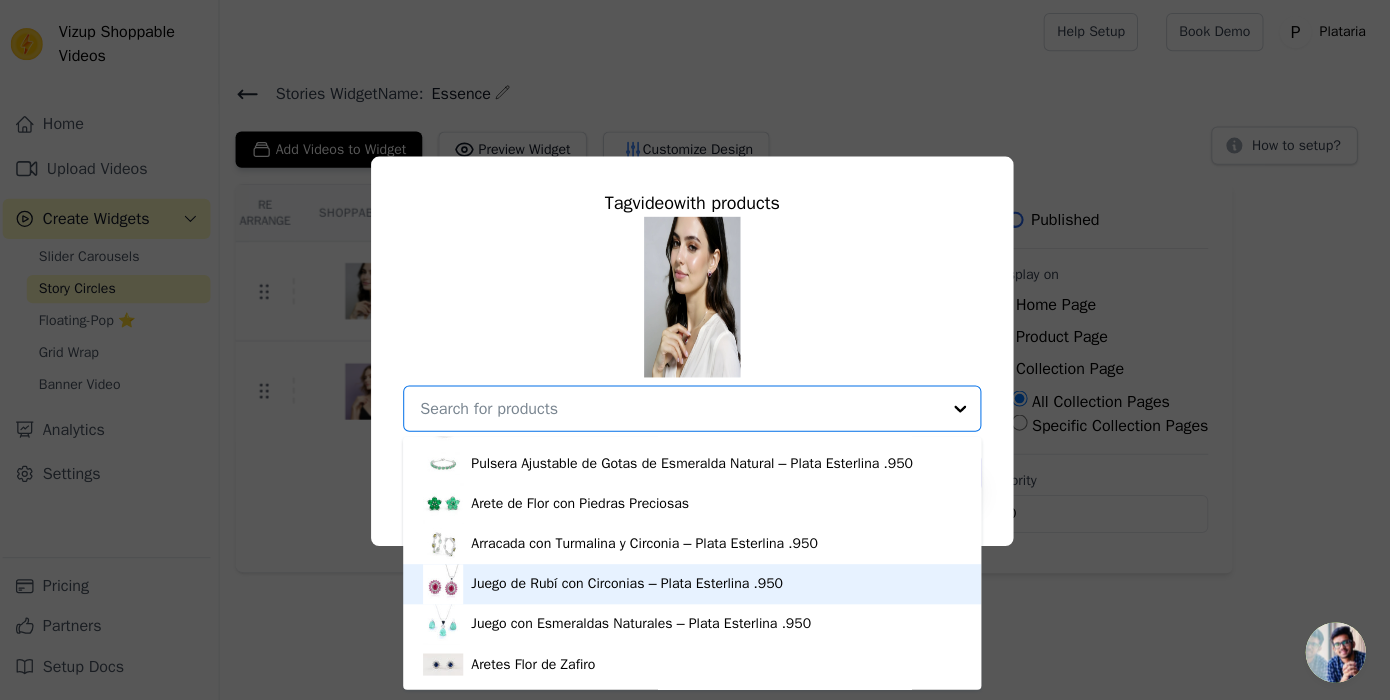 click on "Juego de Rubí con Circonias – Plata Esterlina .950" at bounding box center [630, 582] 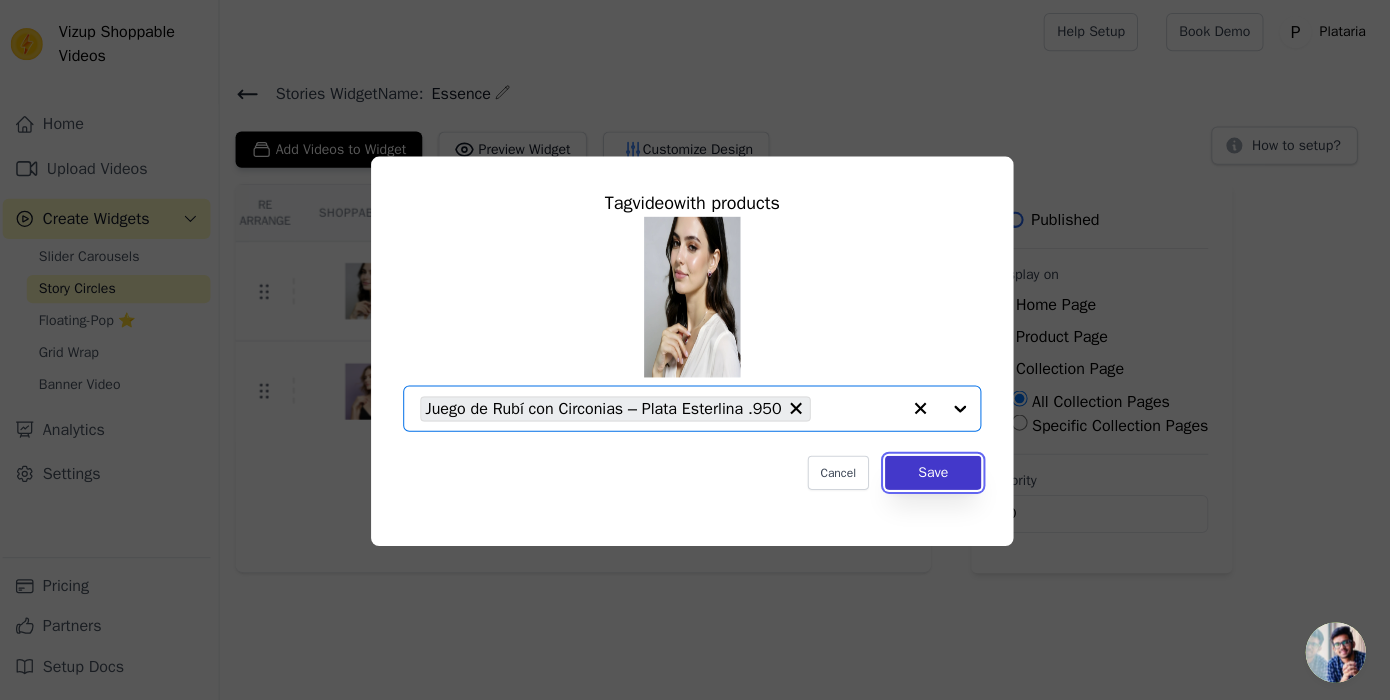 click on "Save" at bounding box center [935, 471] 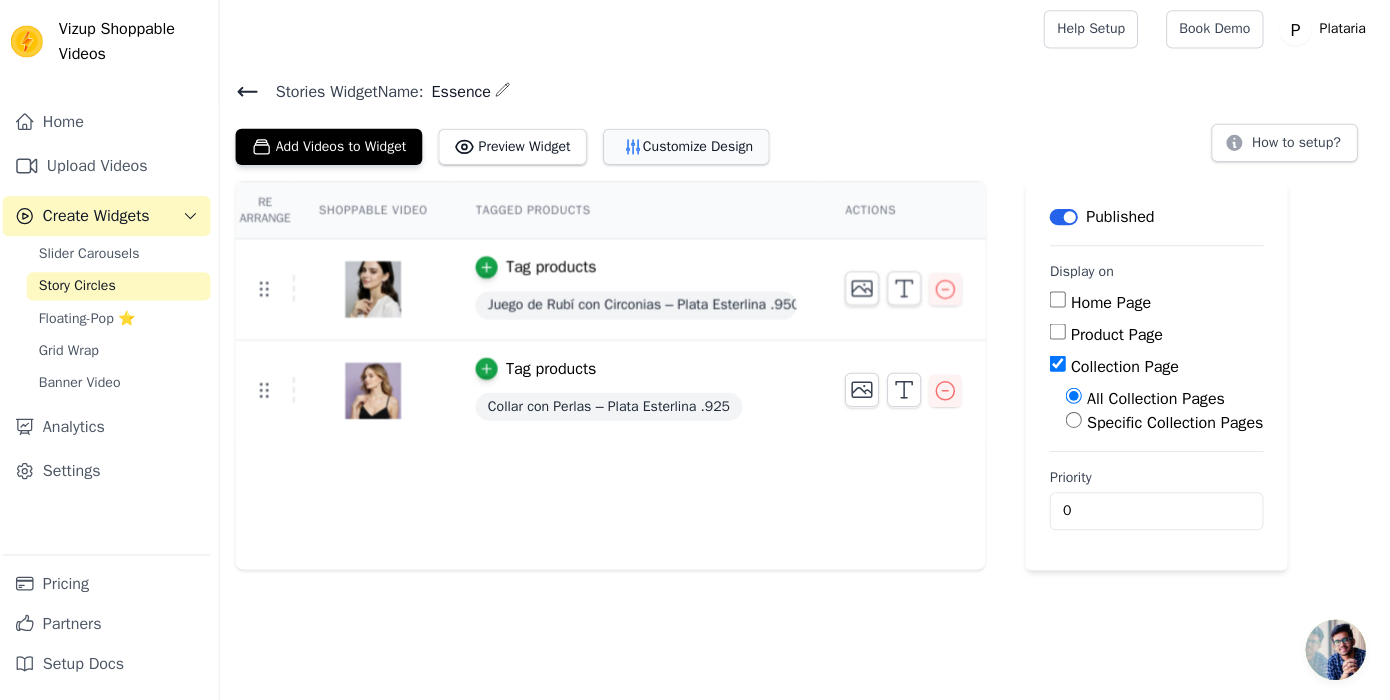 click on "Customize Design" at bounding box center (689, 149) 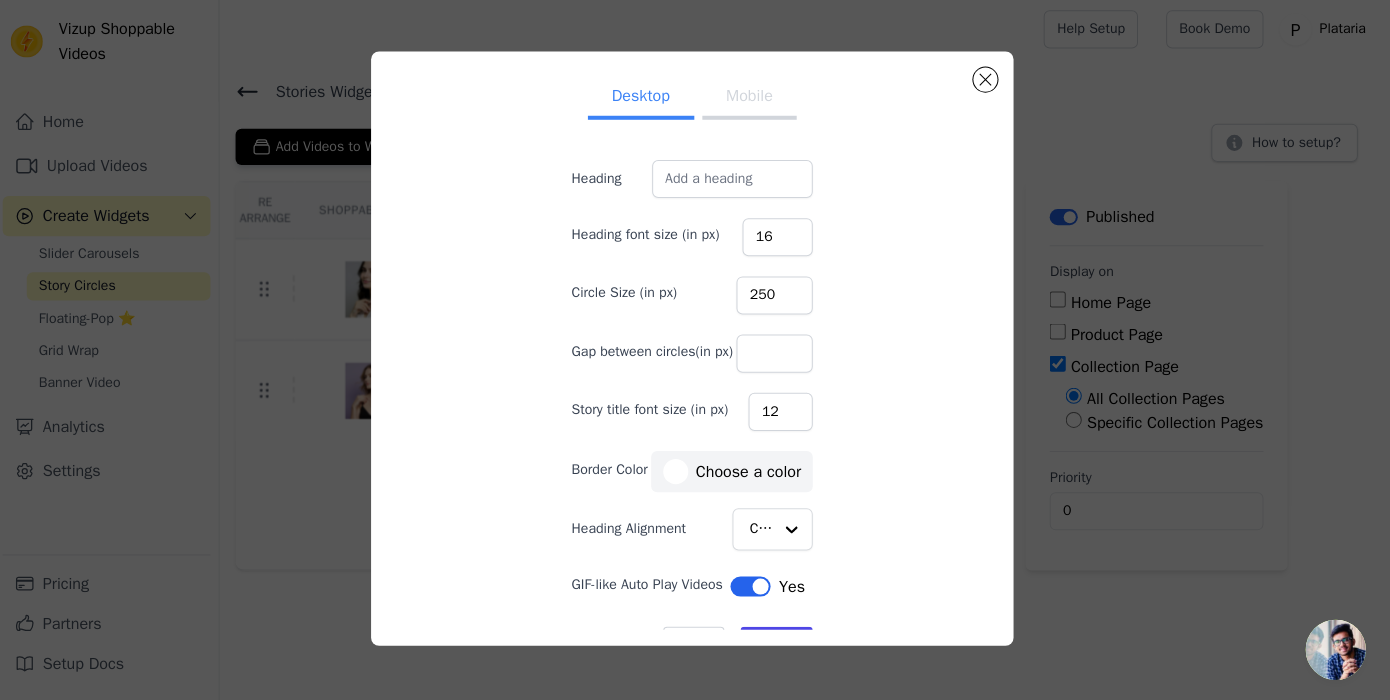 scroll, scrollTop: 21, scrollLeft: 0, axis: vertical 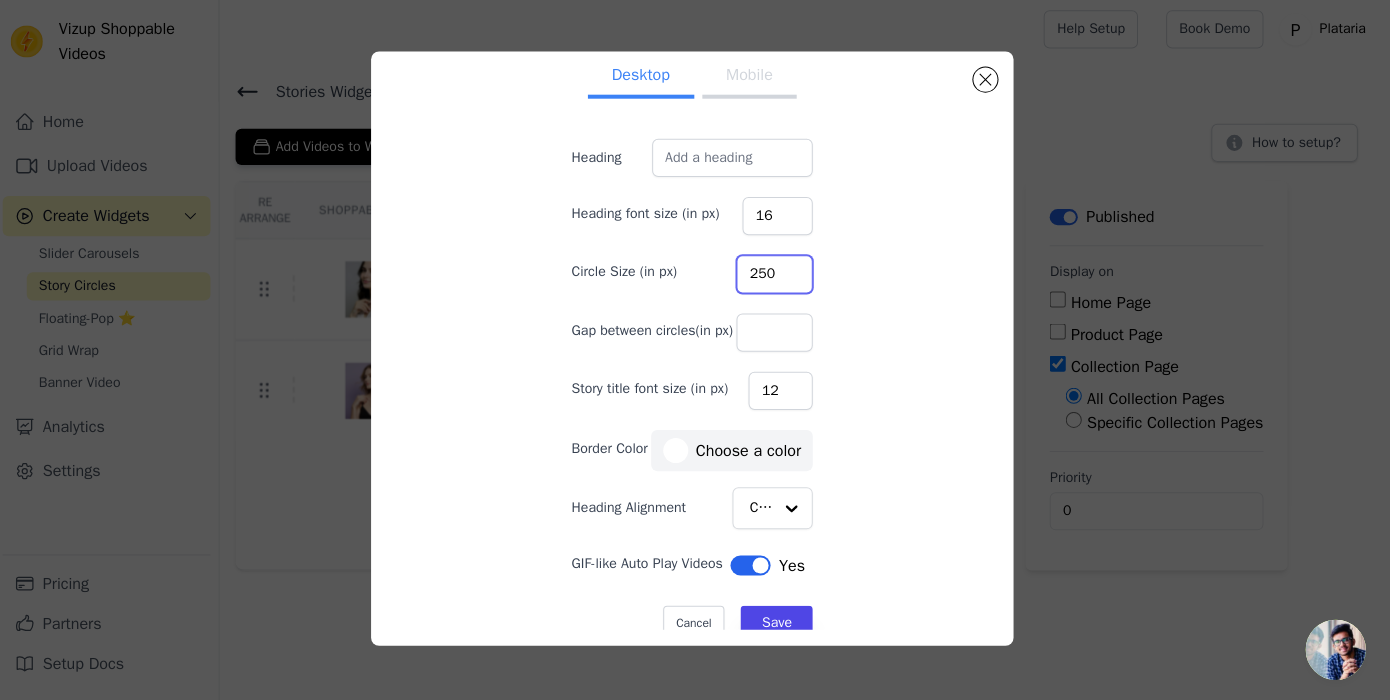click on "250" at bounding box center [777, 276] 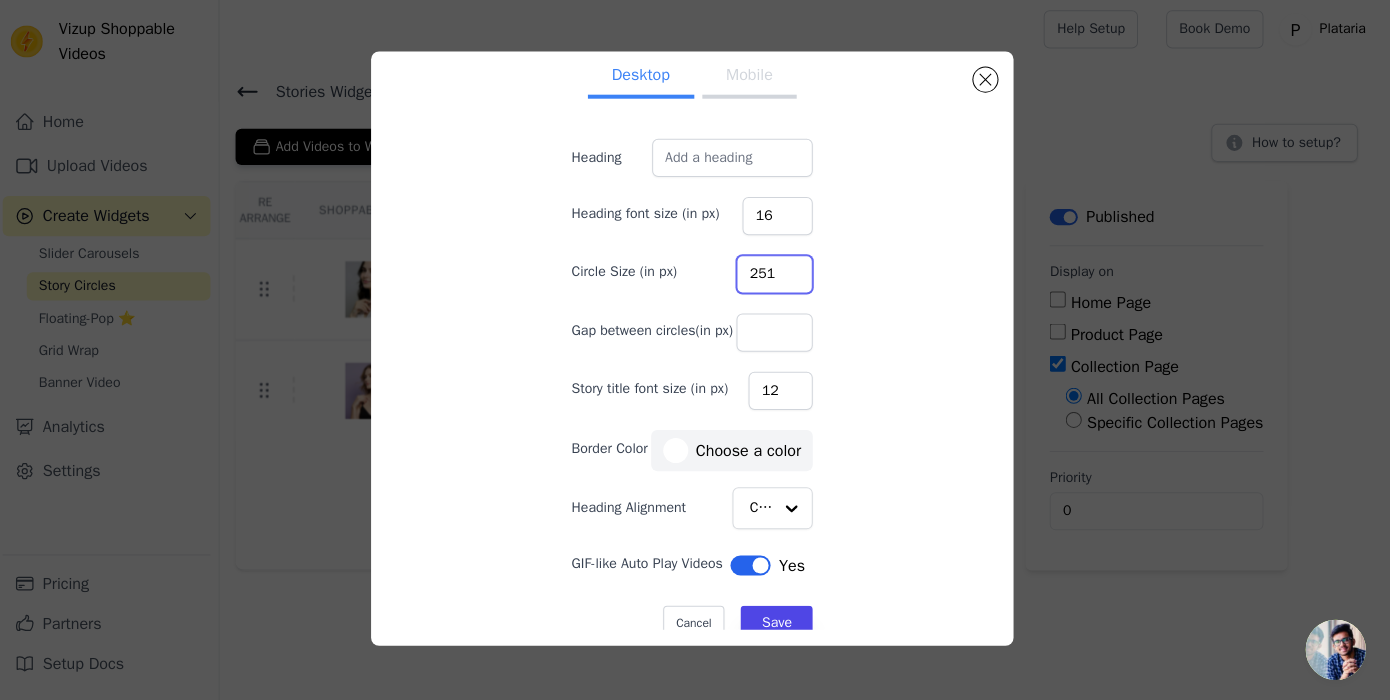 click on "251" at bounding box center [777, 276] 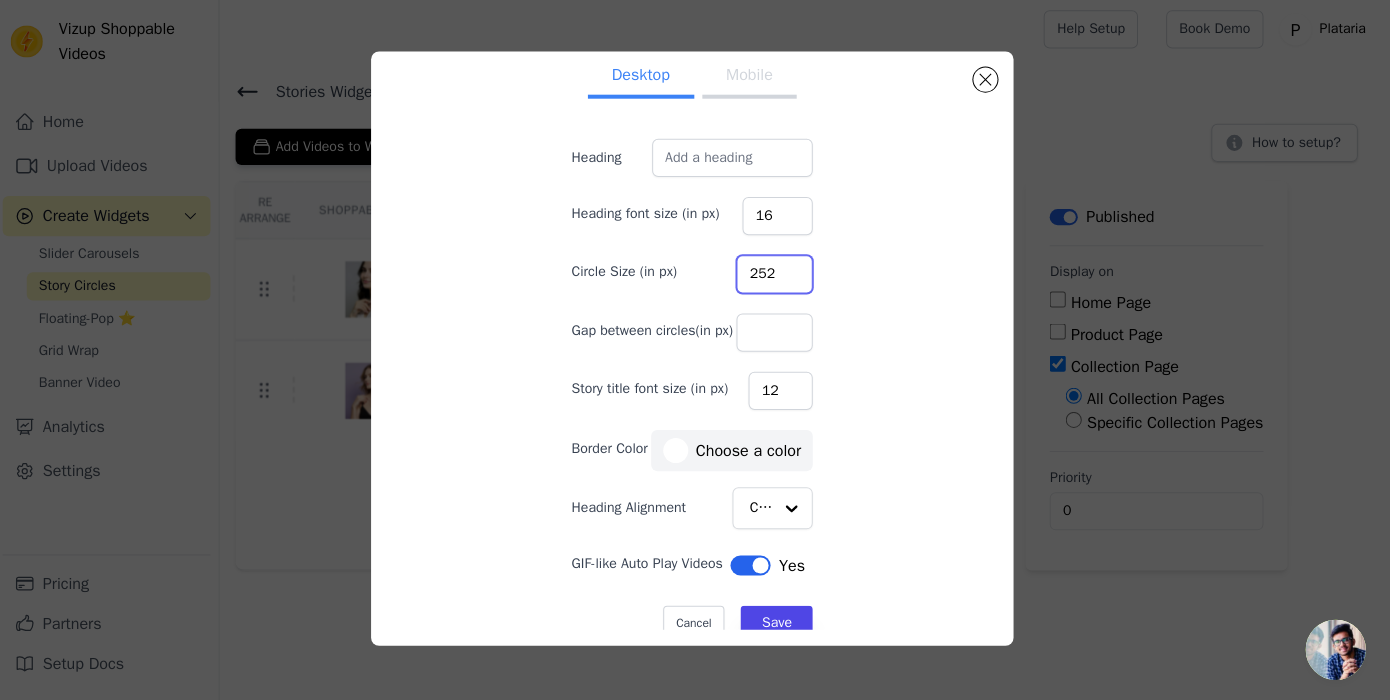 click on "252" at bounding box center [777, 276] 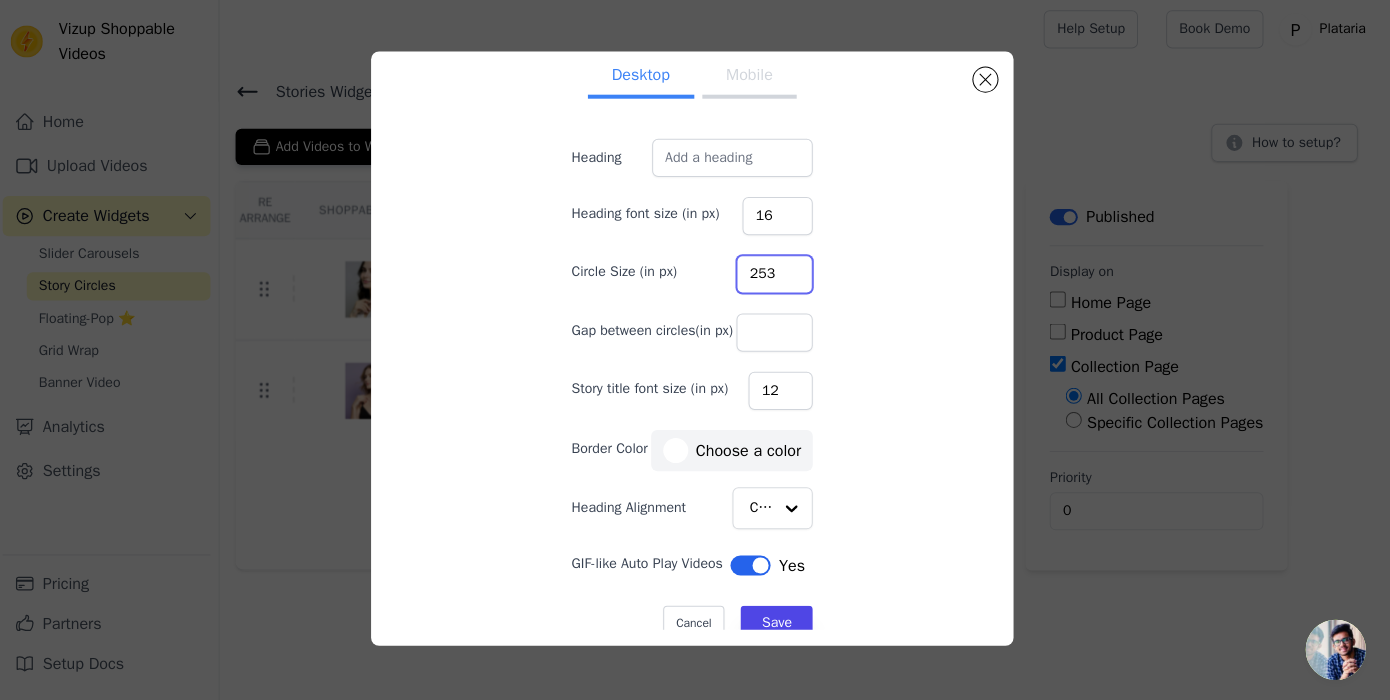click on "253" at bounding box center [777, 276] 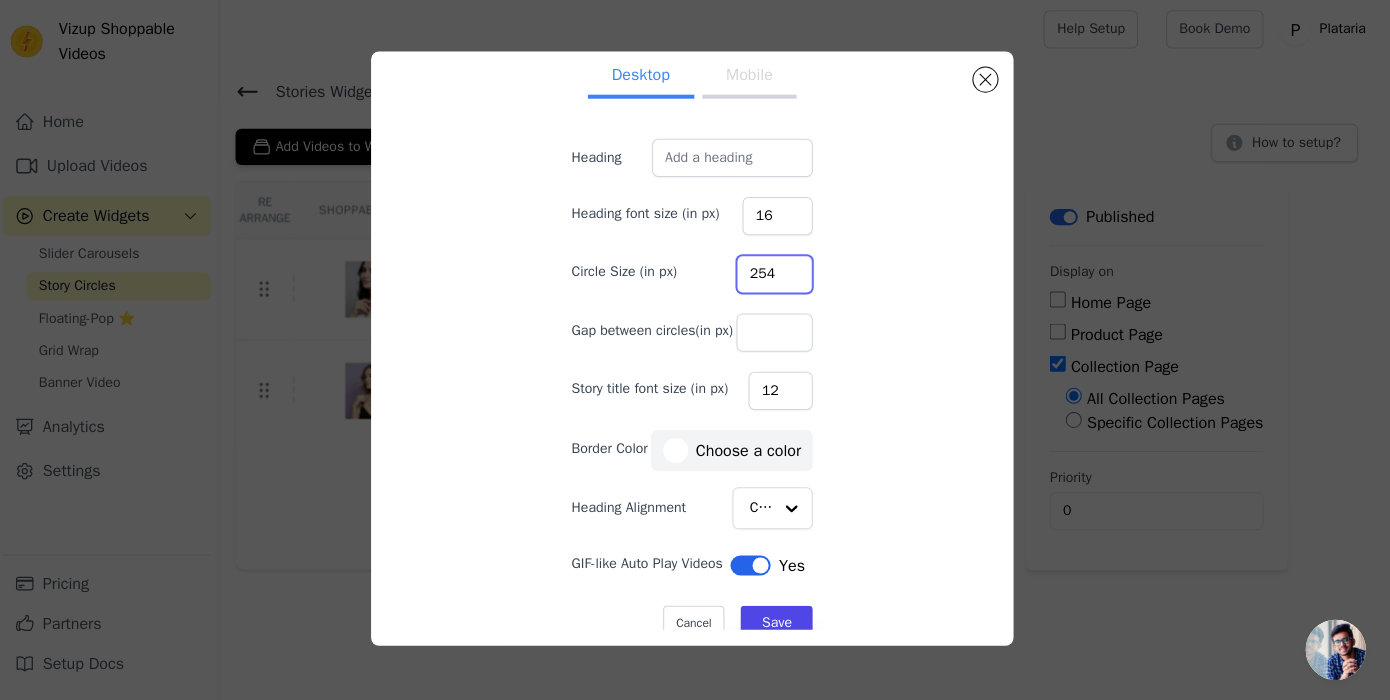click on "254" at bounding box center (777, 276) 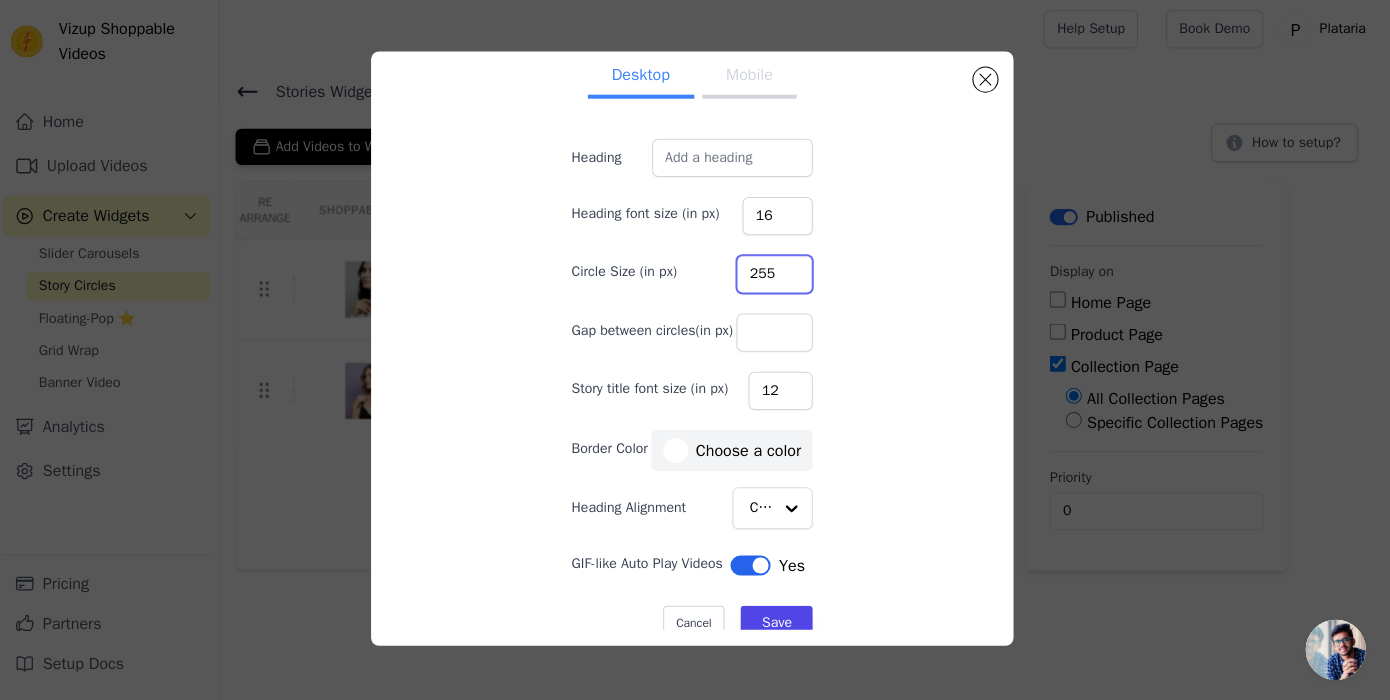 click on "255" at bounding box center (777, 276) 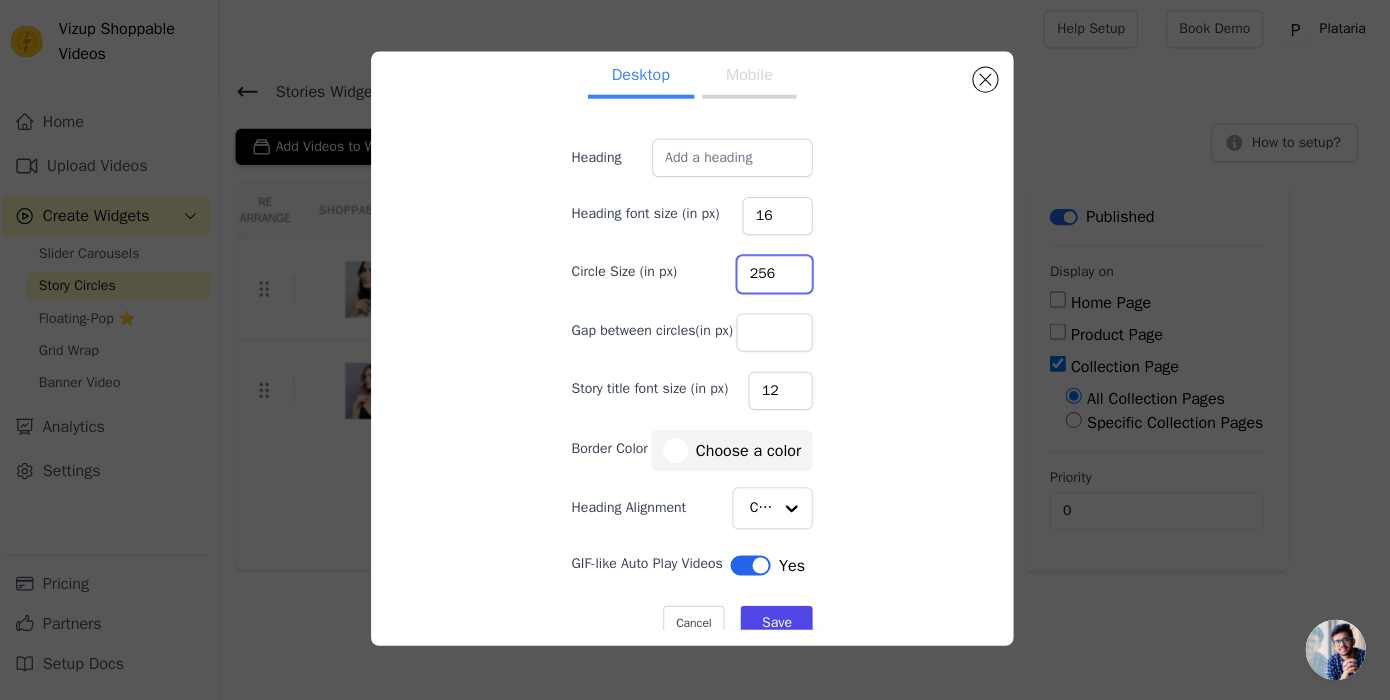 click on "256" at bounding box center [777, 276] 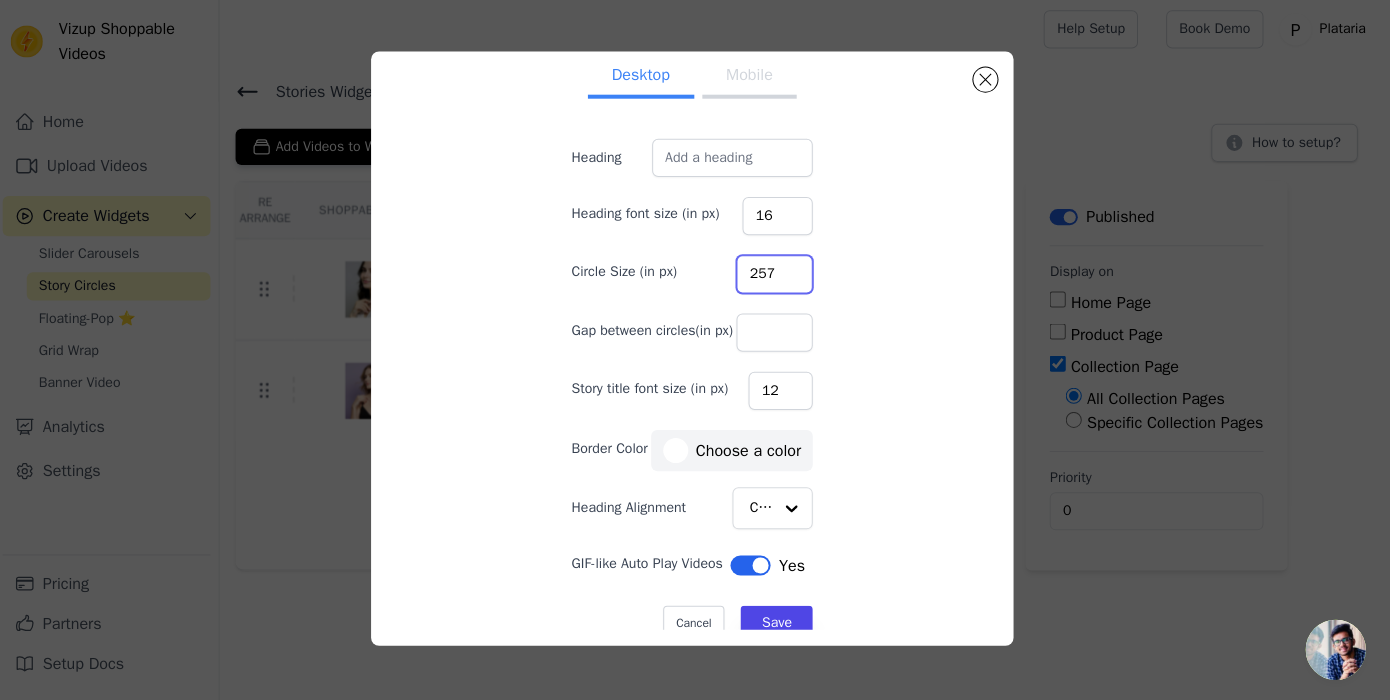 click on "257" at bounding box center (777, 276) 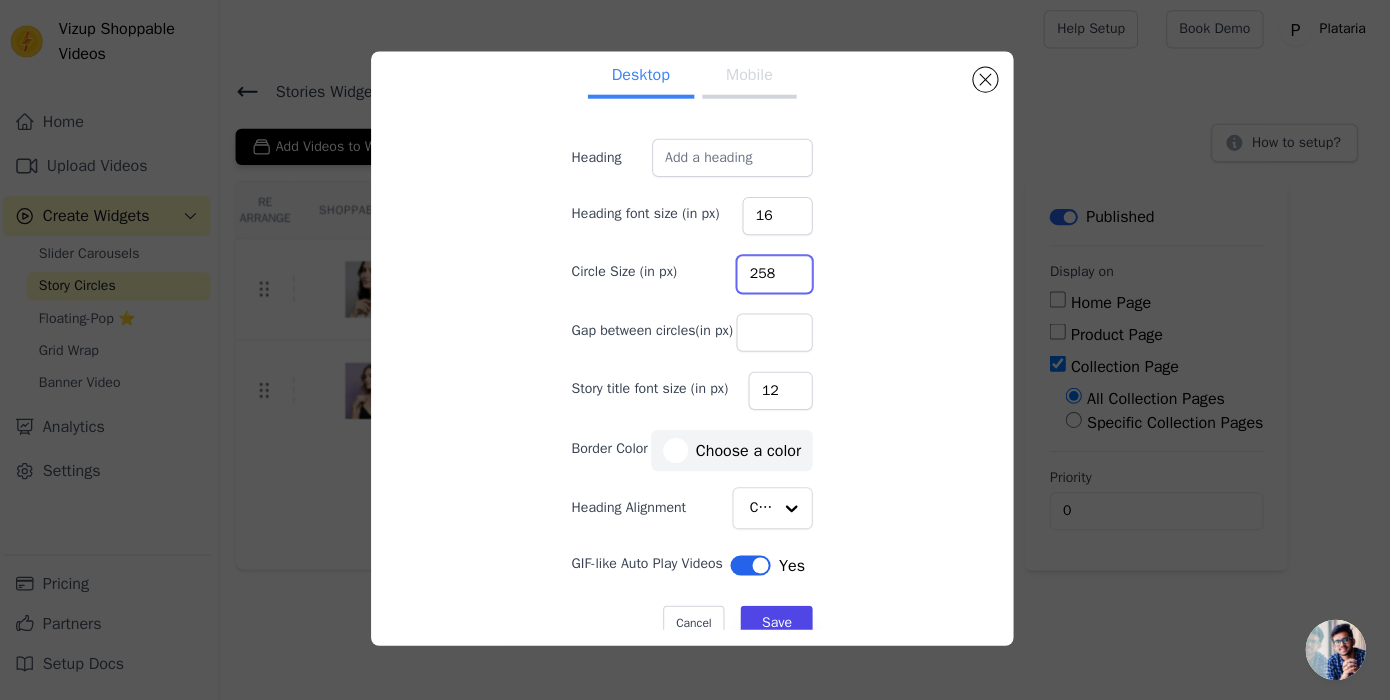 click on "258" at bounding box center (777, 276) 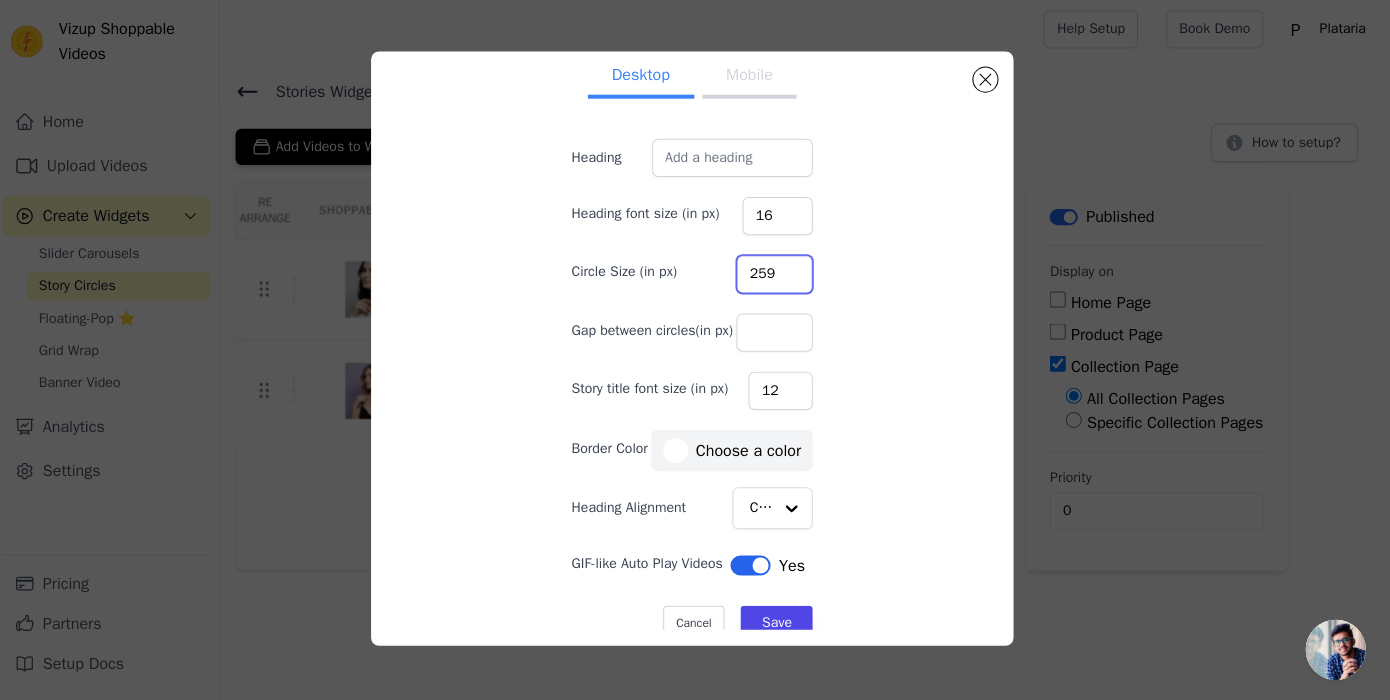 click on "259" at bounding box center [777, 276] 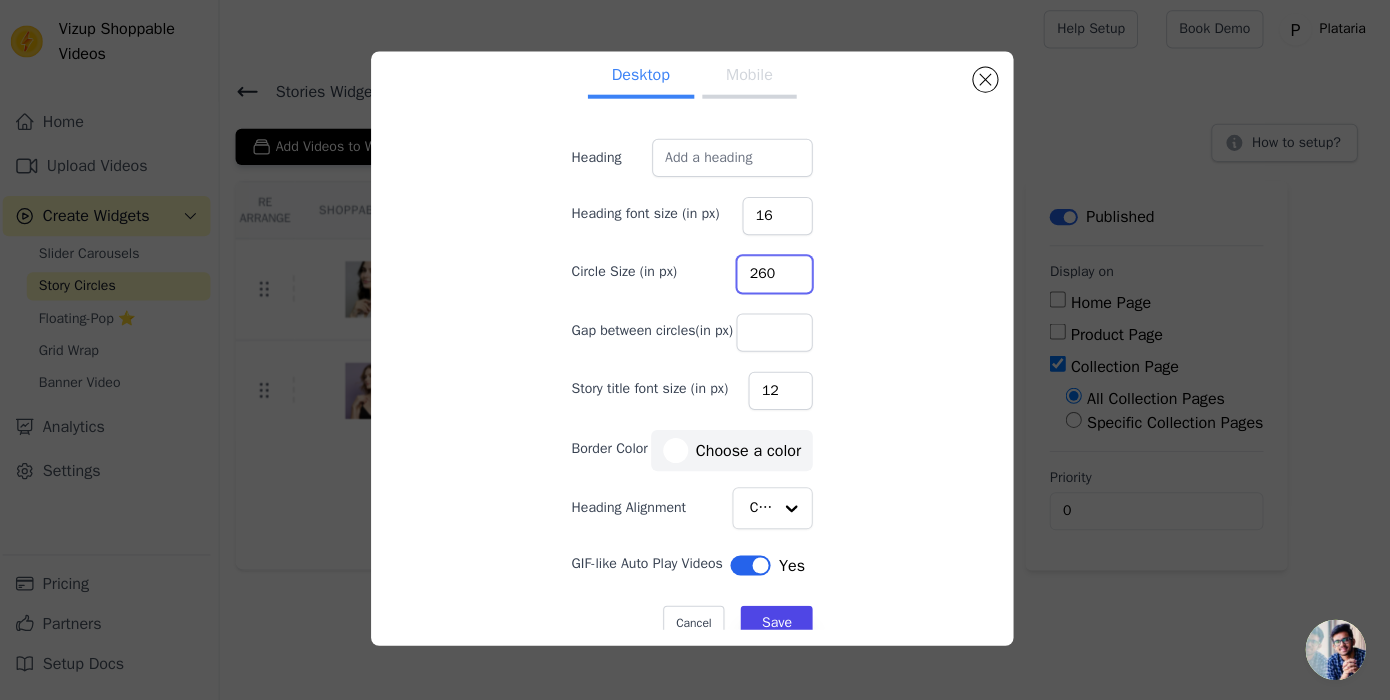 click on "260" at bounding box center (777, 276) 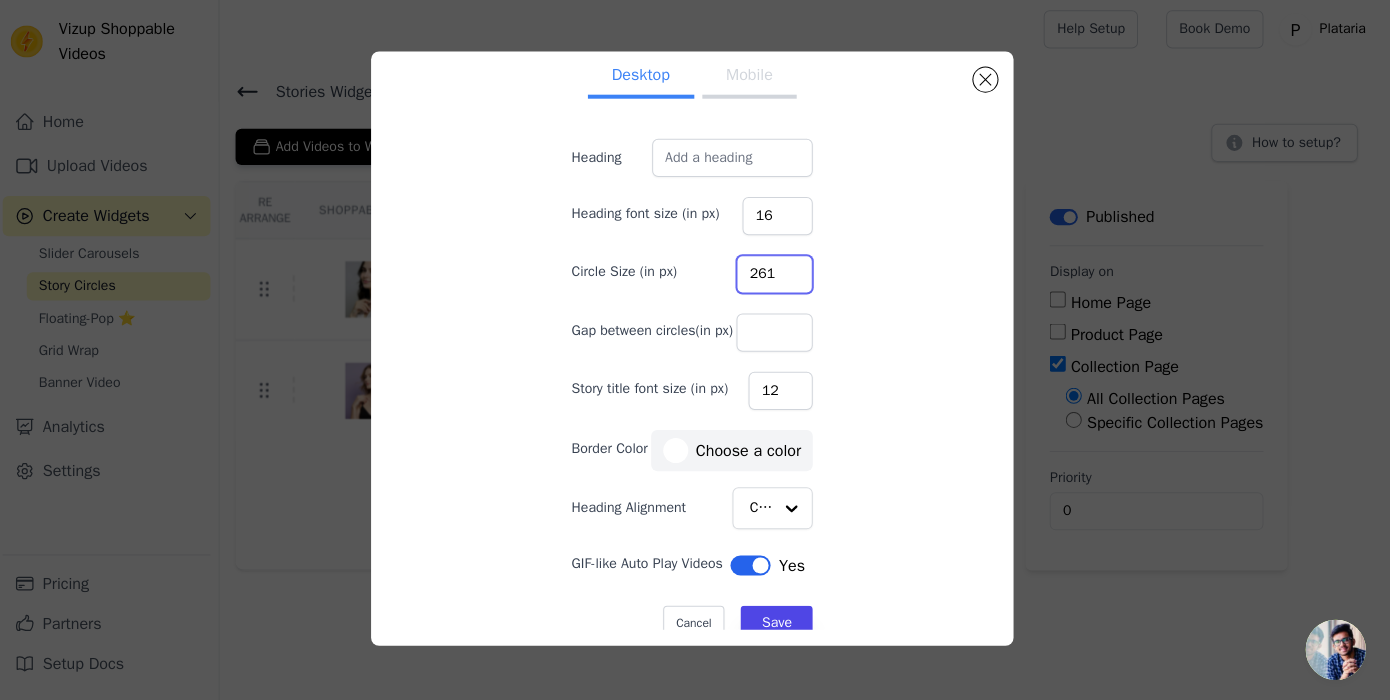 click on "261" at bounding box center (777, 276) 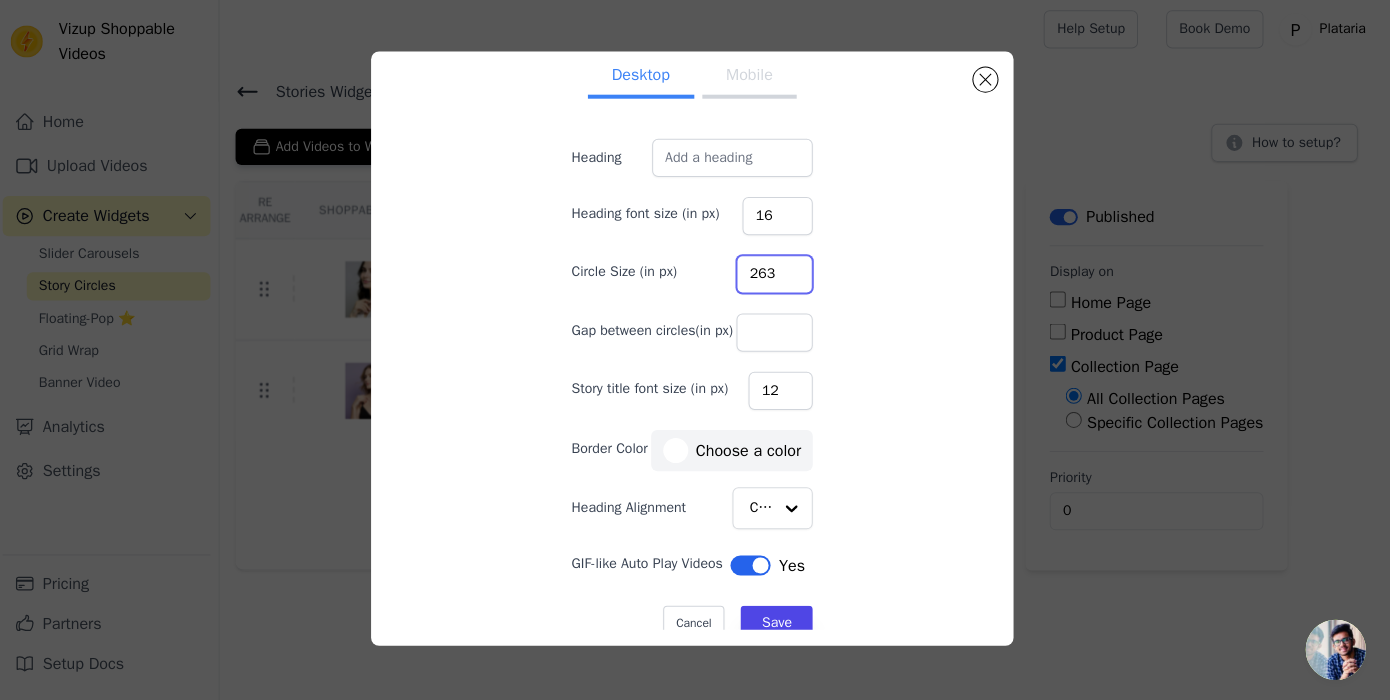 click on "263" at bounding box center (777, 276) 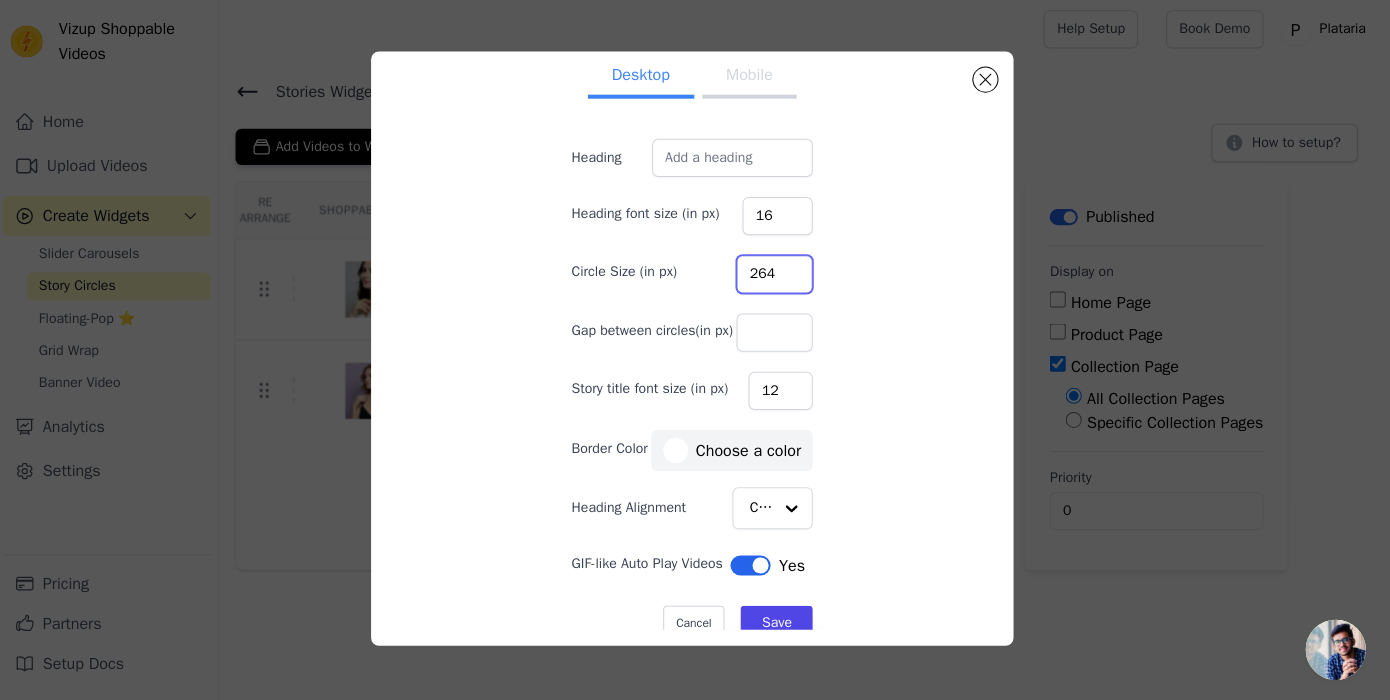 click on "264" at bounding box center [777, 276] 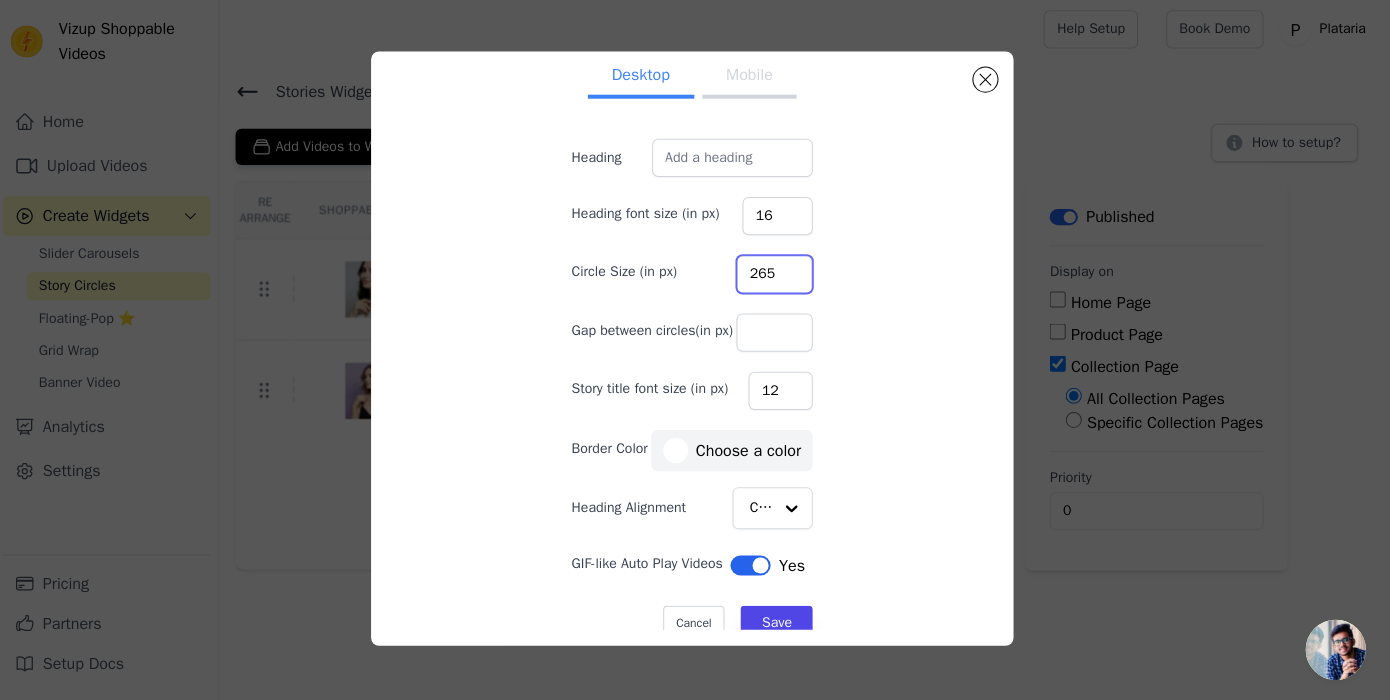 click on "265" at bounding box center (777, 276) 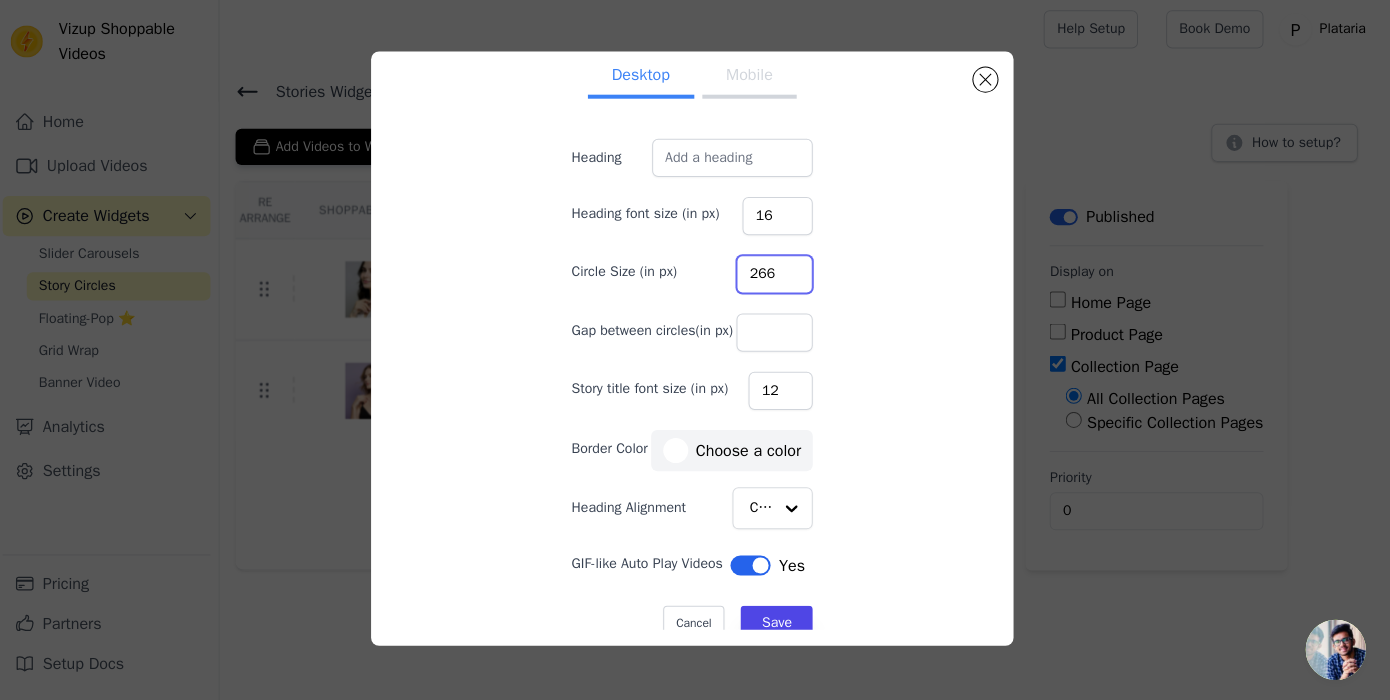click on "266" at bounding box center [777, 276] 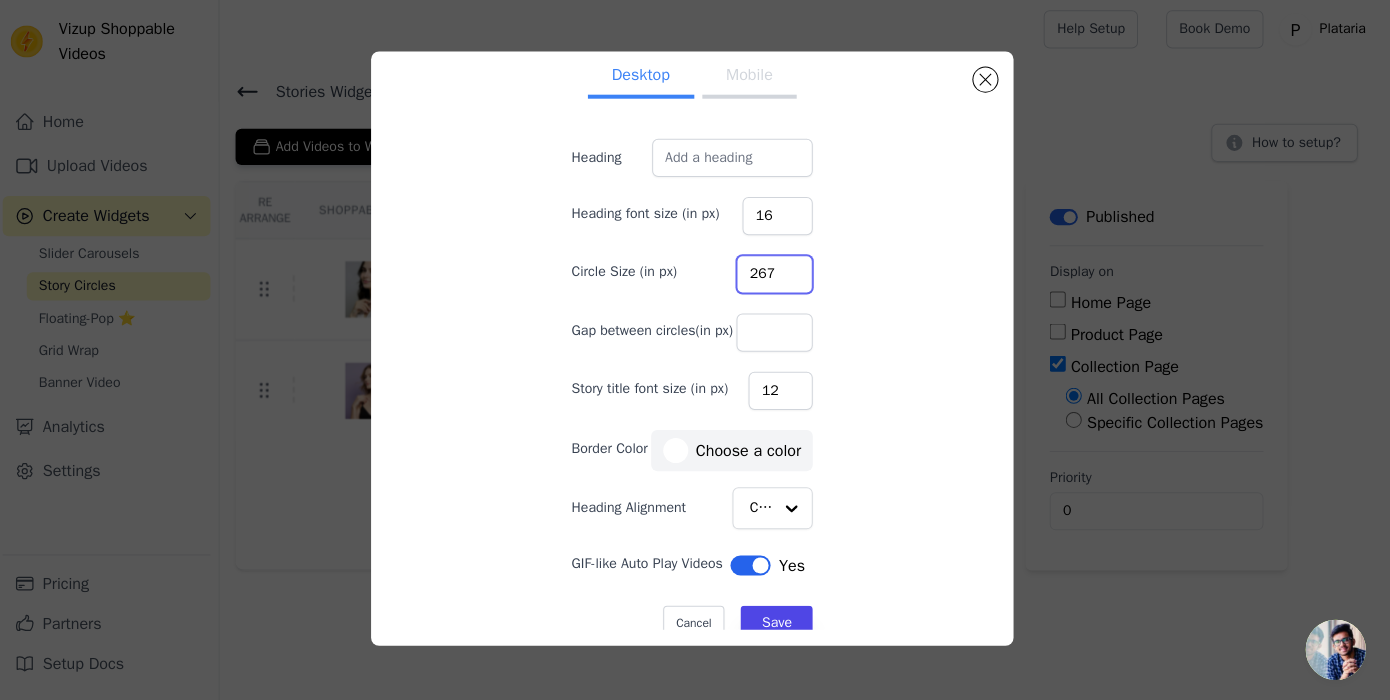 click on "267" at bounding box center (777, 276) 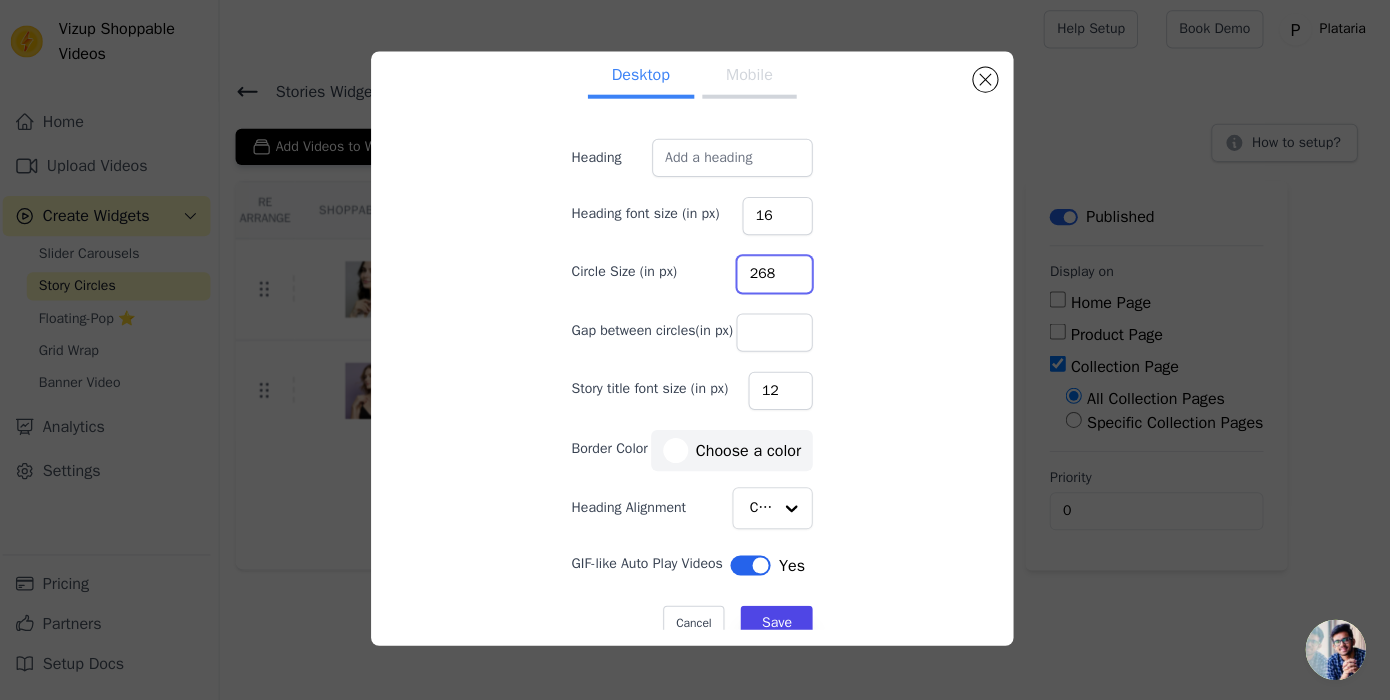 click on "268" at bounding box center [777, 276] 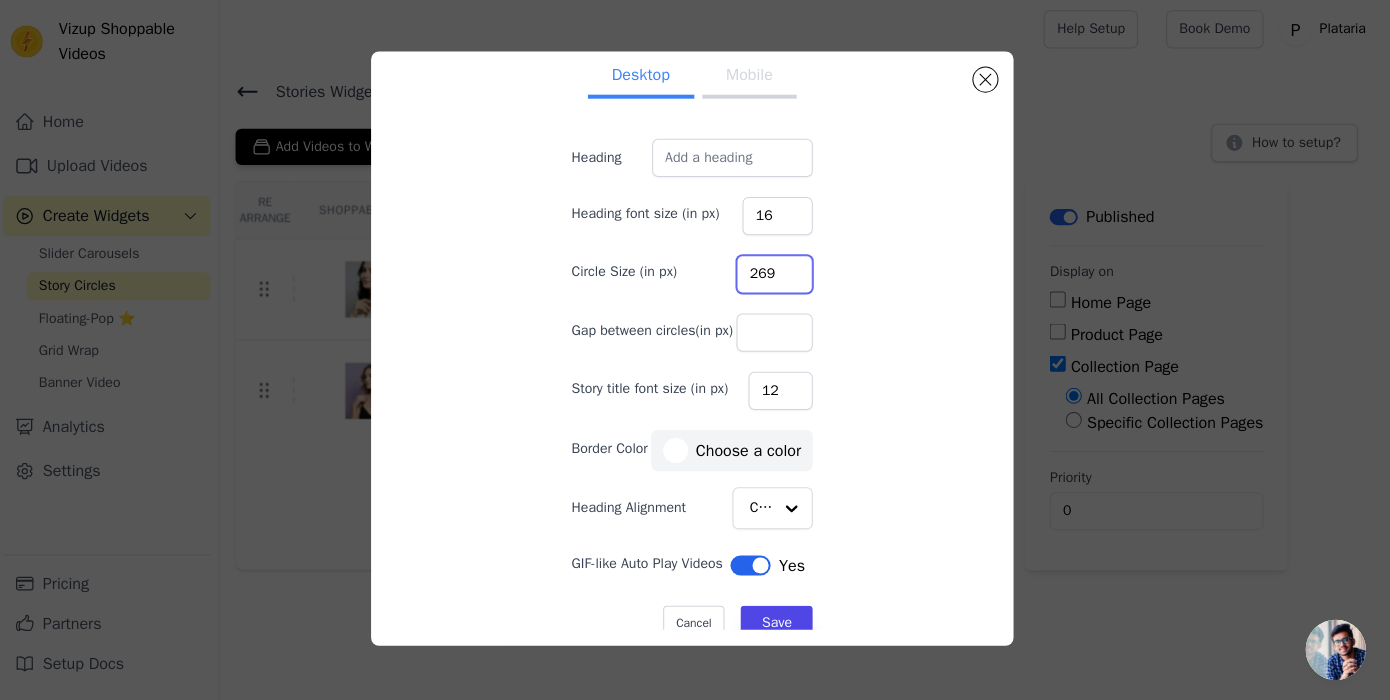 click on "269" at bounding box center [777, 276] 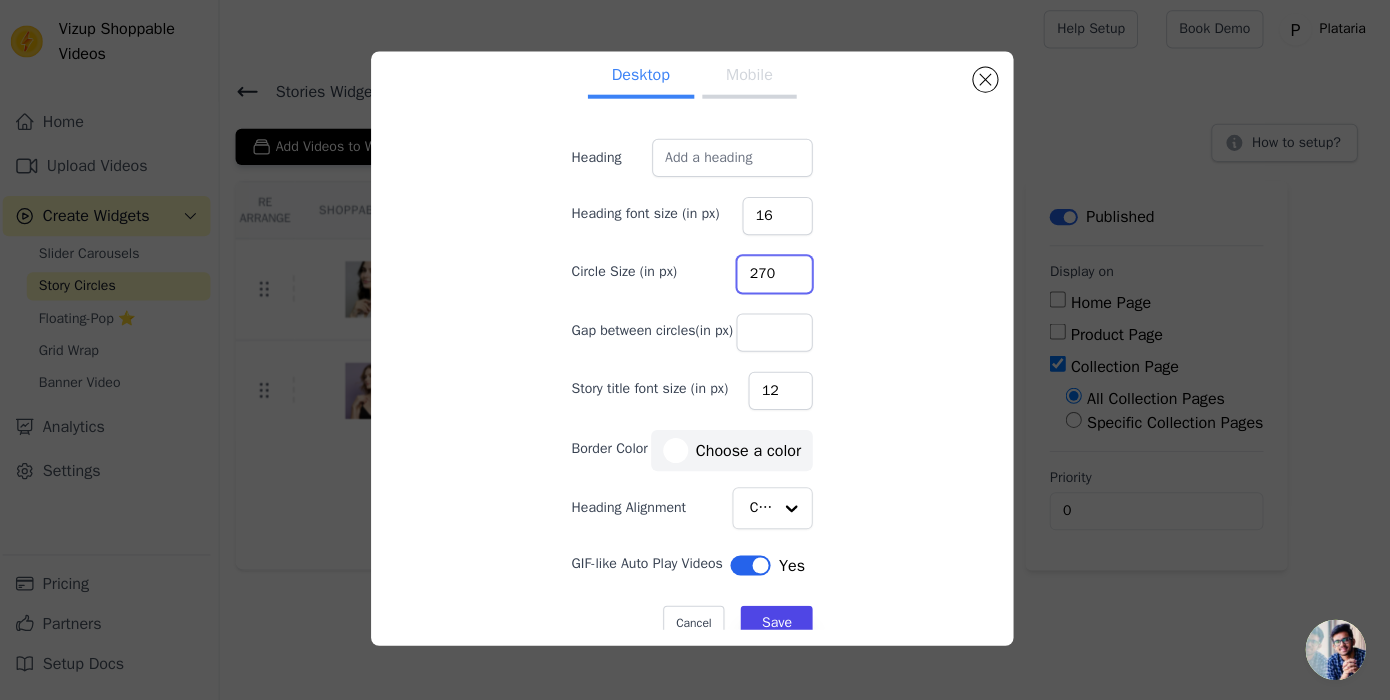 click on "270" at bounding box center [777, 276] 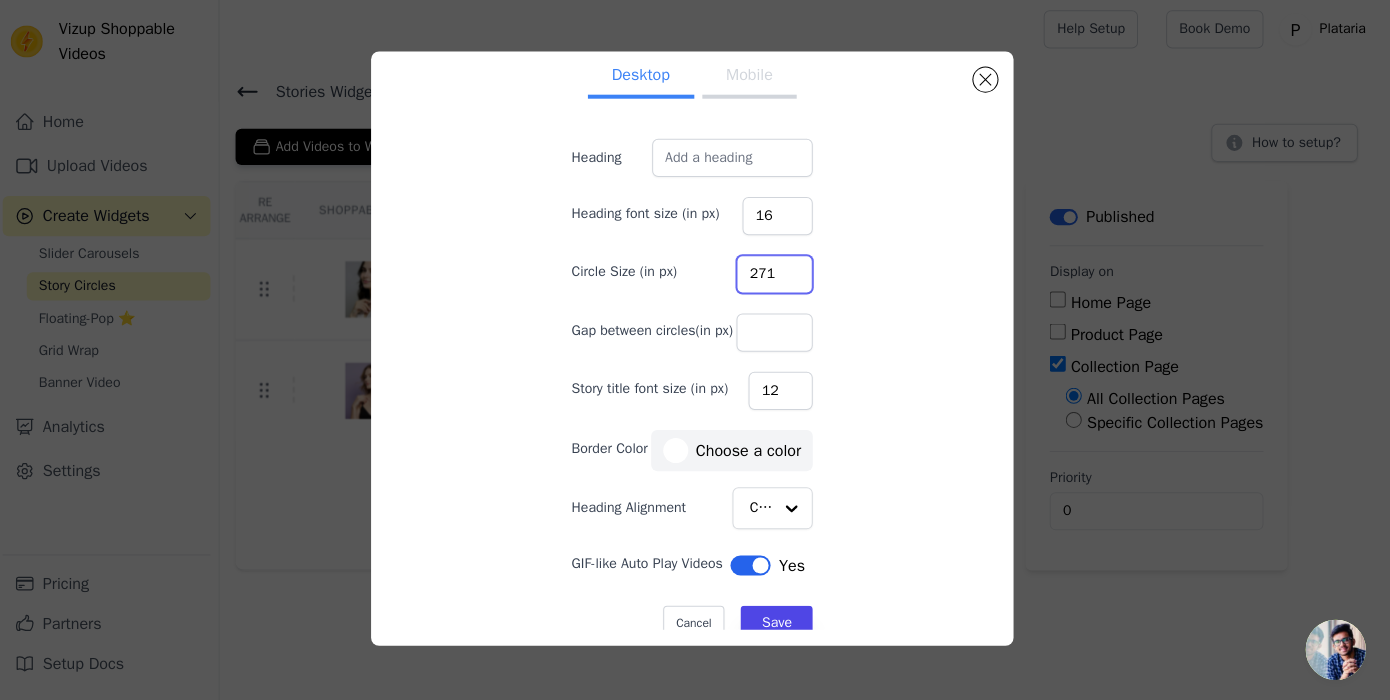 click on "271" at bounding box center (777, 276) 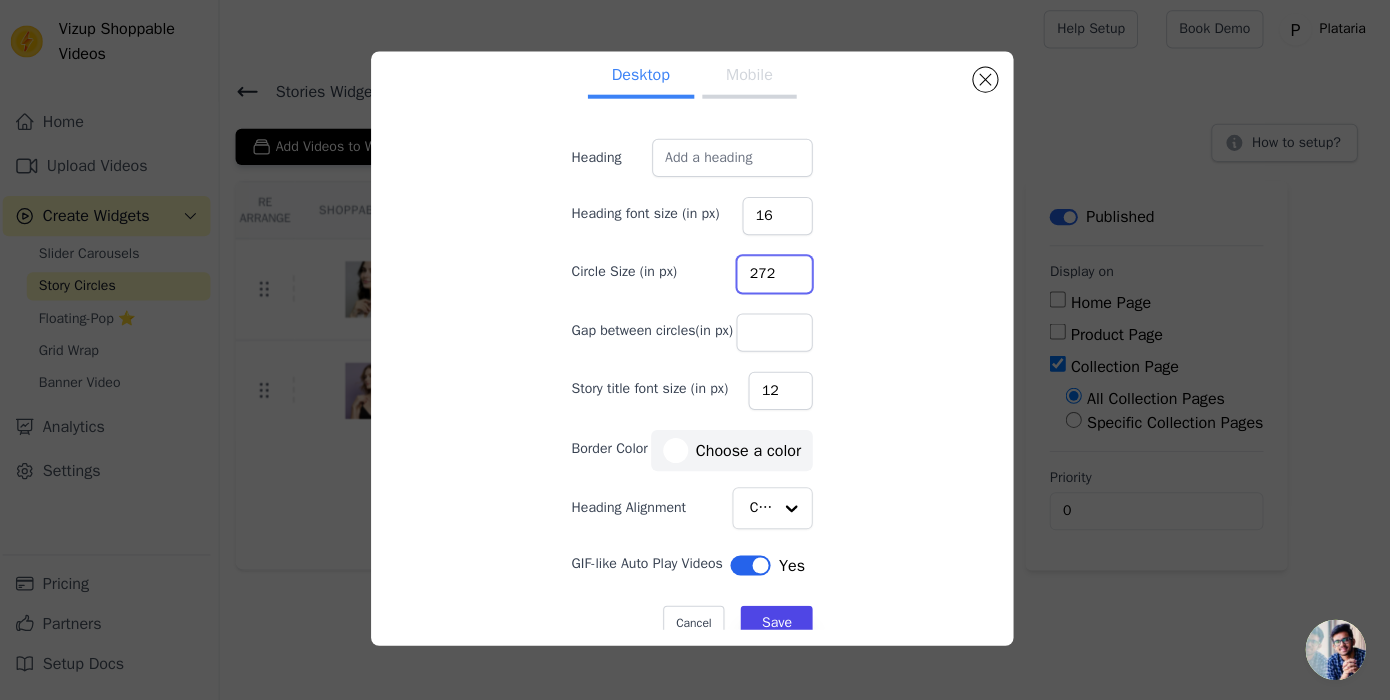 click on "272" at bounding box center [777, 276] 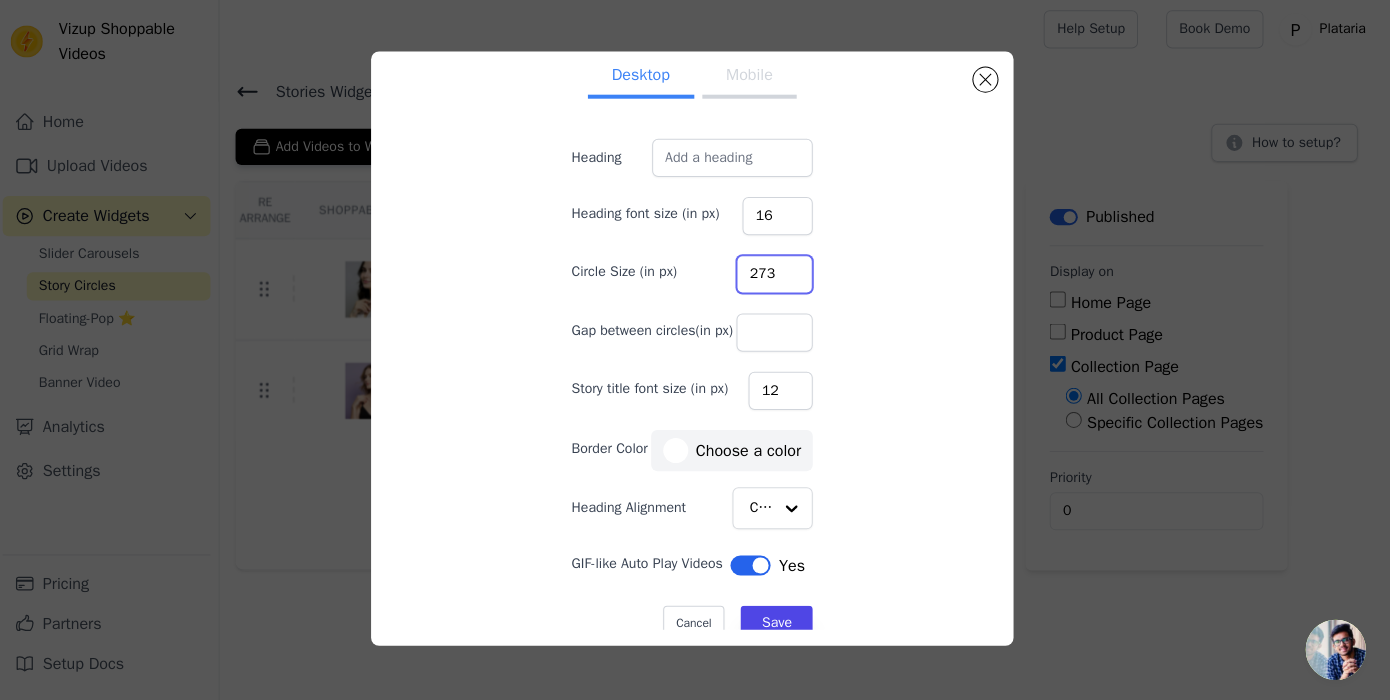 click on "273" at bounding box center [777, 276] 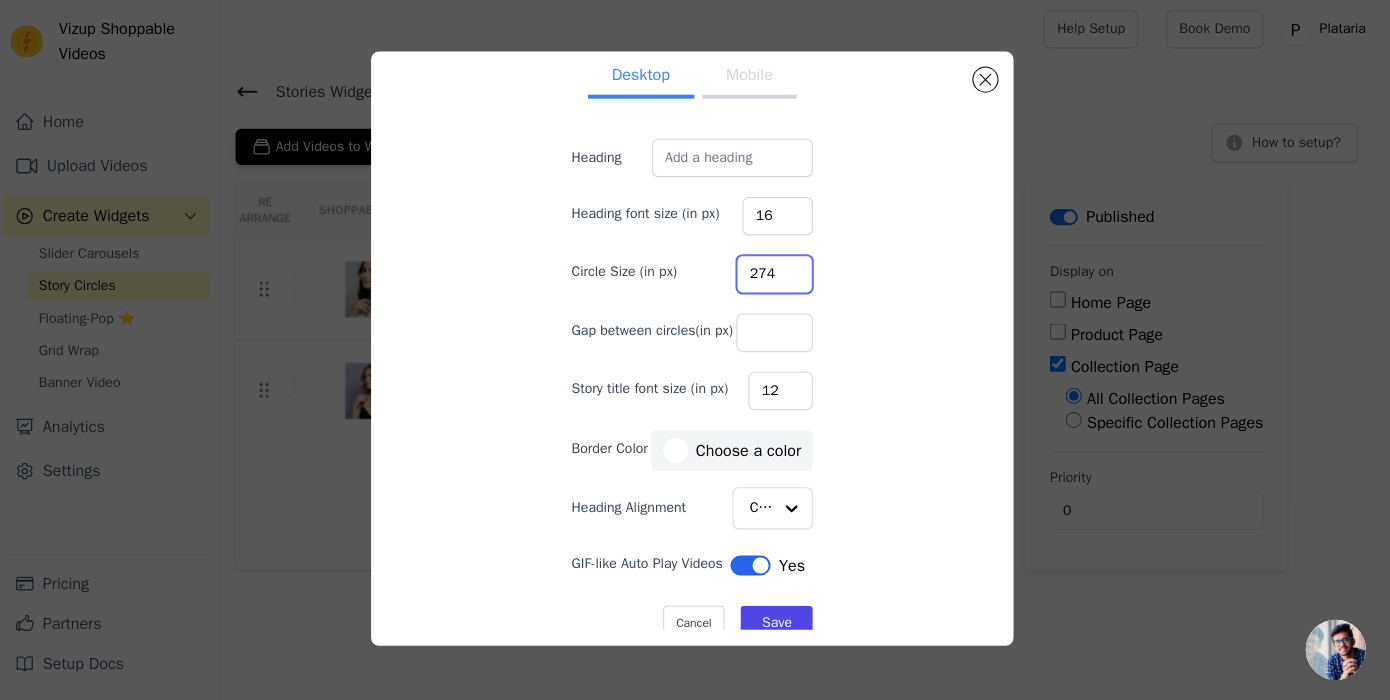 click on "274" at bounding box center (777, 276) 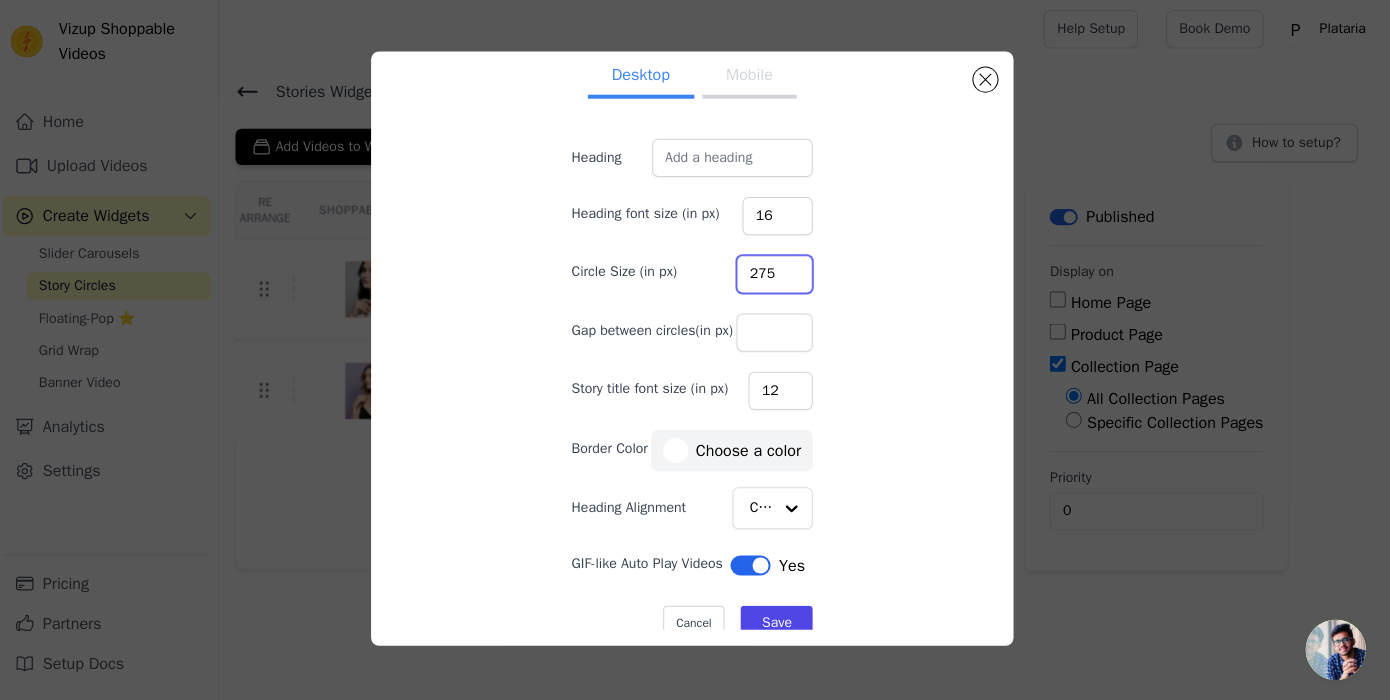 click on "275" at bounding box center [777, 276] 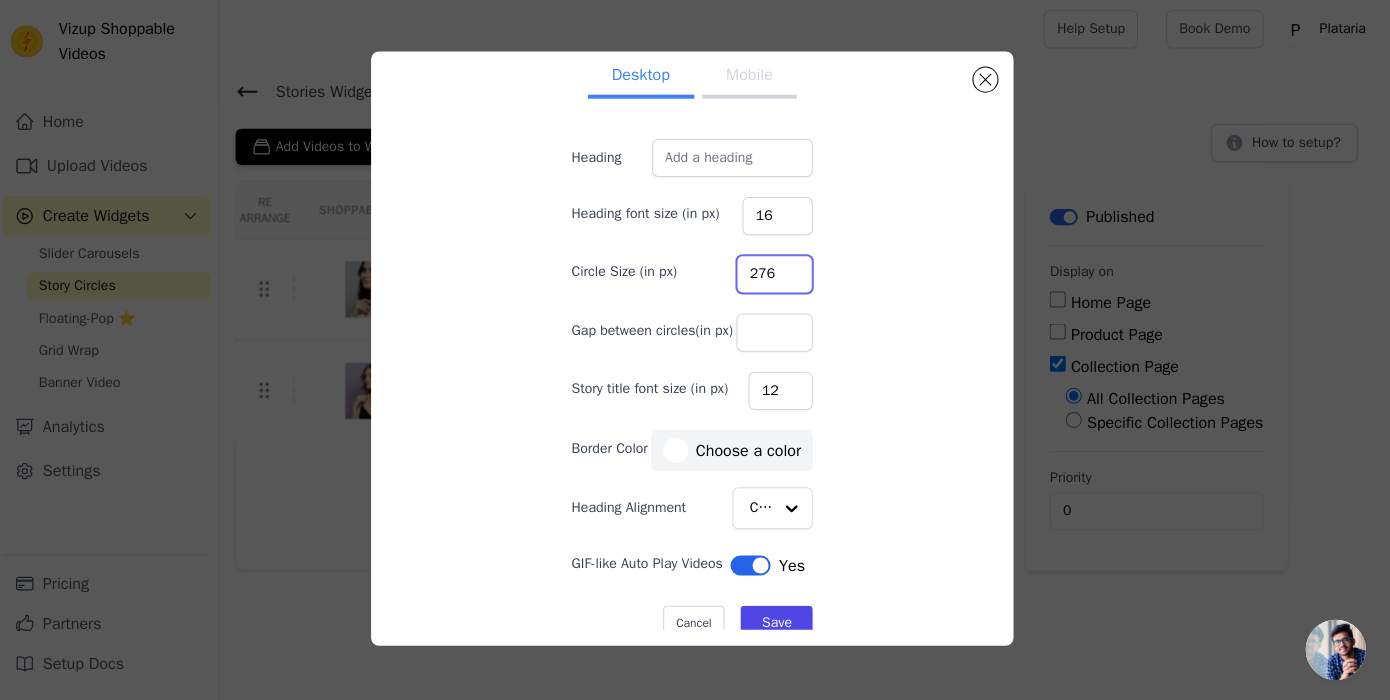 click on "276" at bounding box center [777, 276] 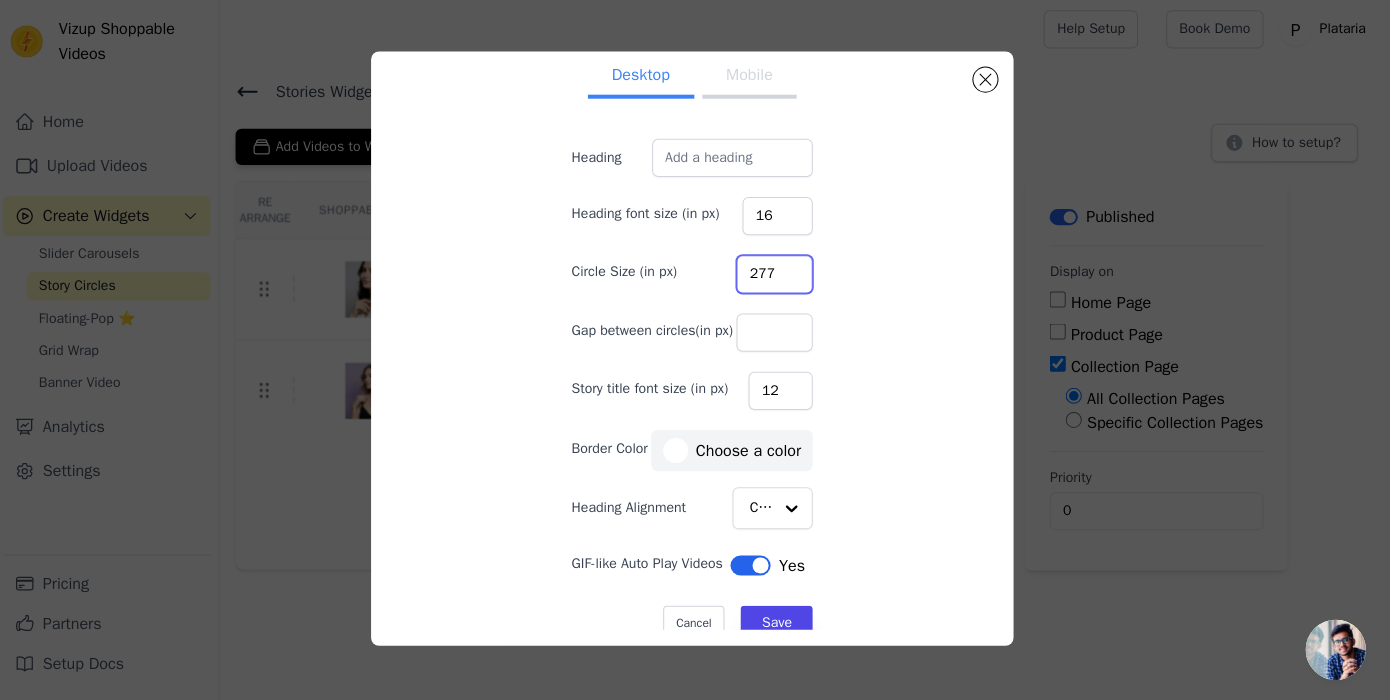 click on "277" at bounding box center [777, 276] 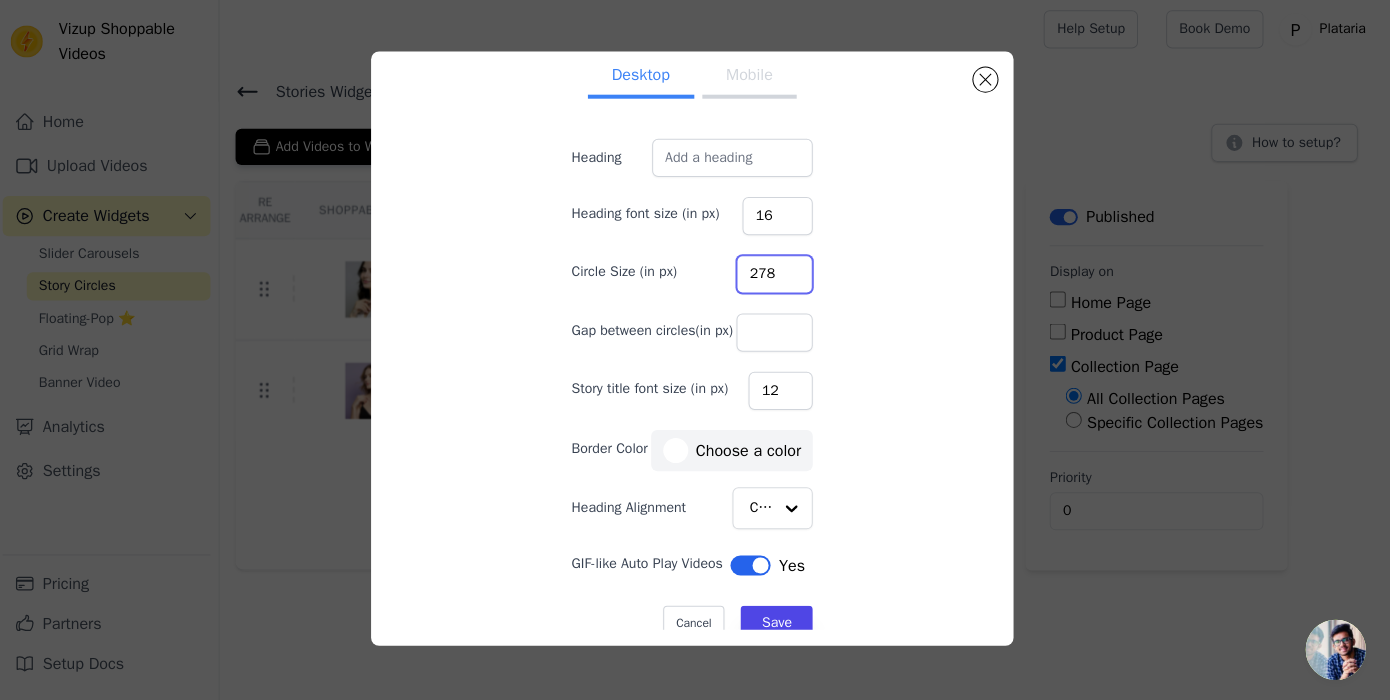 click on "278" at bounding box center (777, 276) 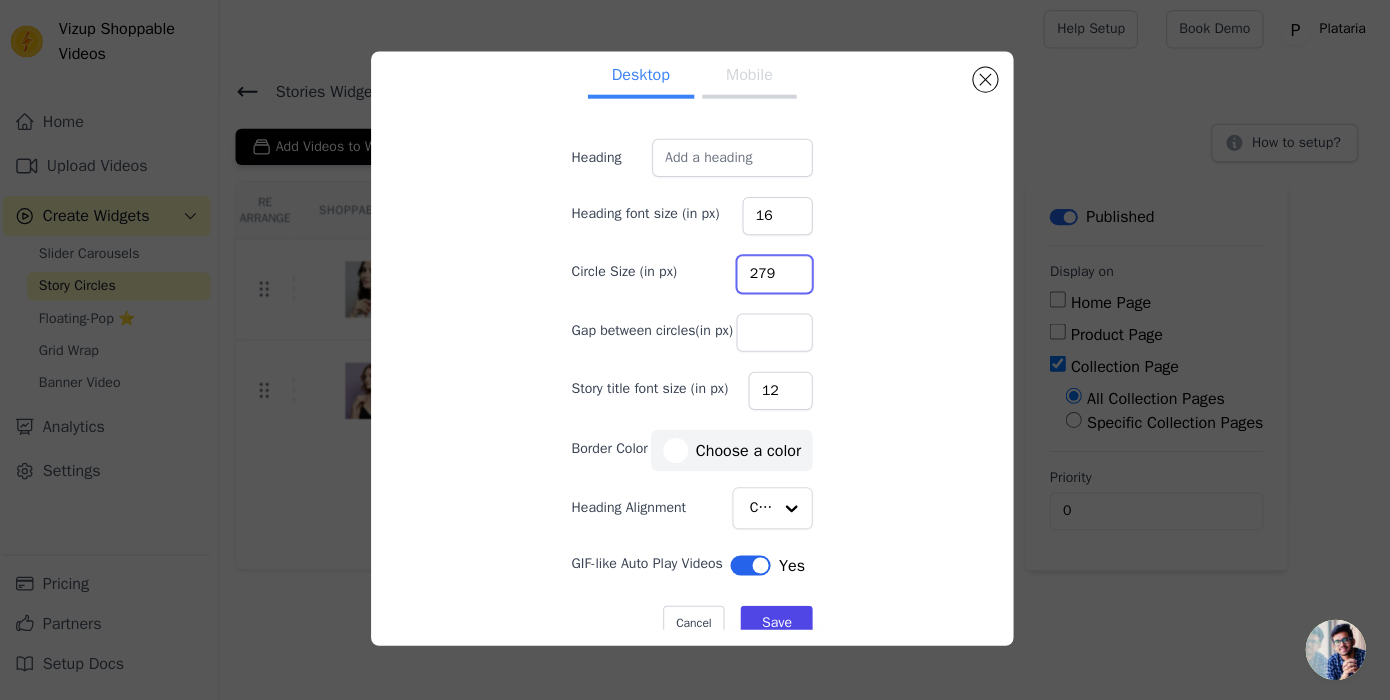 click on "279" at bounding box center [777, 276] 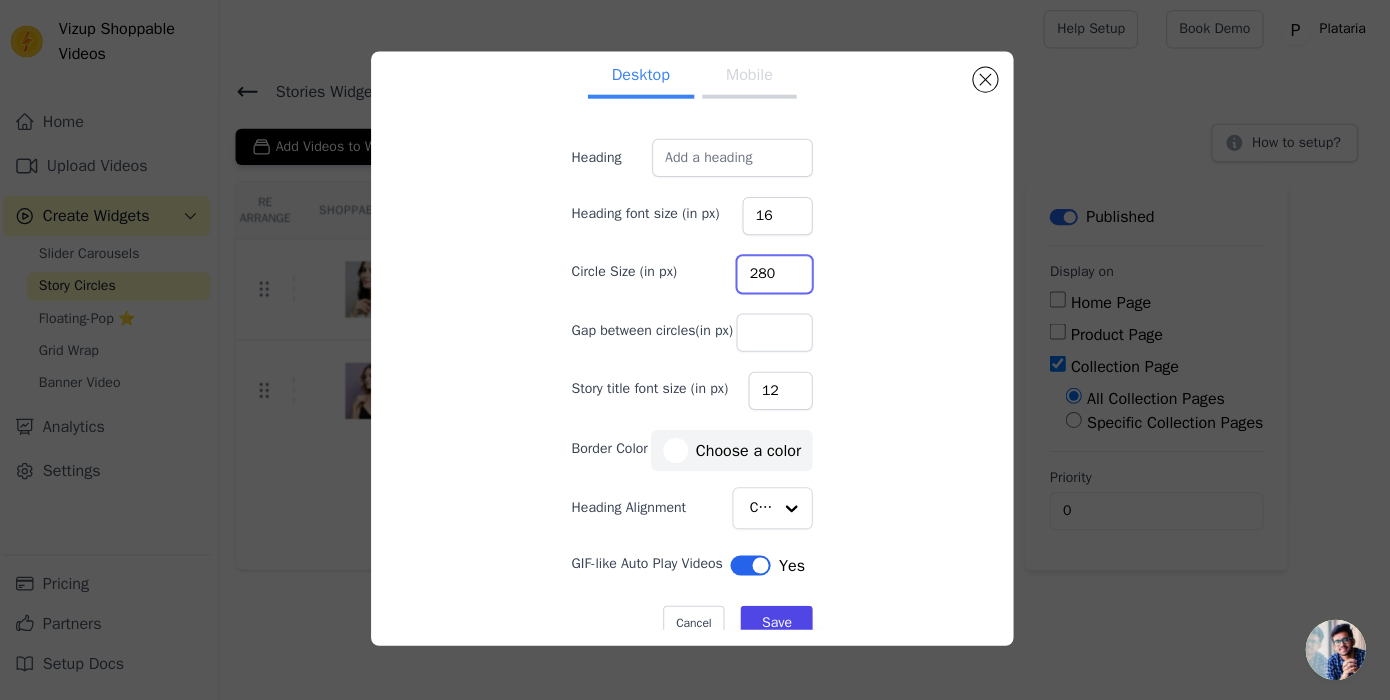 click on "280" at bounding box center (777, 276) 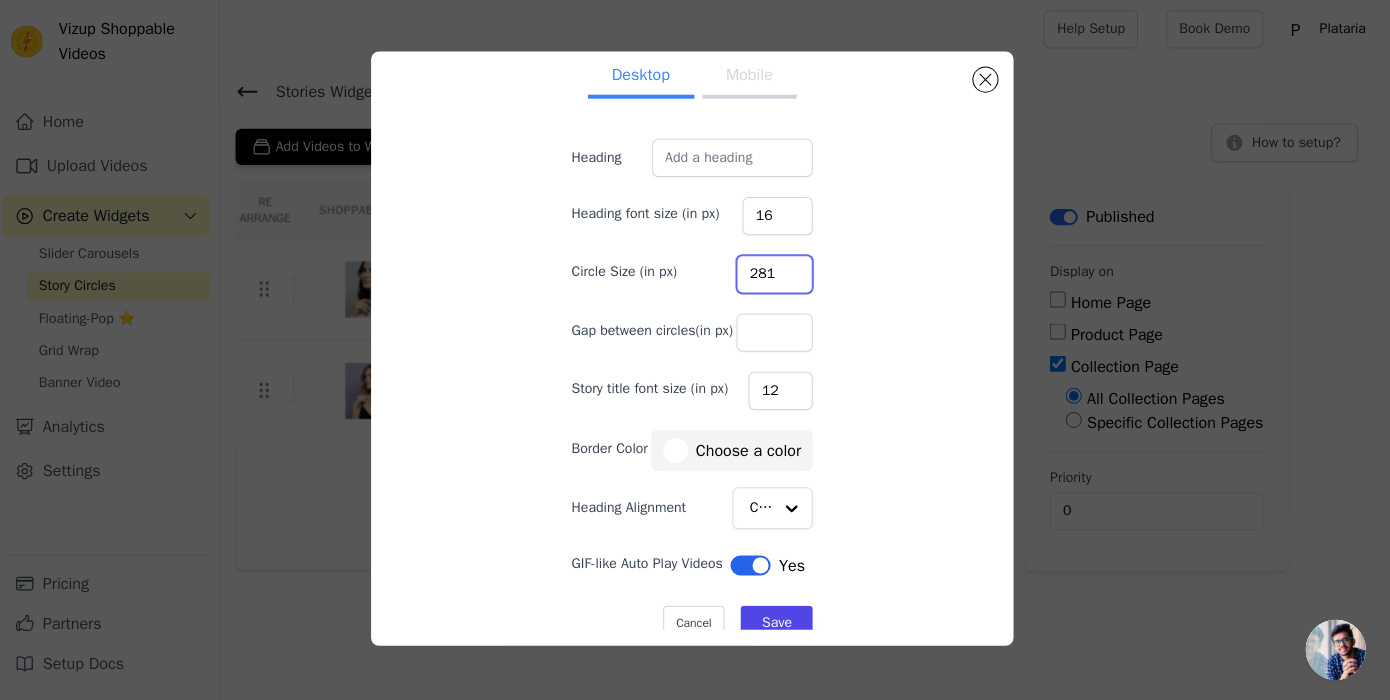 click on "281" at bounding box center (777, 276) 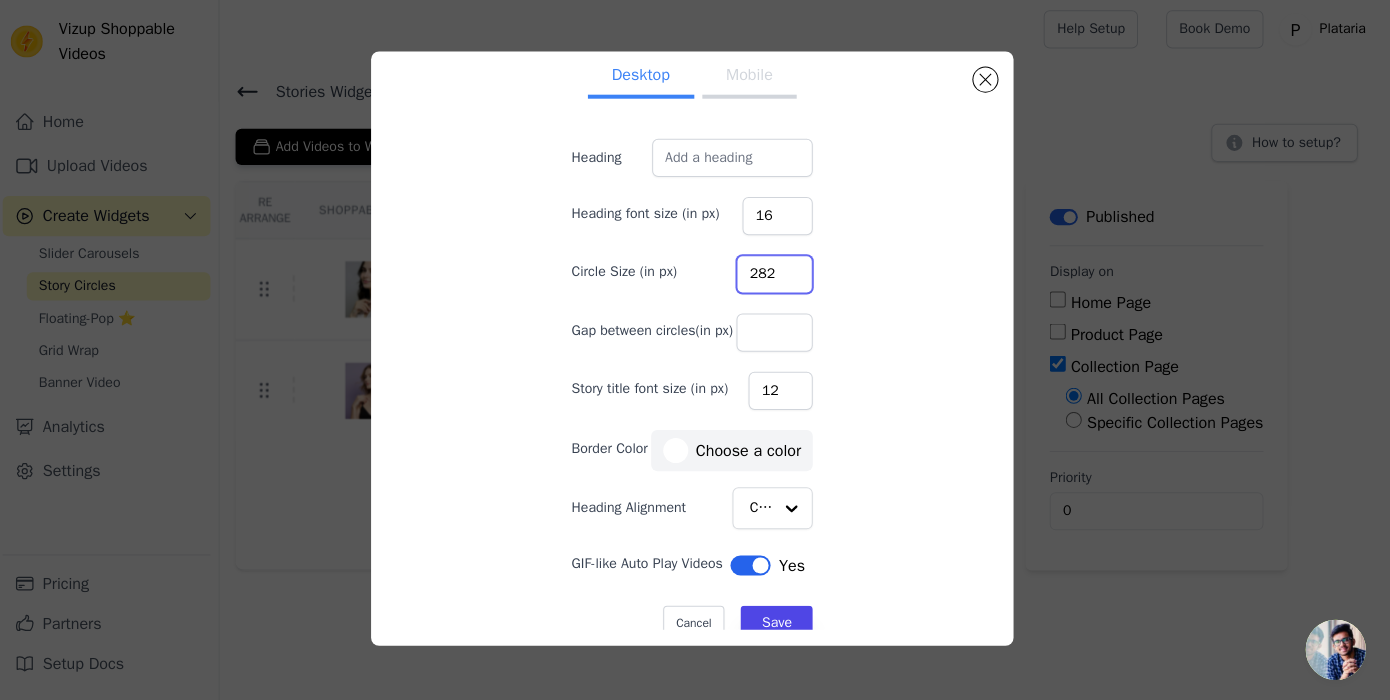 click on "282" at bounding box center [777, 276] 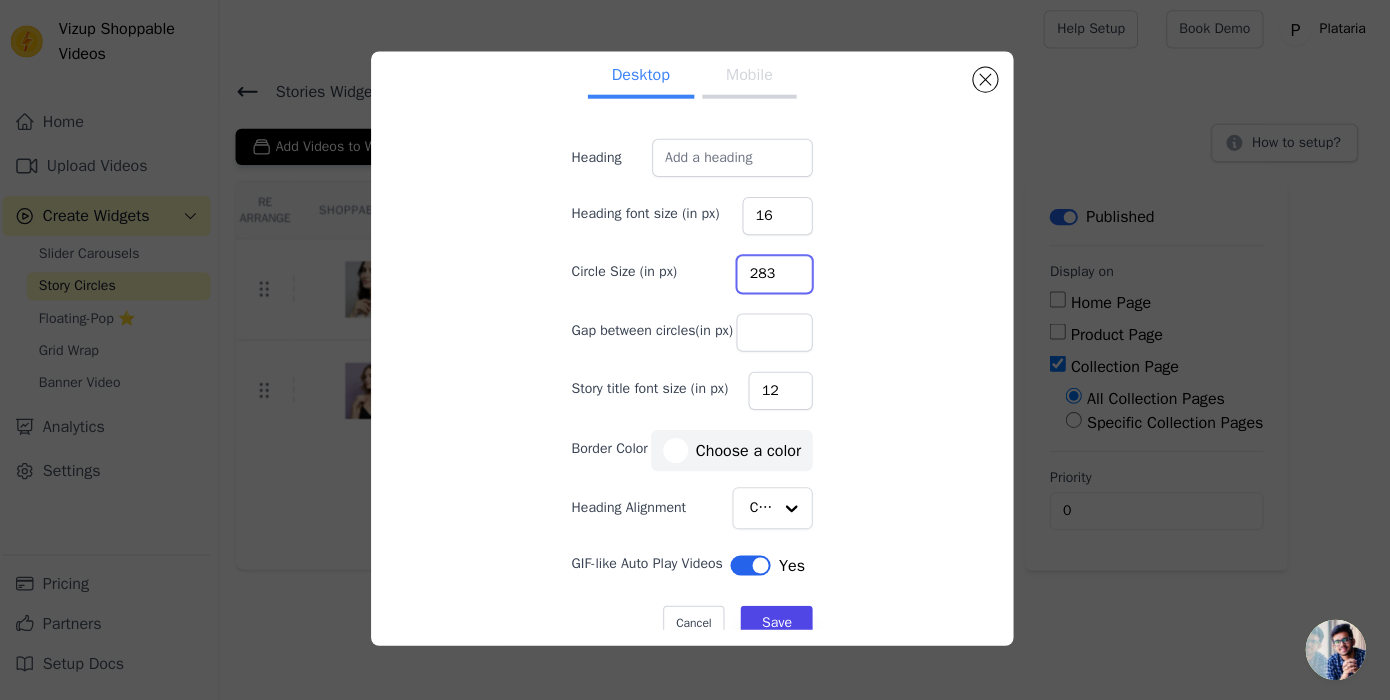click on "283" at bounding box center [777, 276] 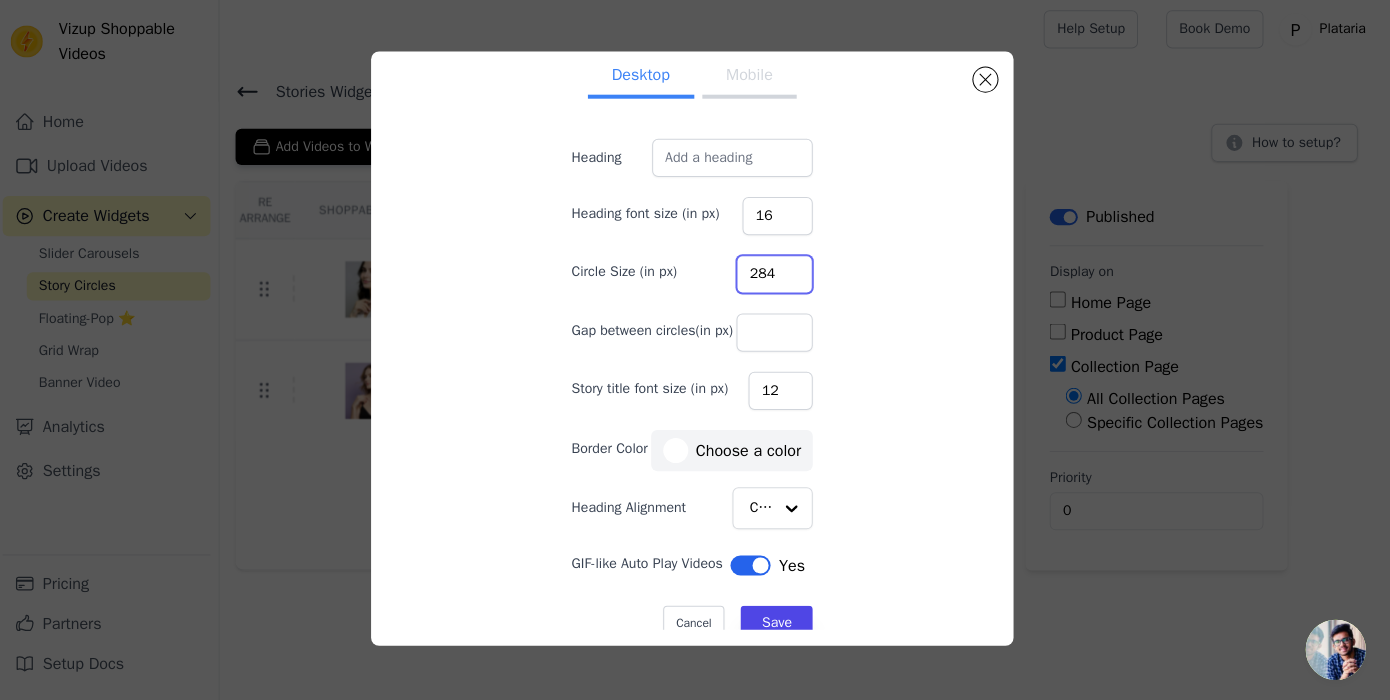click on "284" at bounding box center (777, 276) 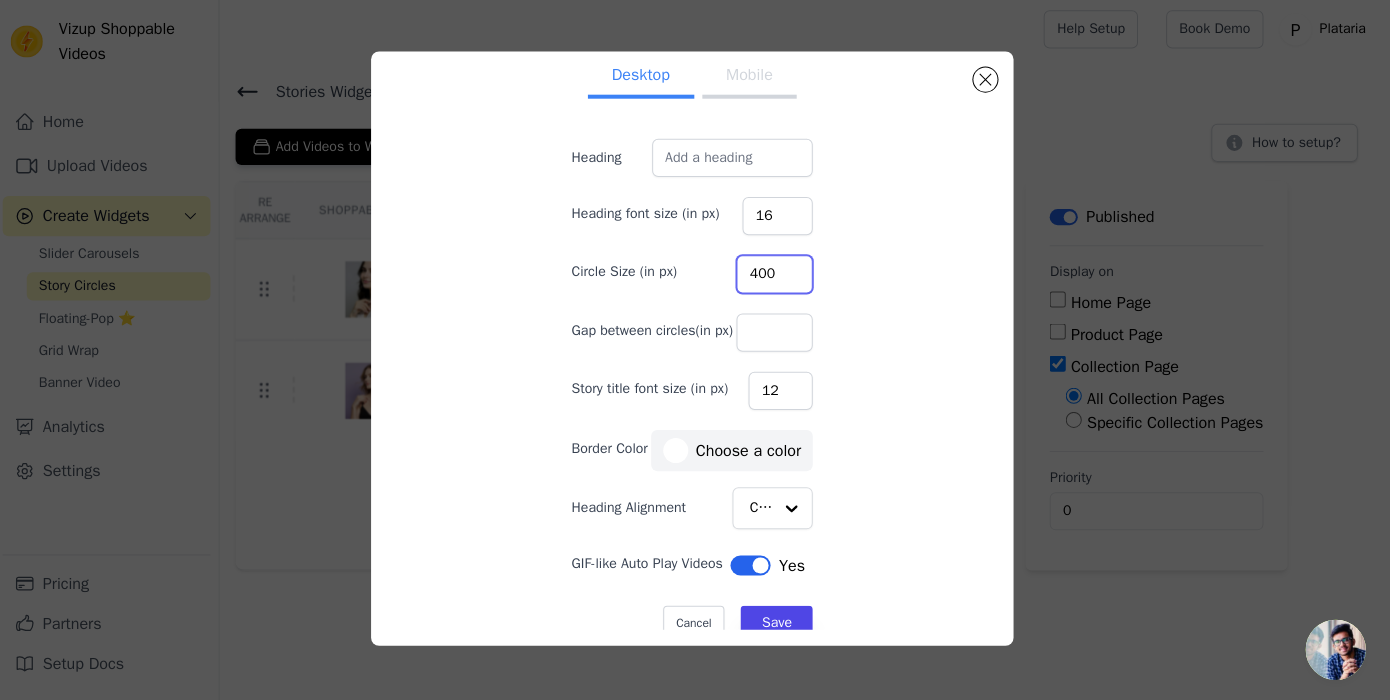 scroll, scrollTop: 47, scrollLeft: 0, axis: vertical 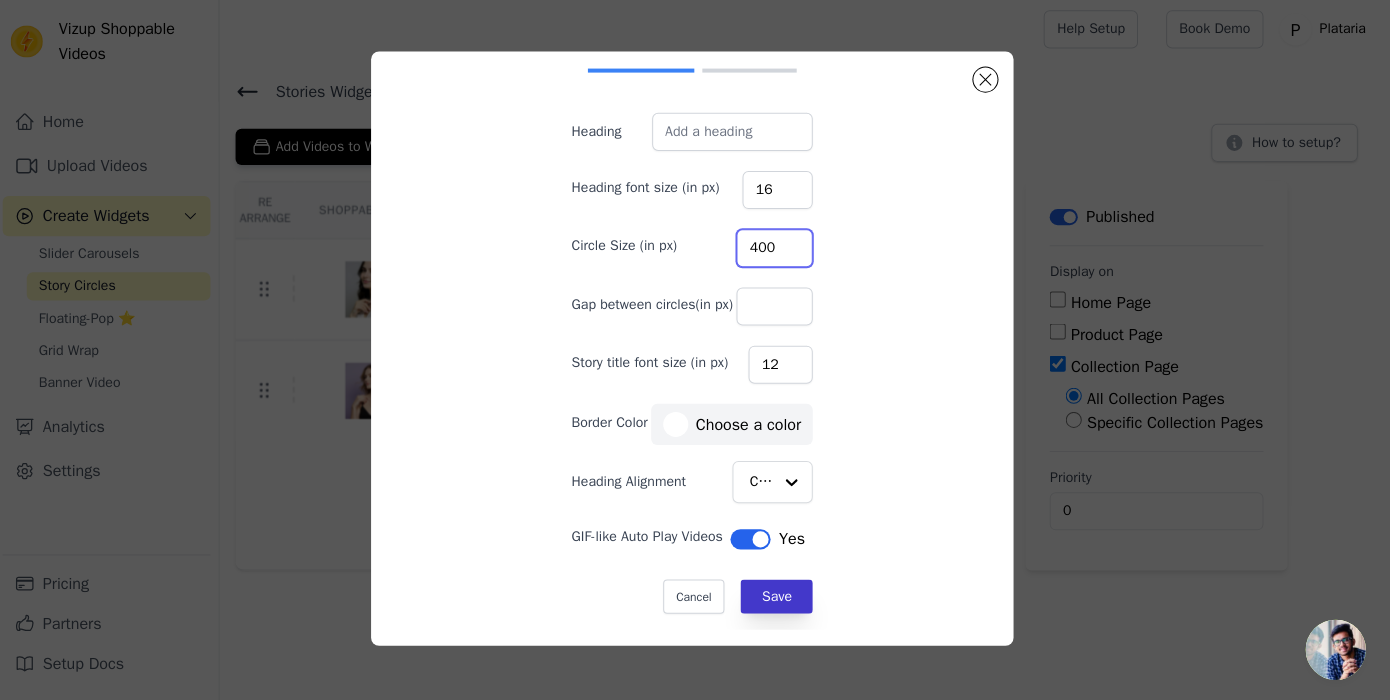 type on "400" 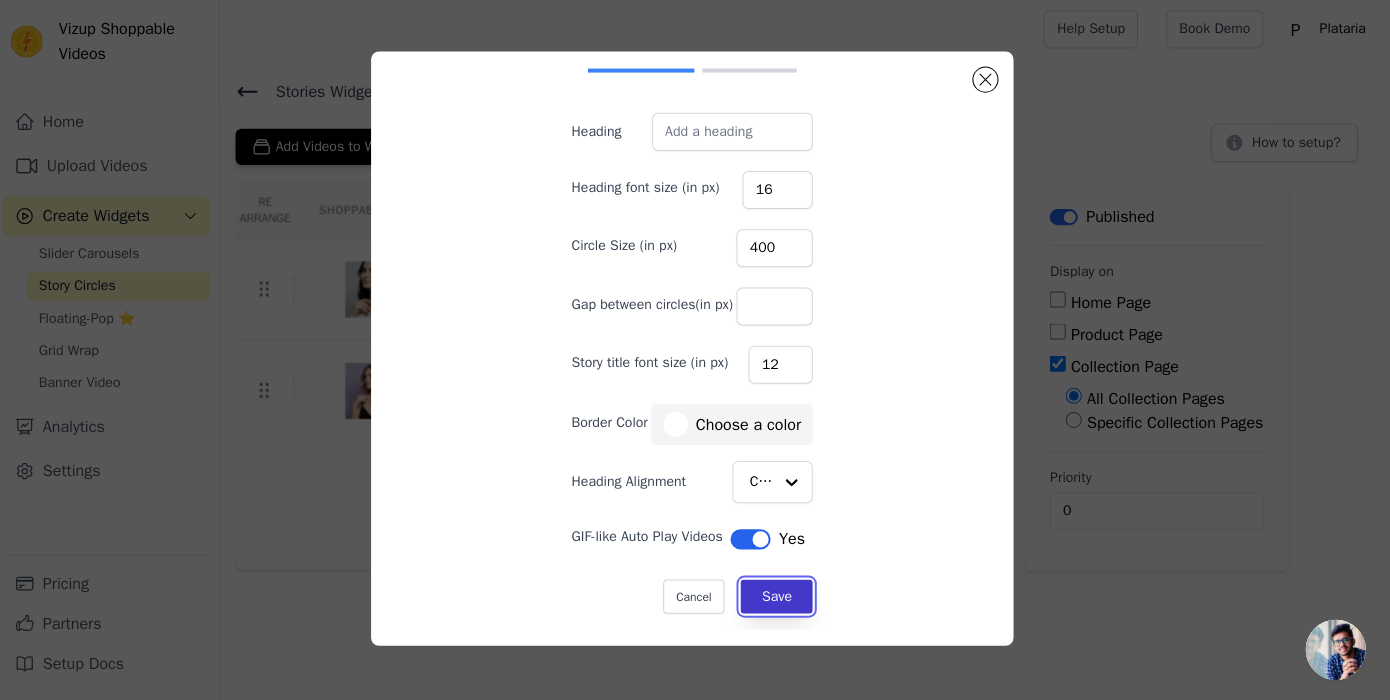 click on "Save" at bounding box center (779, 597) 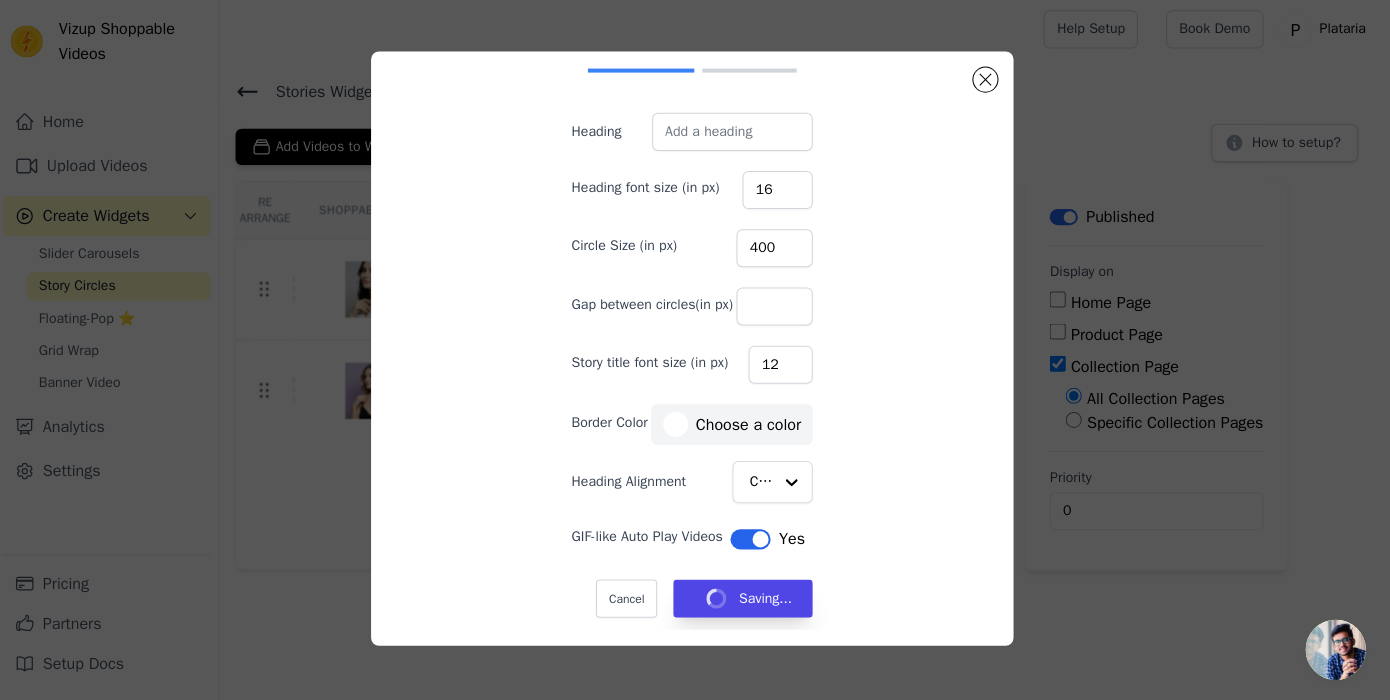 type 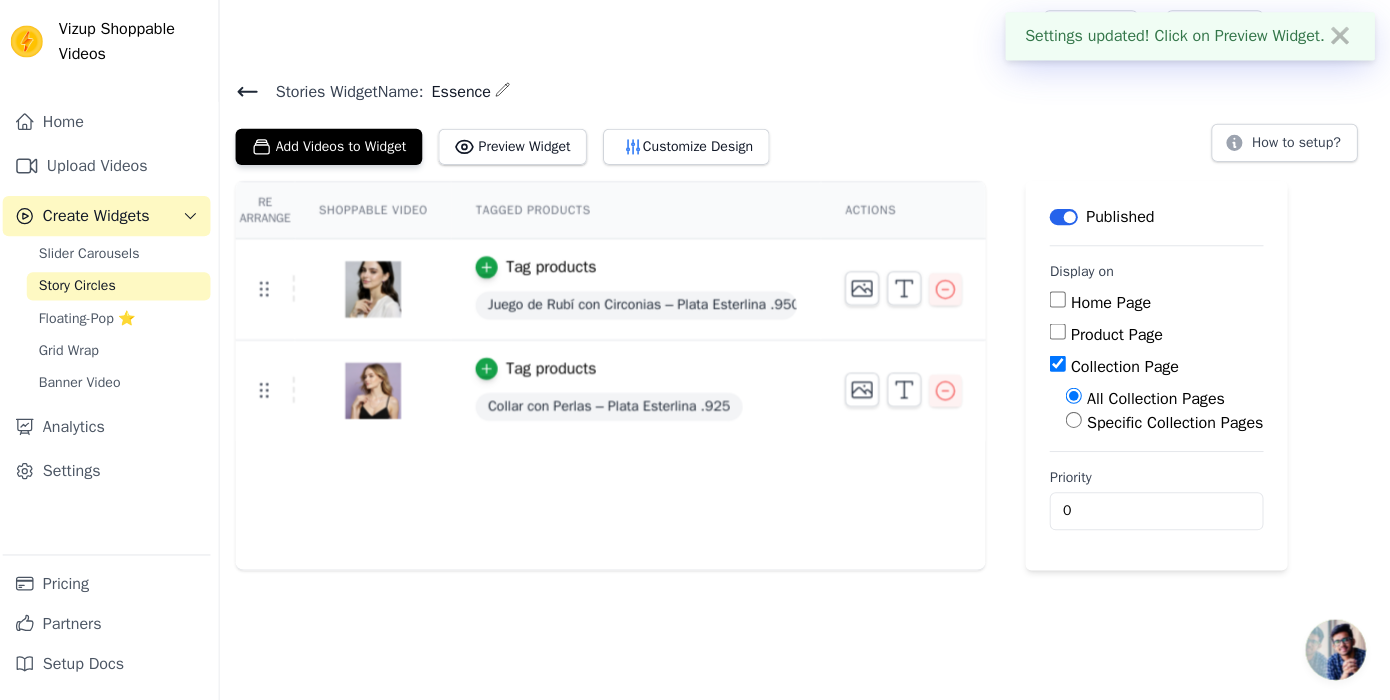 scroll, scrollTop: 47, scrollLeft: 0, axis: vertical 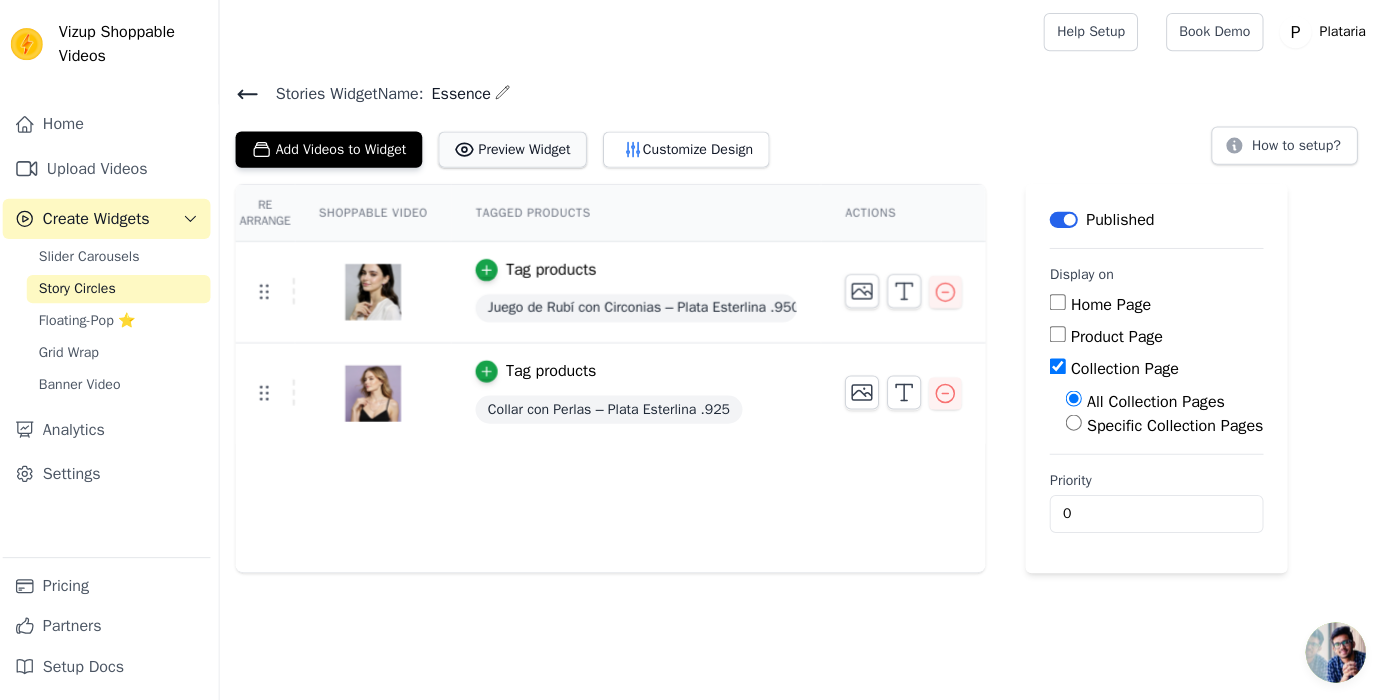 click on "Preview Widget" at bounding box center [516, 149] 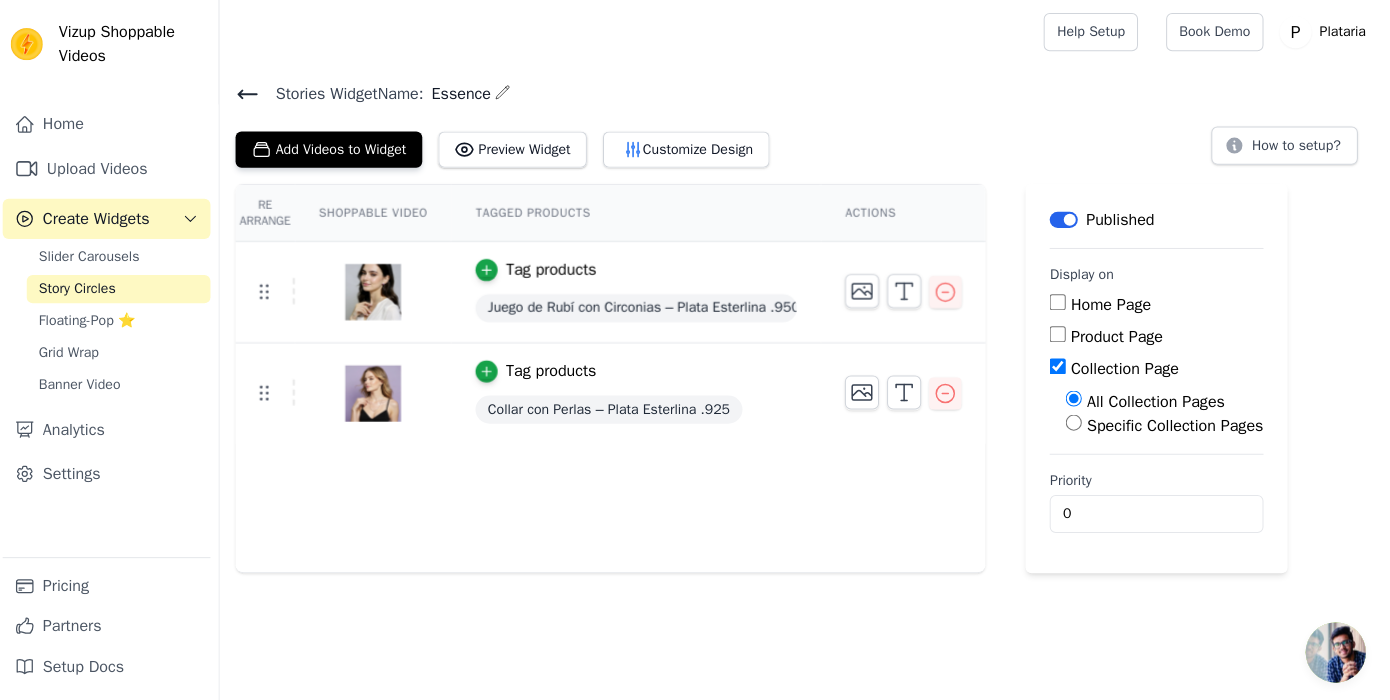 click 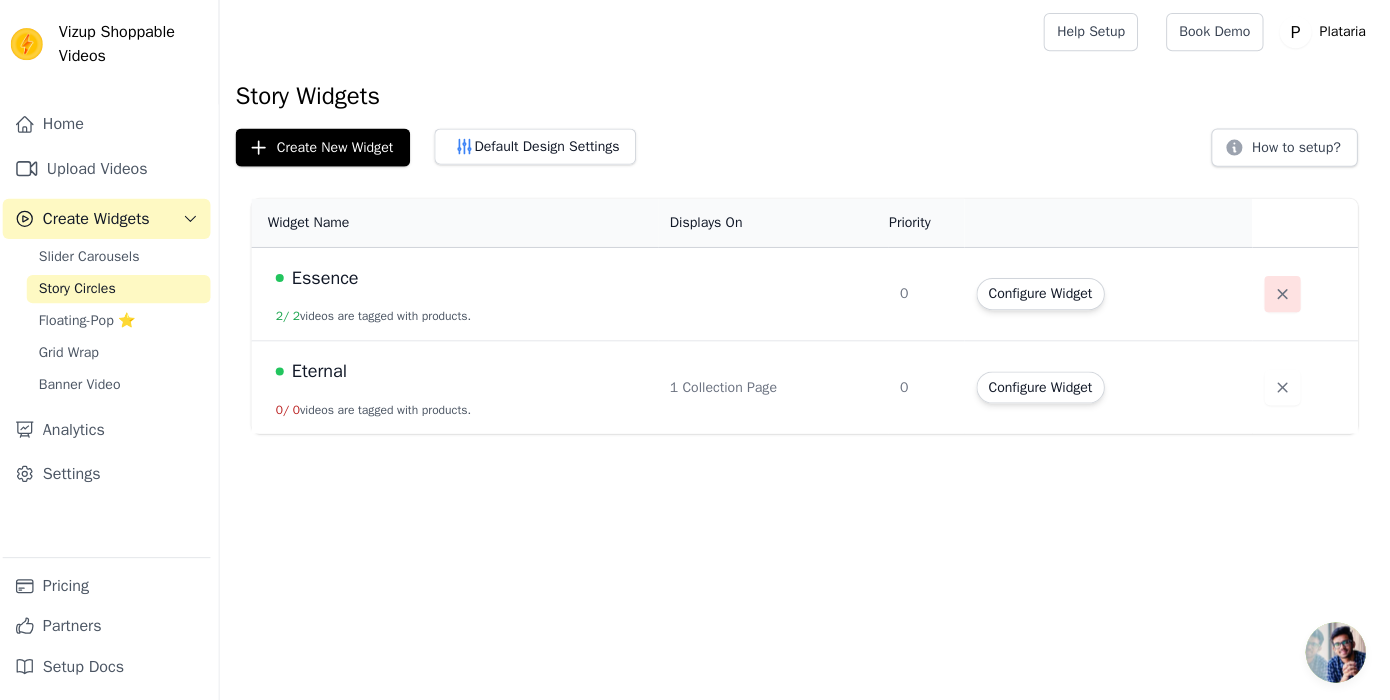 click 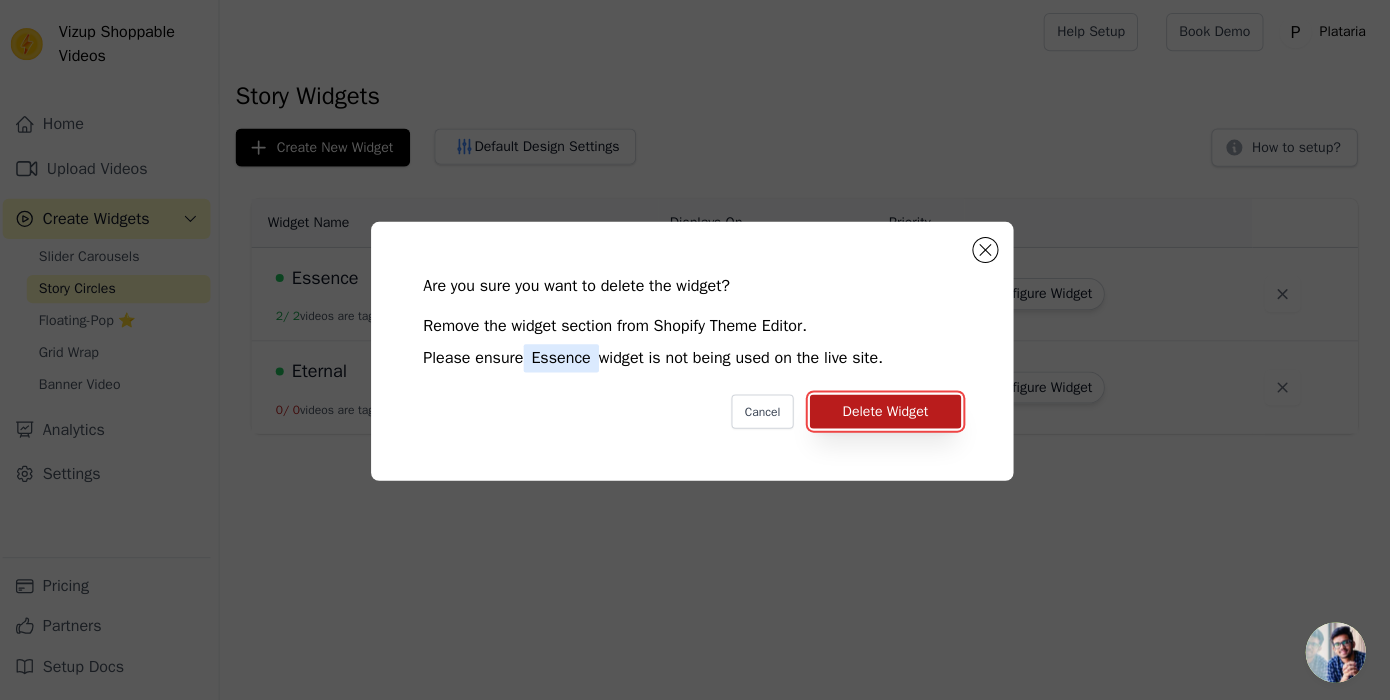 click on "Delete Widget" at bounding box center [887, 410] 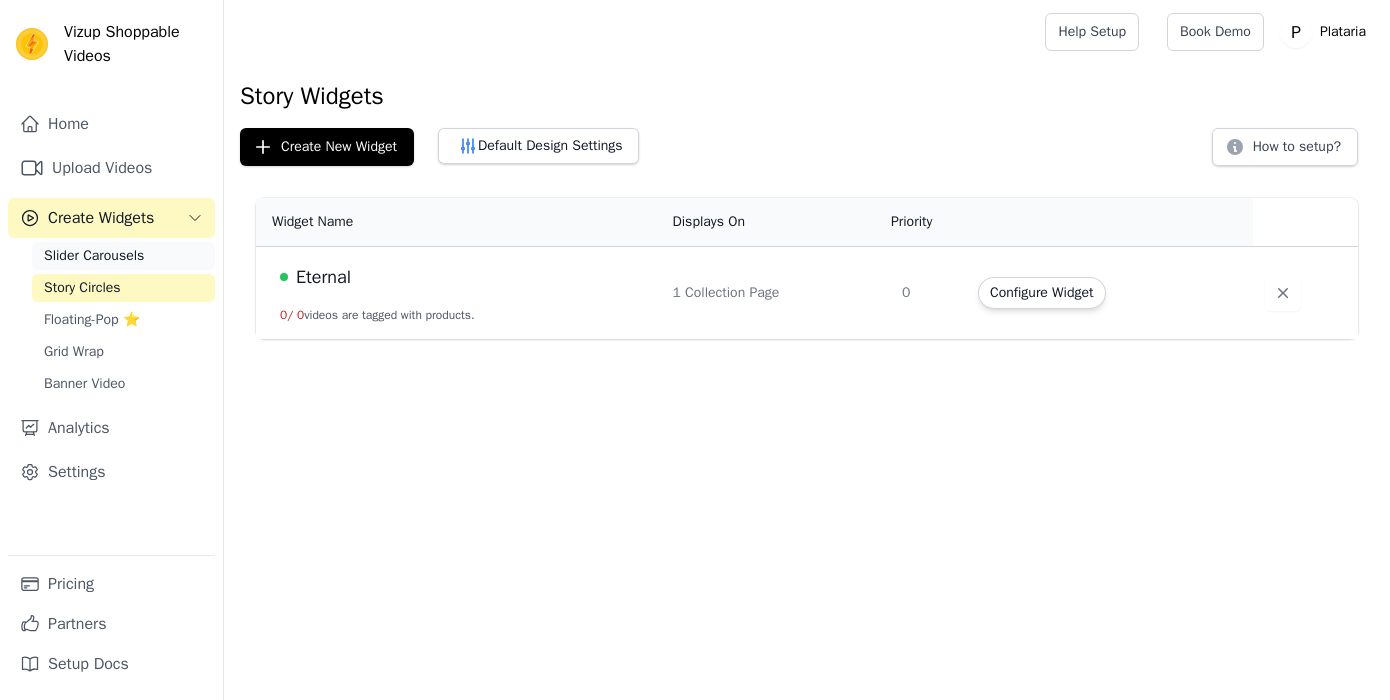 scroll, scrollTop: 0, scrollLeft: 0, axis: both 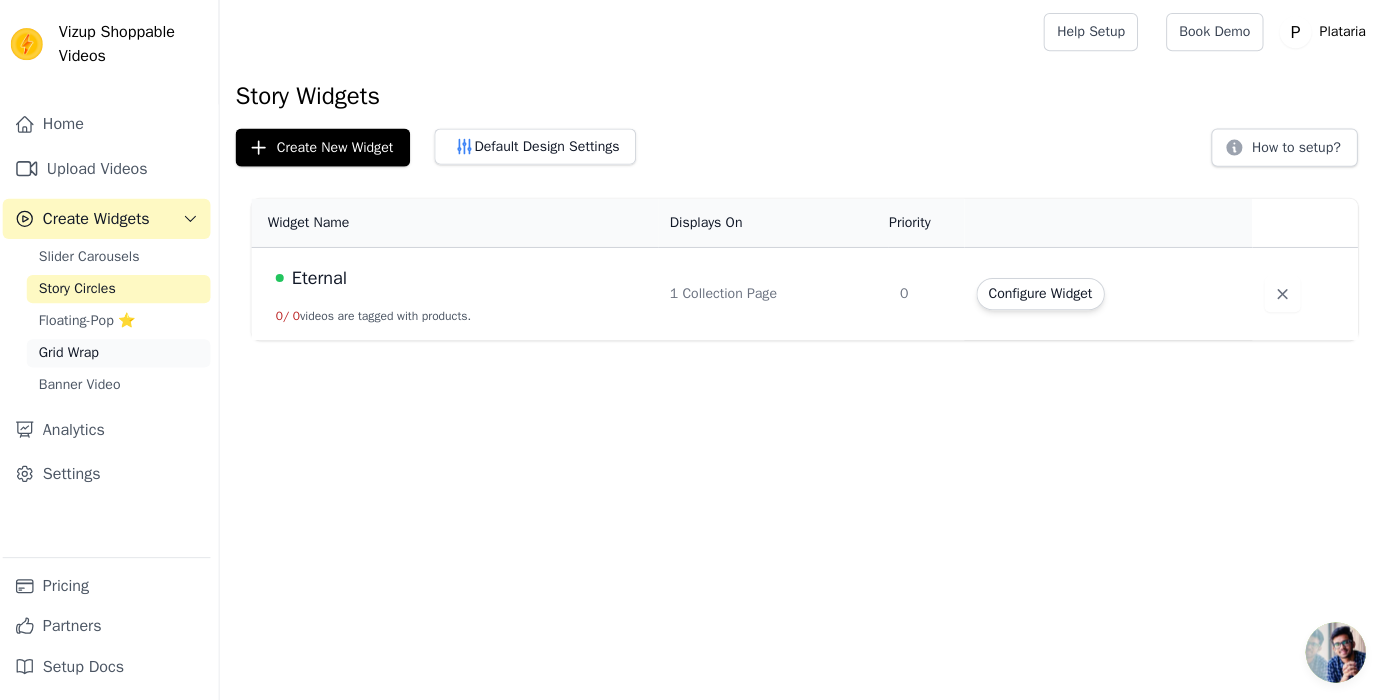 click on "Grid Wrap" at bounding box center (123, 352) 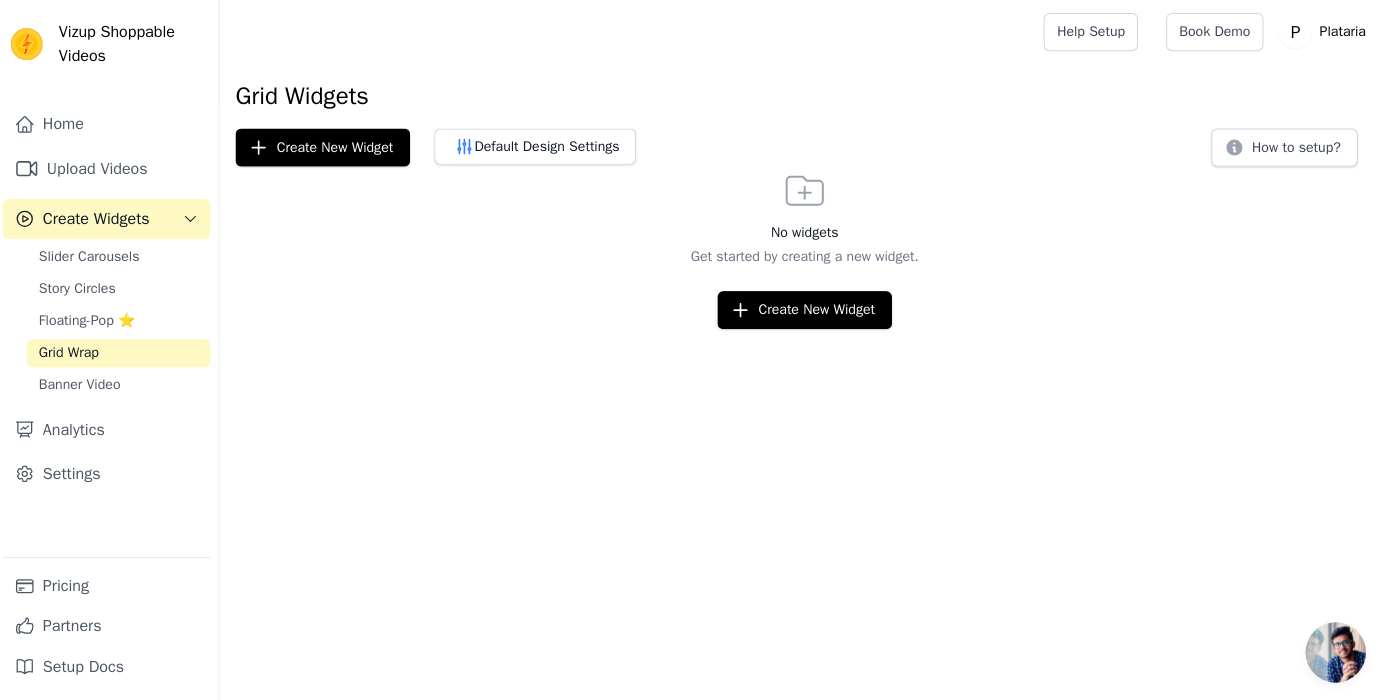 click on "Vizup Shoppable Videos
Home
Upload Videos       Create Widgets     Slider Carousels   Story Circles   Floating-Pop ⭐   Grid Wrap   Banner Video
Analytics
Settings
Pricing
Partners
Setup Docs   Open sidebar       Help Setup     Book Demo   Open user menu" at bounding box center (695, 164) 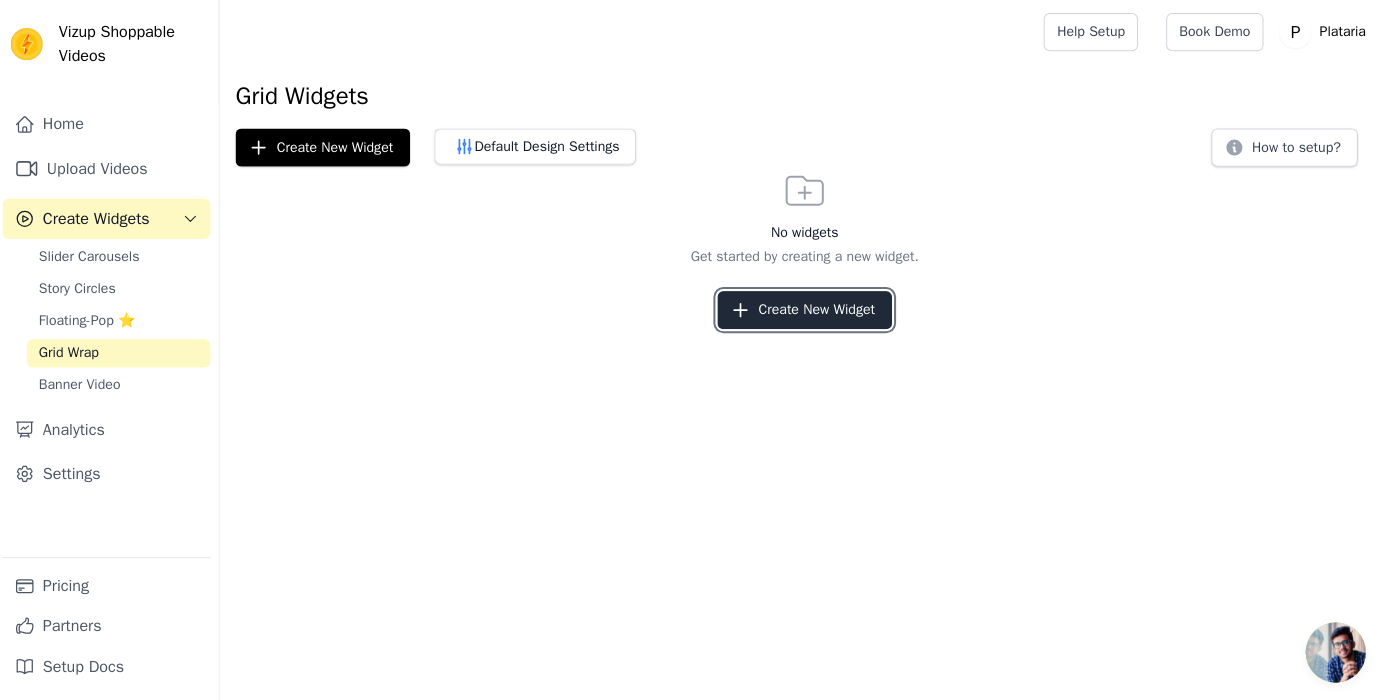 click on "Create New Widget" at bounding box center [807, 309] 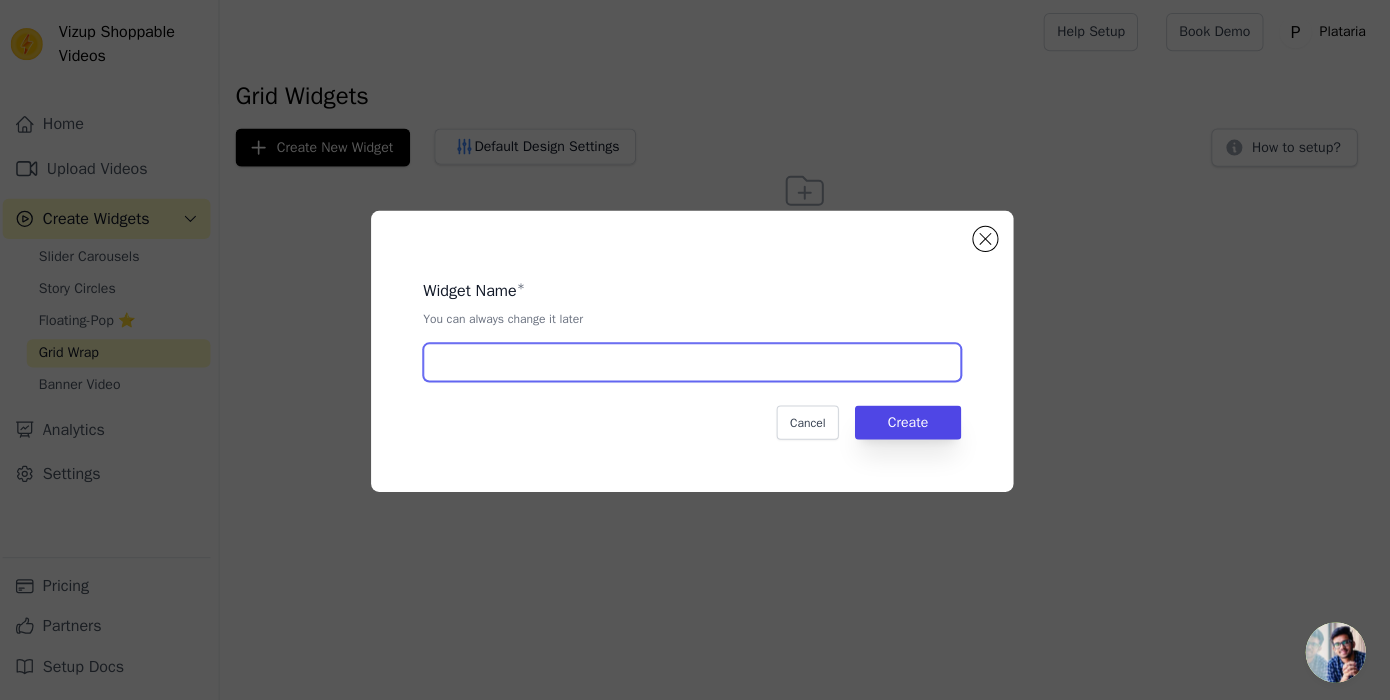 click at bounding box center (695, 361) 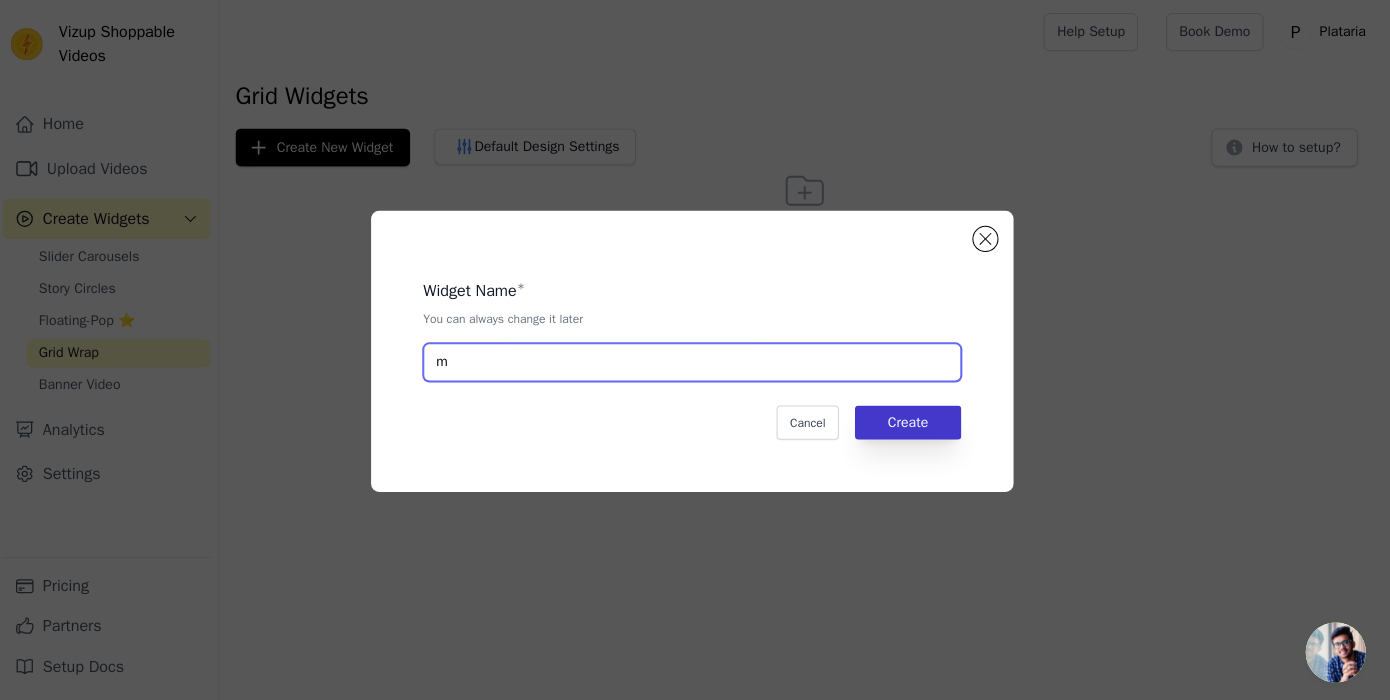 type on "m" 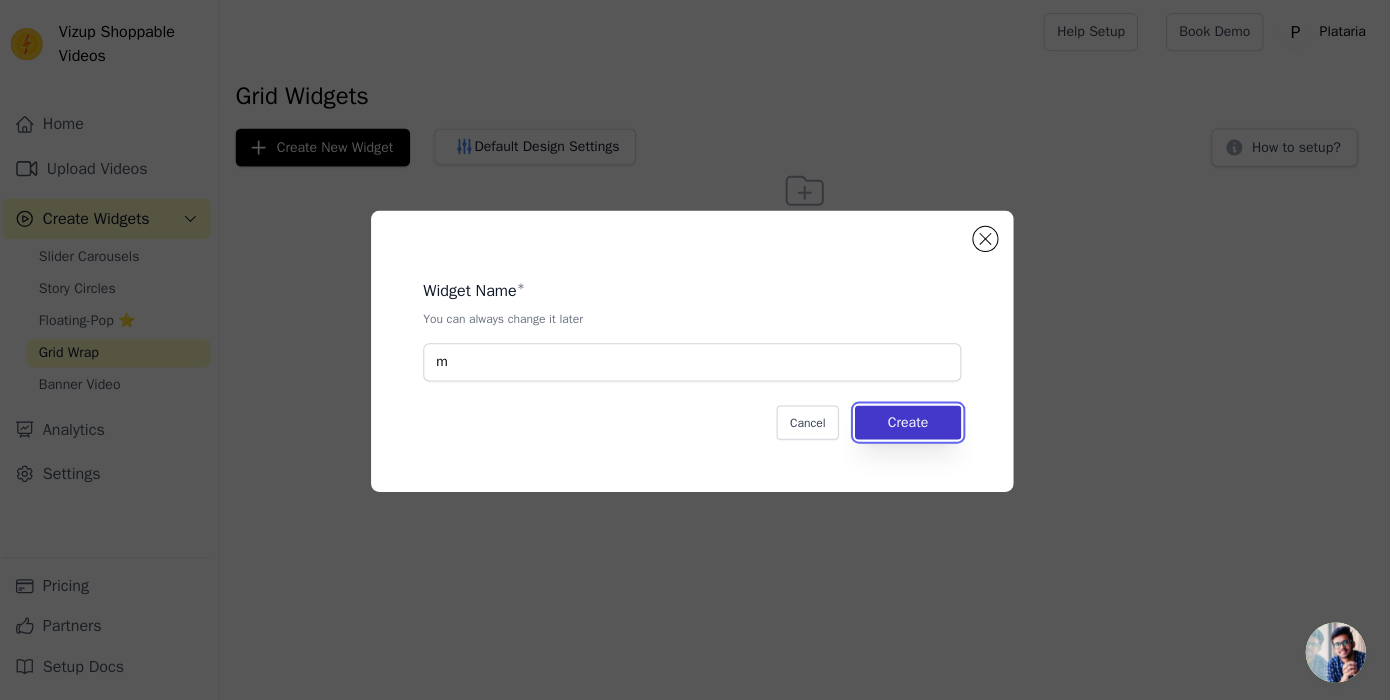 click on "Create" at bounding box center [910, 421] 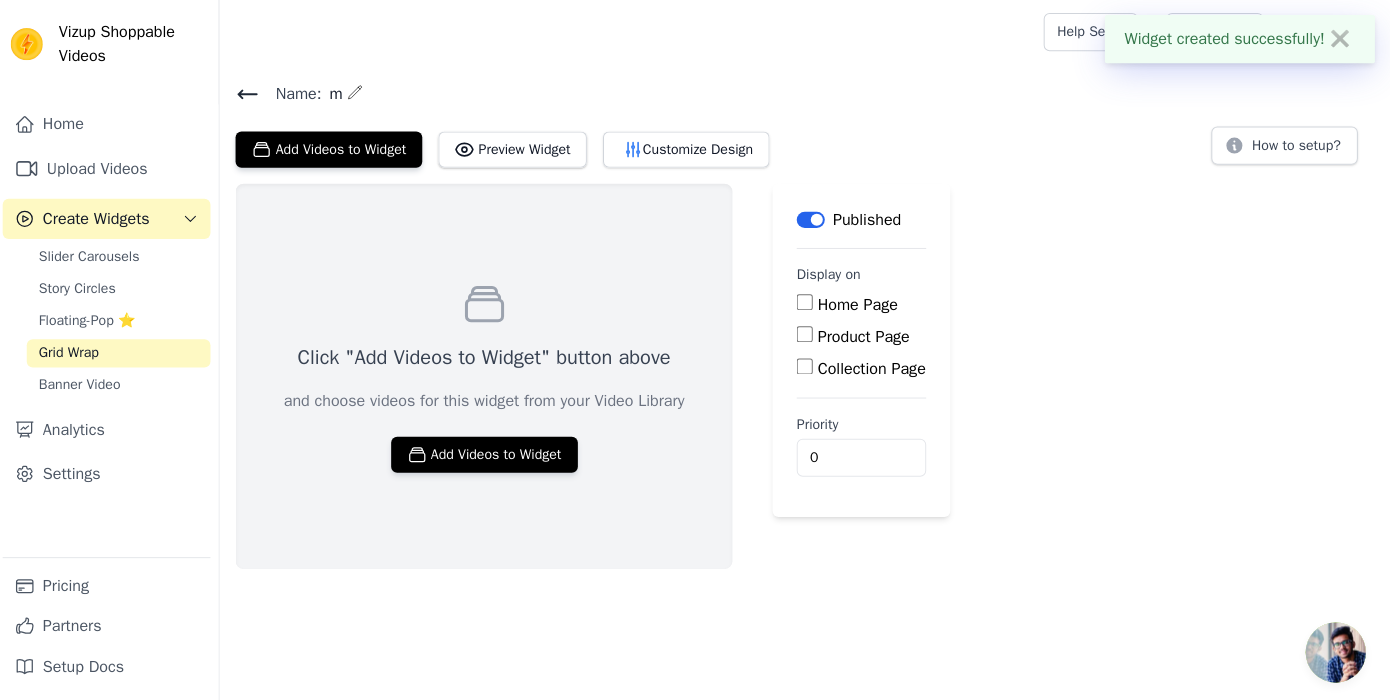click on "Add Videos to Widget" at bounding box center [488, 453] 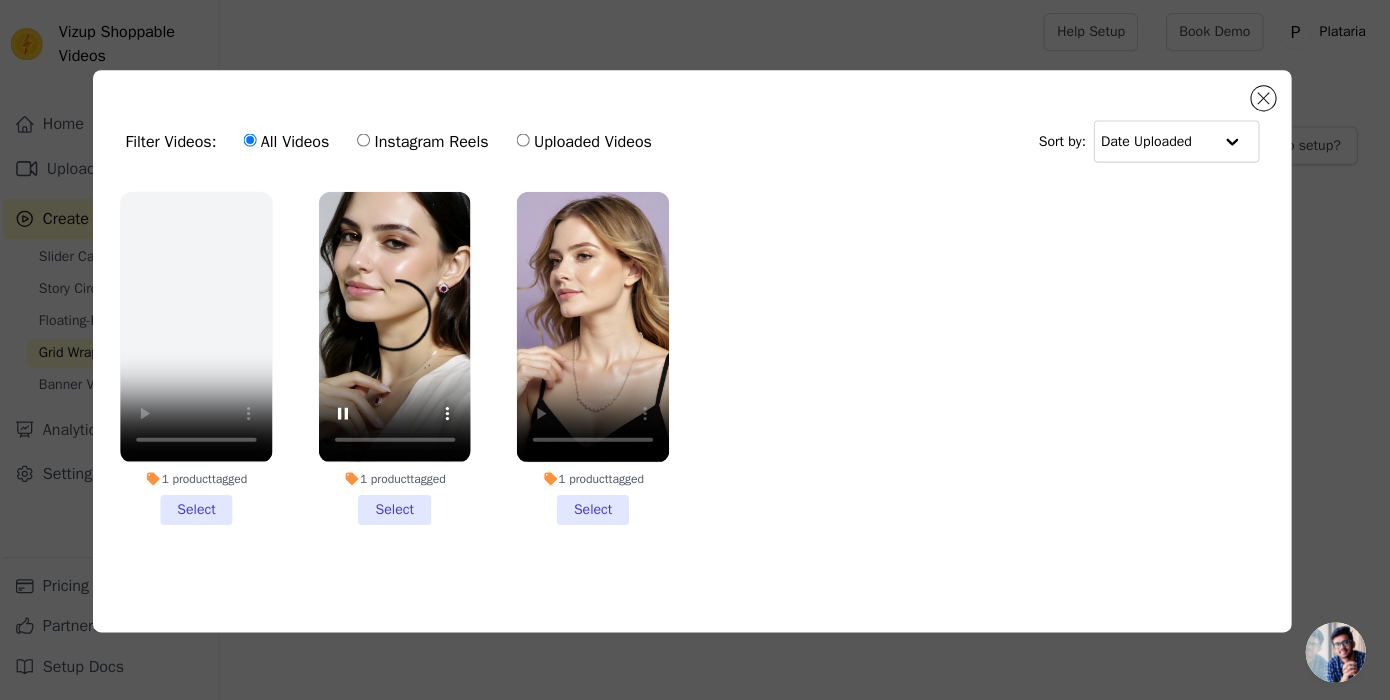 click on "1   product  tagged     Select" at bounding box center (596, 356) 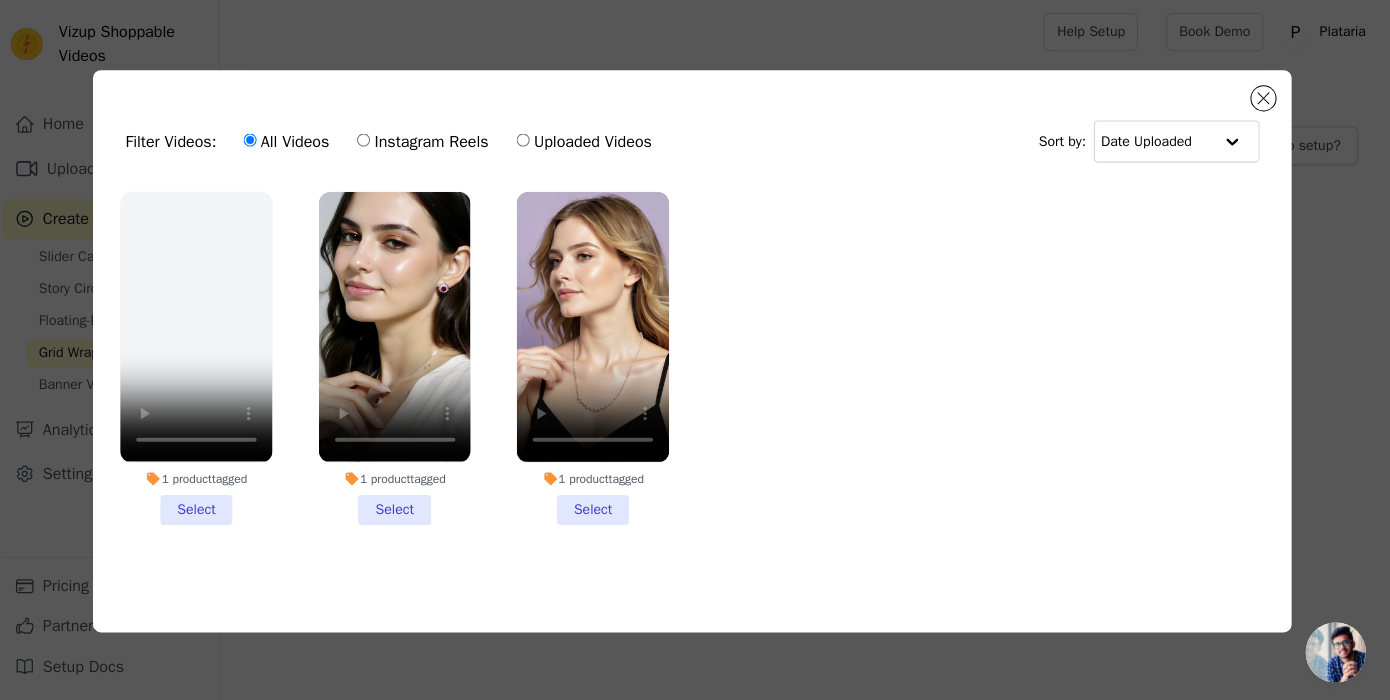 click on "1   product  tagged     Select" at bounding box center (0, 0) 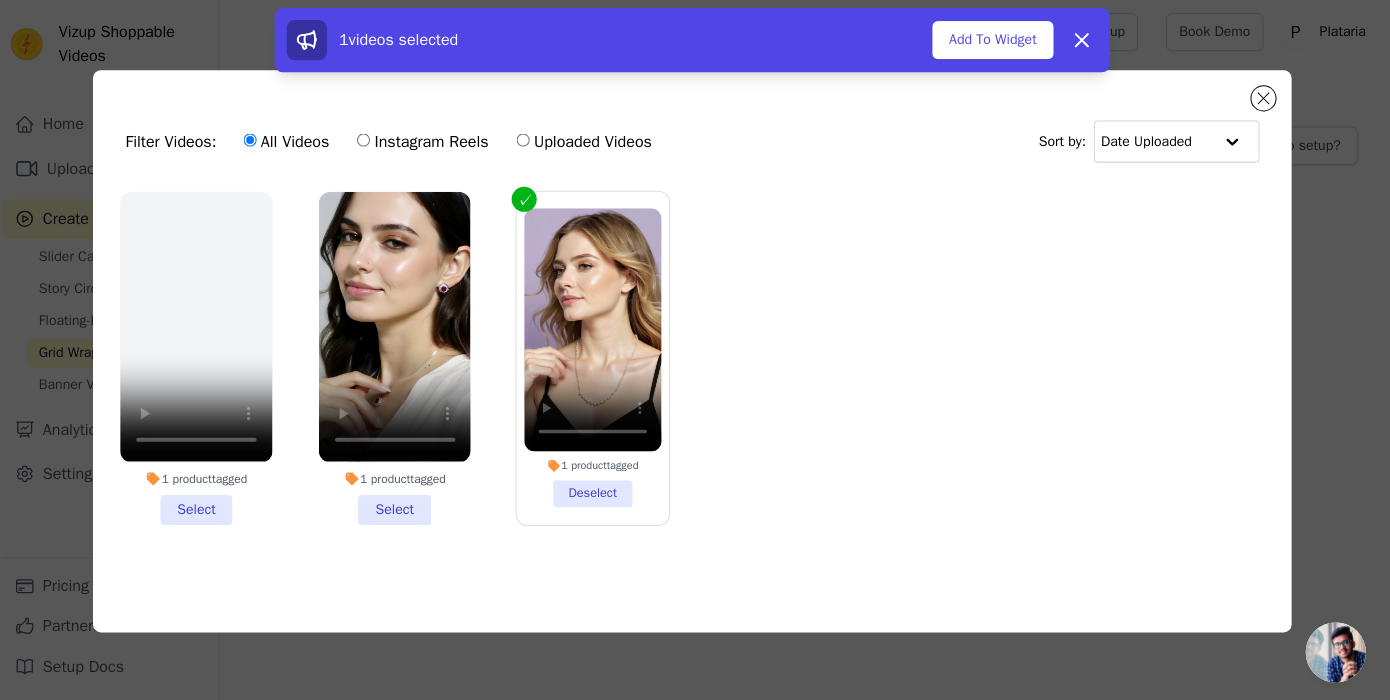 click on "1   product  tagged     Select" at bounding box center [399, 356] 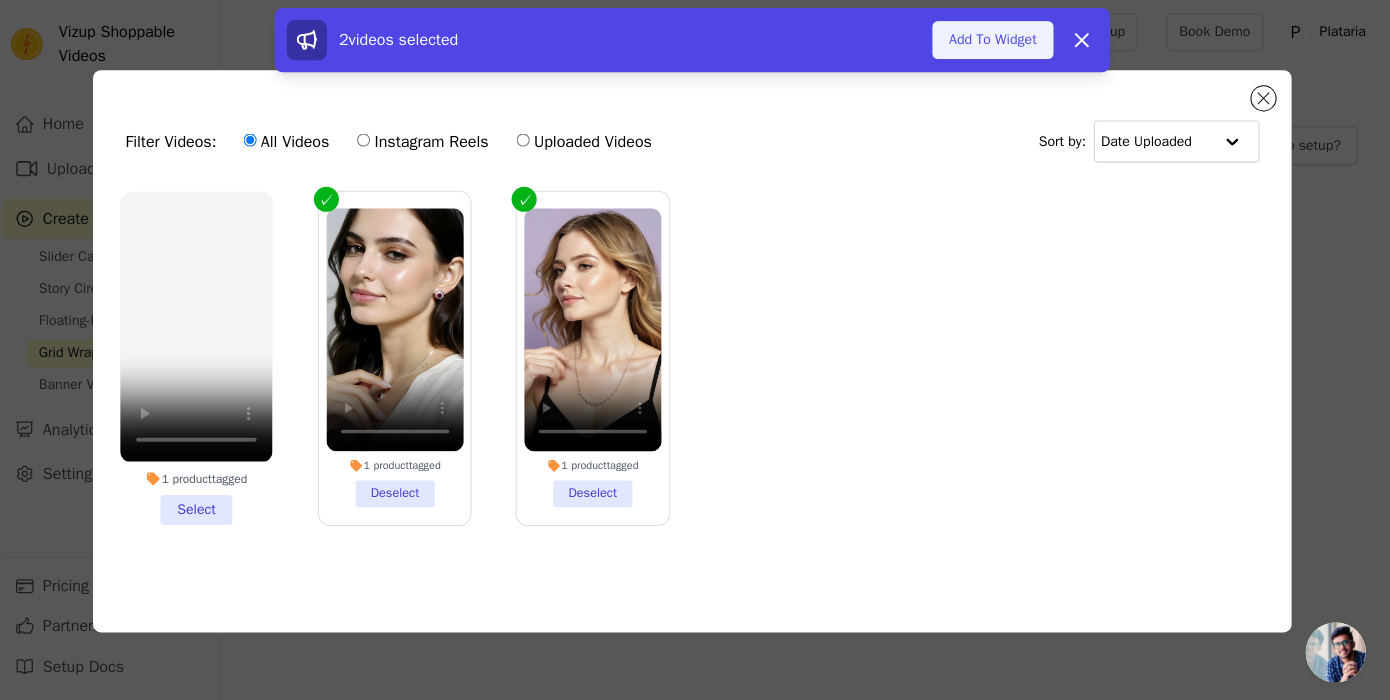 click on "Add To Widget" at bounding box center (994, 40) 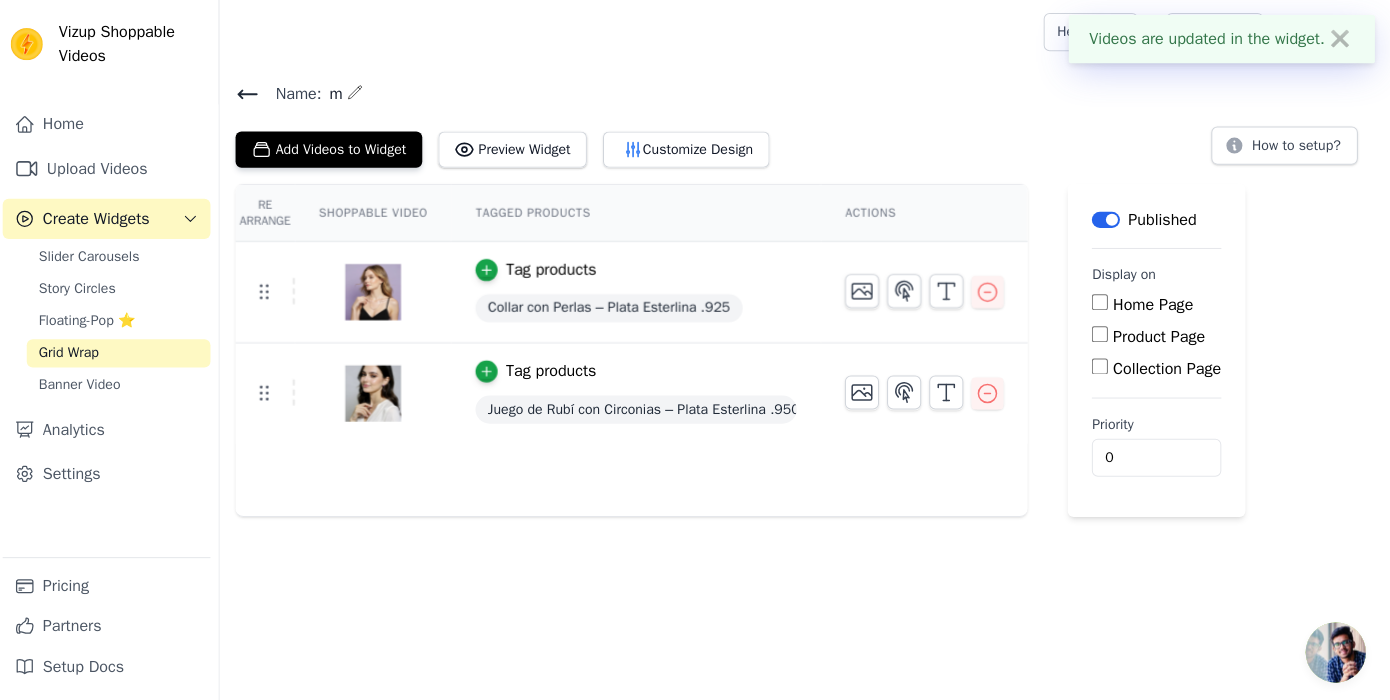 click on "Add Videos to Widget
Preview Widget       Customize Design" at bounding box center (514, 145) 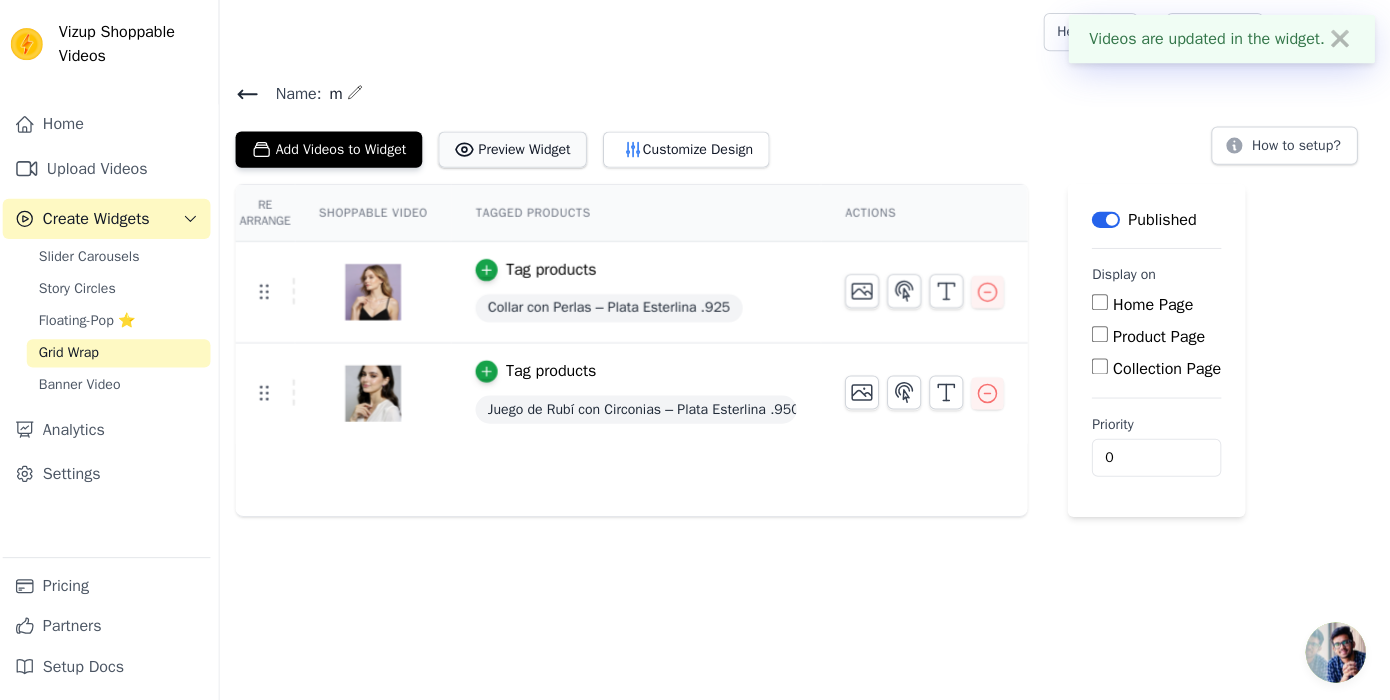 click on "Preview Widget" at bounding box center (516, 149) 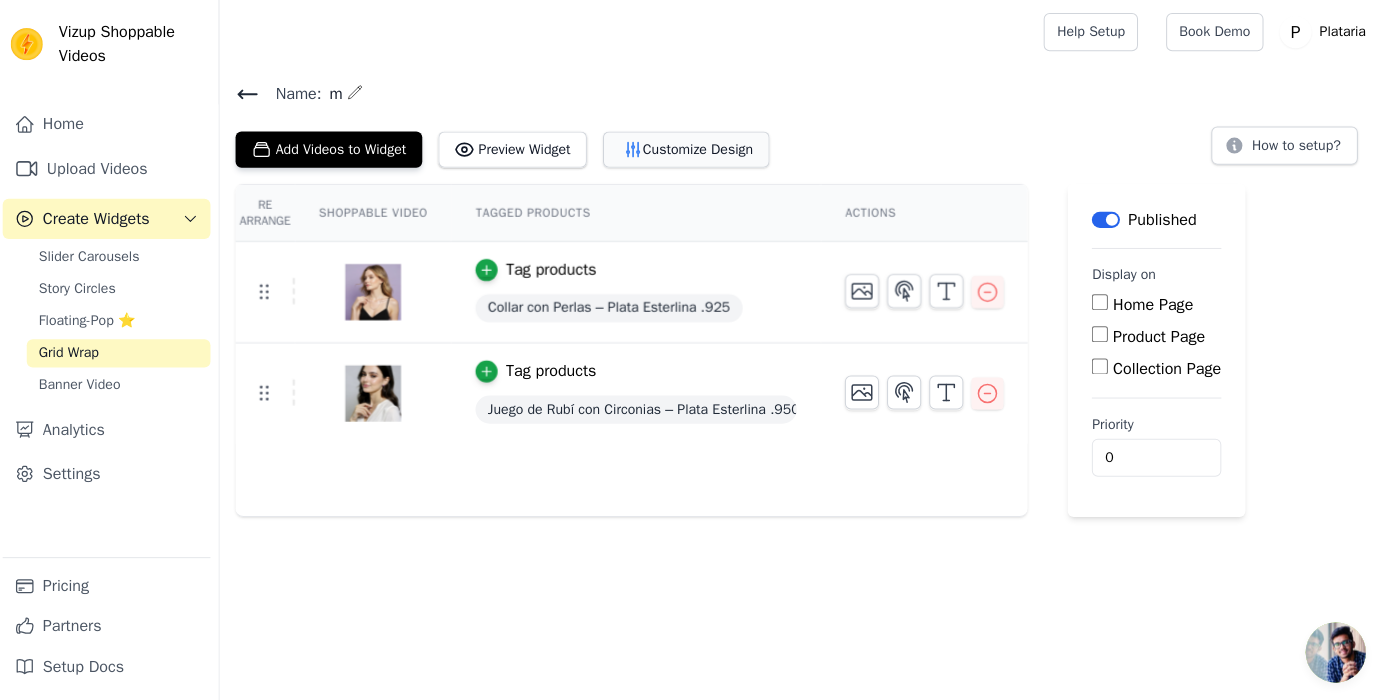 click on "Customize Design" at bounding box center (689, 149) 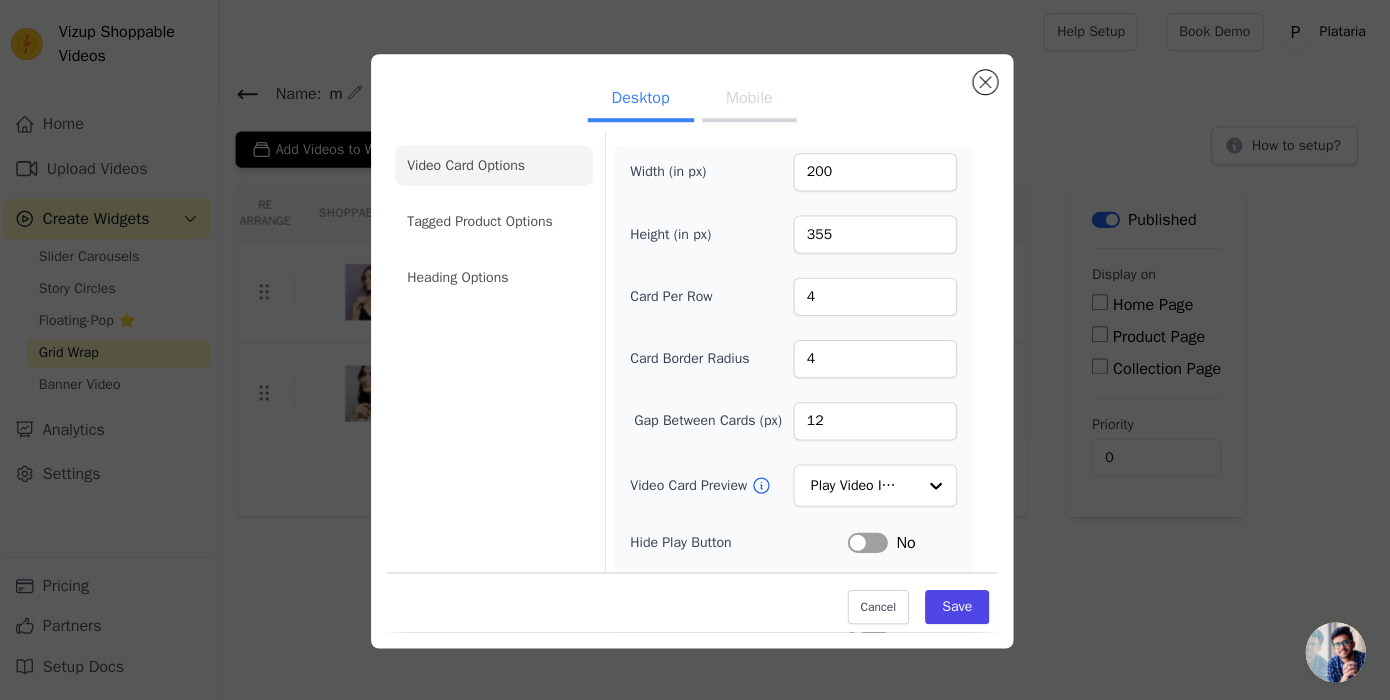 scroll, scrollTop: 5, scrollLeft: 0, axis: vertical 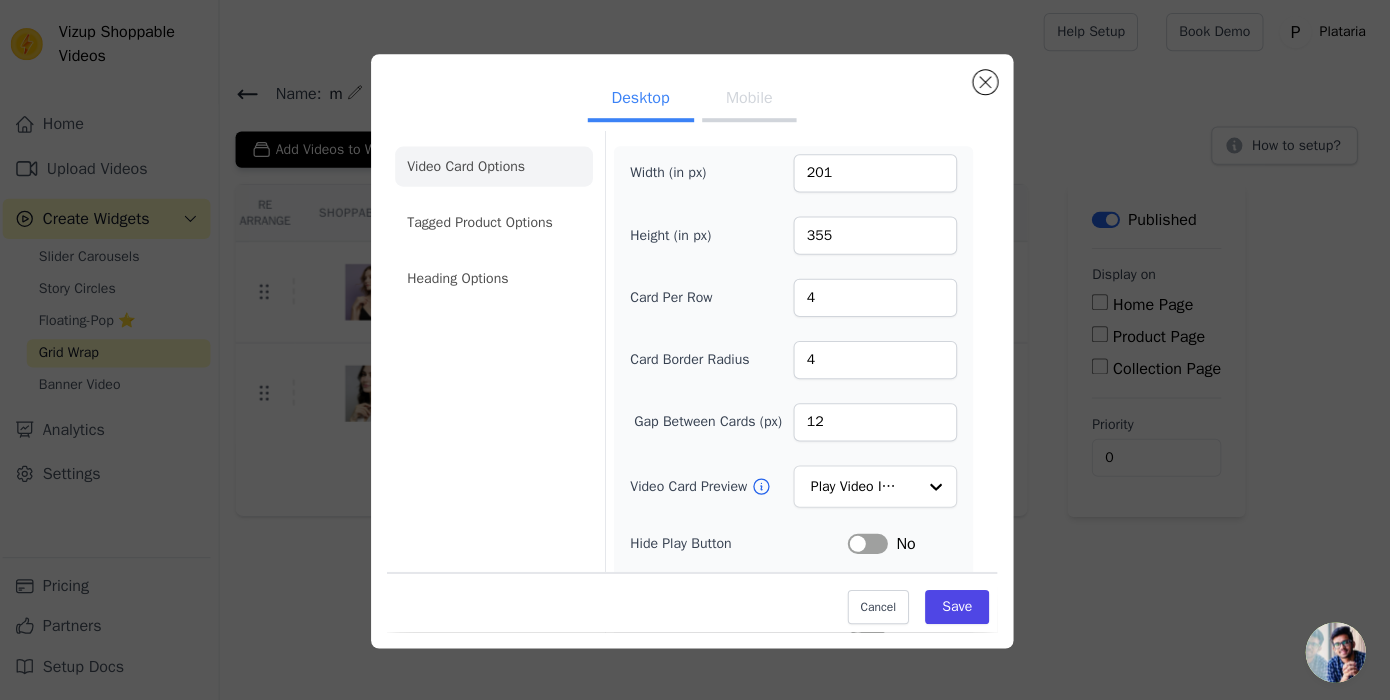 click on "201" at bounding box center [877, 173] 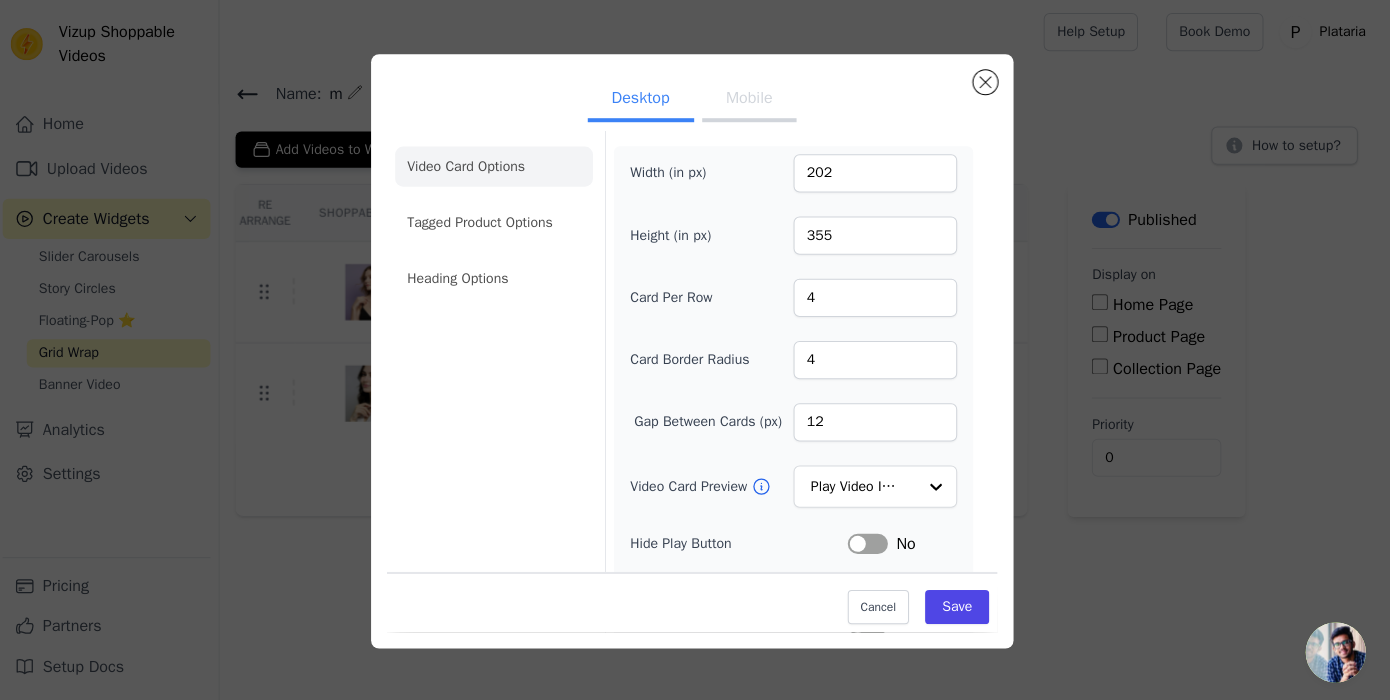 click on "202" at bounding box center (877, 173) 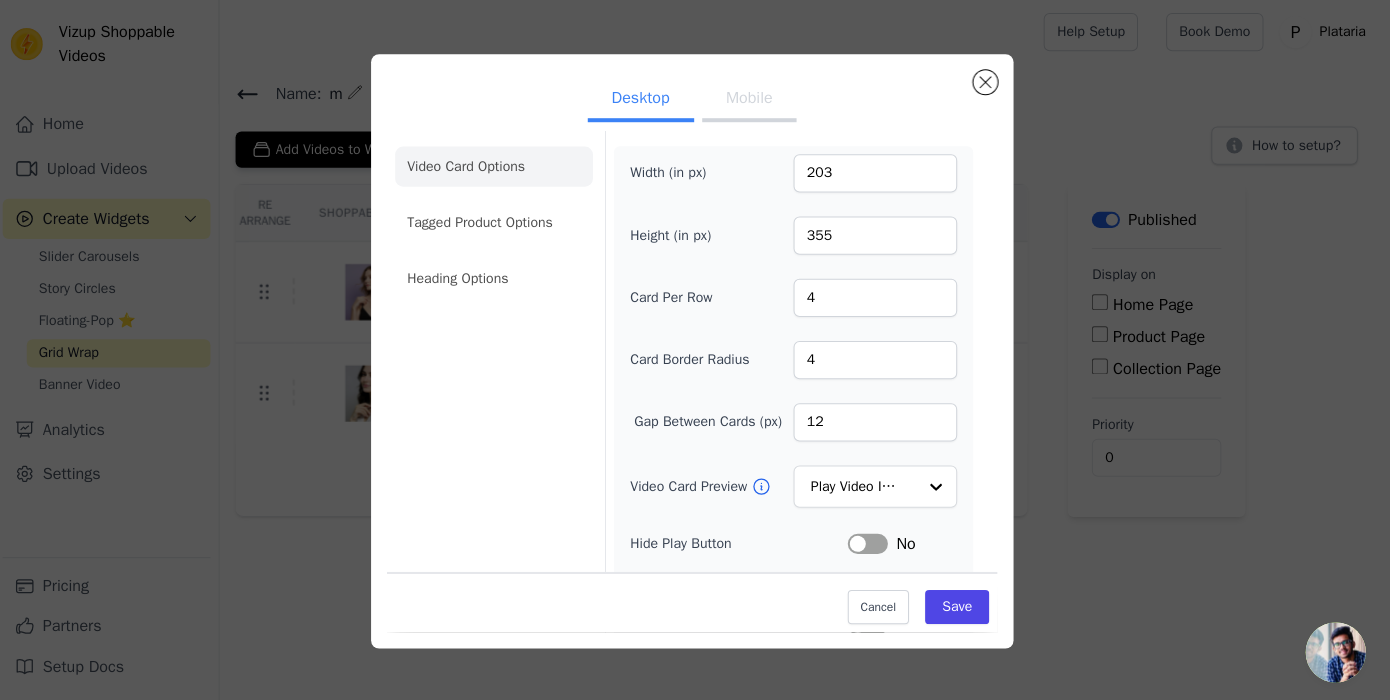 click on "203" at bounding box center (877, 173) 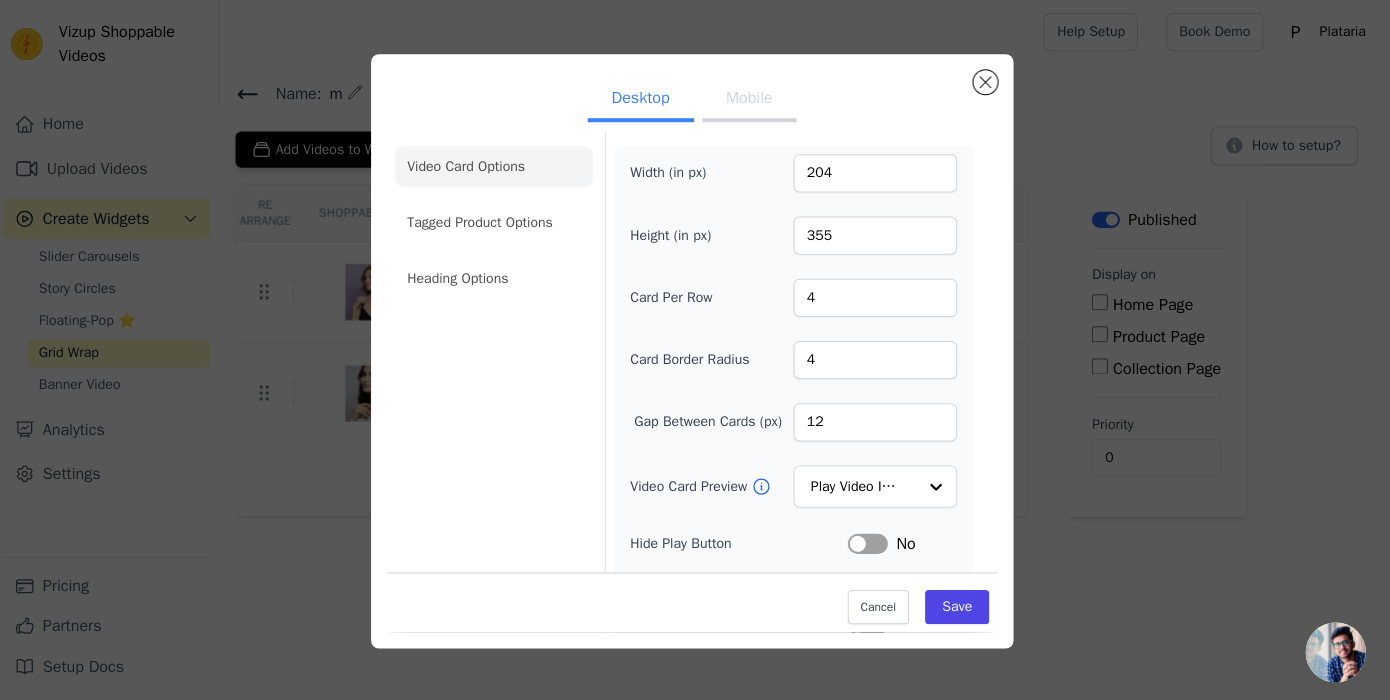 click on "204" at bounding box center (877, 173) 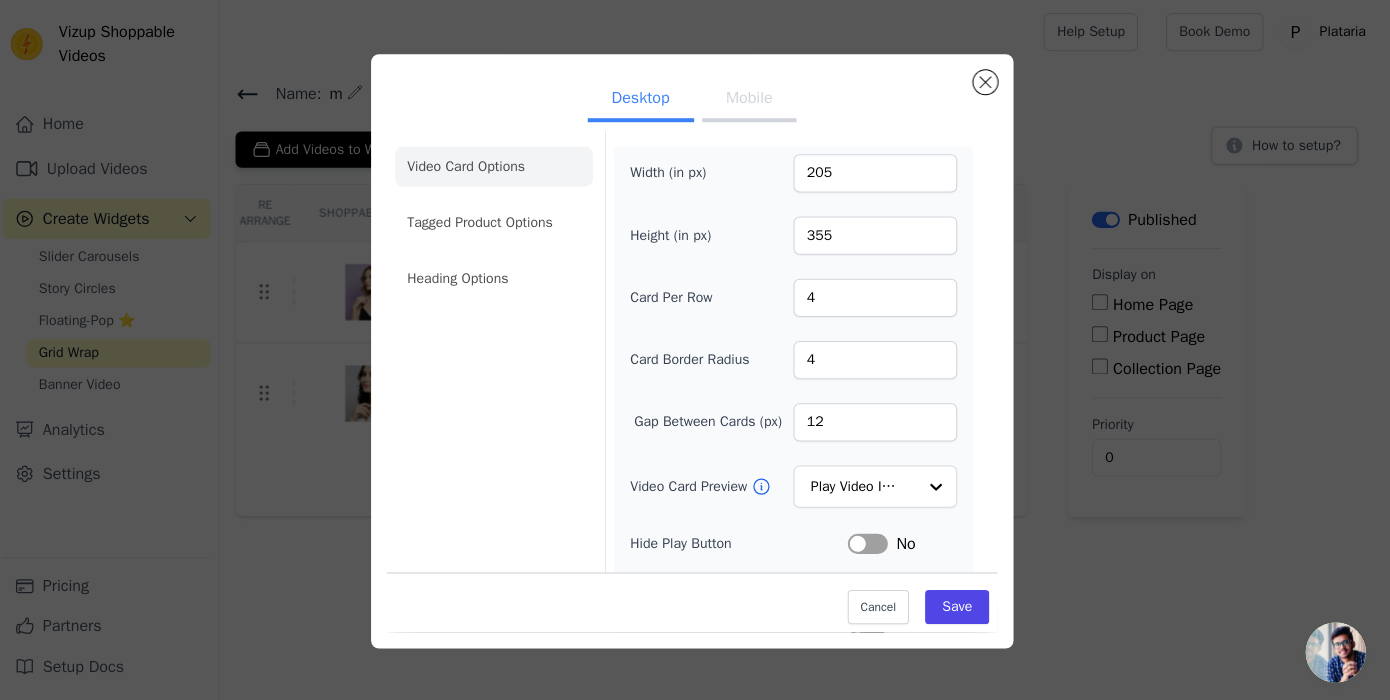 click on "205" at bounding box center [877, 173] 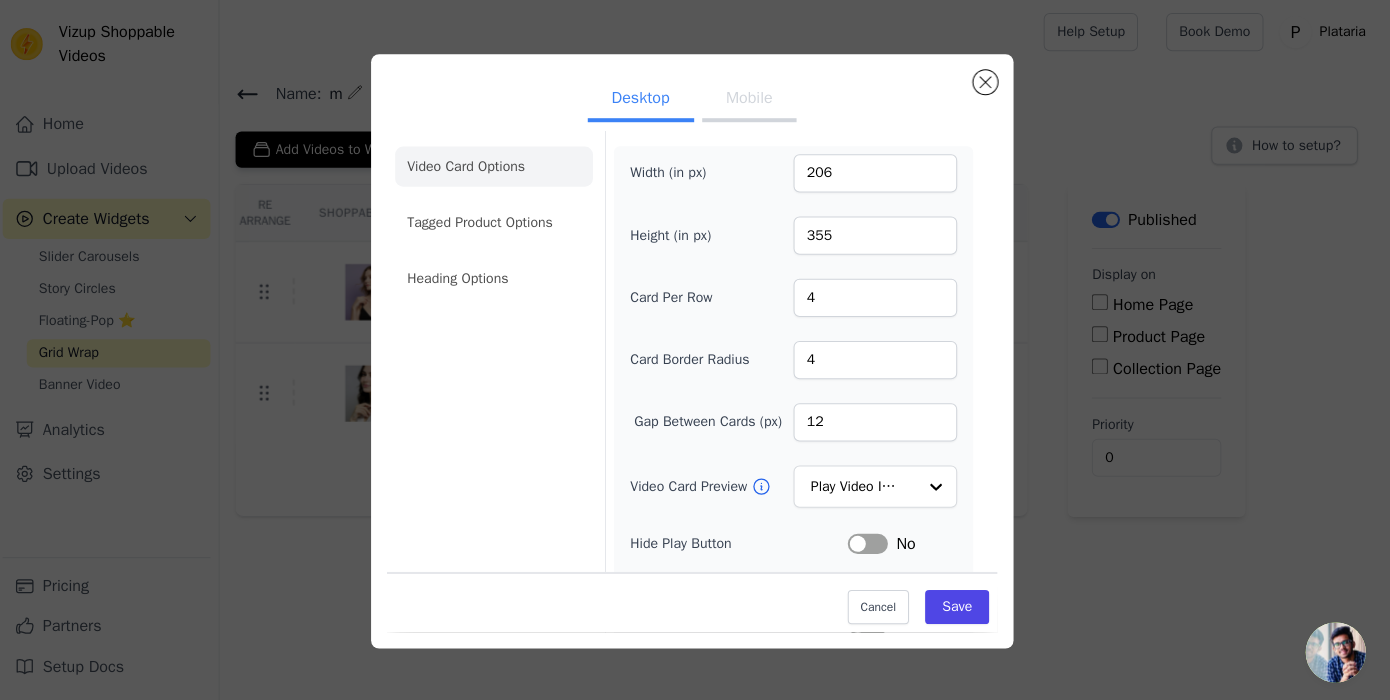 click on "206" at bounding box center (877, 173) 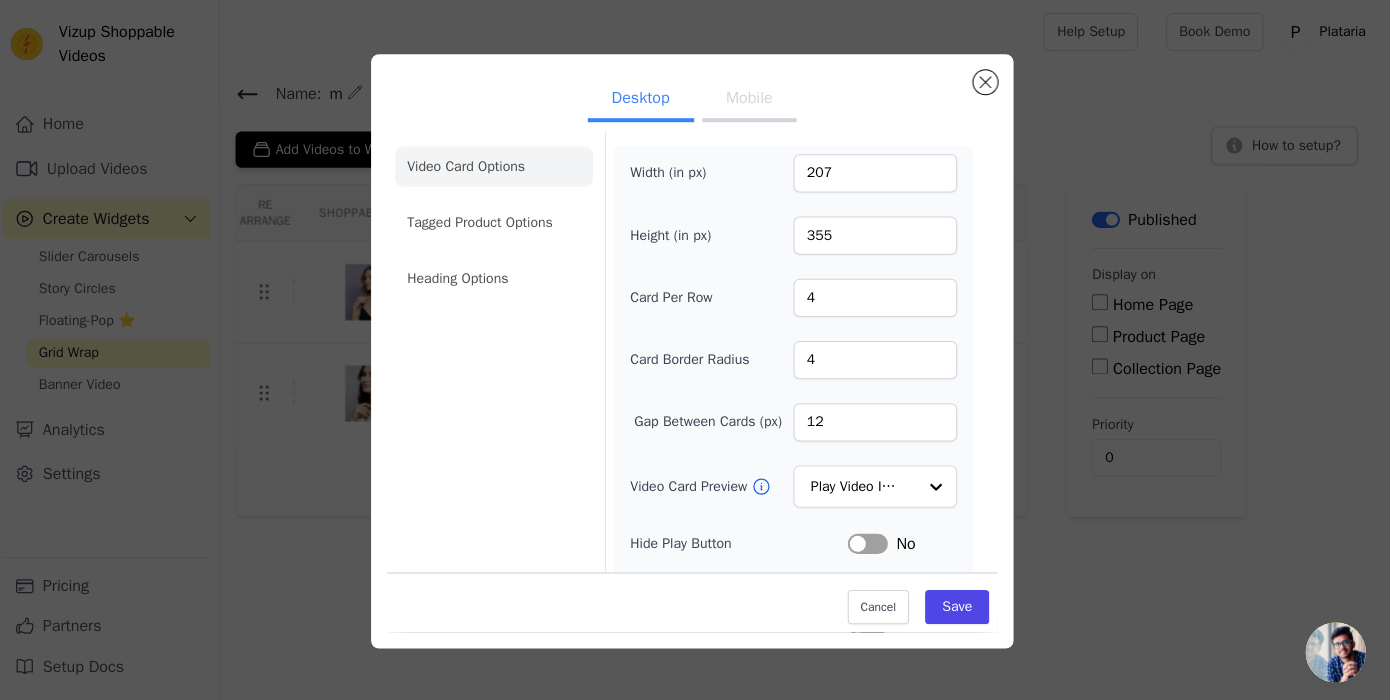click on "207" at bounding box center [877, 173] 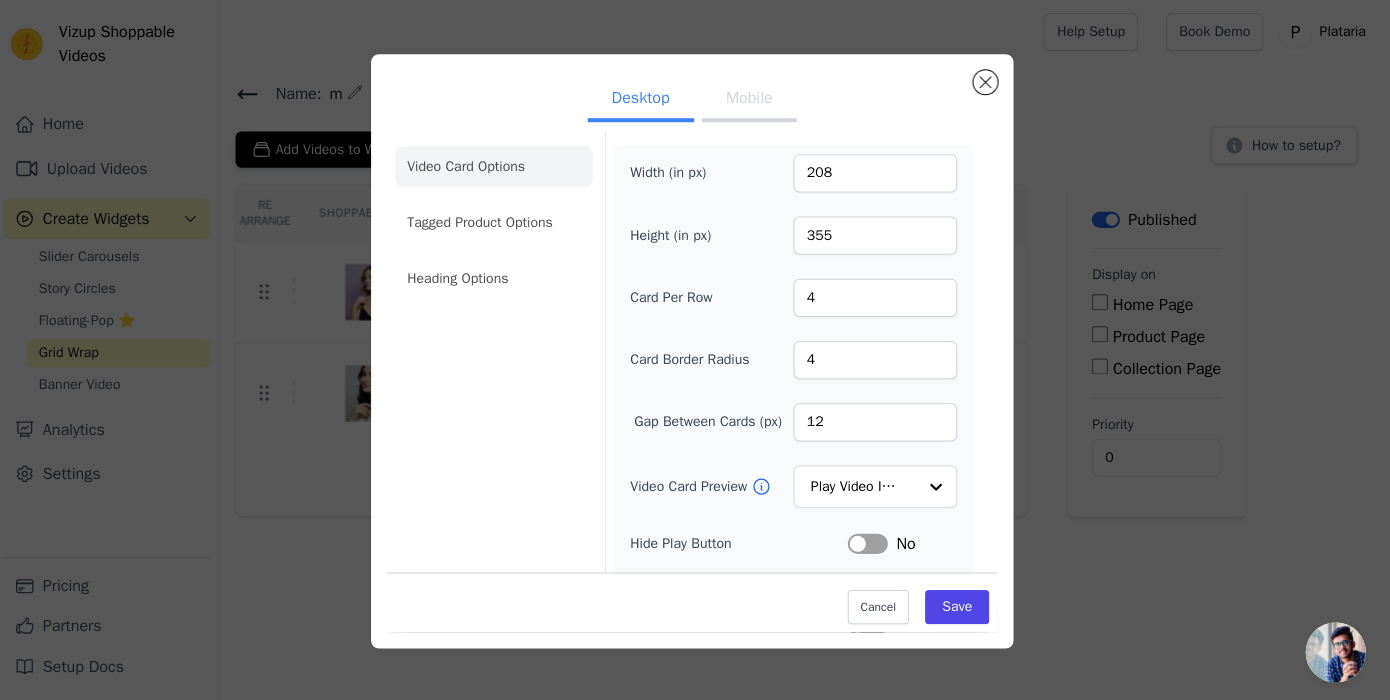 click on "208" at bounding box center [877, 173] 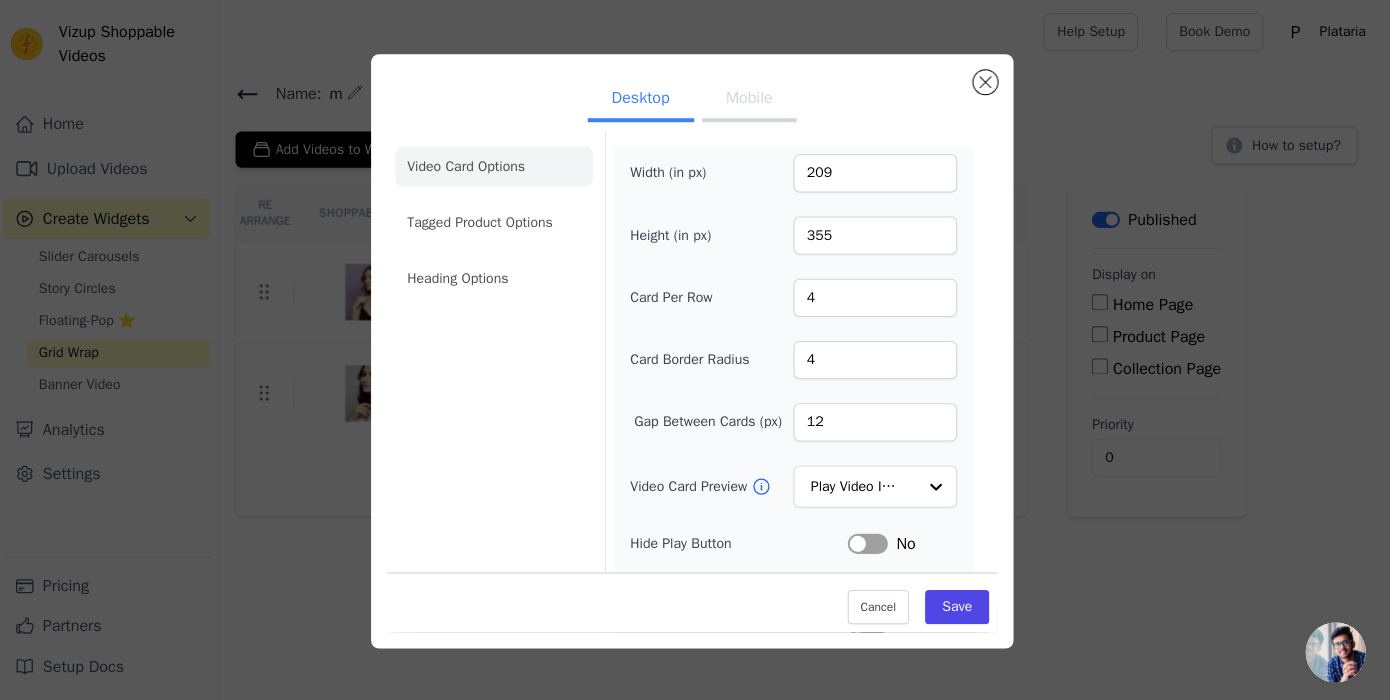 click on "209" at bounding box center (877, 173) 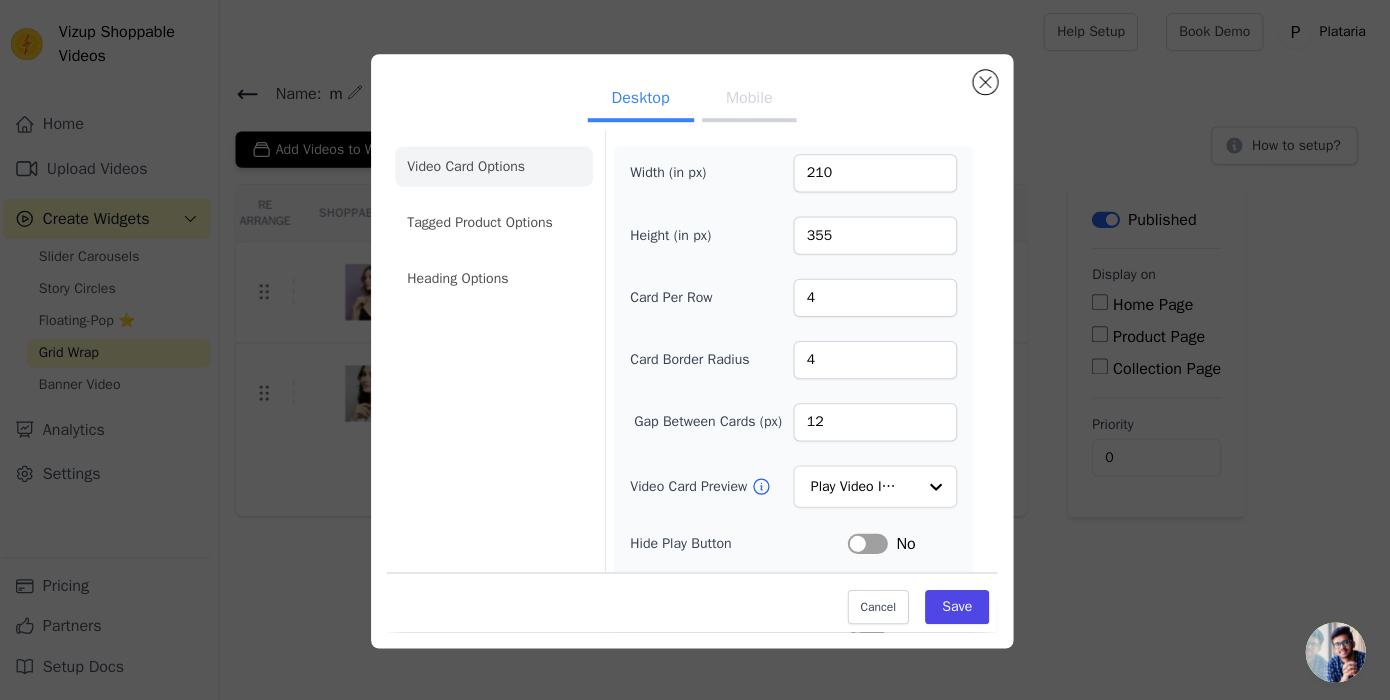 click on "210" at bounding box center [877, 173] 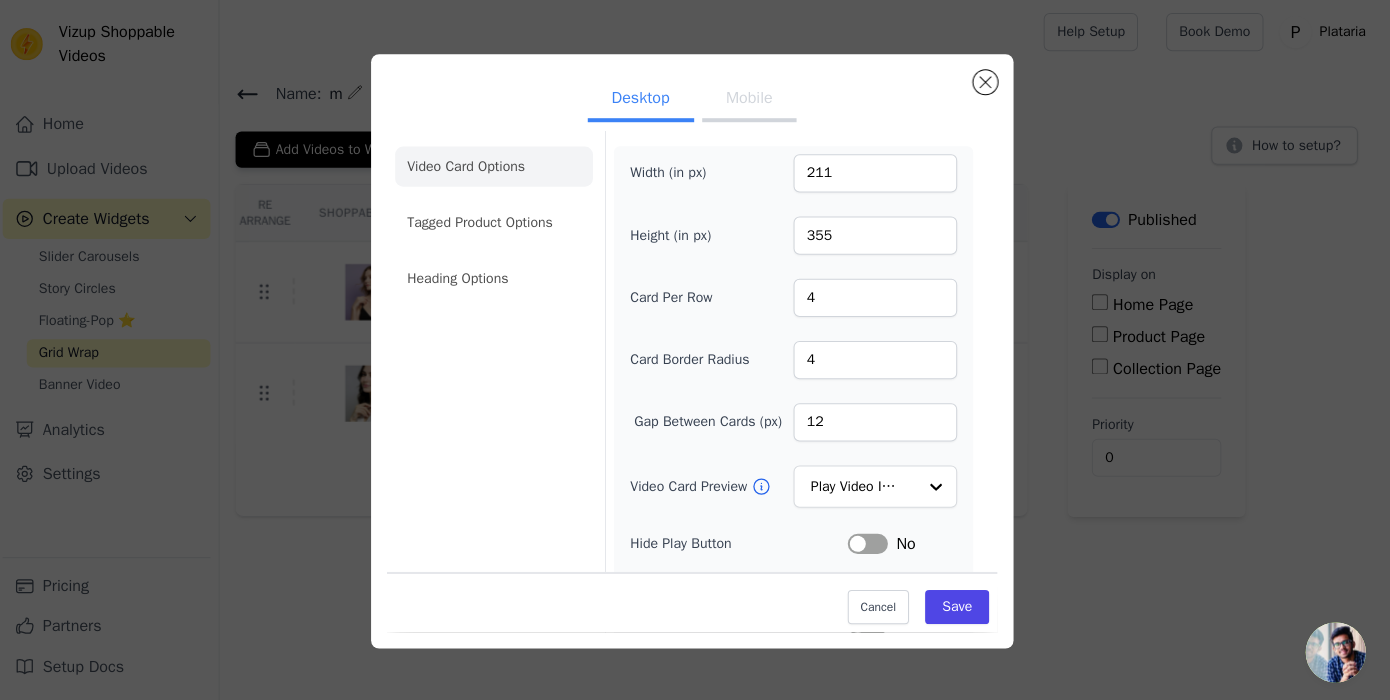 click on "211" at bounding box center (877, 173) 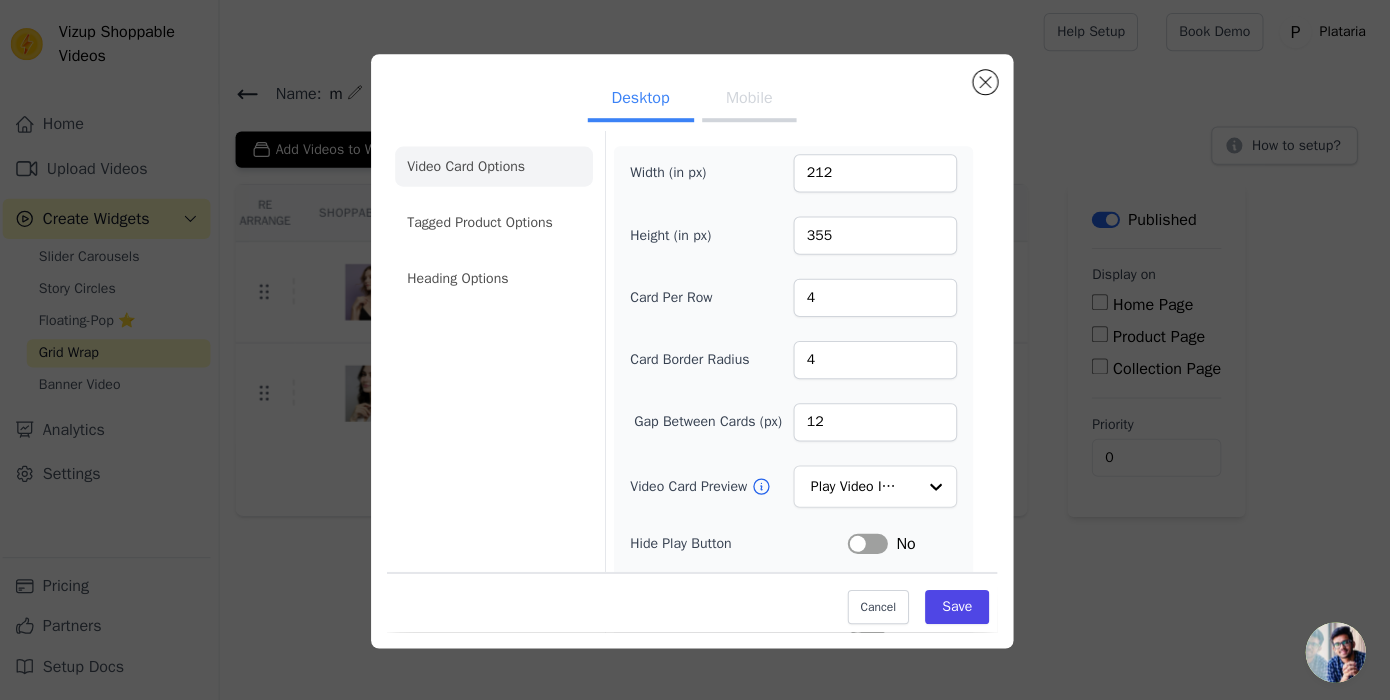 click on "212" at bounding box center [877, 173] 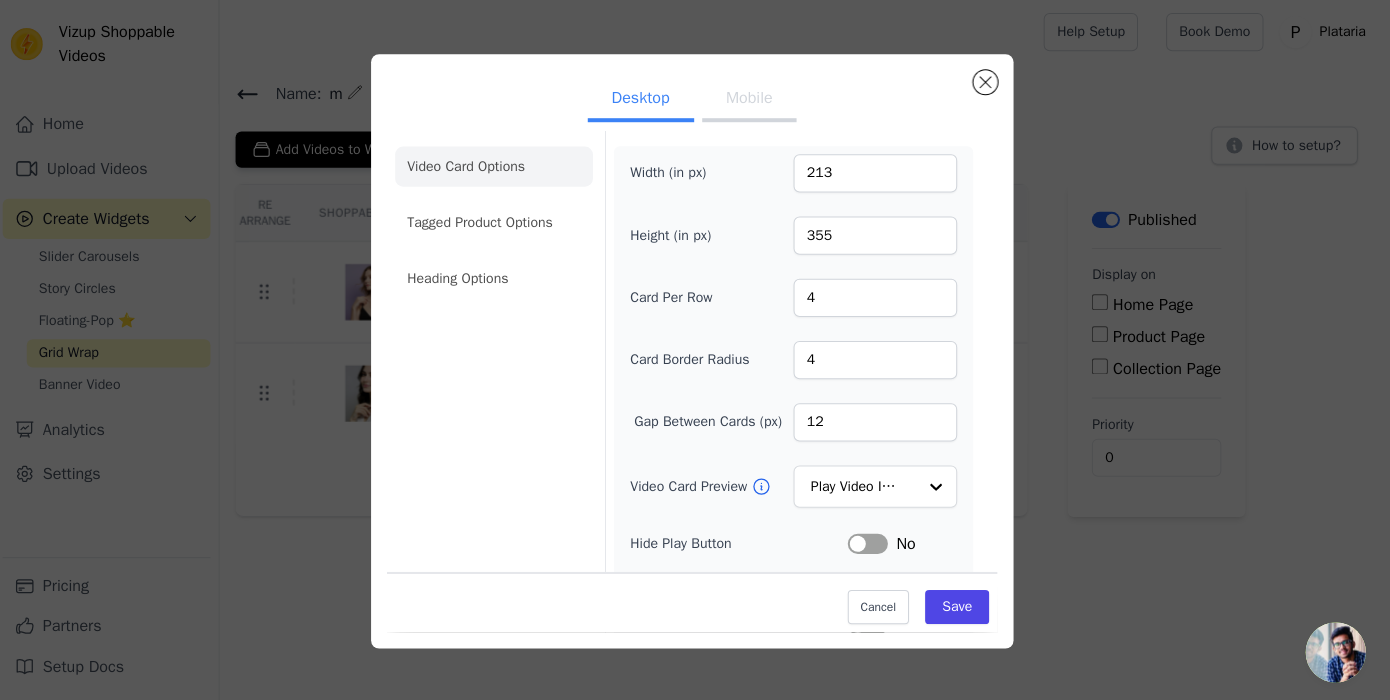 click on "213" at bounding box center [877, 173] 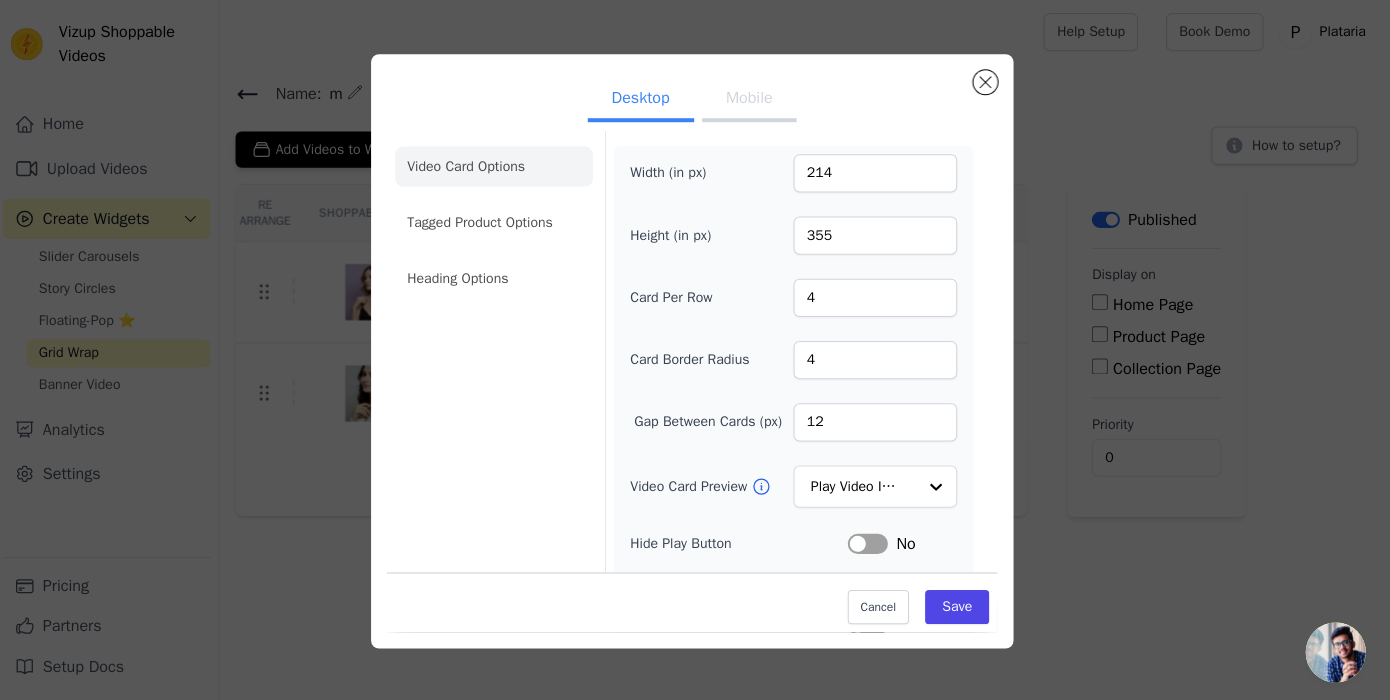 click on "214" at bounding box center [877, 173] 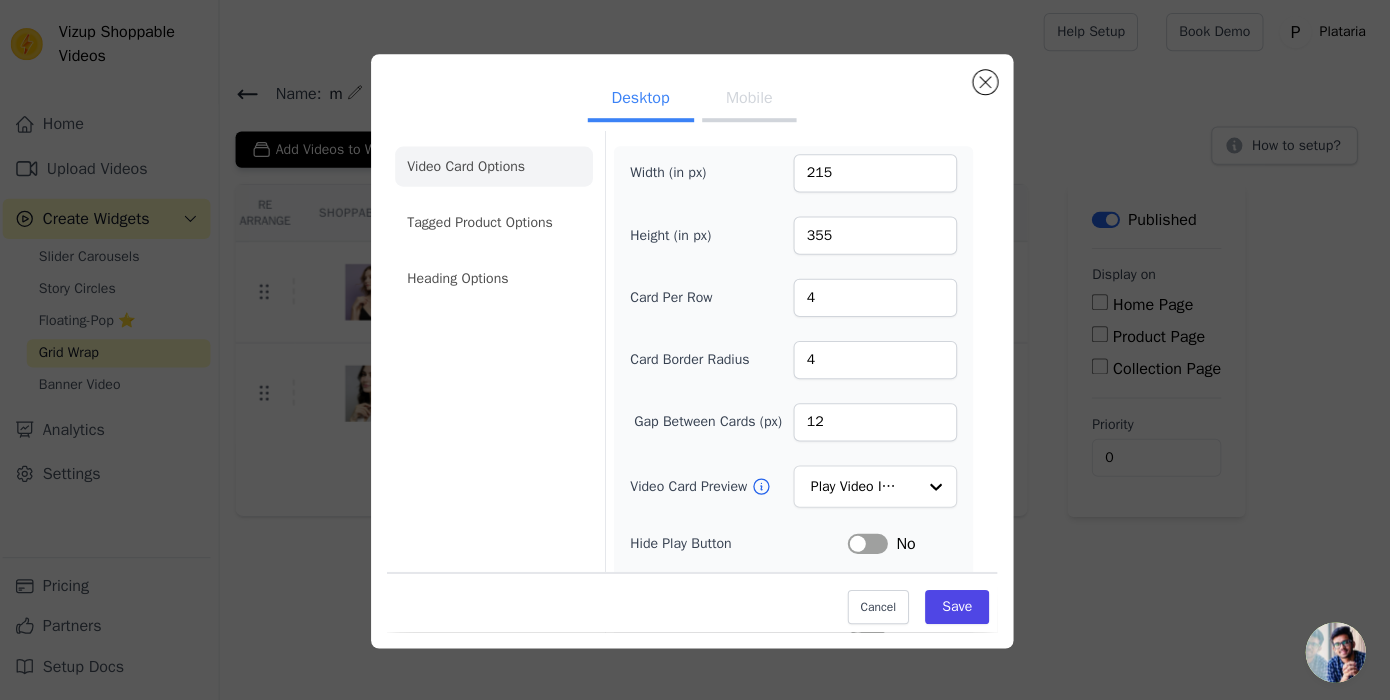 click on "215" at bounding box center [877, 173] 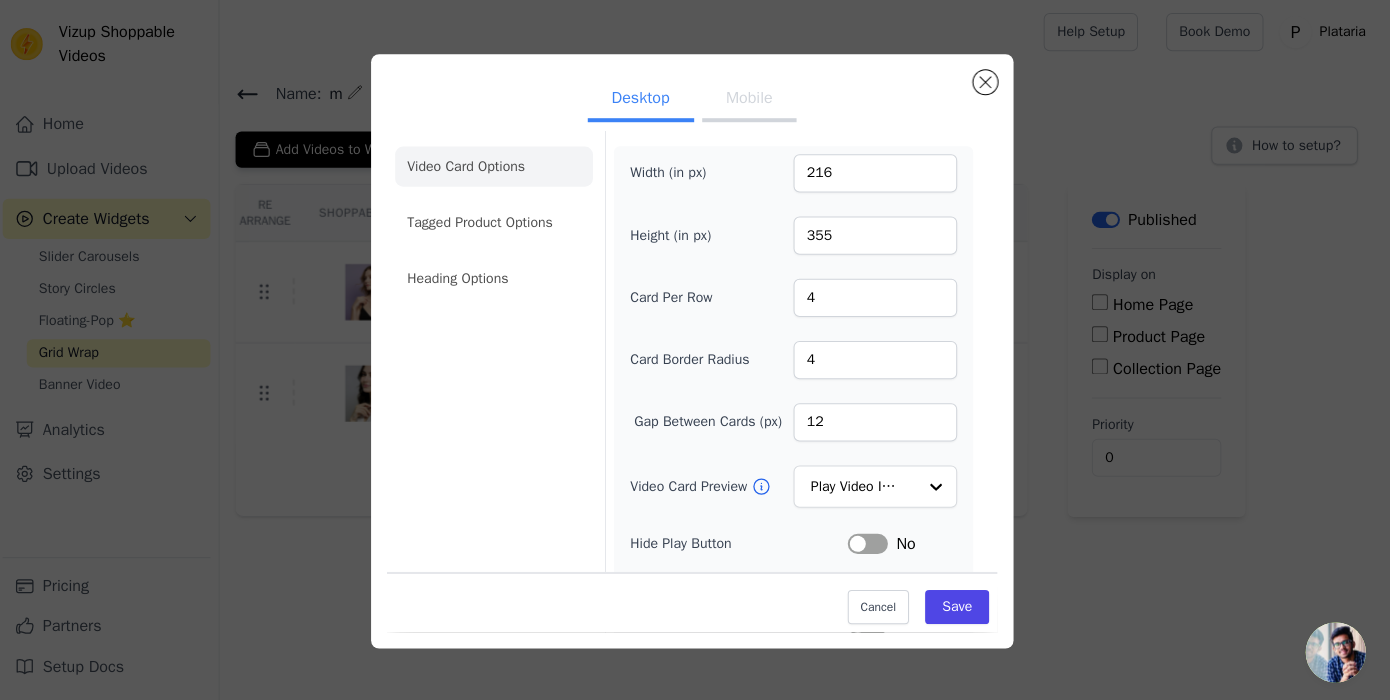 click on "216" at bounding box center (877, 173) 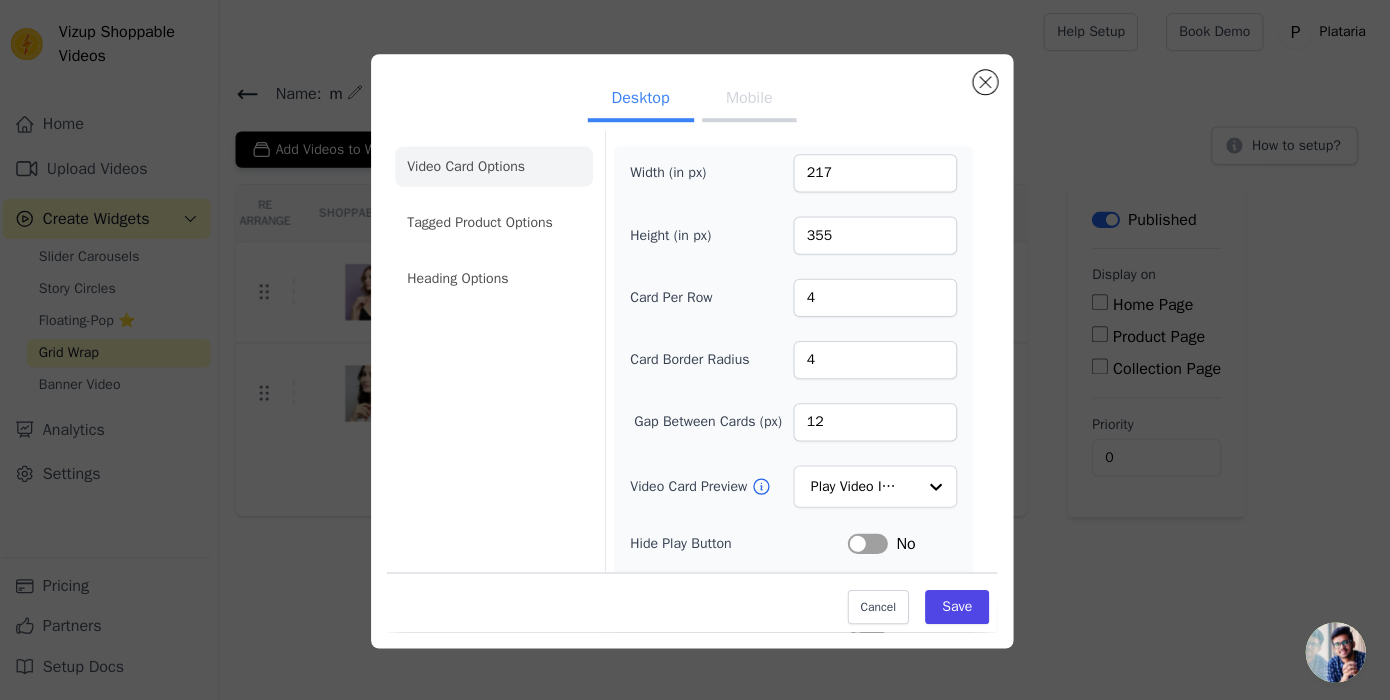 click on "217" at bounding box center [877, 173] 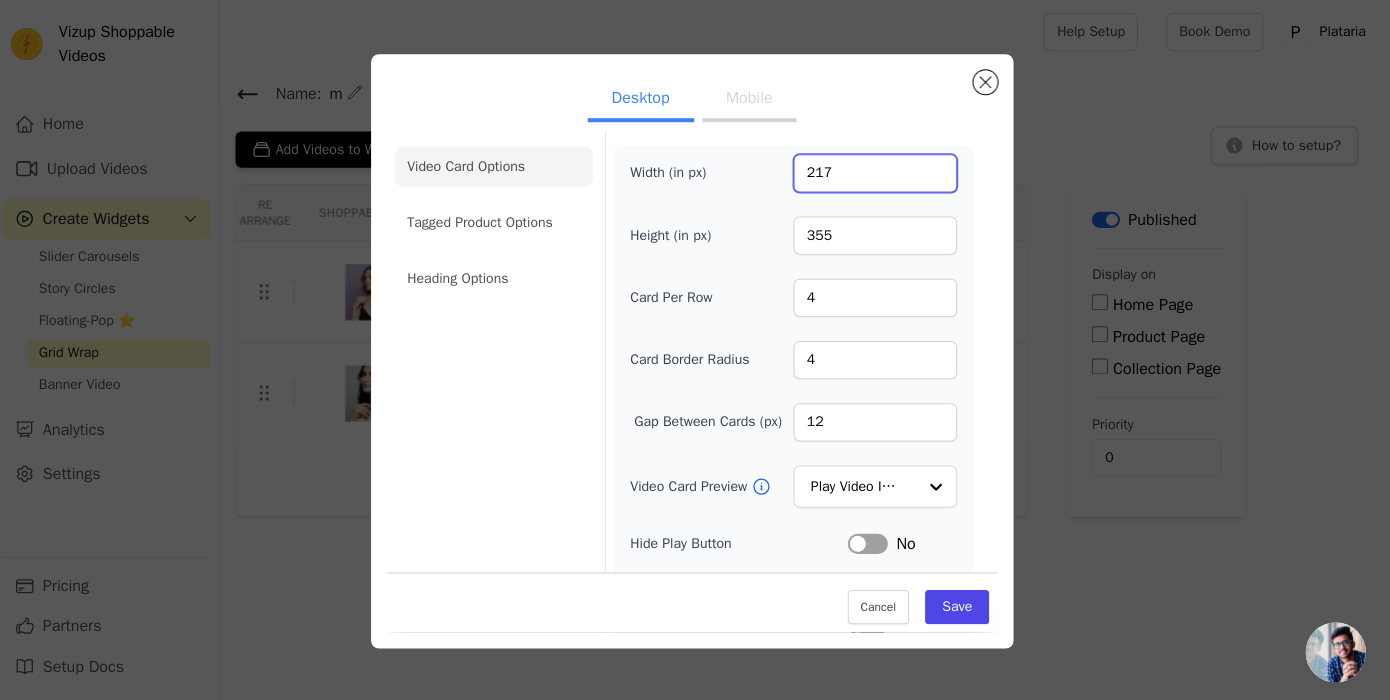 click on "217" at bounding box center (877, 173) 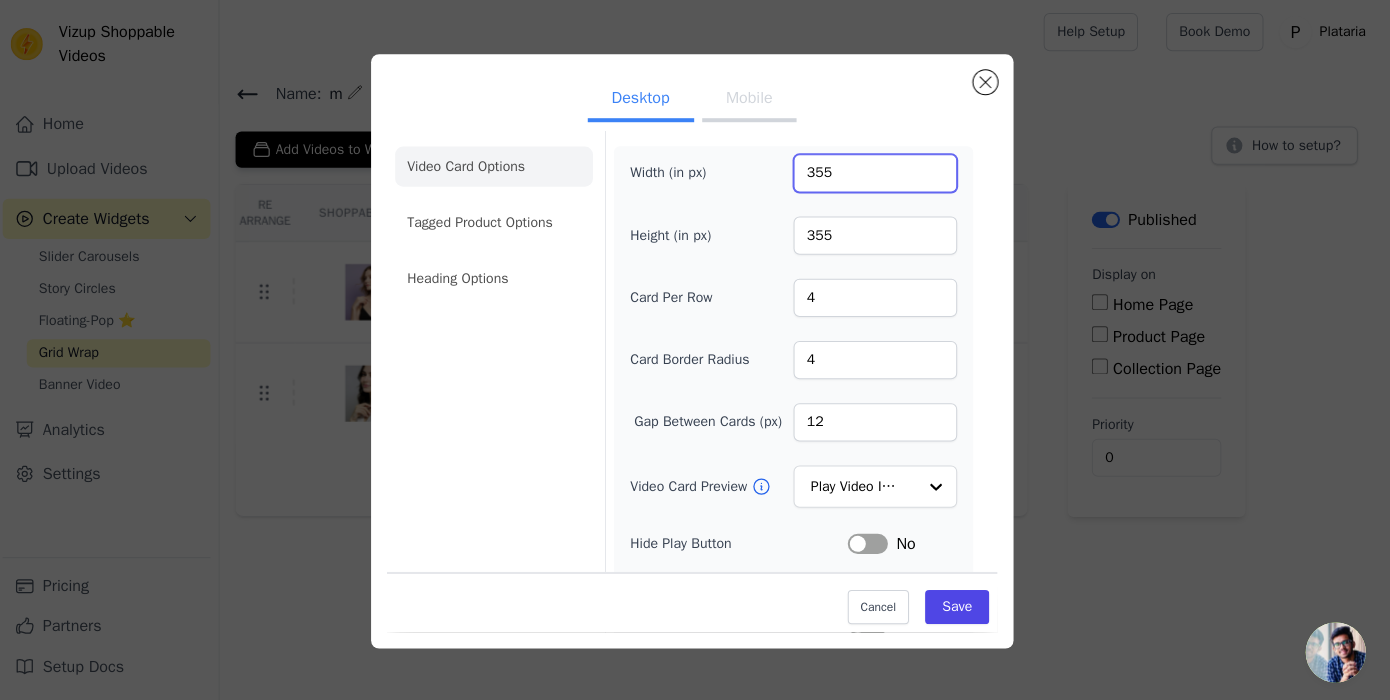 type on "355" 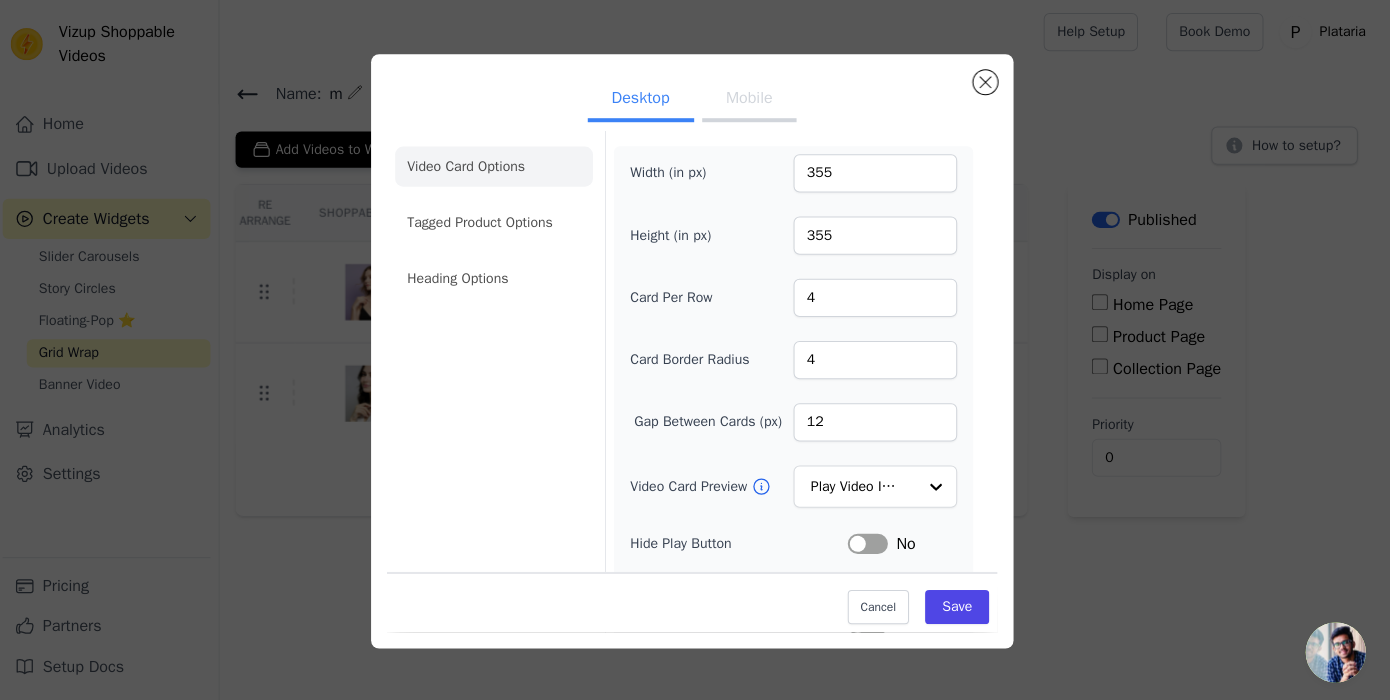 click on "Desktop Mobile" at bounding box center (695, 100) 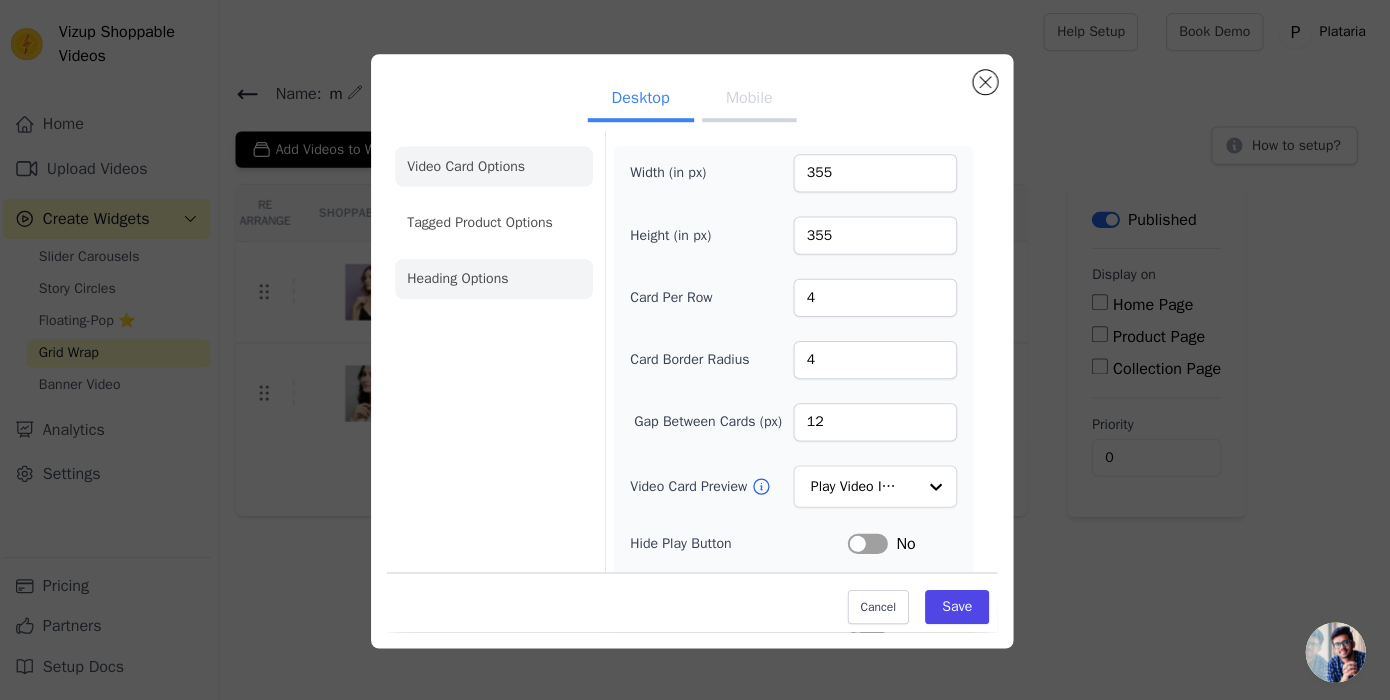 click on "Heading Options" 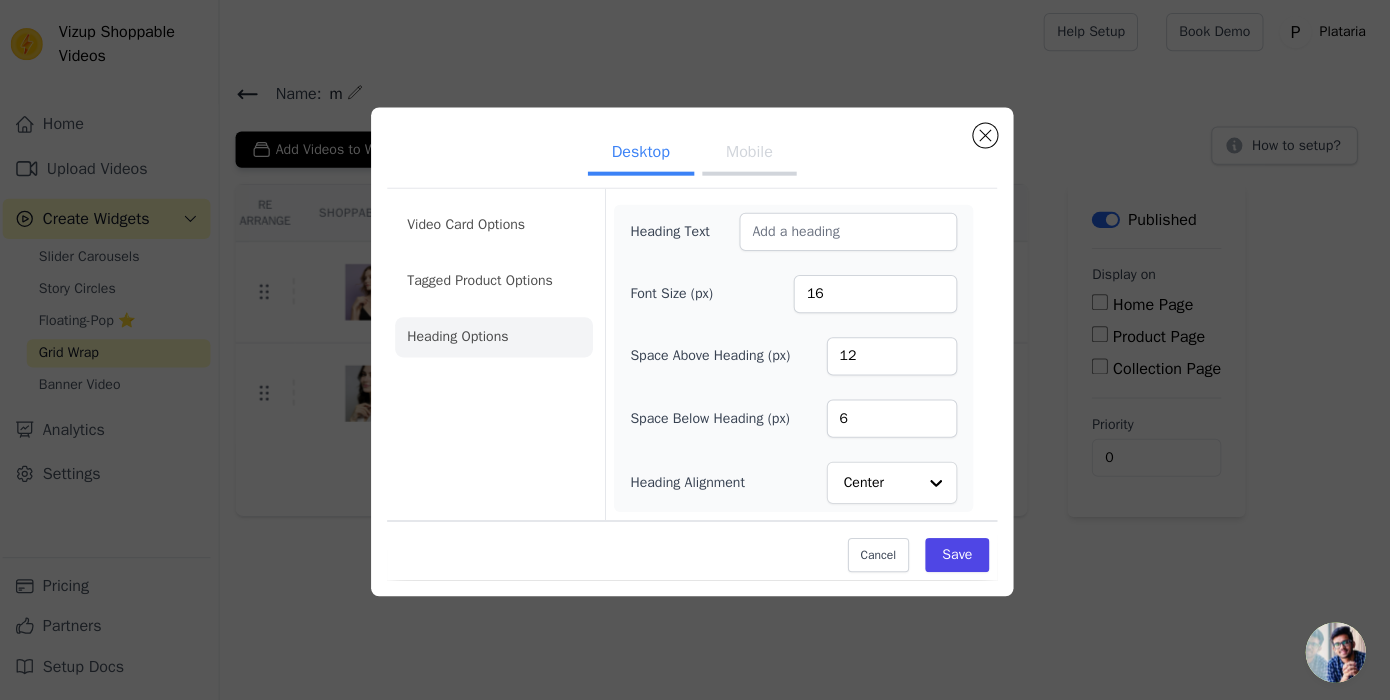 scroll, scrollTop: 0, scrollLeft: 0, axis: both 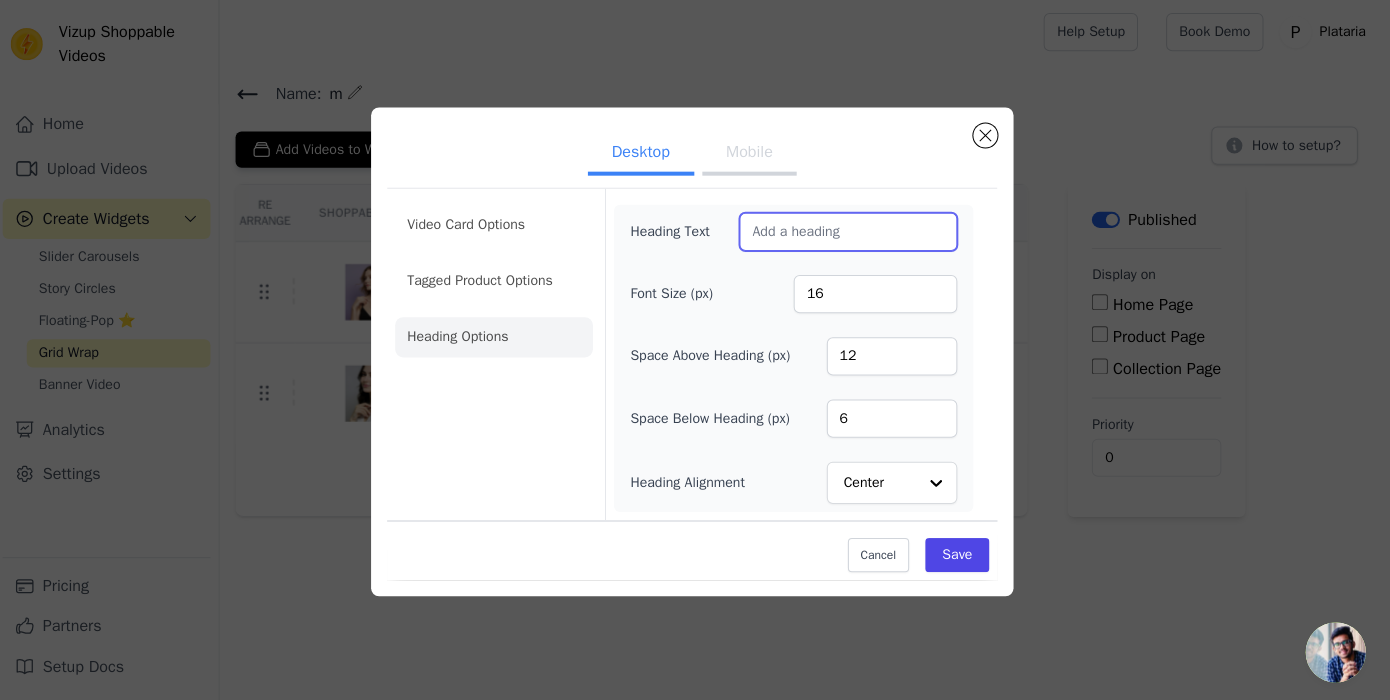 click on "Heading Text" at bounding box center (850, 231) 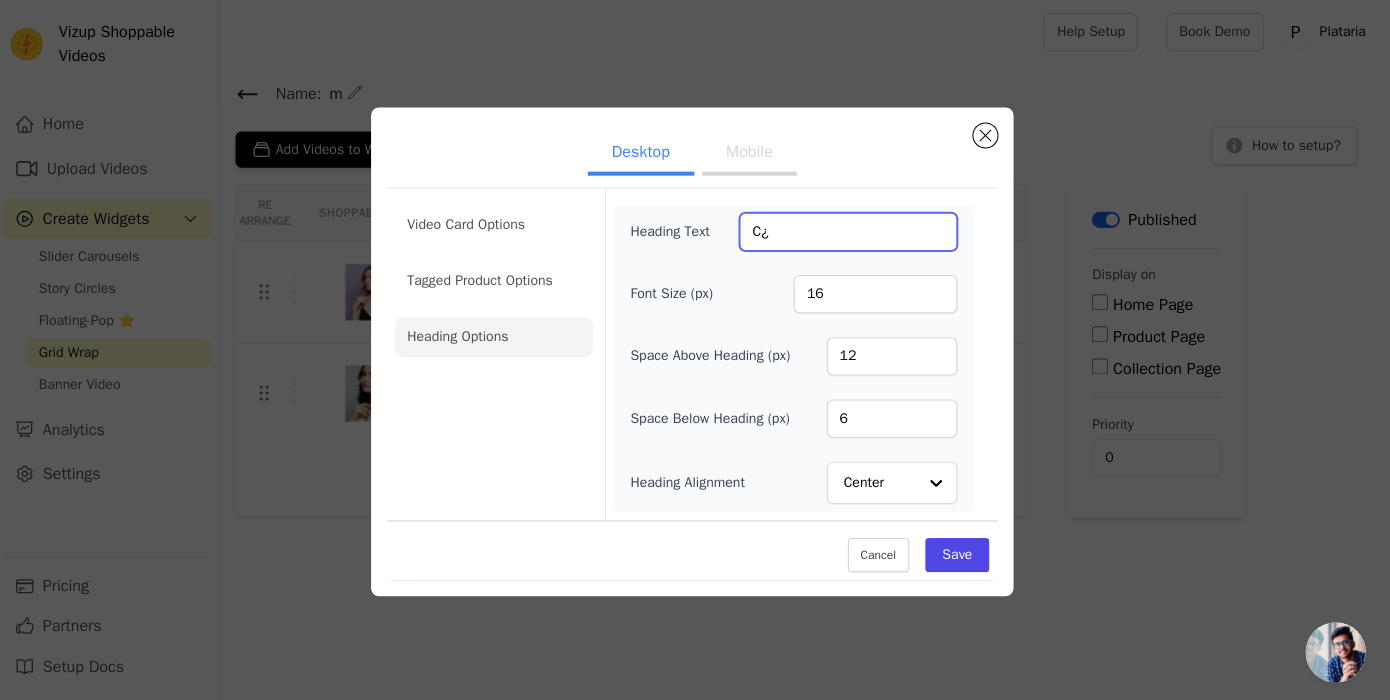 type on "C" 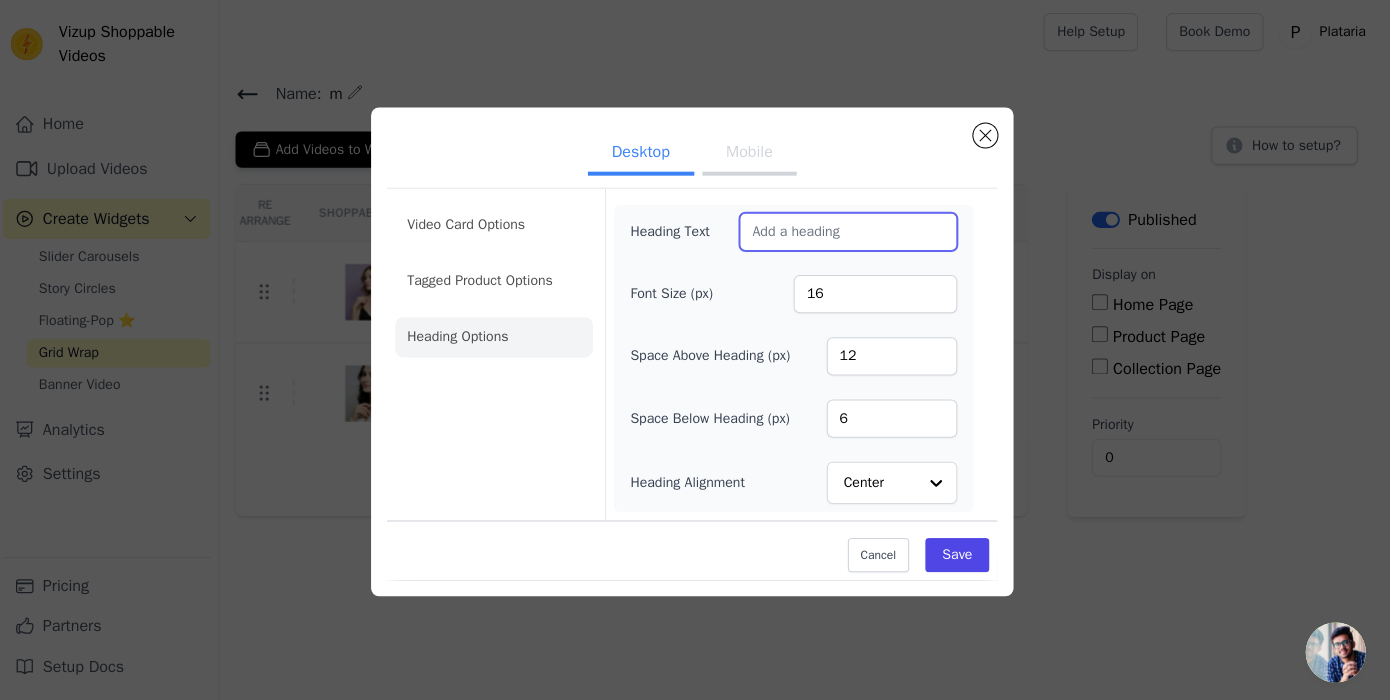 type on "c" 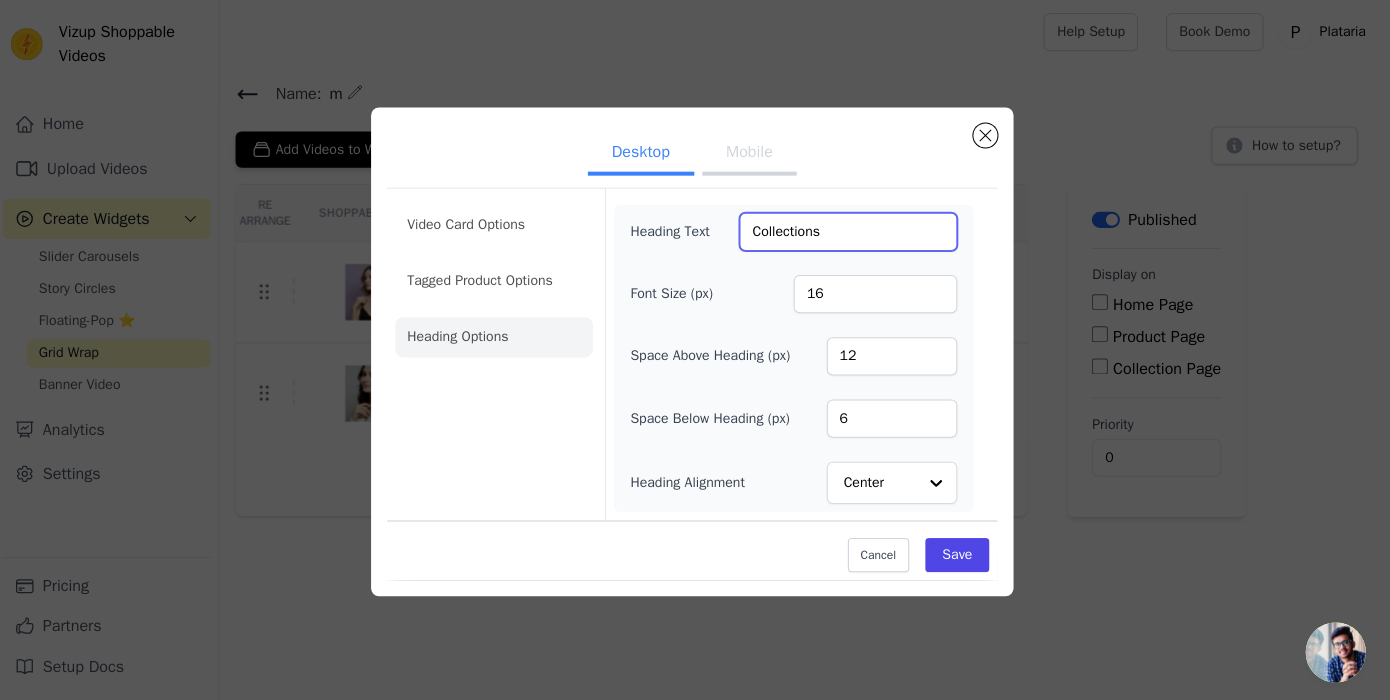type on "Collections" 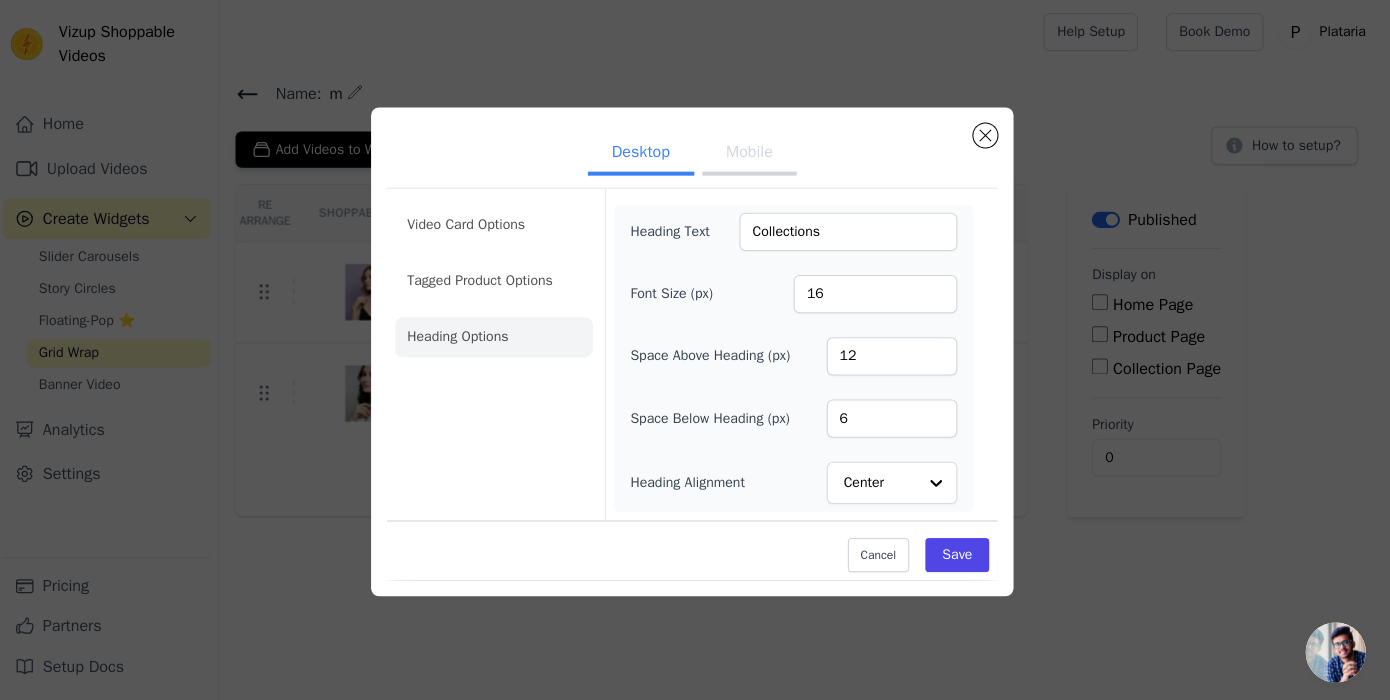 click on "Desktop Mobile" at bounding box center (695, 153) 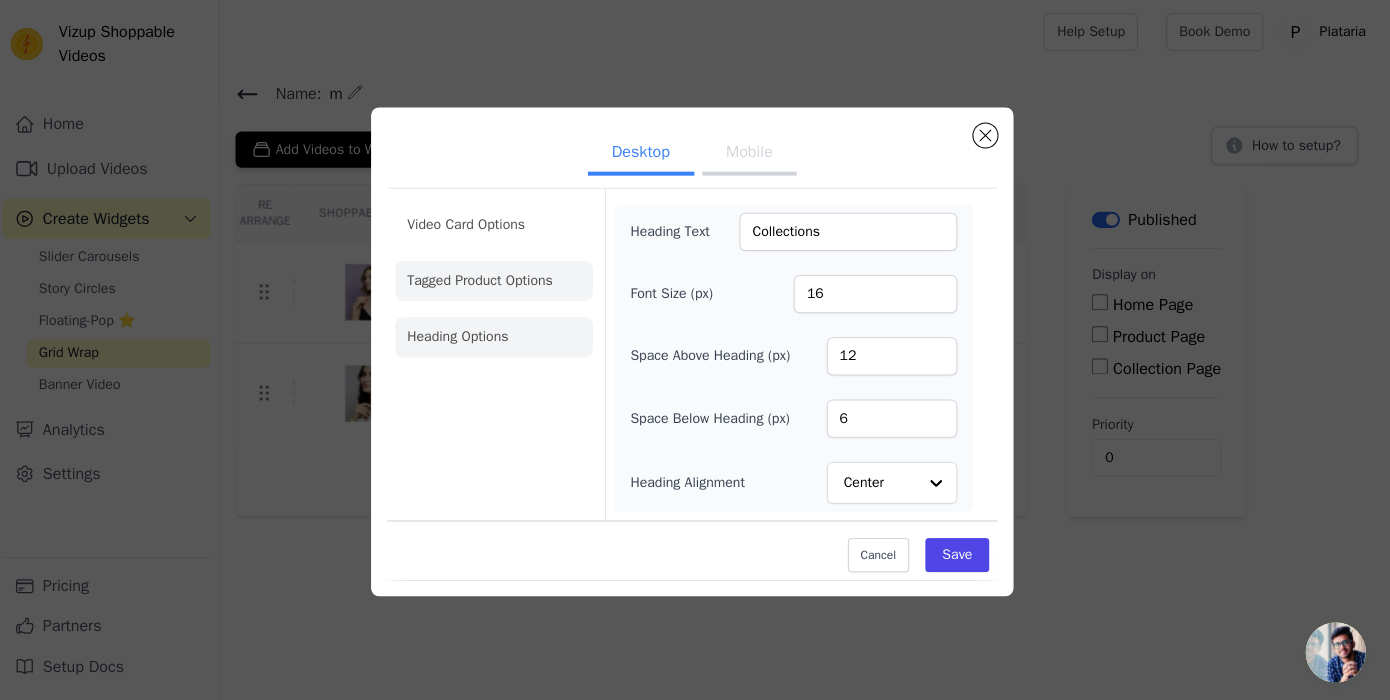 click on "Tagged Product Options" 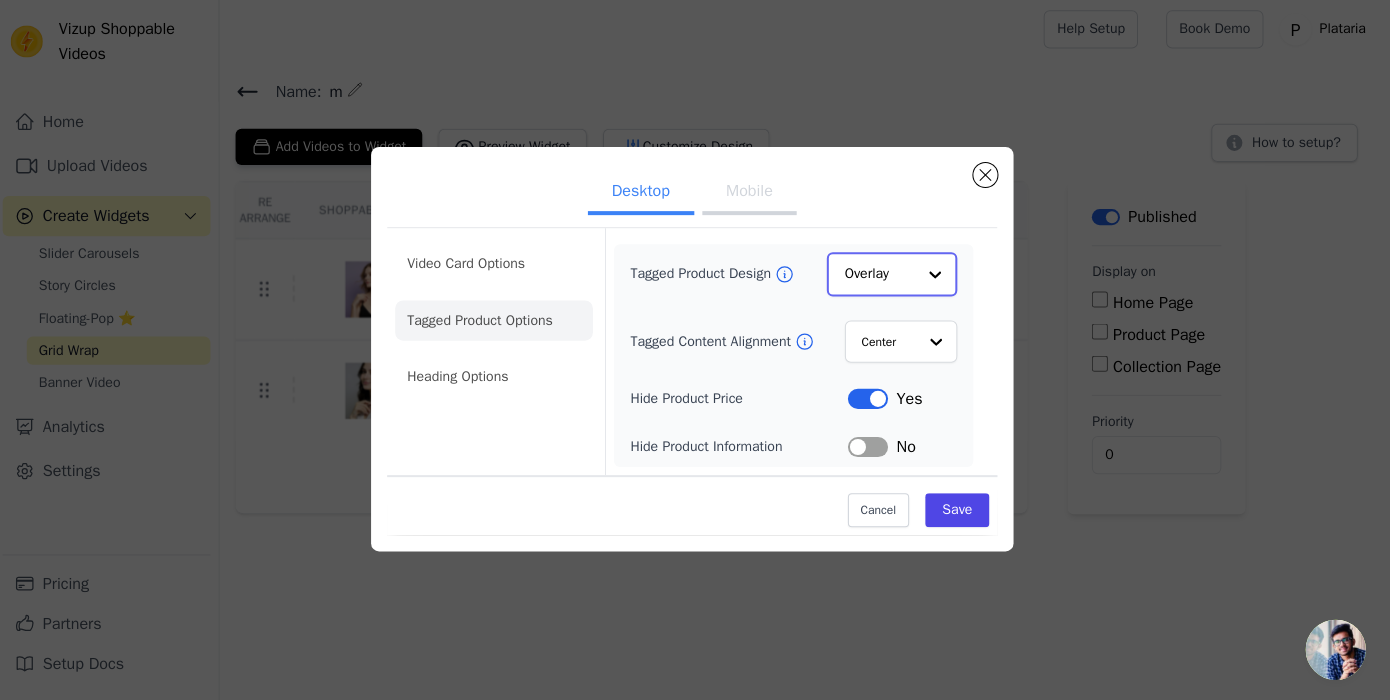 click on "Tagged Product Design" 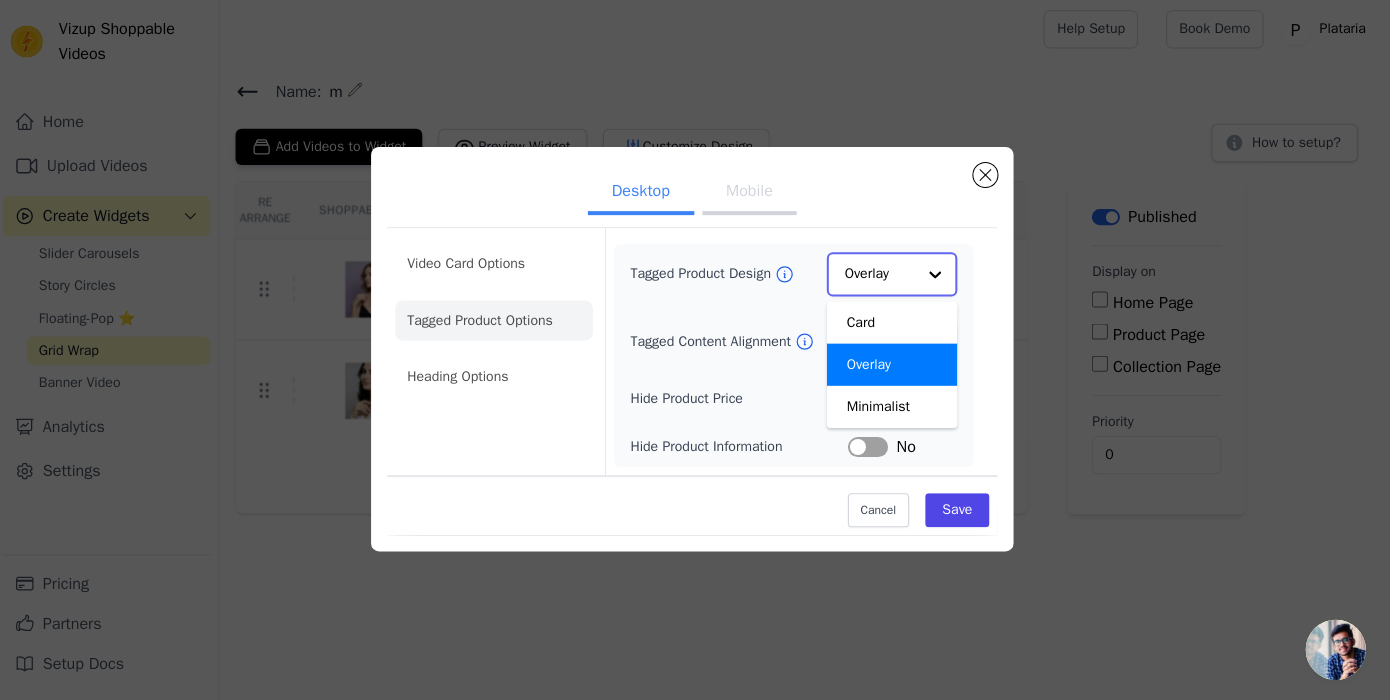 click on "Tagged Product Design" 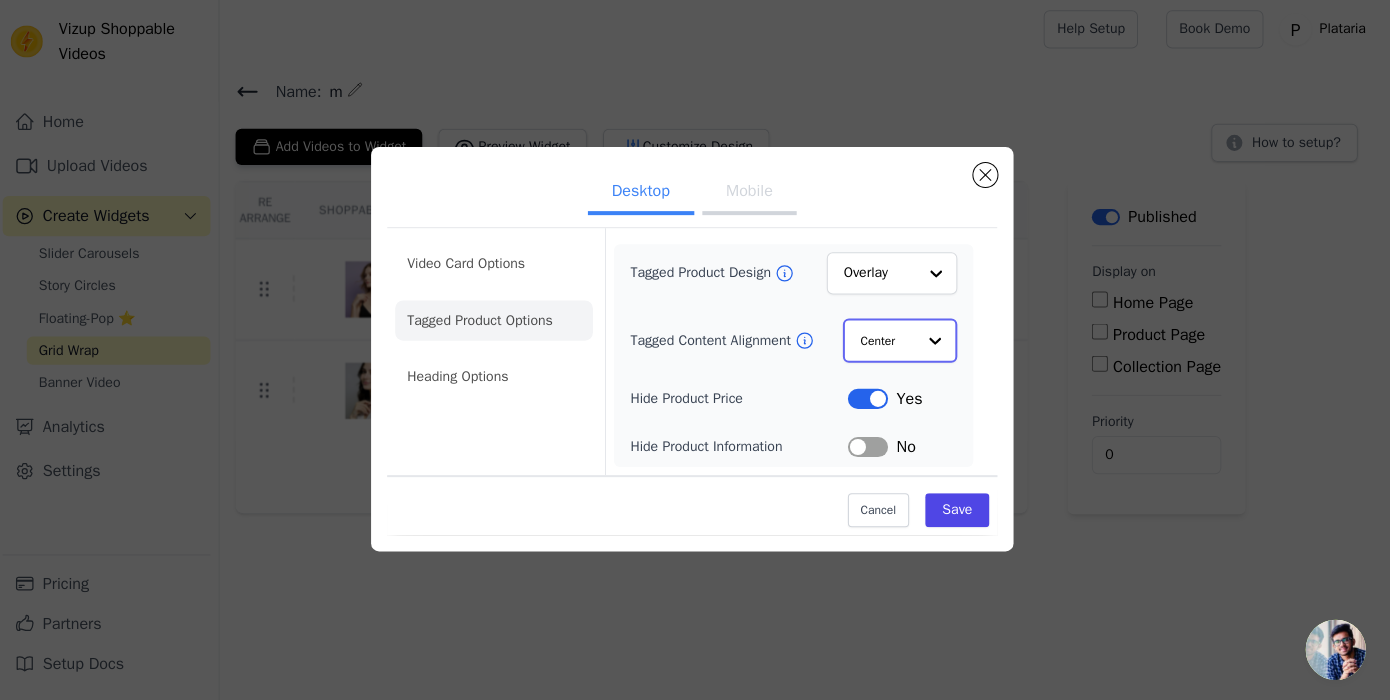click on "Tagged Content Alignment" 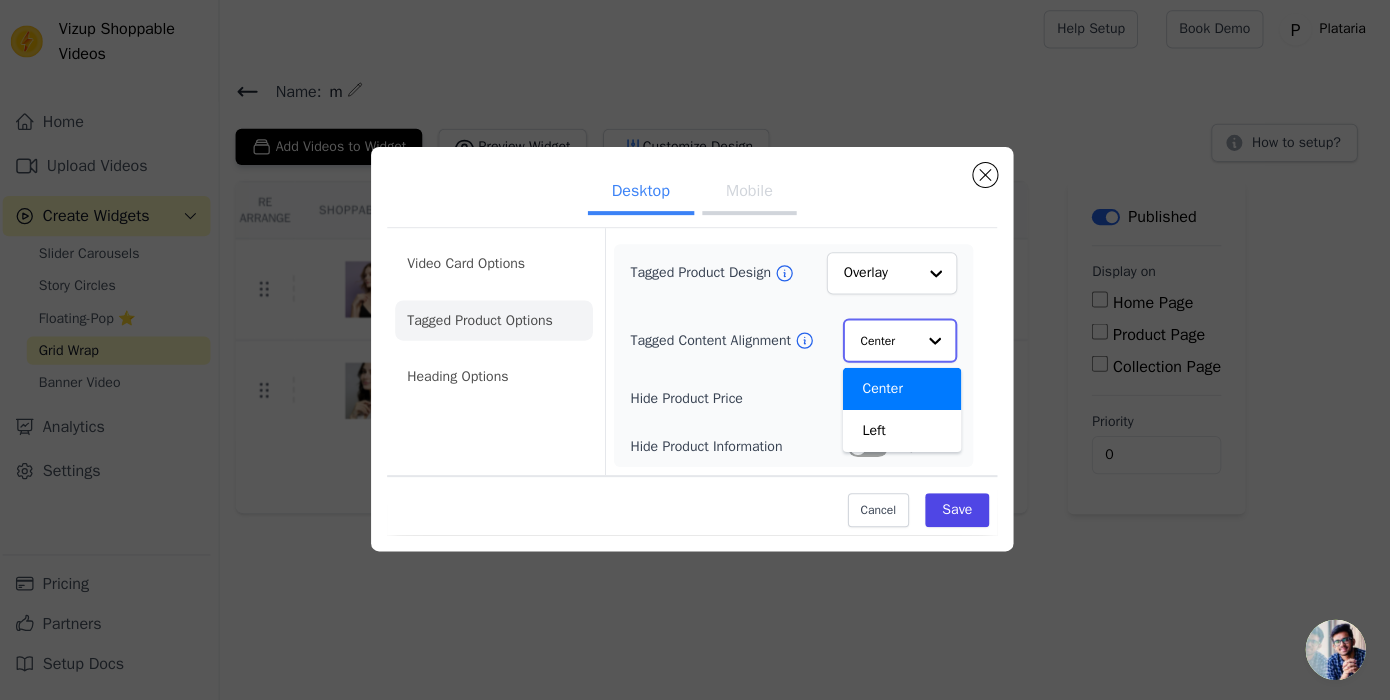 click on "Tagged Content Alignment" 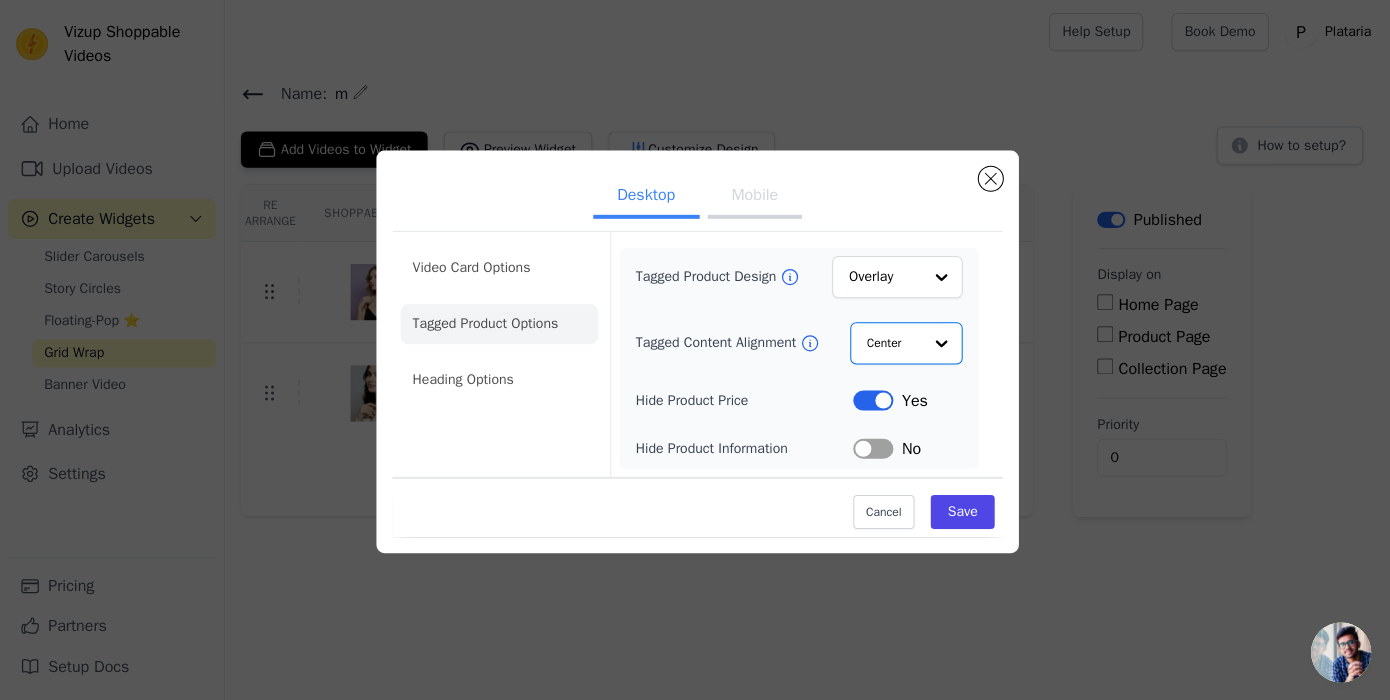 click on "Mobile" at bounding box center (752, 196) 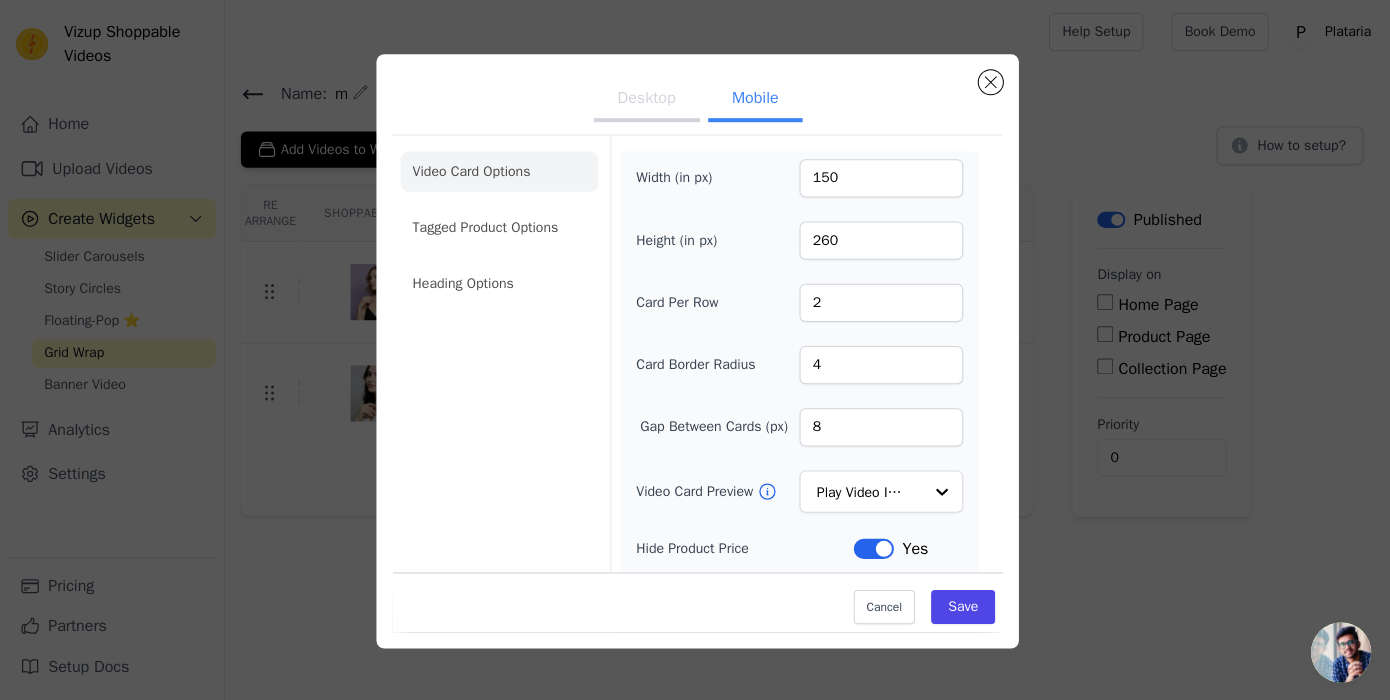 click on "Desktop" at bounding box center (644, 100) 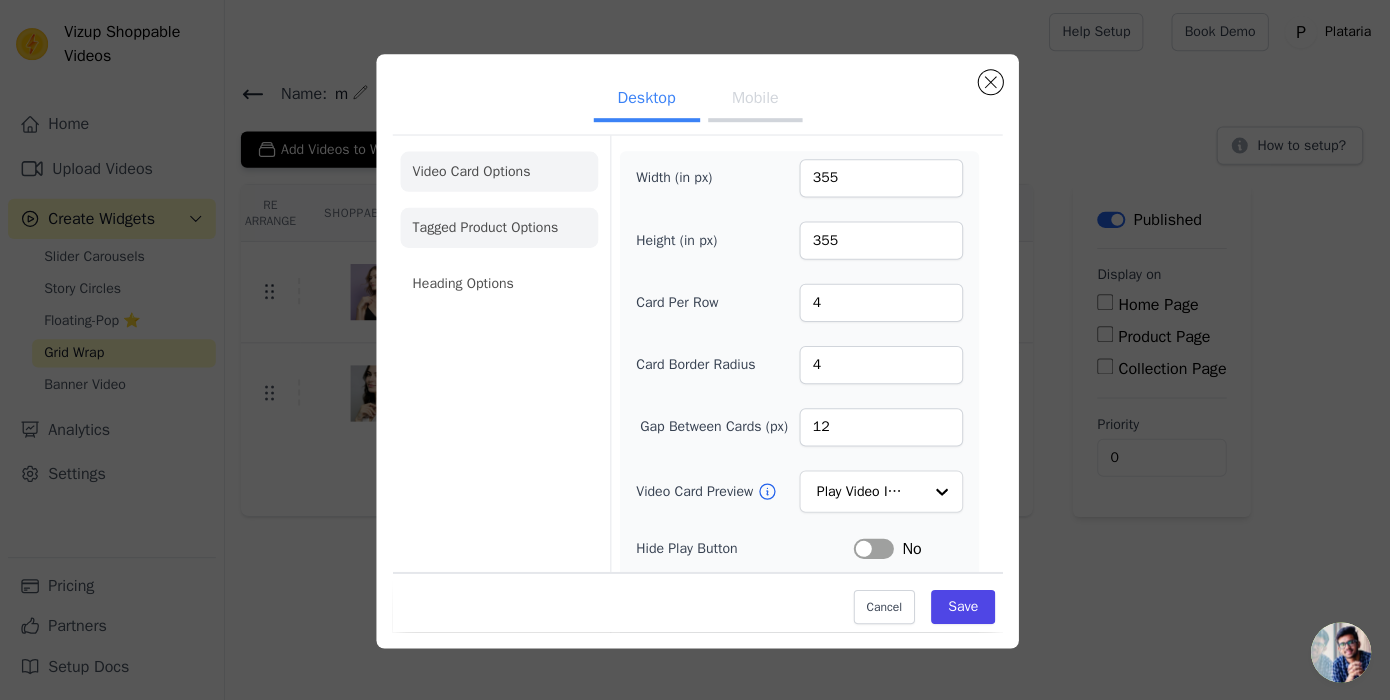 click on "Tagged Product Options" 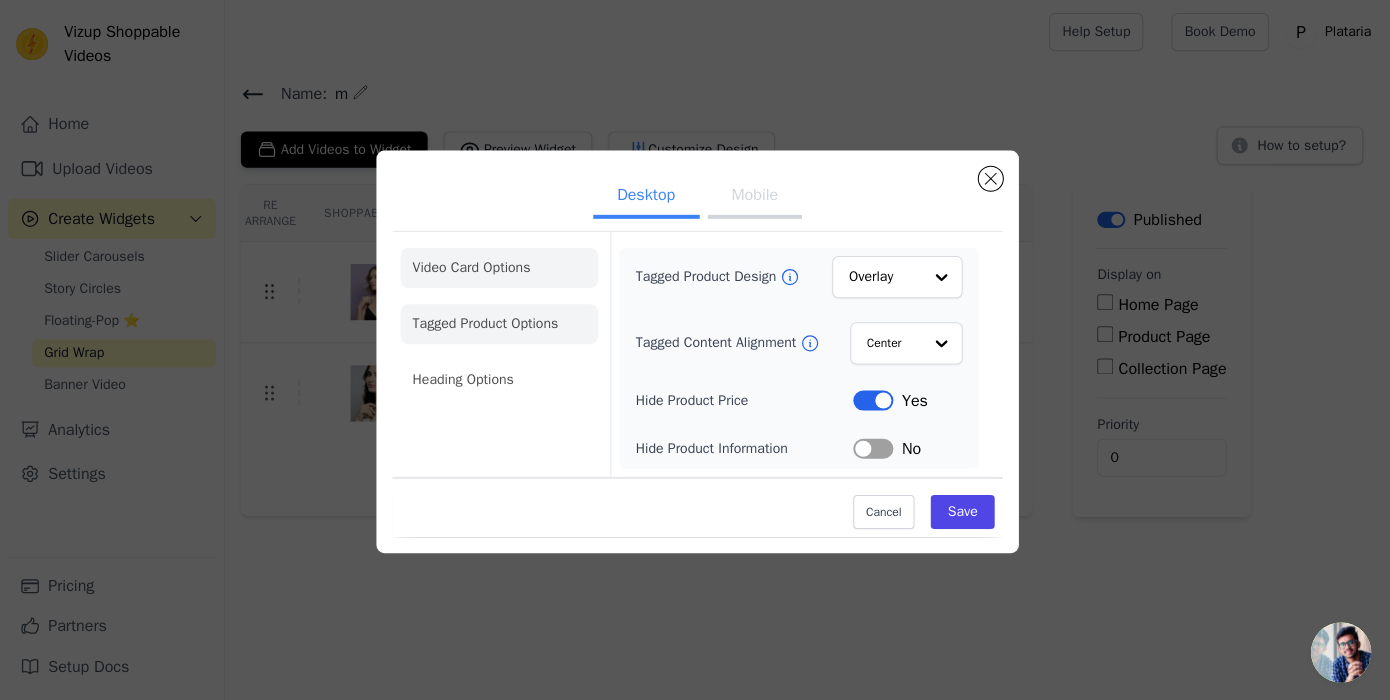 click on "Video Card Options" 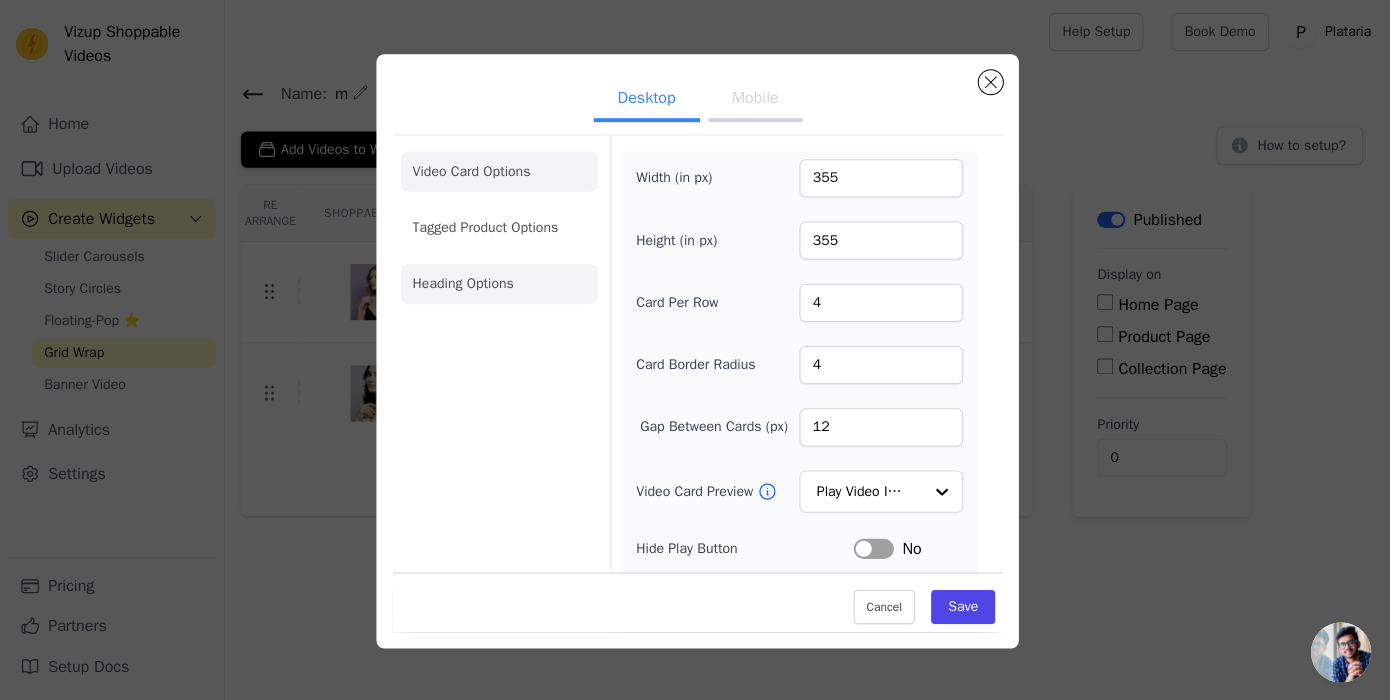 click on "Heading Options" 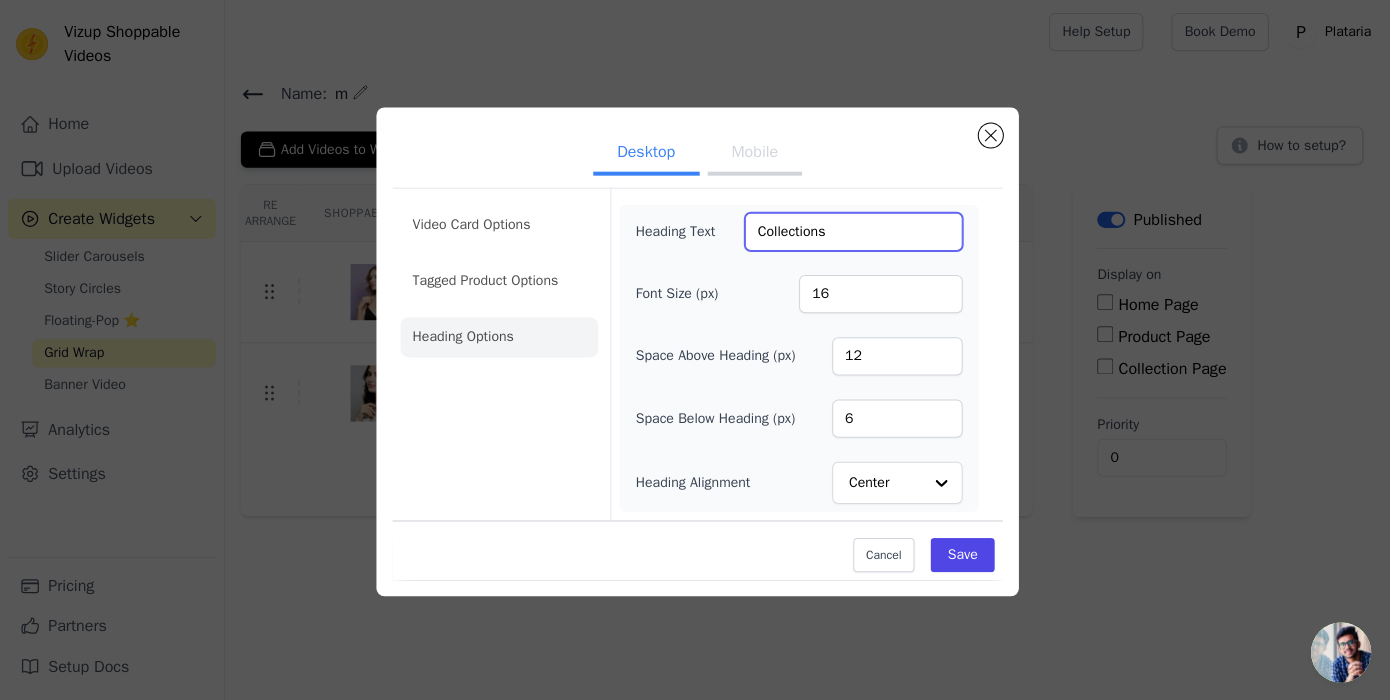 click on "Collections" at bounding box center (850, 231) 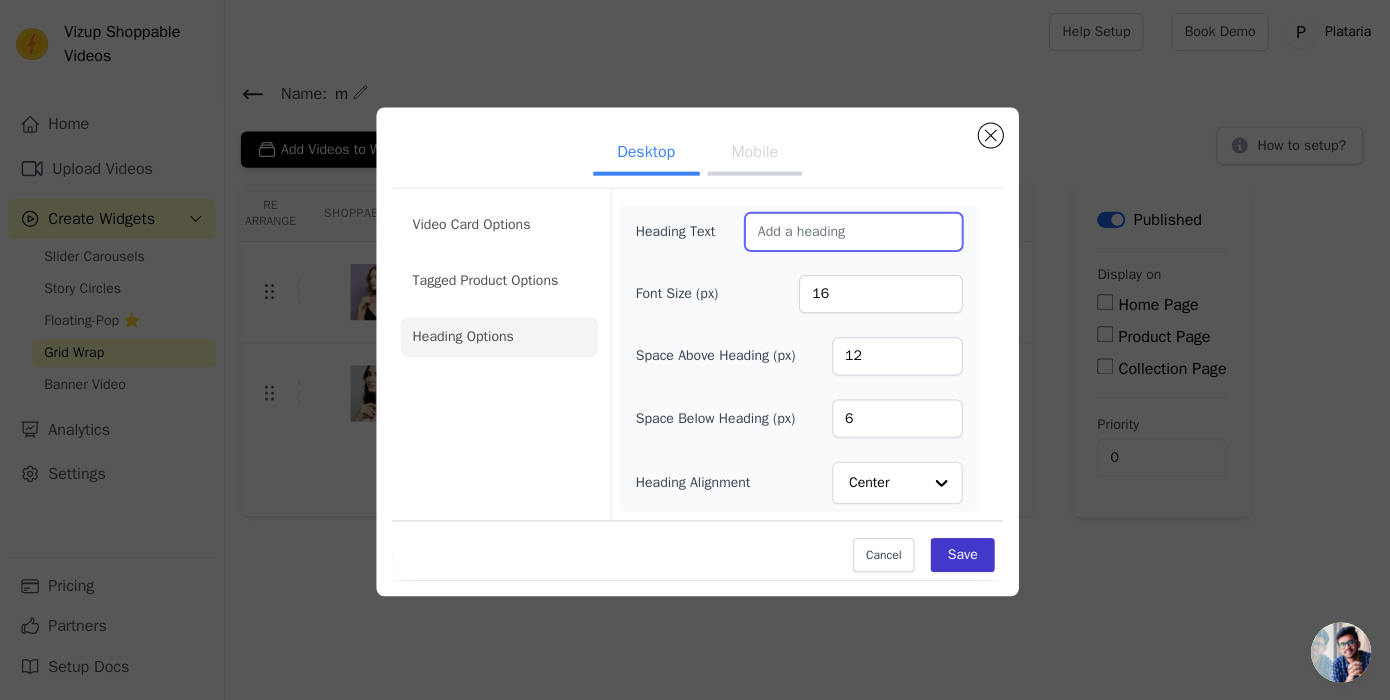 type 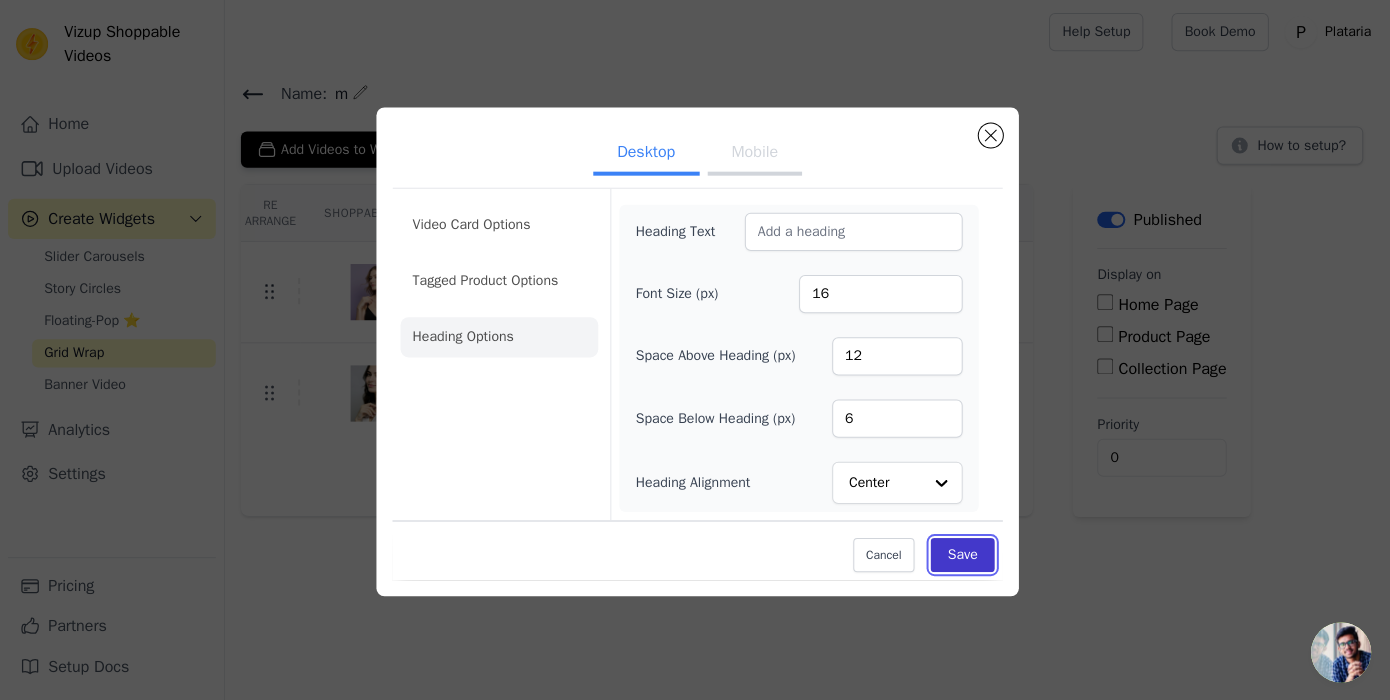 click on "Save" at bounding box center (959, 553) 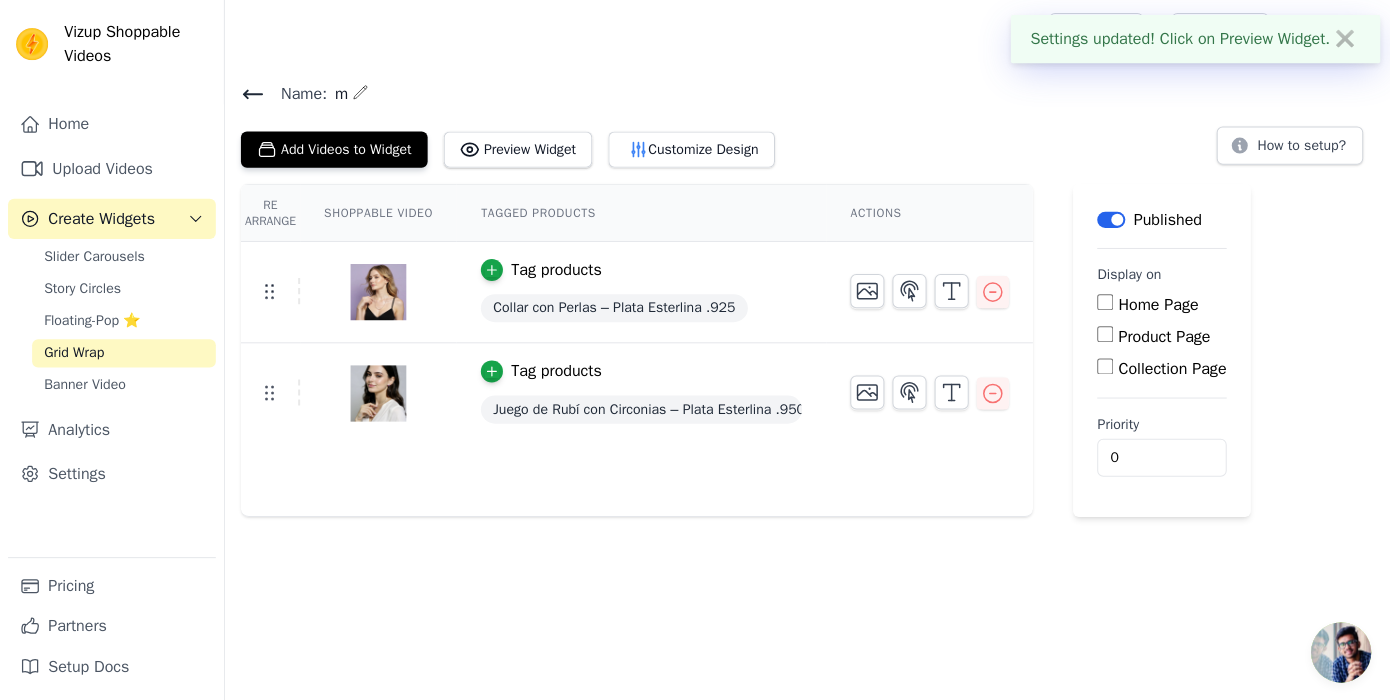 click on "Home Page" at bounding box center [1101, 301] 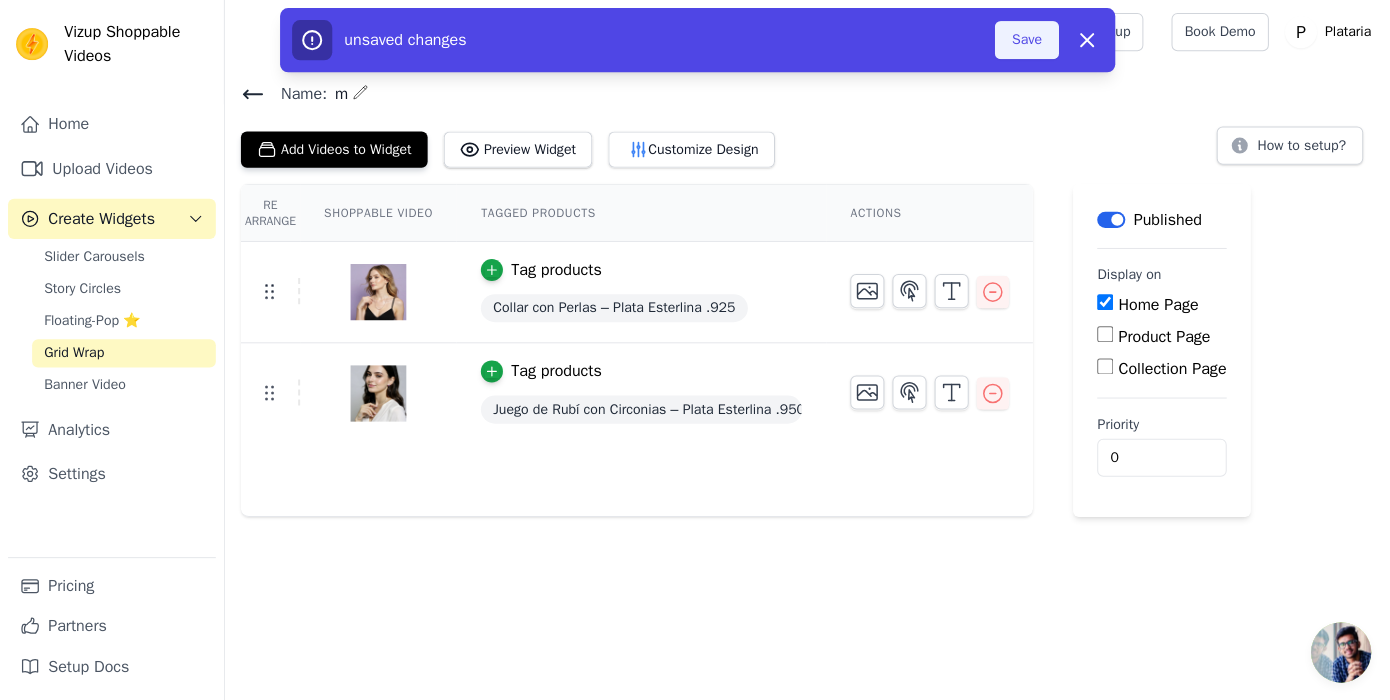 click on "Save" at bounding box center [1023, 40] 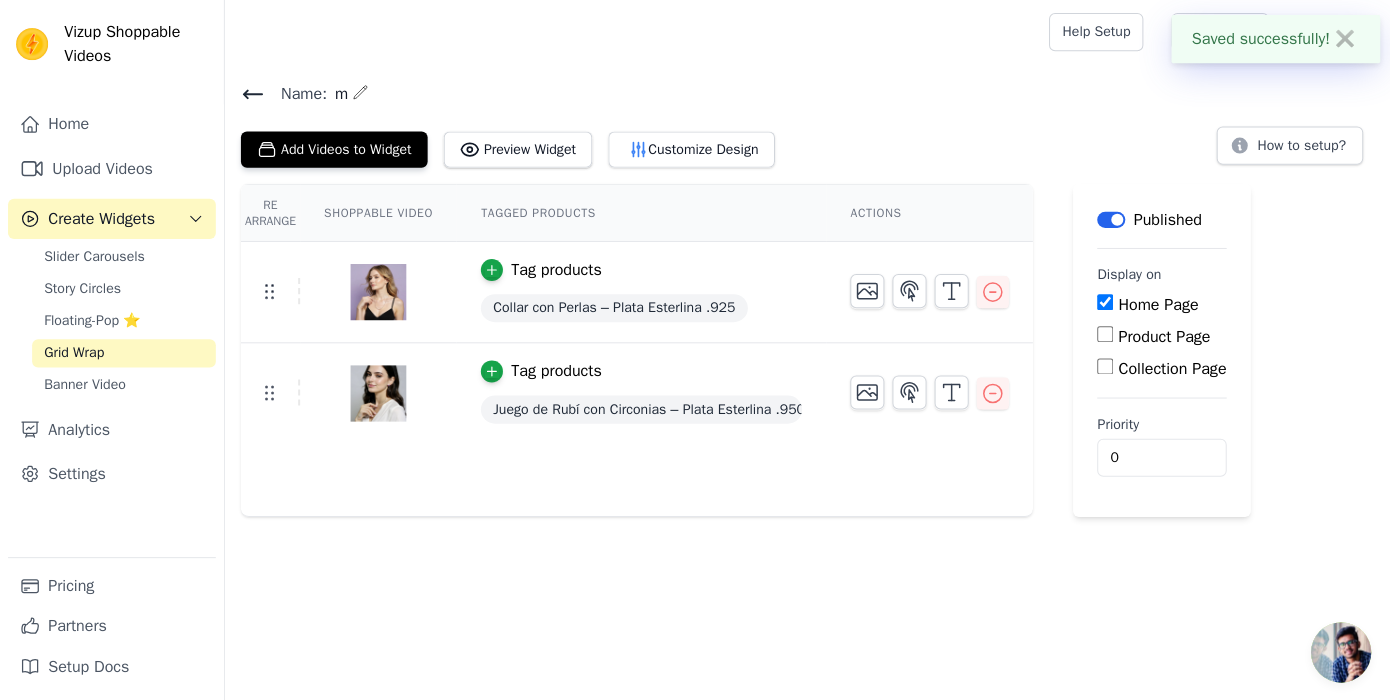 click 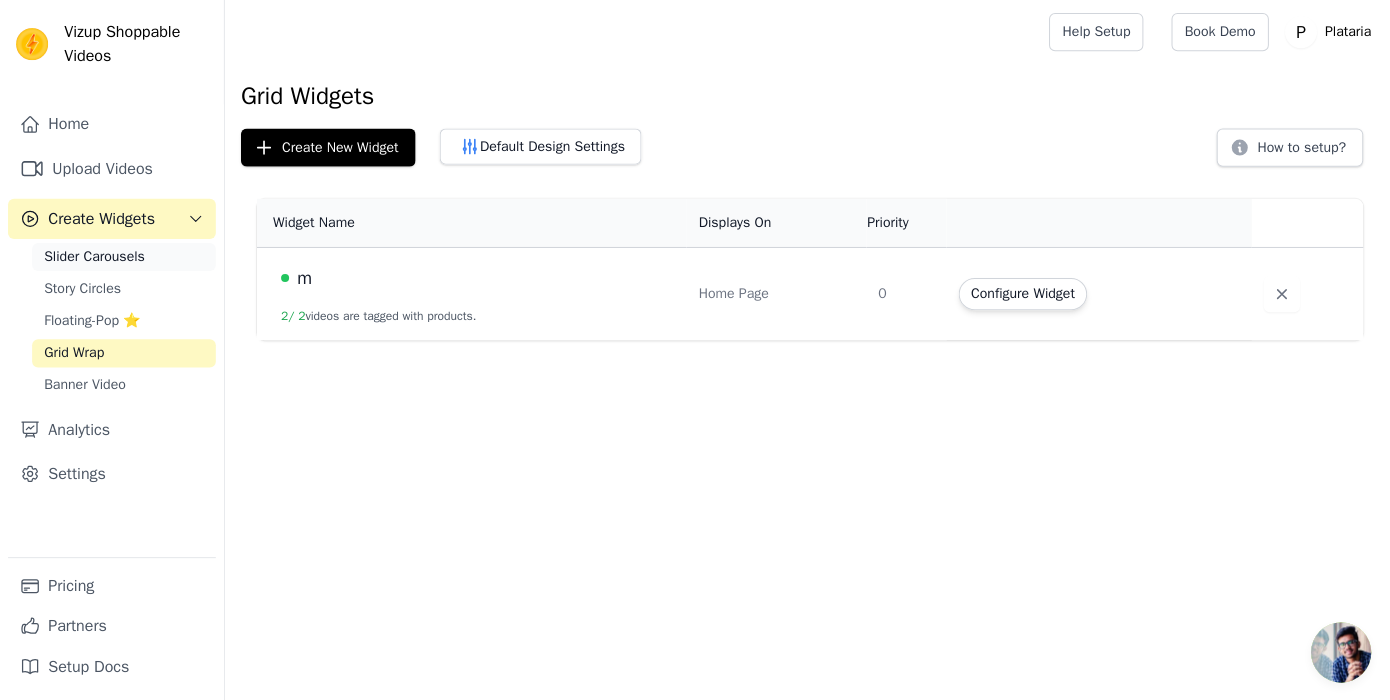 click on "Slider Carousels" at bounding box center (94, 256) 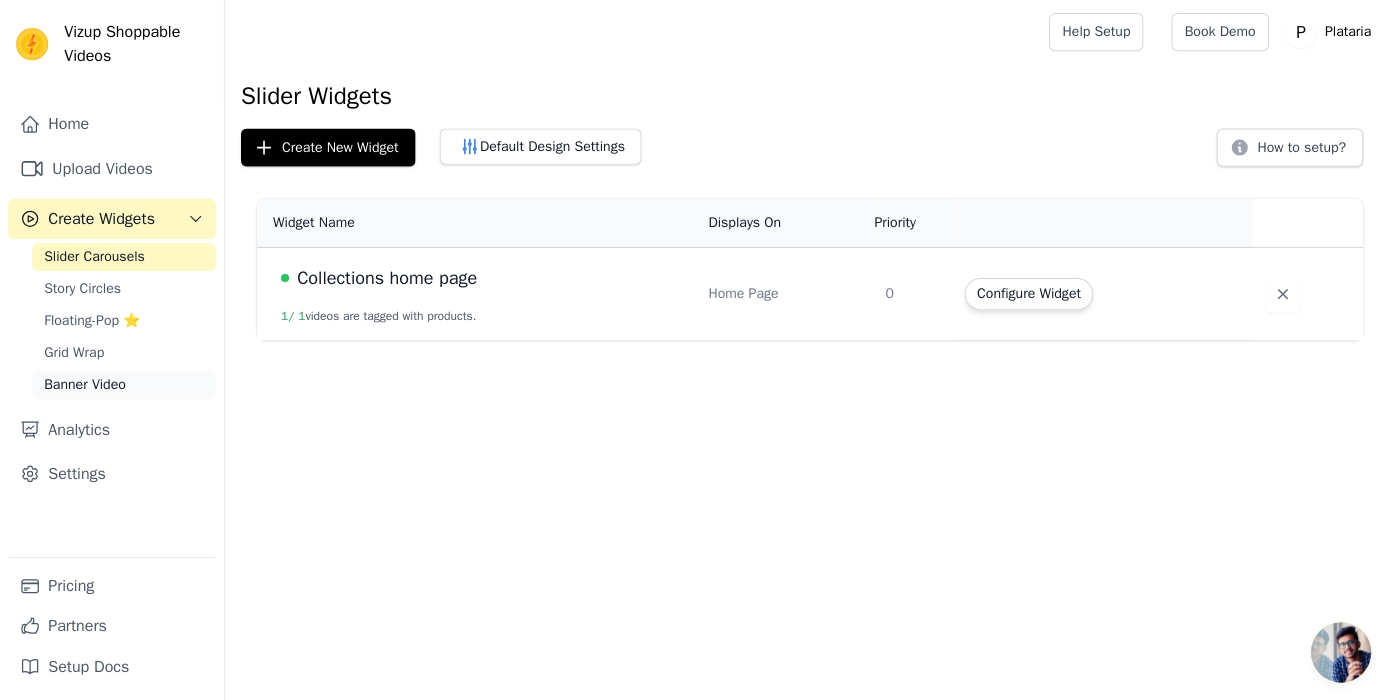 click on "Banner Video" at bounding box center [84, 384] 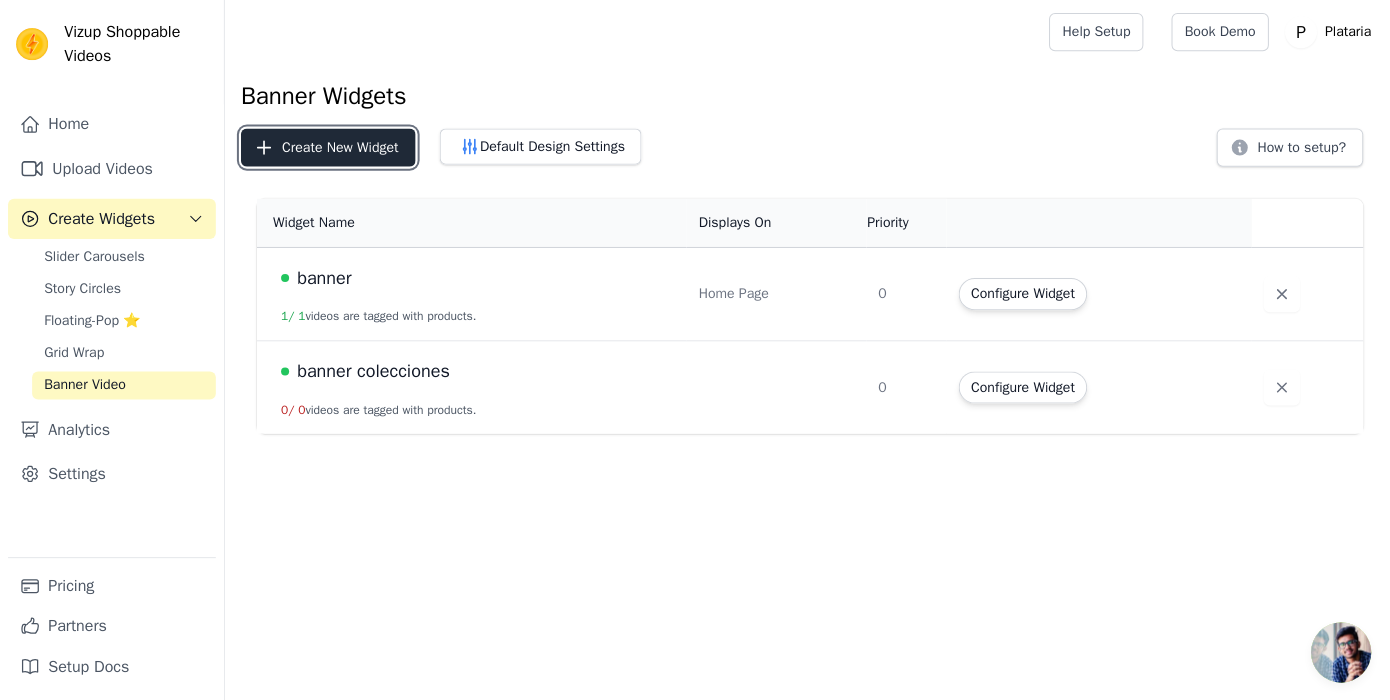 click on "Create New Widget" at bounding box center (327, 147) 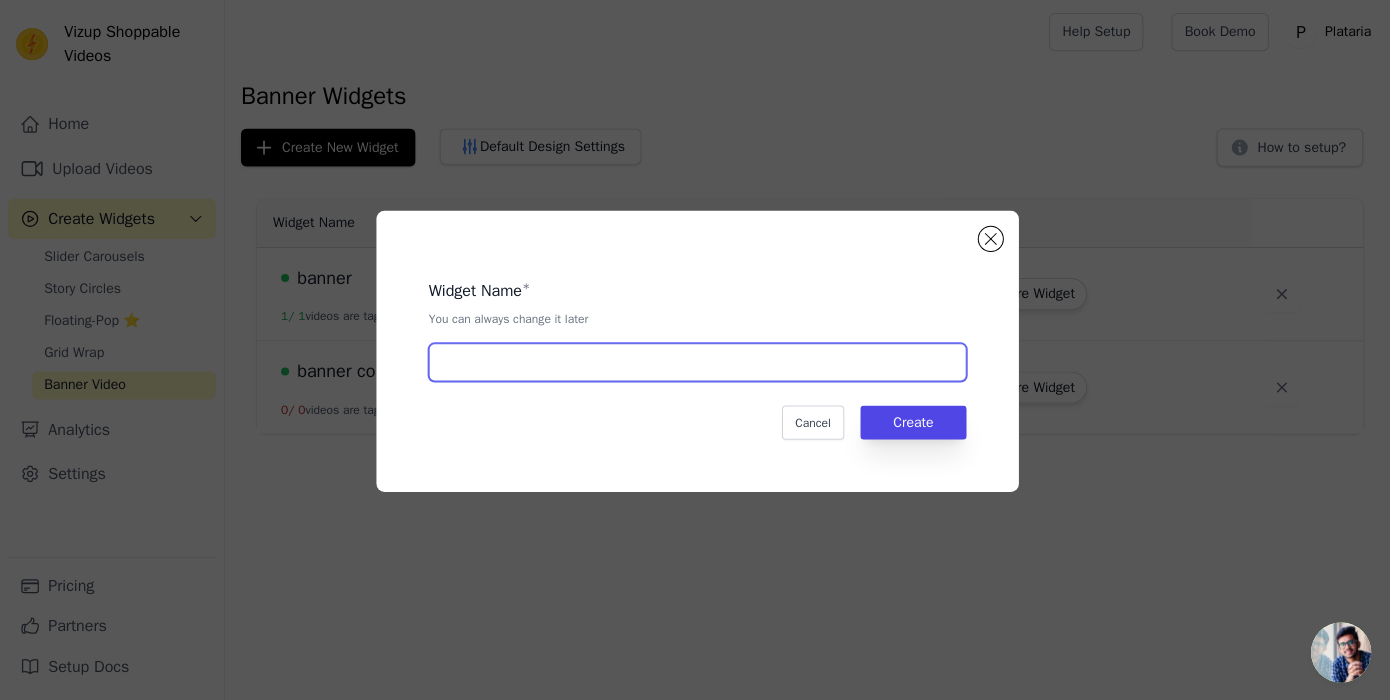 click at bounding box center [695, 361] 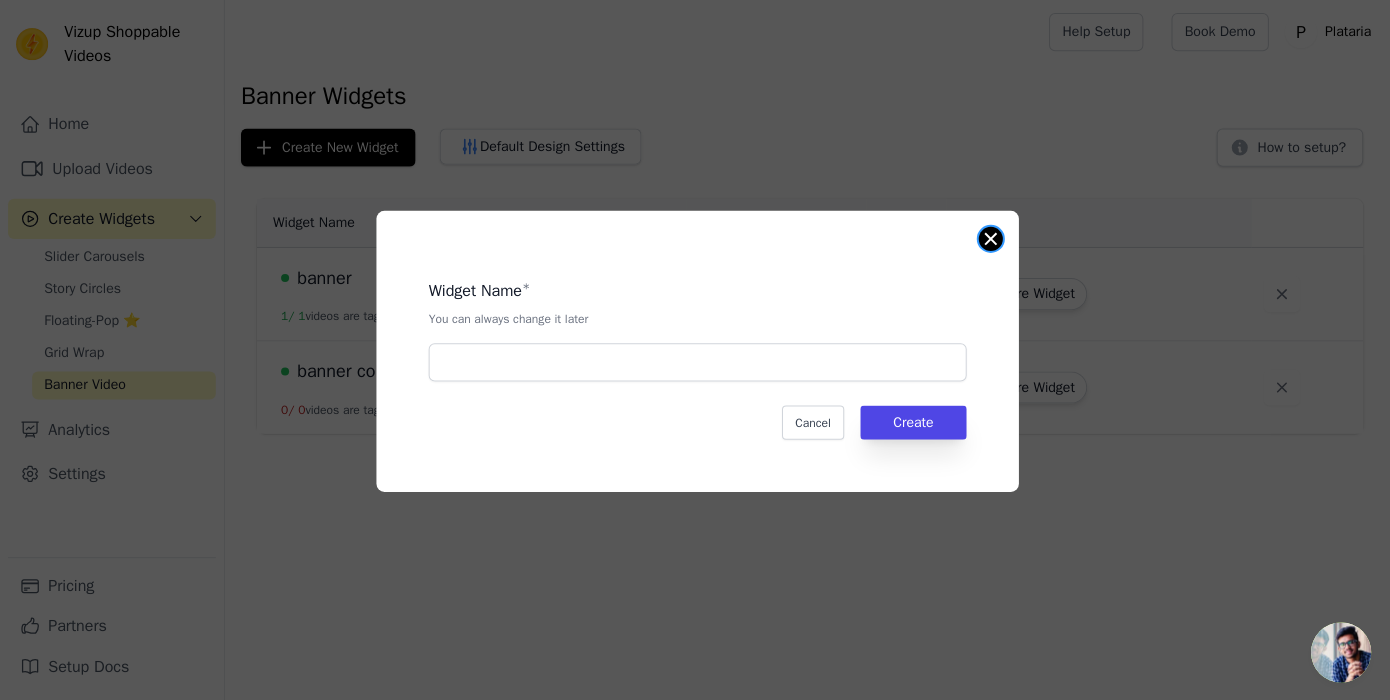 click at bounding box center (987, 238) 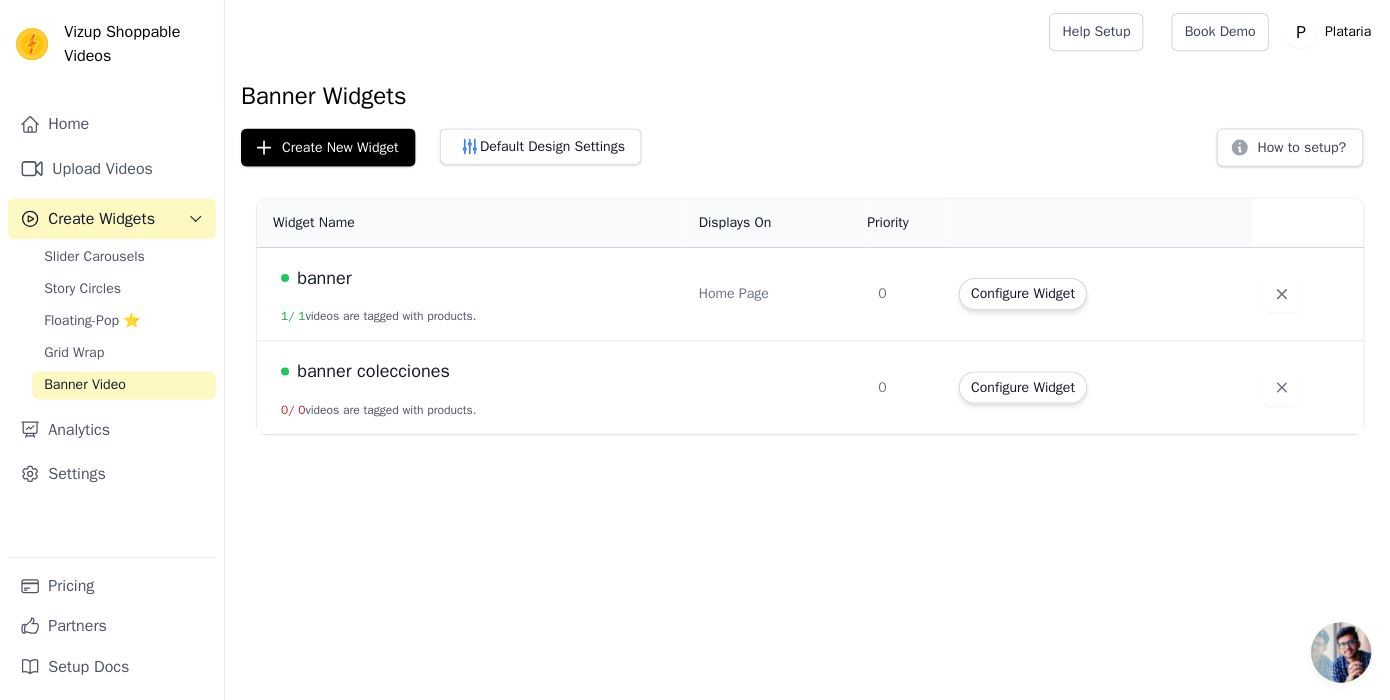 click on "banner colecciones" at bounding box center [372, 370] 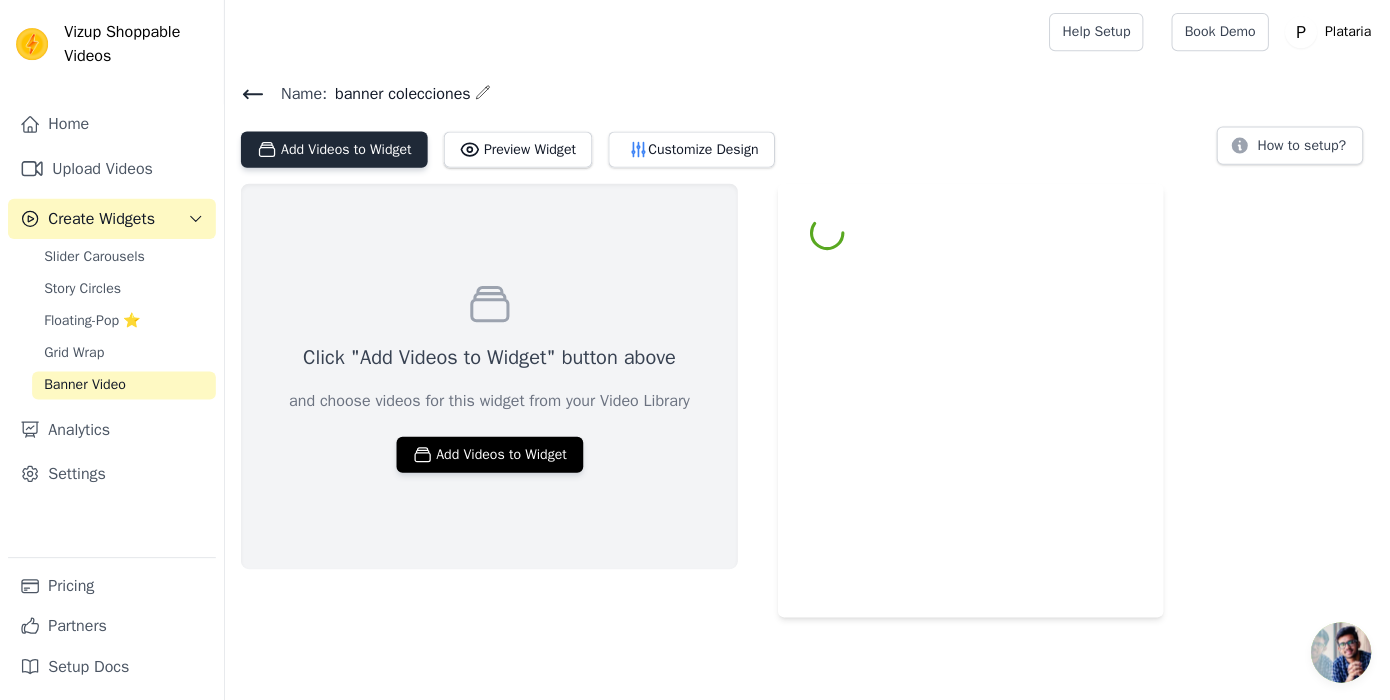 click on "Add Videos to Widget" at bounding box center (333, 149) 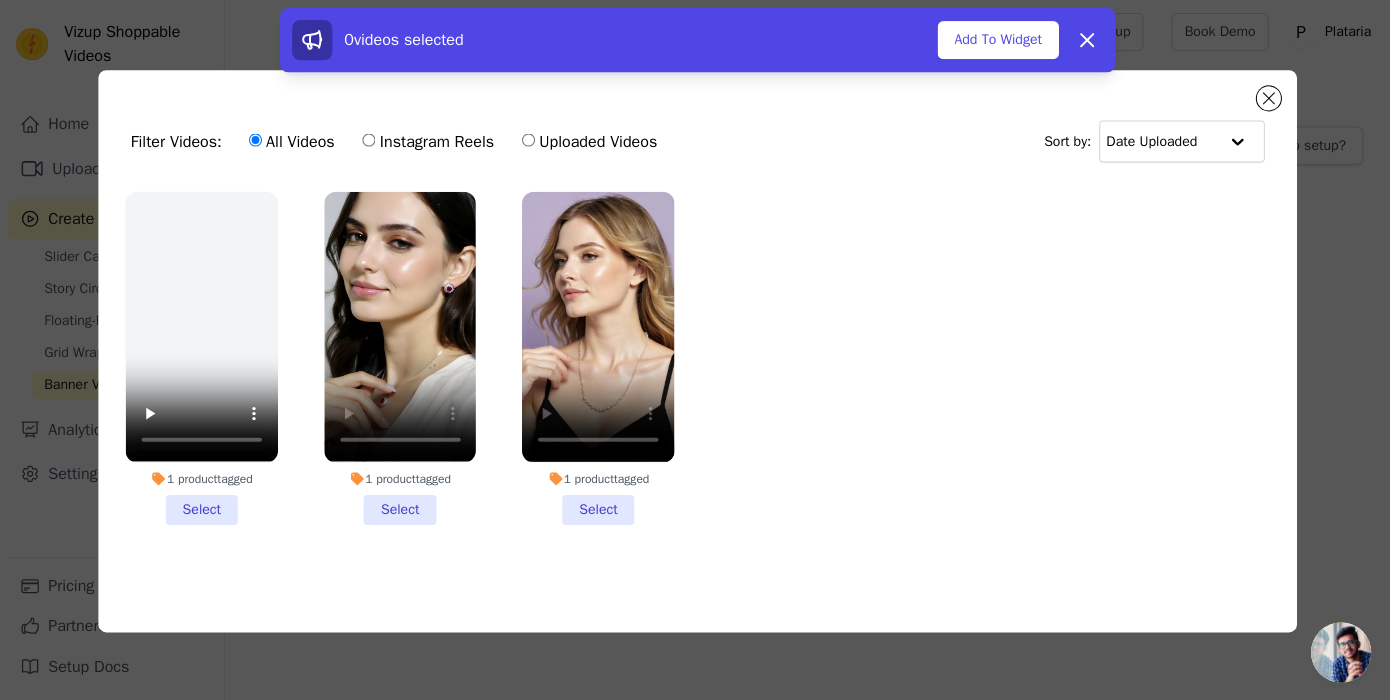 click on "1   product  tagged     Select" at bounding box center (399, 356) 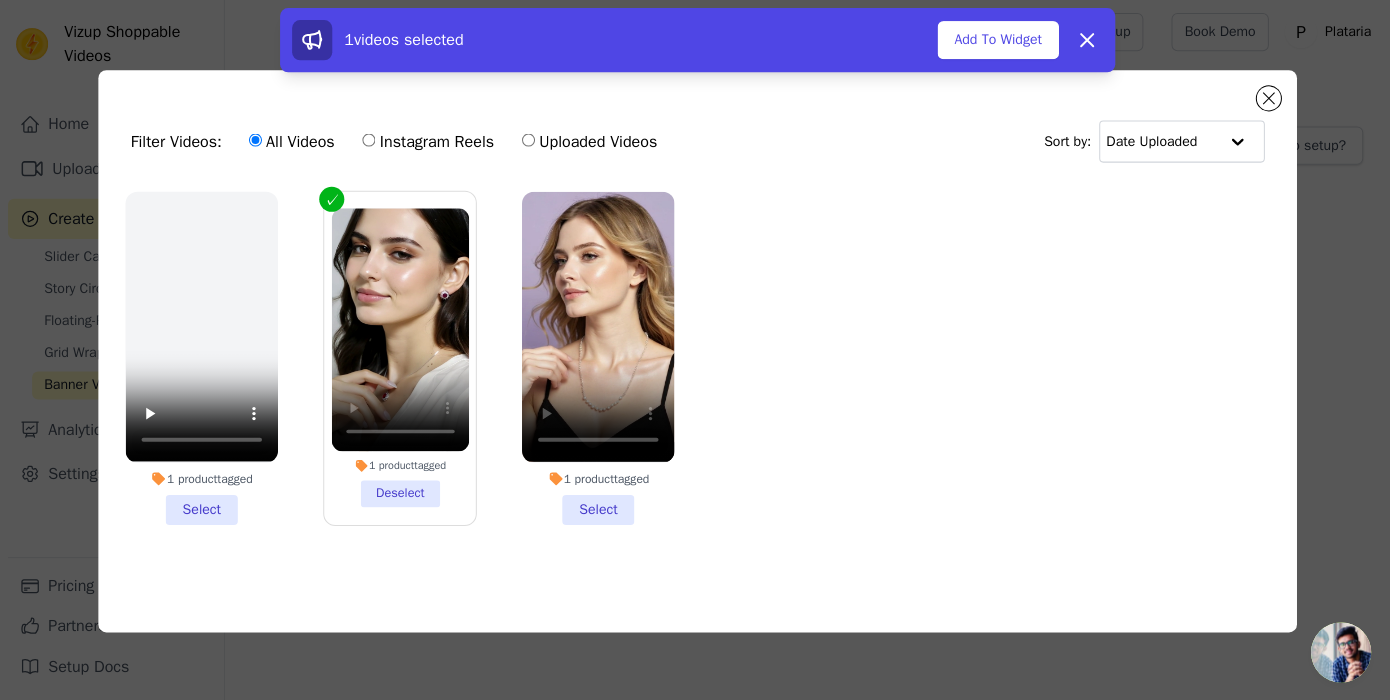 click on "1   product  tagged     Select" at bounding box center [596, 356] 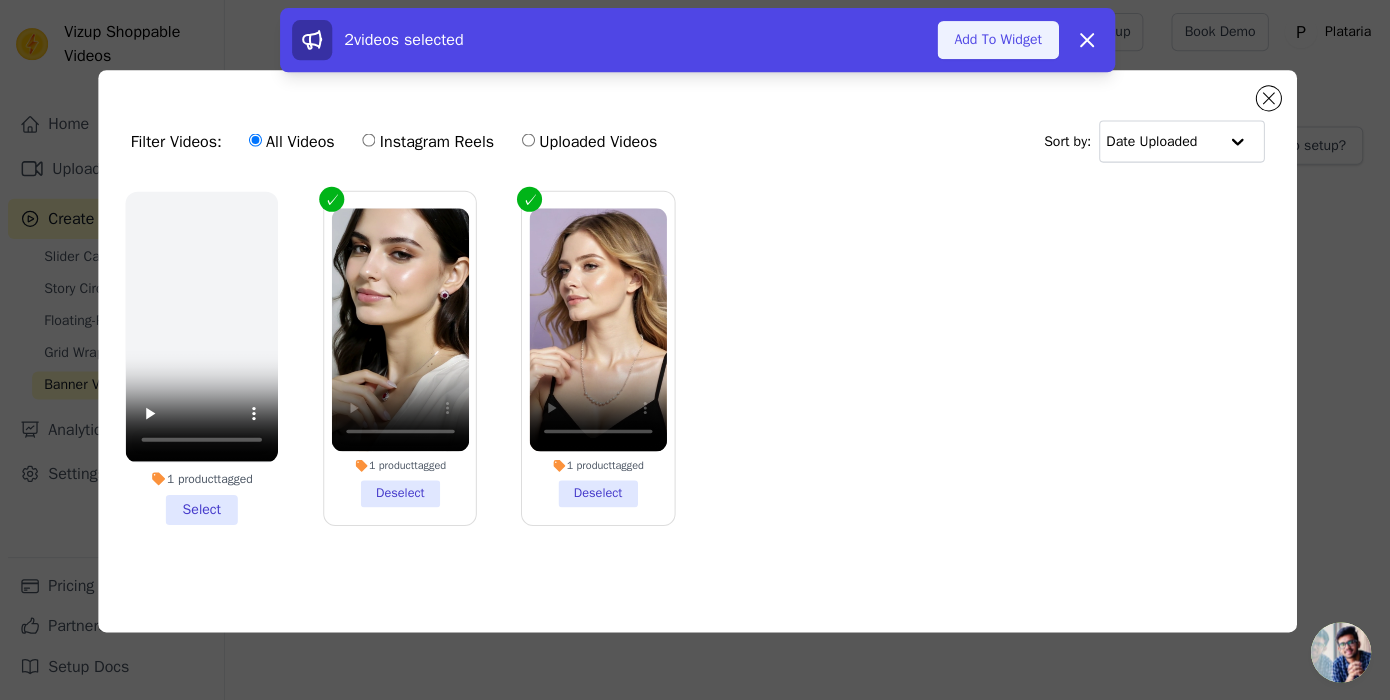 click on "Add To Widget" at bounding box center [994, 40] 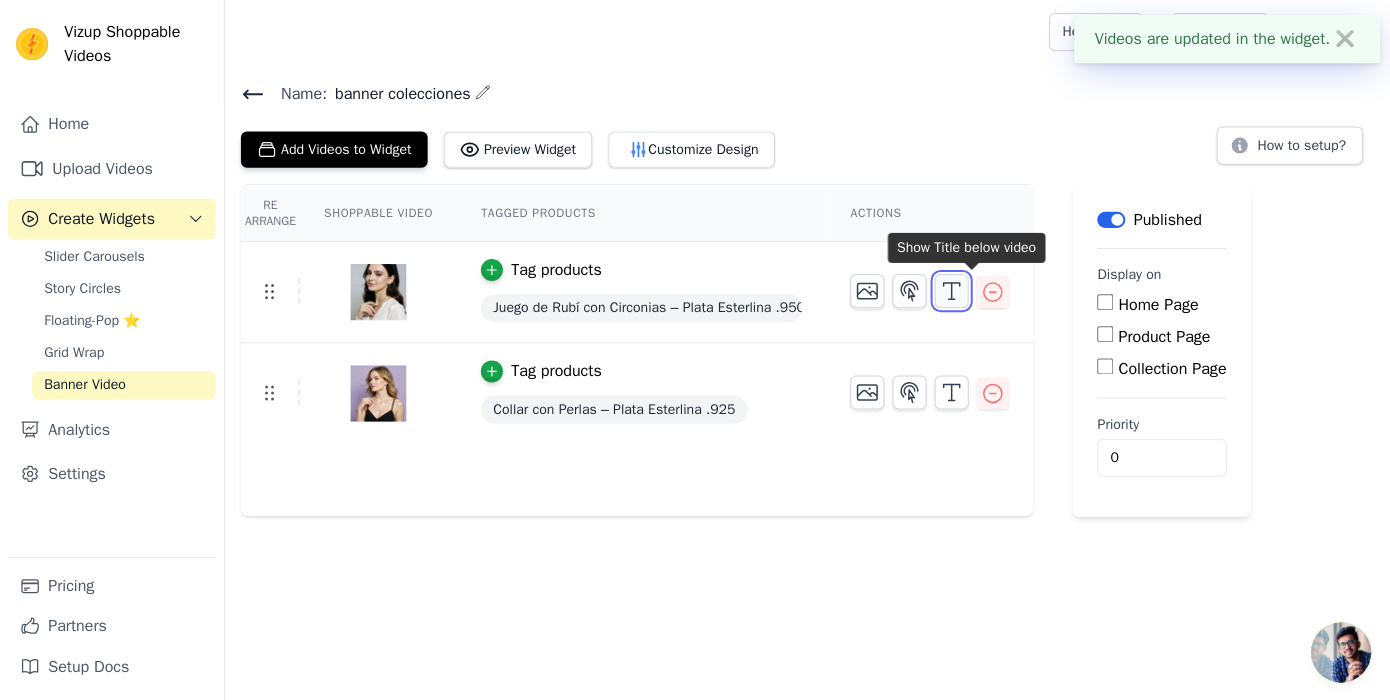 click 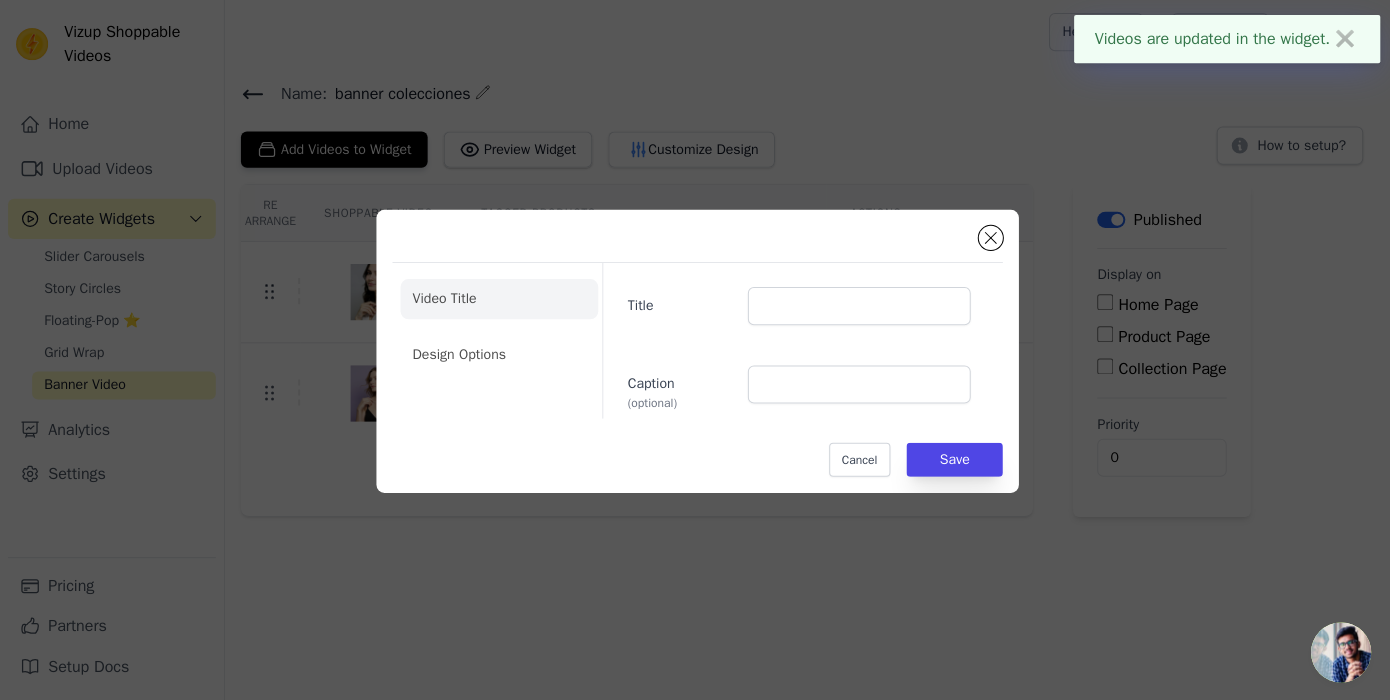 click on "Title" at bounding box center [796, 305] 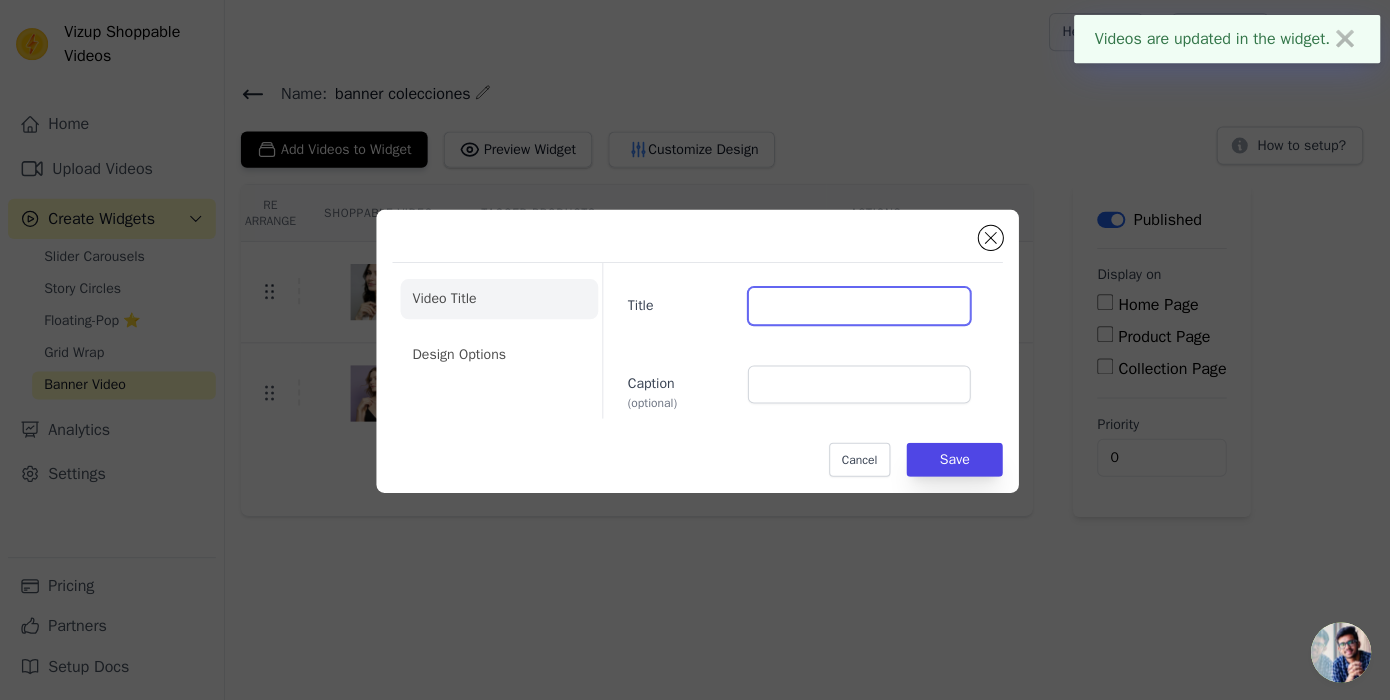 click on "Title" at bounding box center [856, 305] 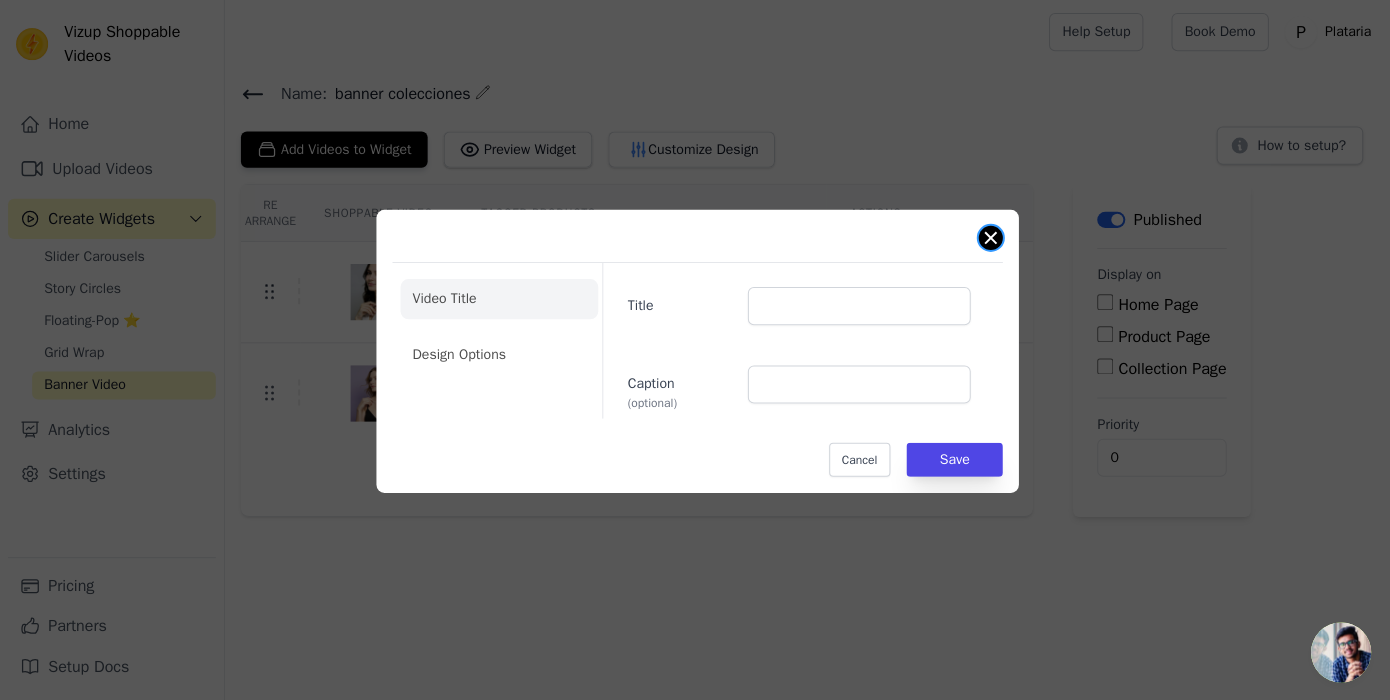click at bounding box center (987, 237) 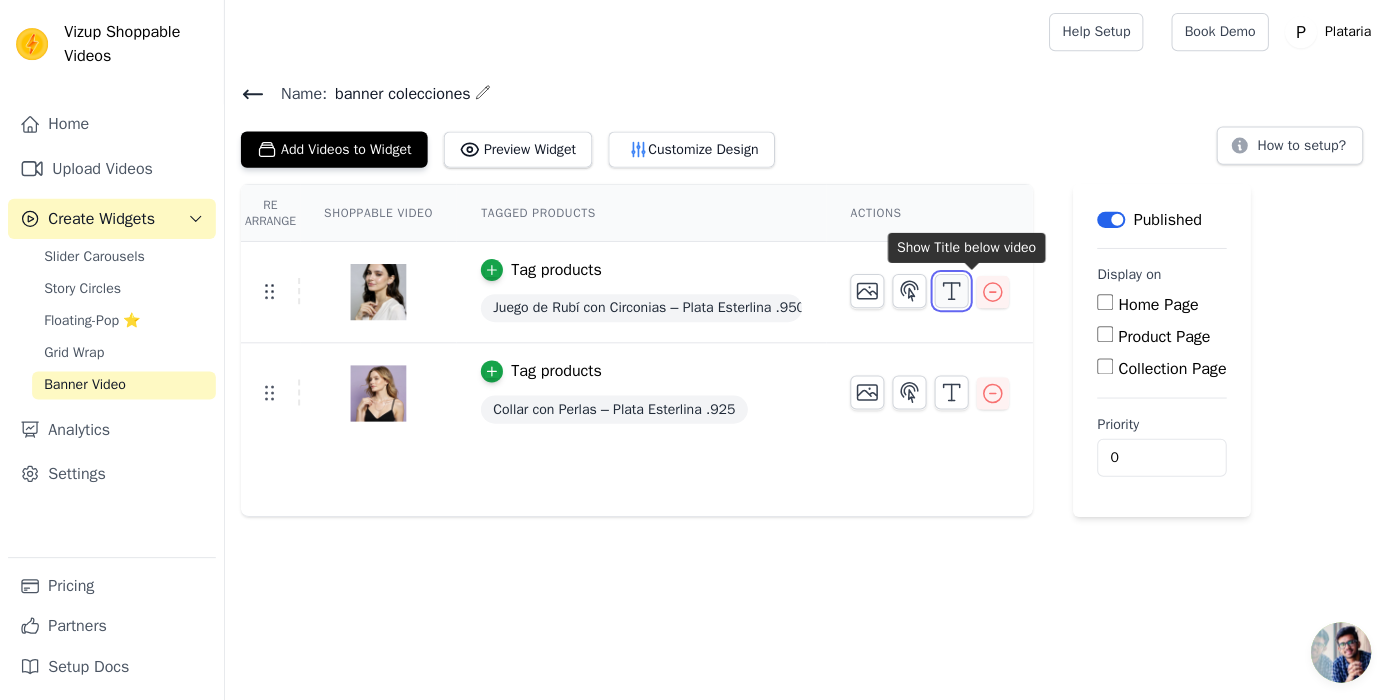 click 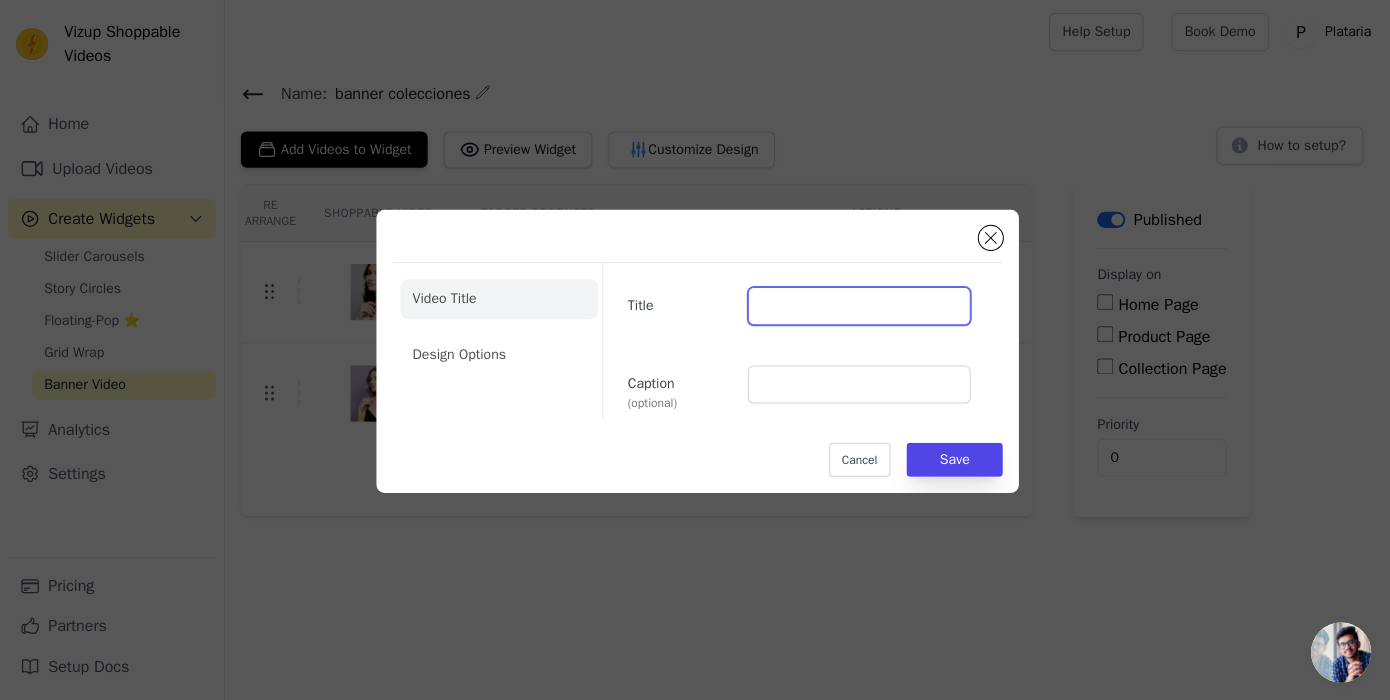 click on "Title" at bounding box center [856, 305] 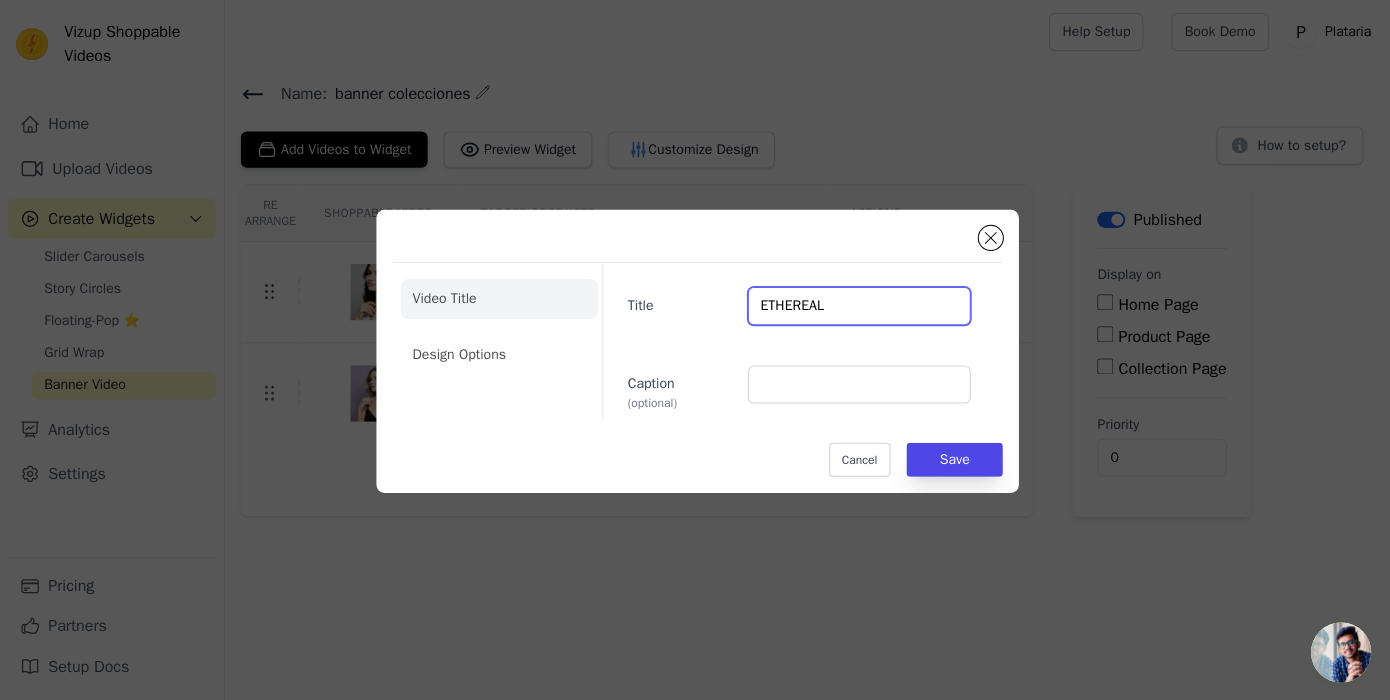 type on "ETHEREAL" 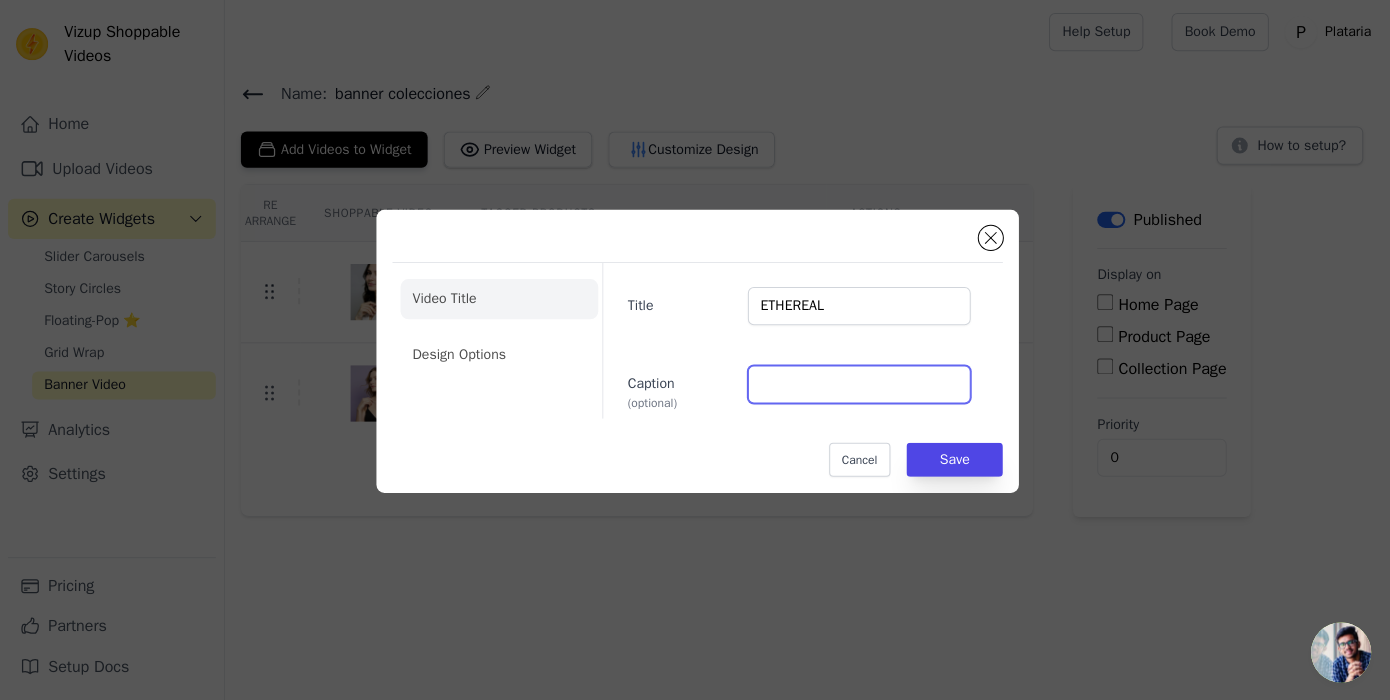 click on "Caption  (optional)" at bounding box center [856, 383] 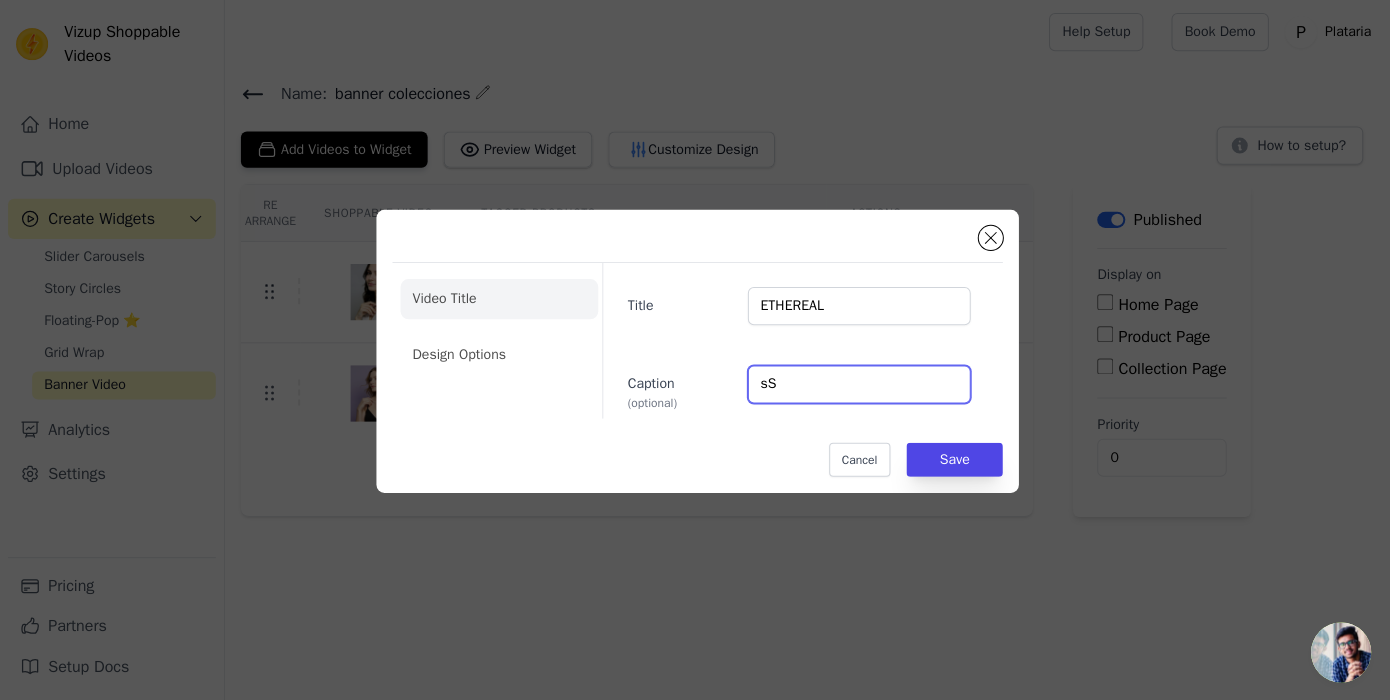 type on "s" 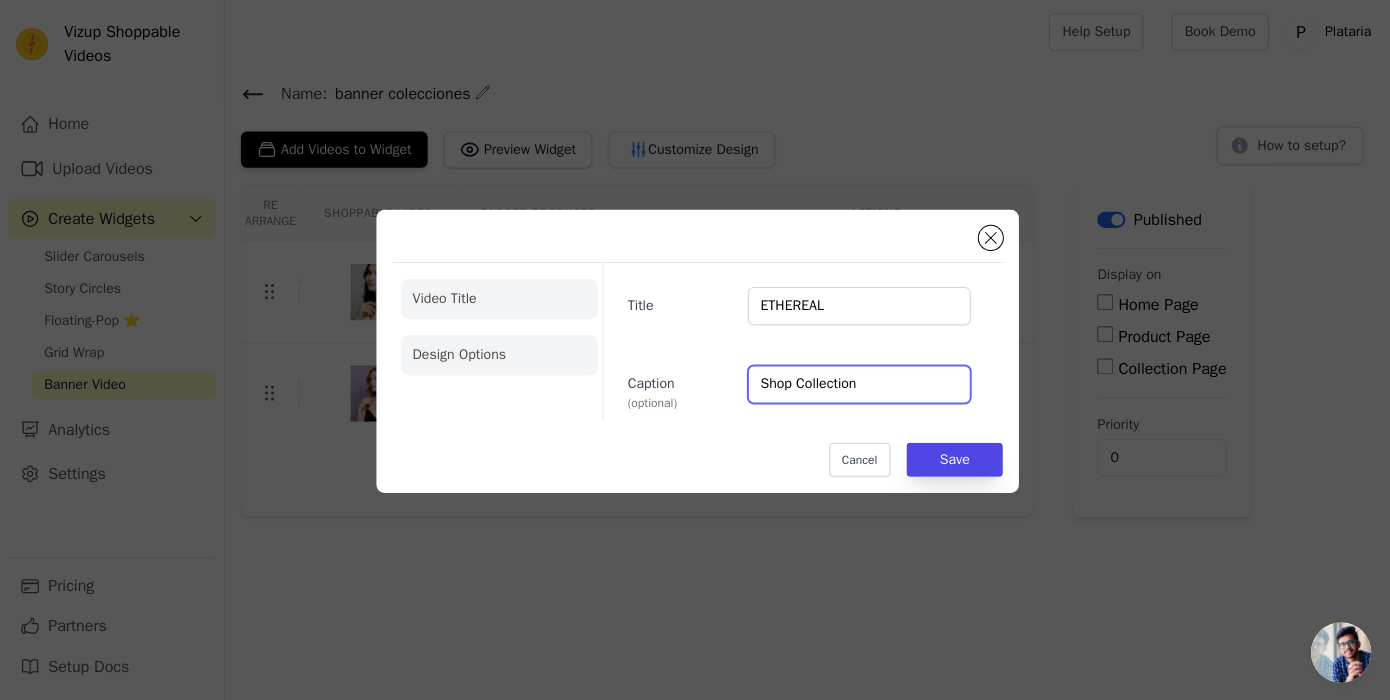 type on "Shop Collection" 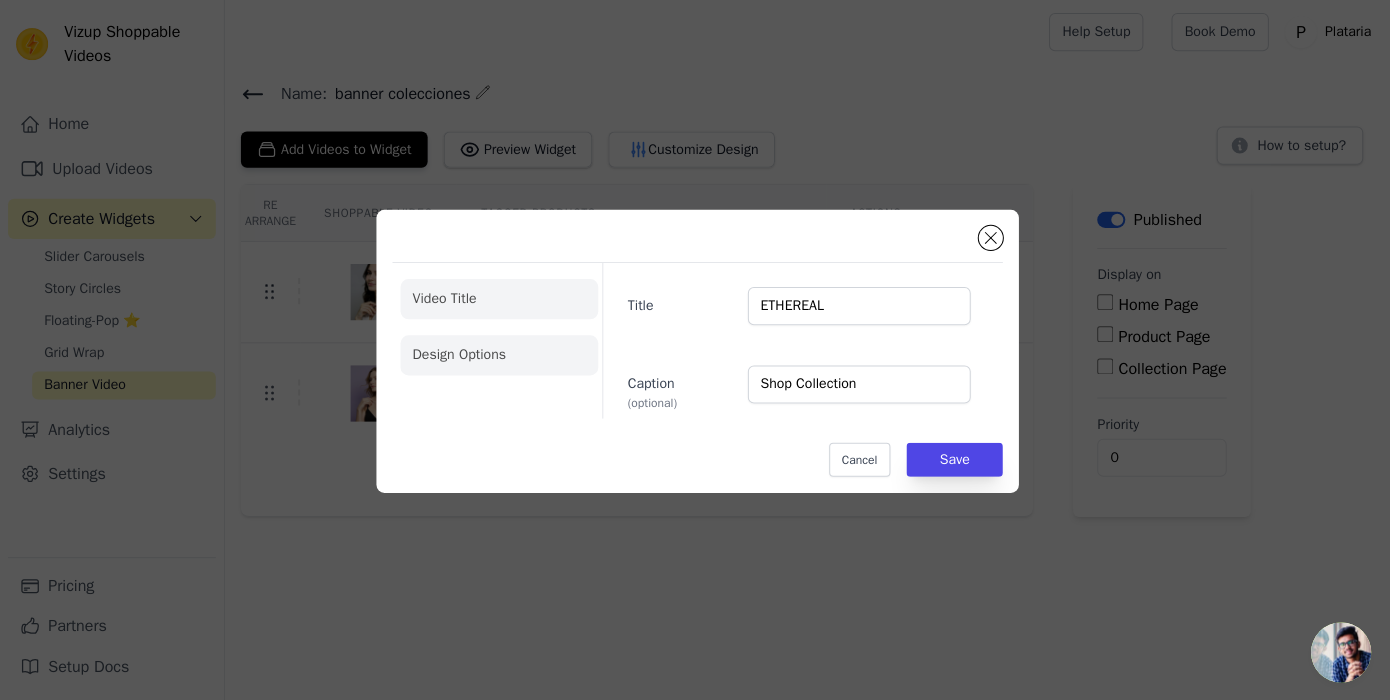 click on "Design Options" 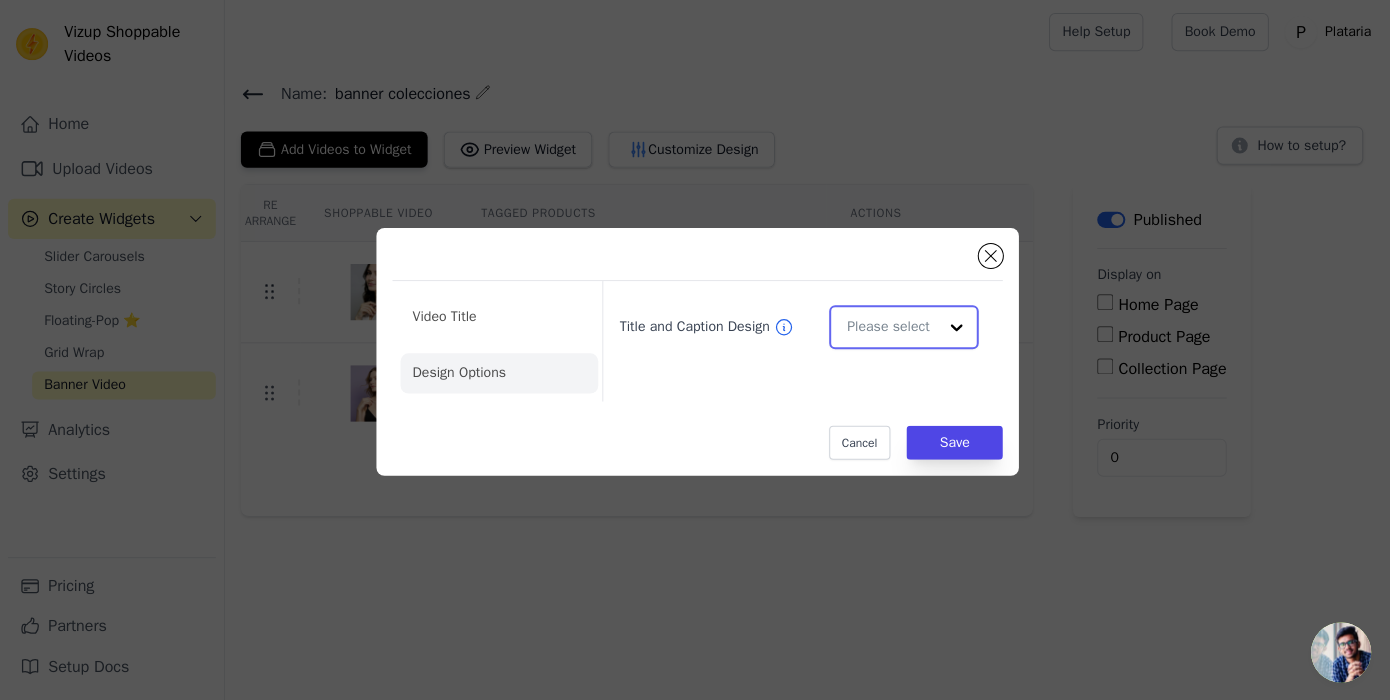 click on "Title and Caption Design" at bounding box center [888, 326] 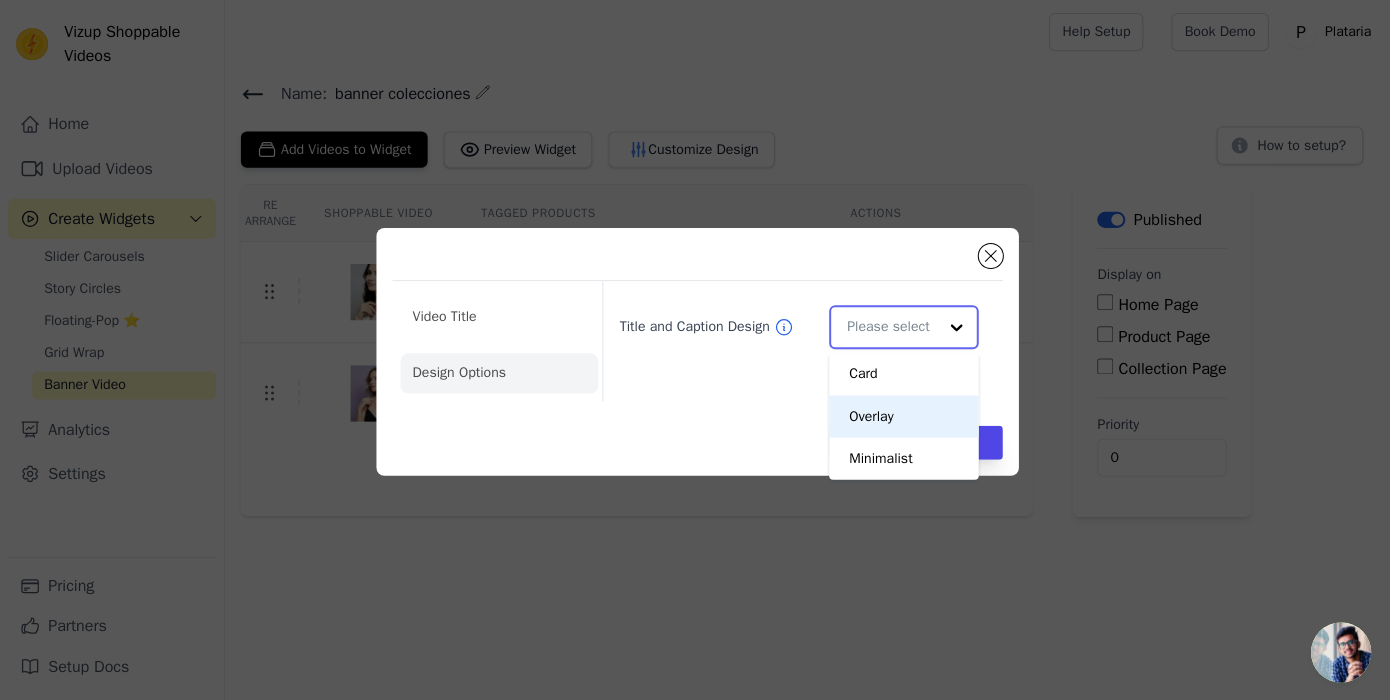click on "Overlay" at bounding box center [900, 415] 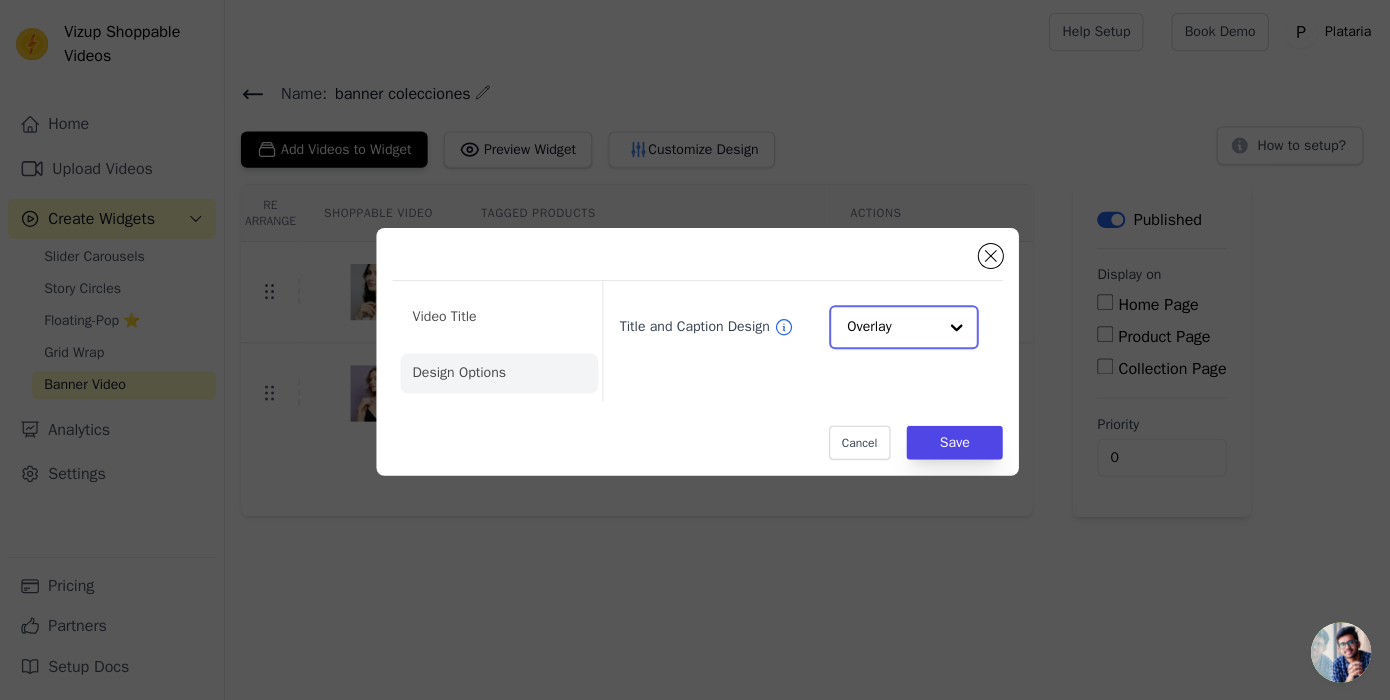 click on "Title and Caption Design" 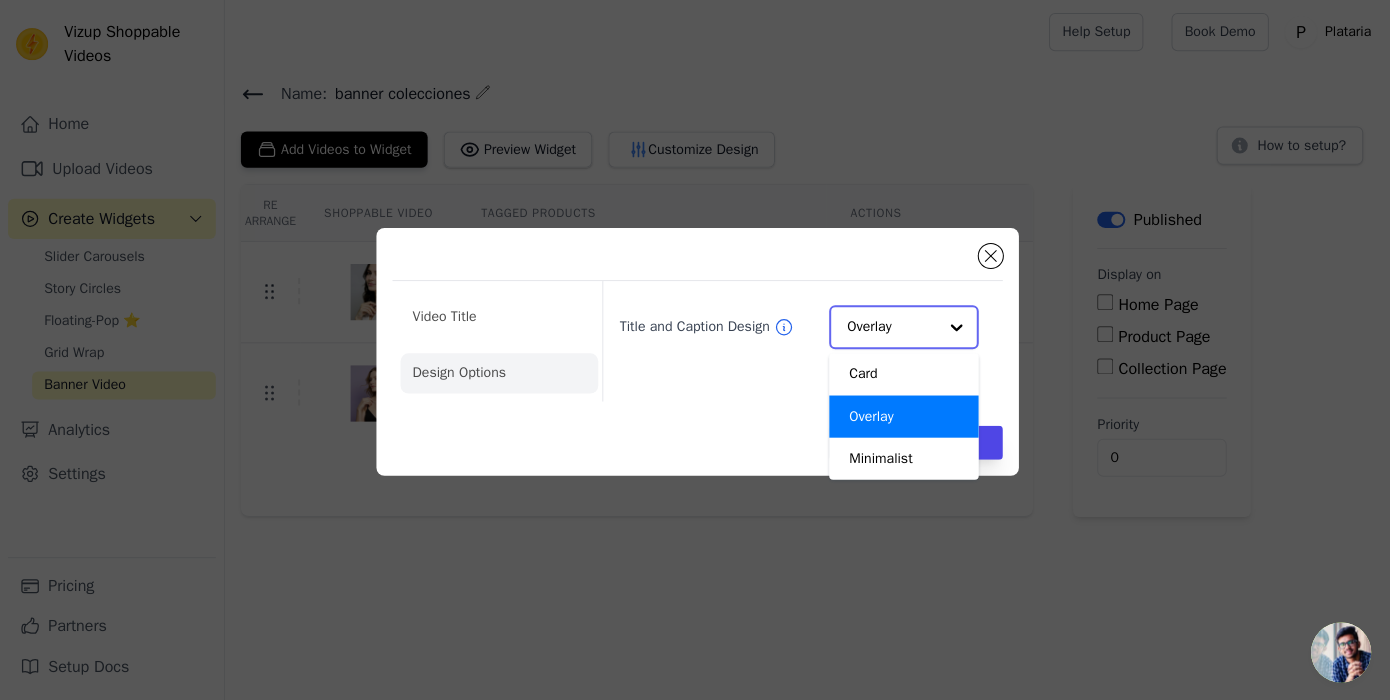 scroll, scrollTop: 0, scrollLeft: 0, axis: both 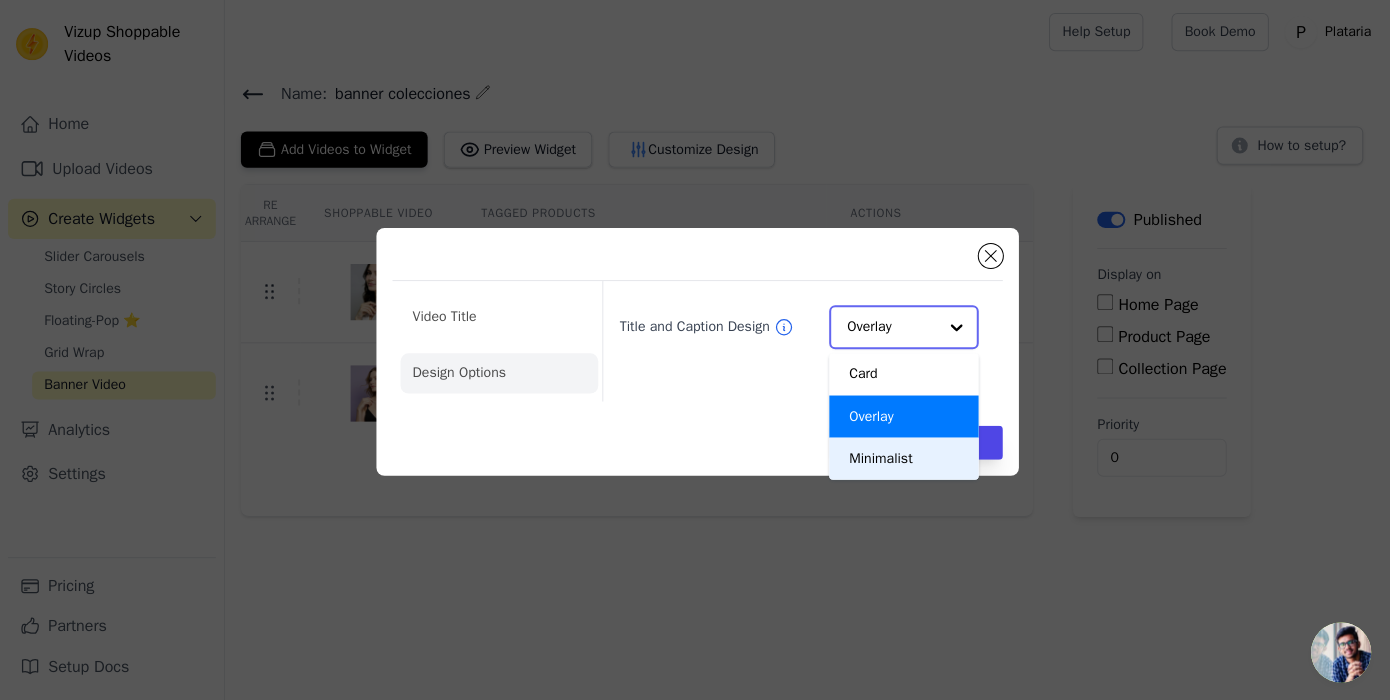 click on "Minimalist" at bounding box center (900, 457) 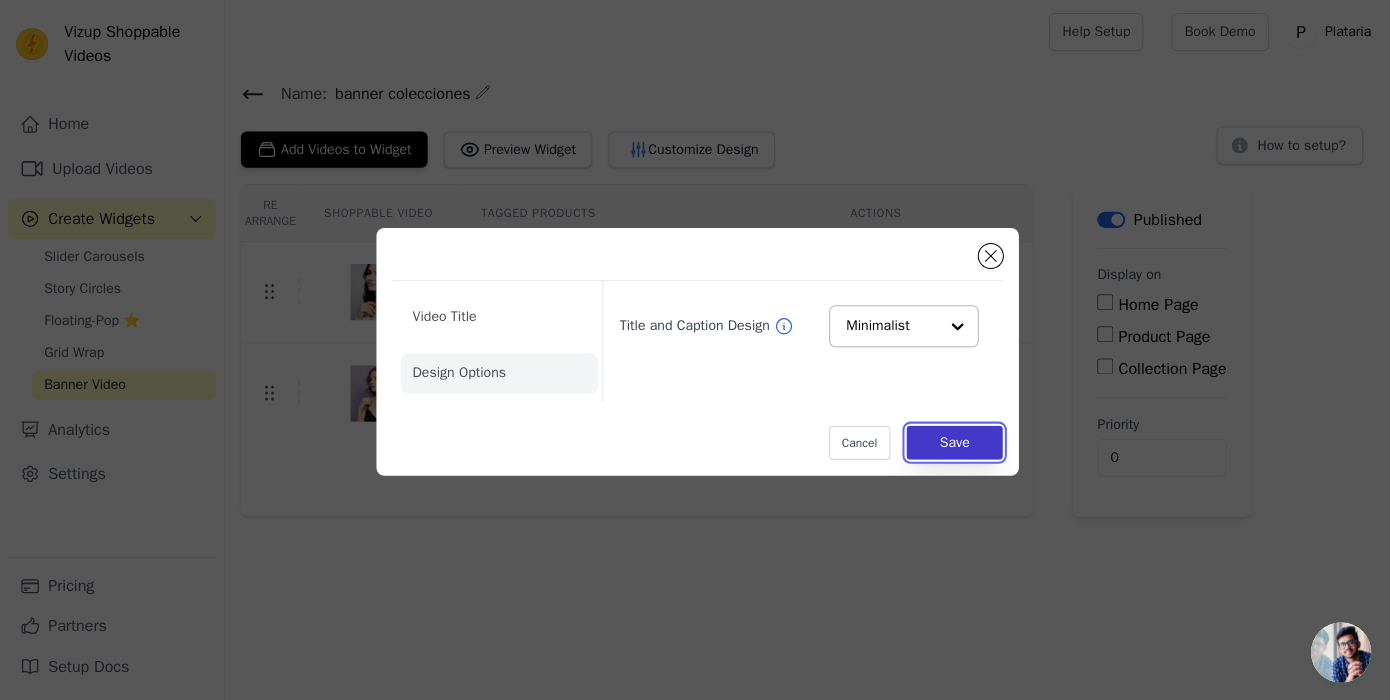 click on "Save" at bounding box center [951, 441] 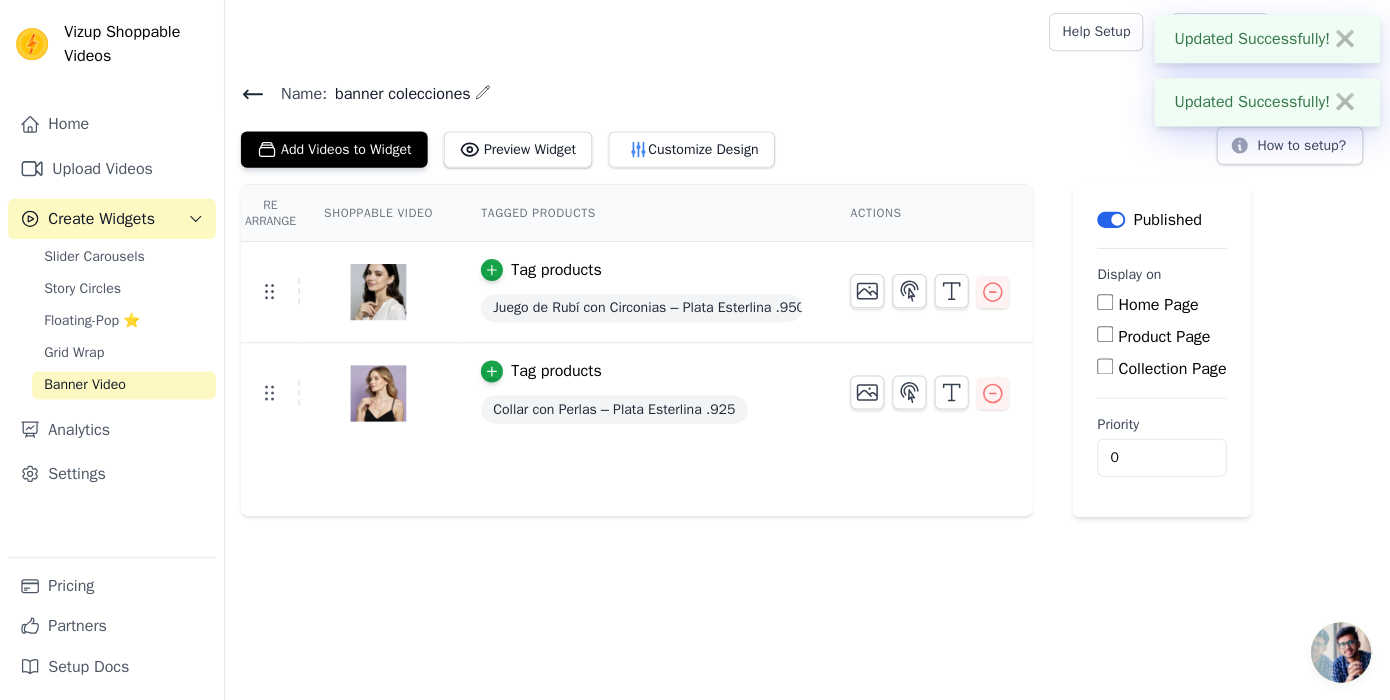click on "Tag products" at bounding box center [554, 370] 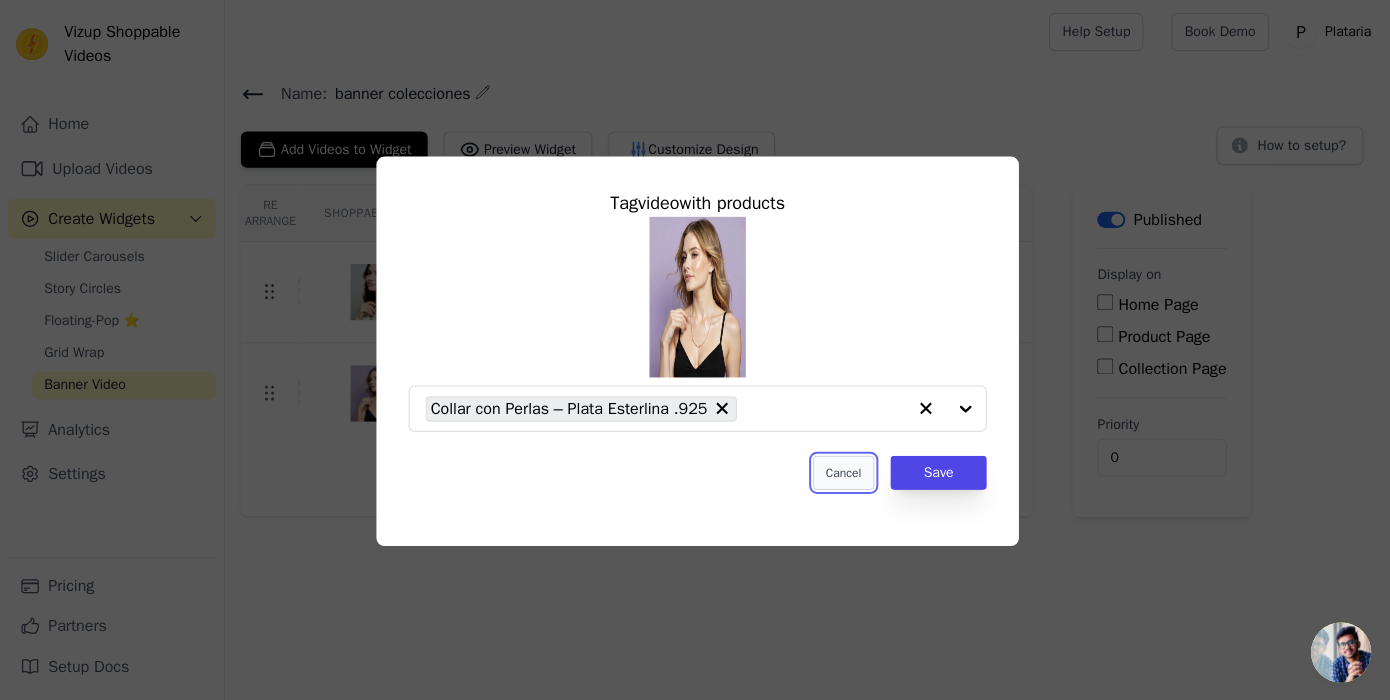 click on "Cancel" at bounding box center [840, 471] 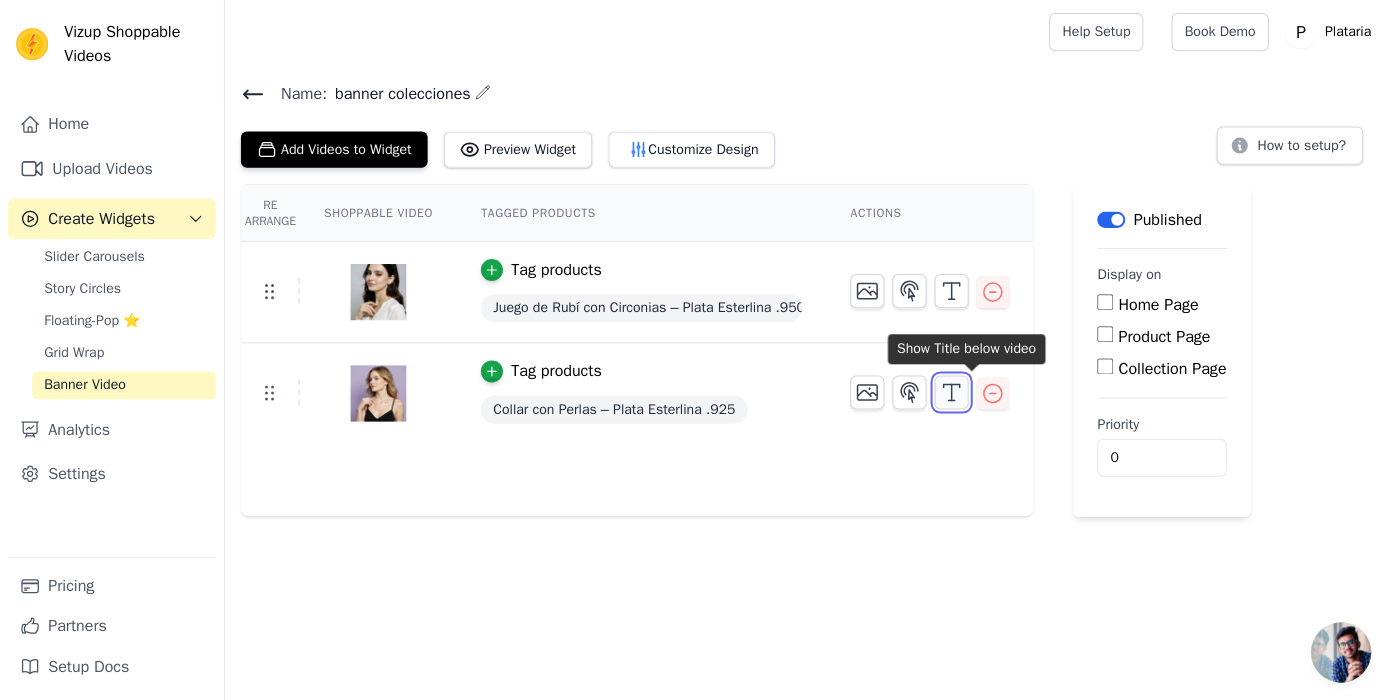 click 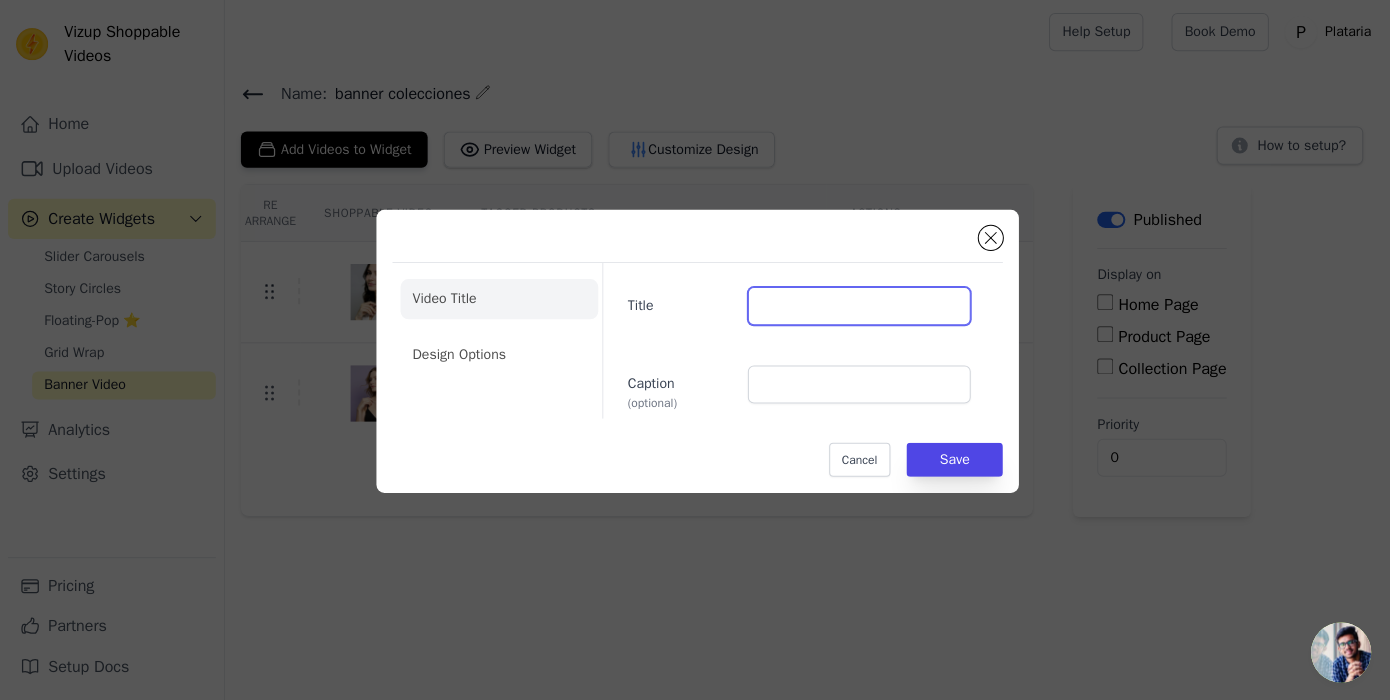 click on "Title" at bounding box center (856, 305) 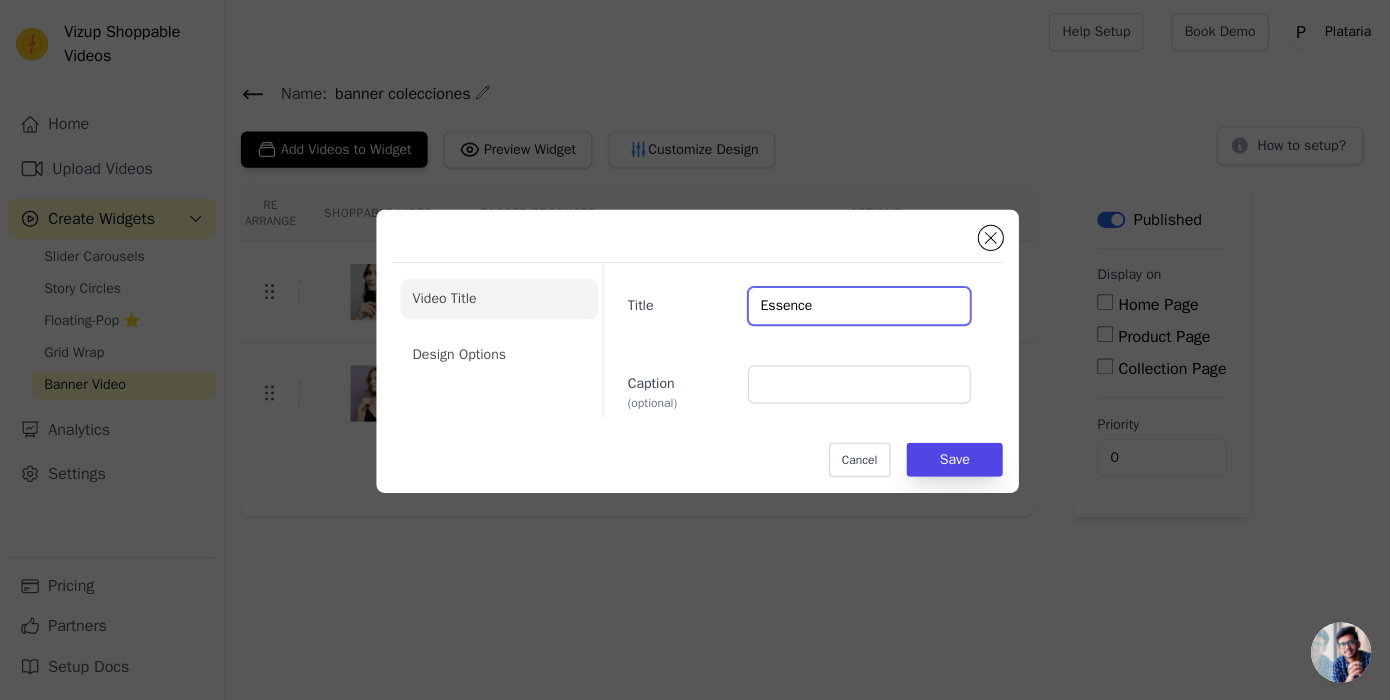 type on "Essence" 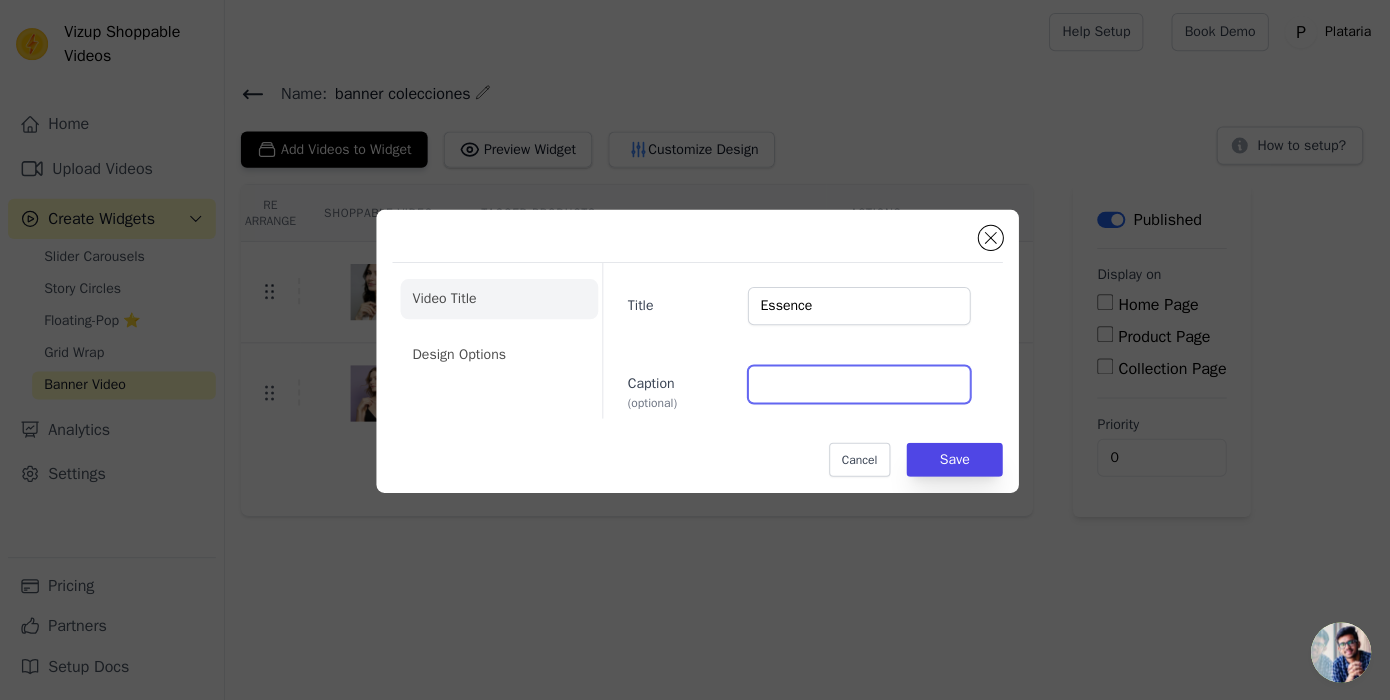 click on "Caption  (optional)" at bounding box center (856, 383) 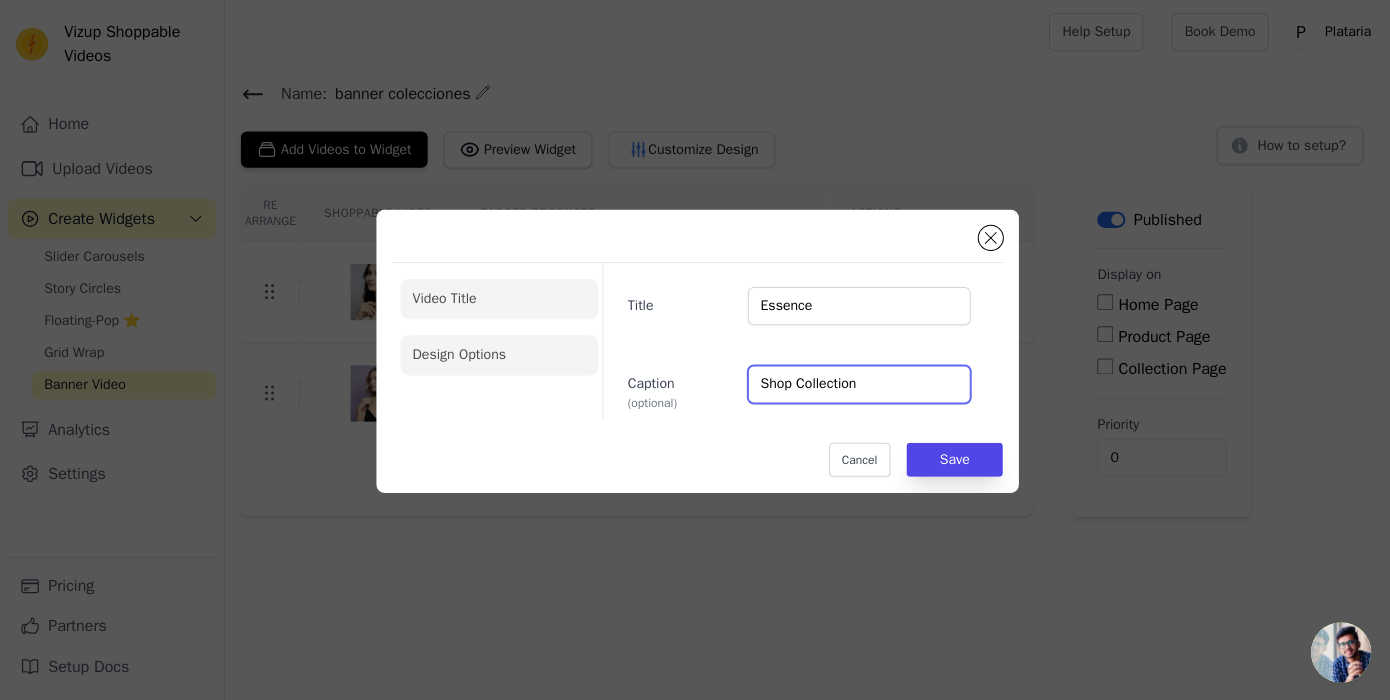 type on "Shop Collection" 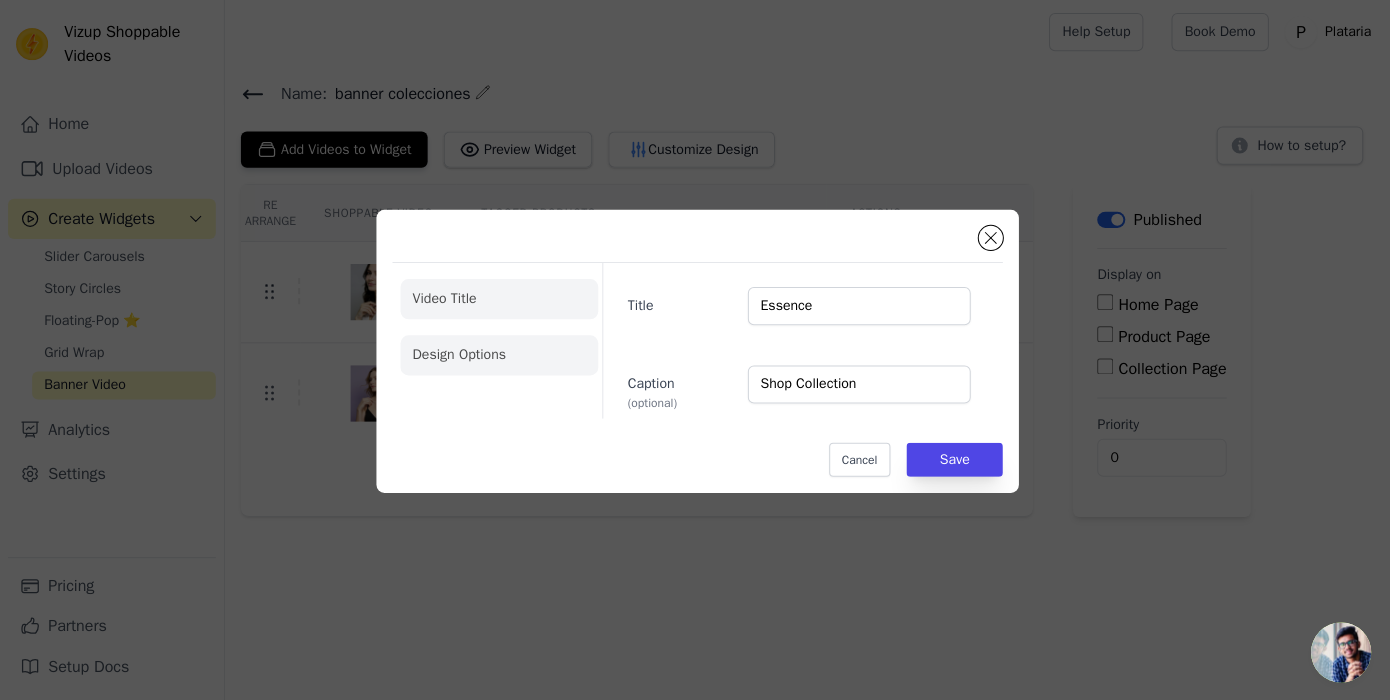 click on "Design Options" 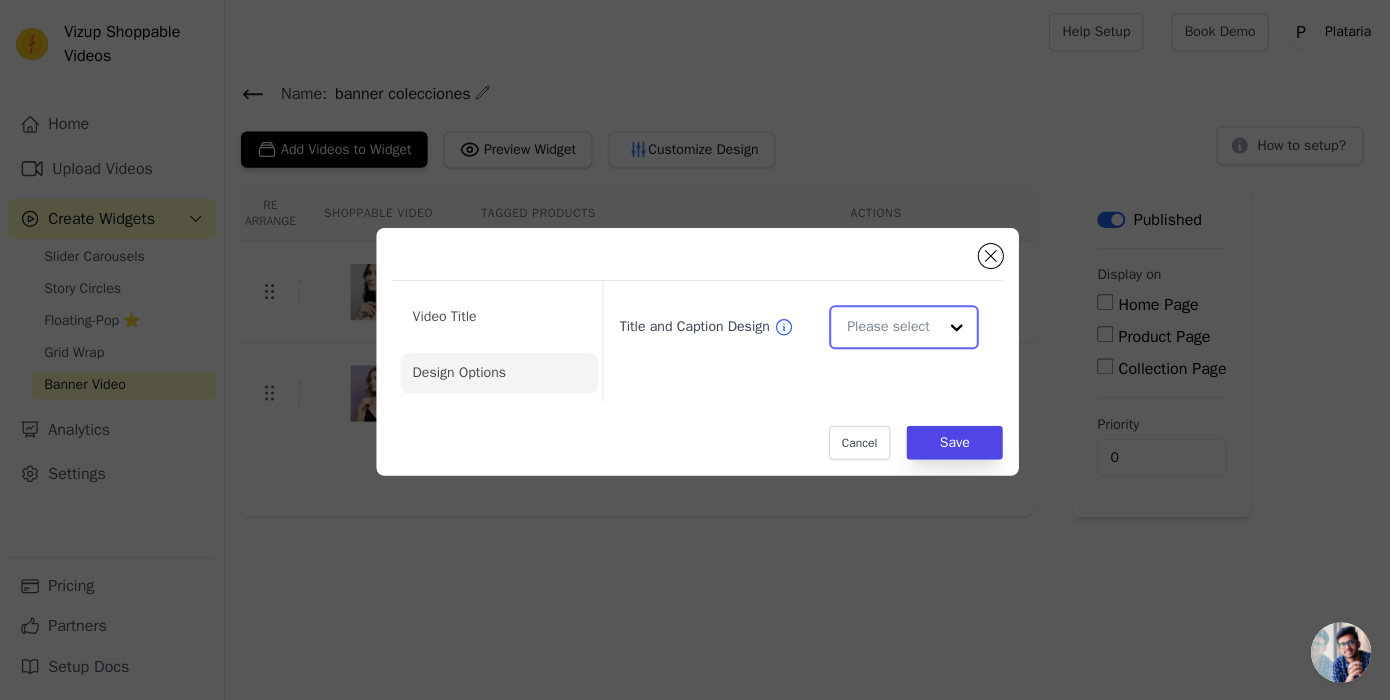 click on "Title and Caption Design" at bounding box center [888, 326] 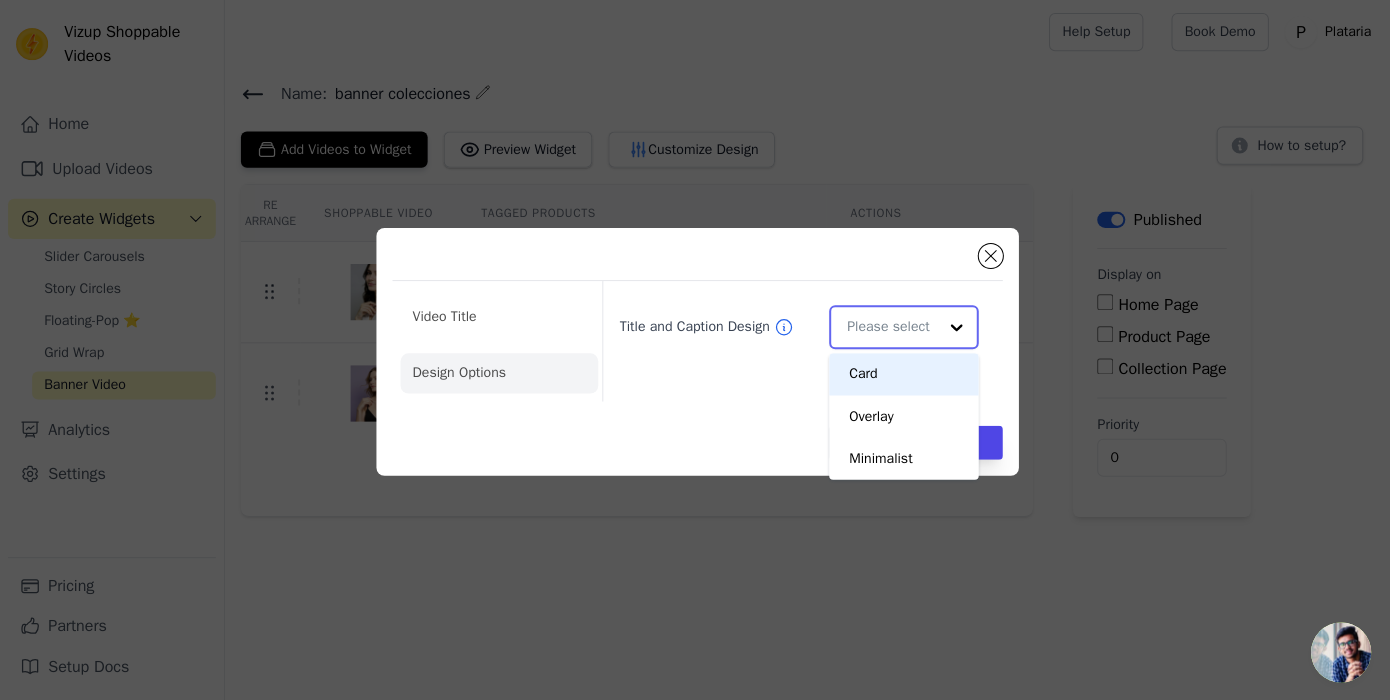 scroll, scrollTop: 0, scrollLeft: 0, axis: both 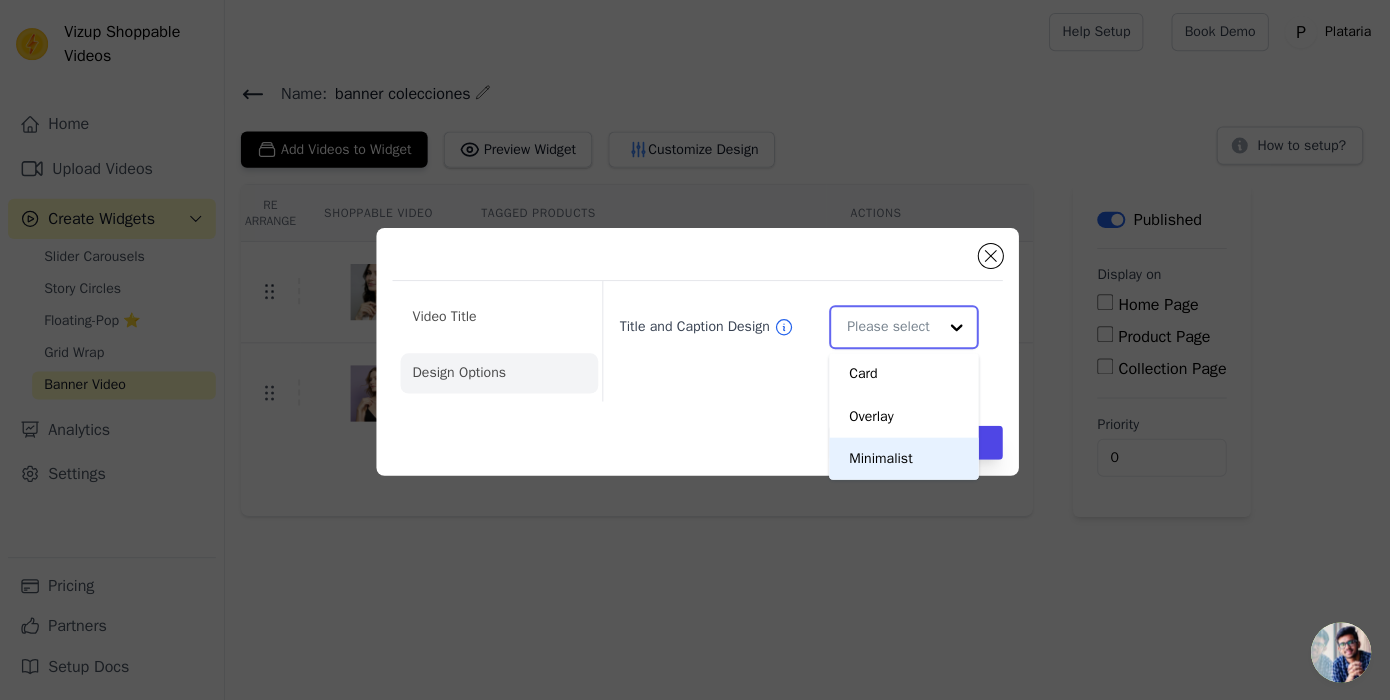 click on "Minimalist" at bounding box center (900, 457) 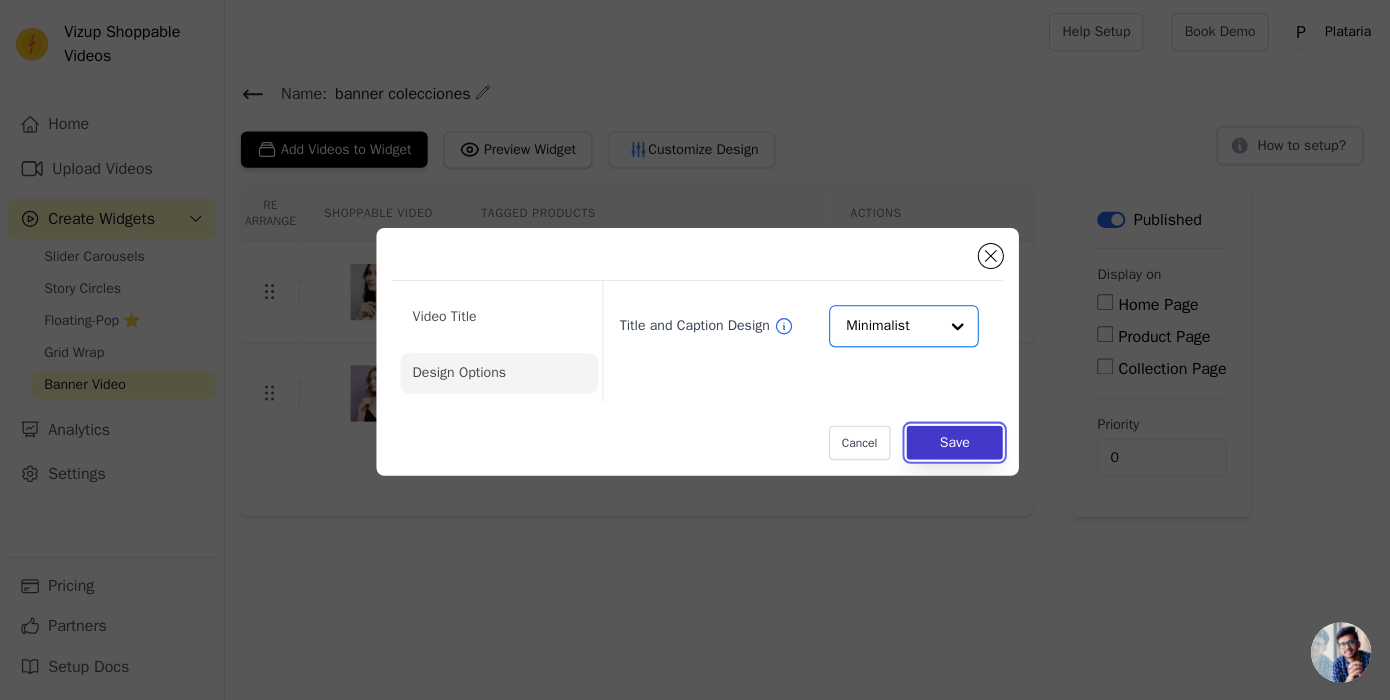 click on "Save" at bounding box center (951, 441) 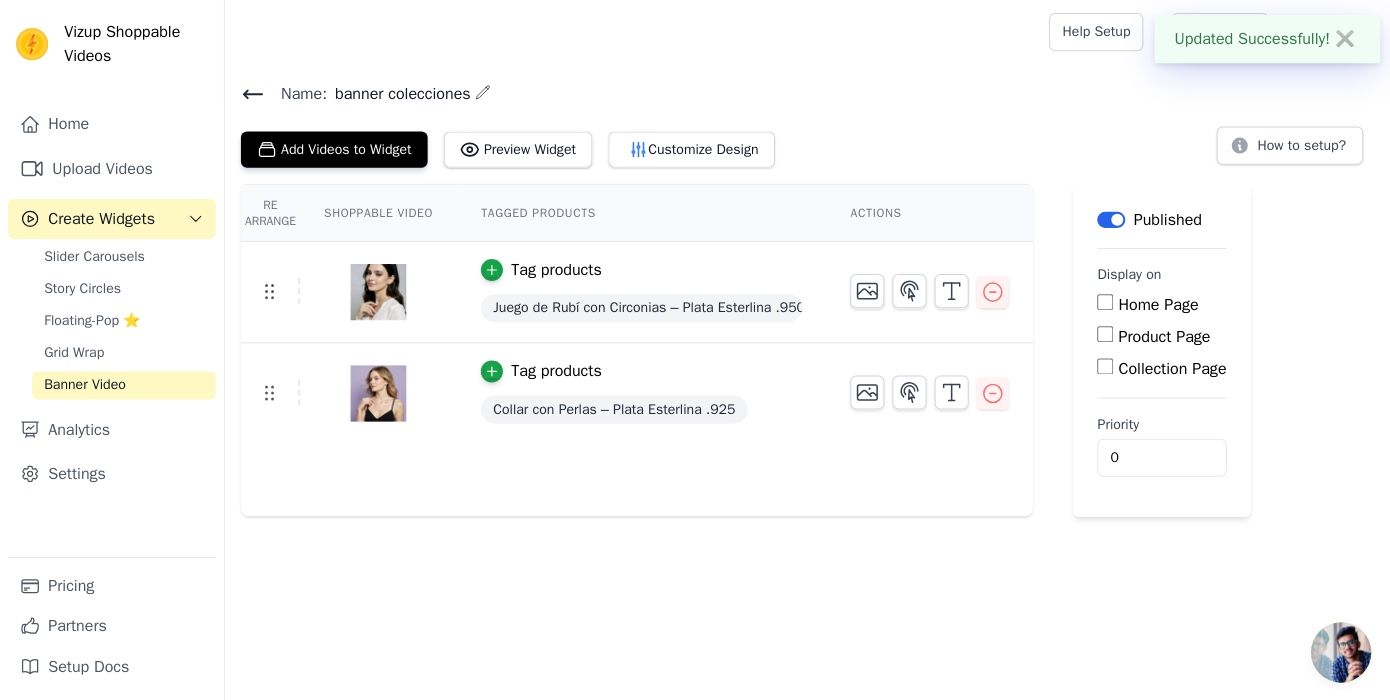 click on "Updated Successfully! ✖
Vizup Shoppable Videos
Home
Upload Videos       Create Widgets     Slider Carousels   Story Circles   Floating-Pop ⭐   Grid Wrap   Banner Video
Analytics
Settings
Pricing
Partners
Setup Docs   Open sidebar       Help Setup" at bounding box center [695, 257] 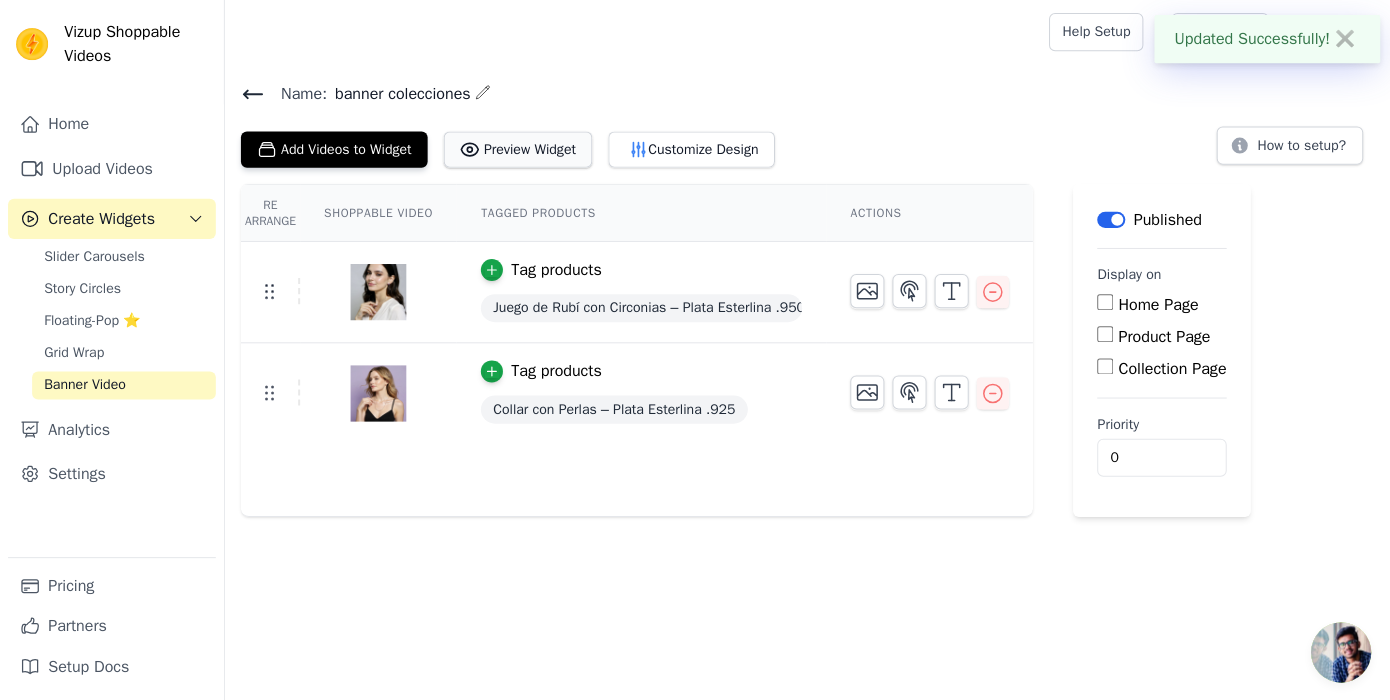 click on "Preview Widget" at bounding box center [516, 149] 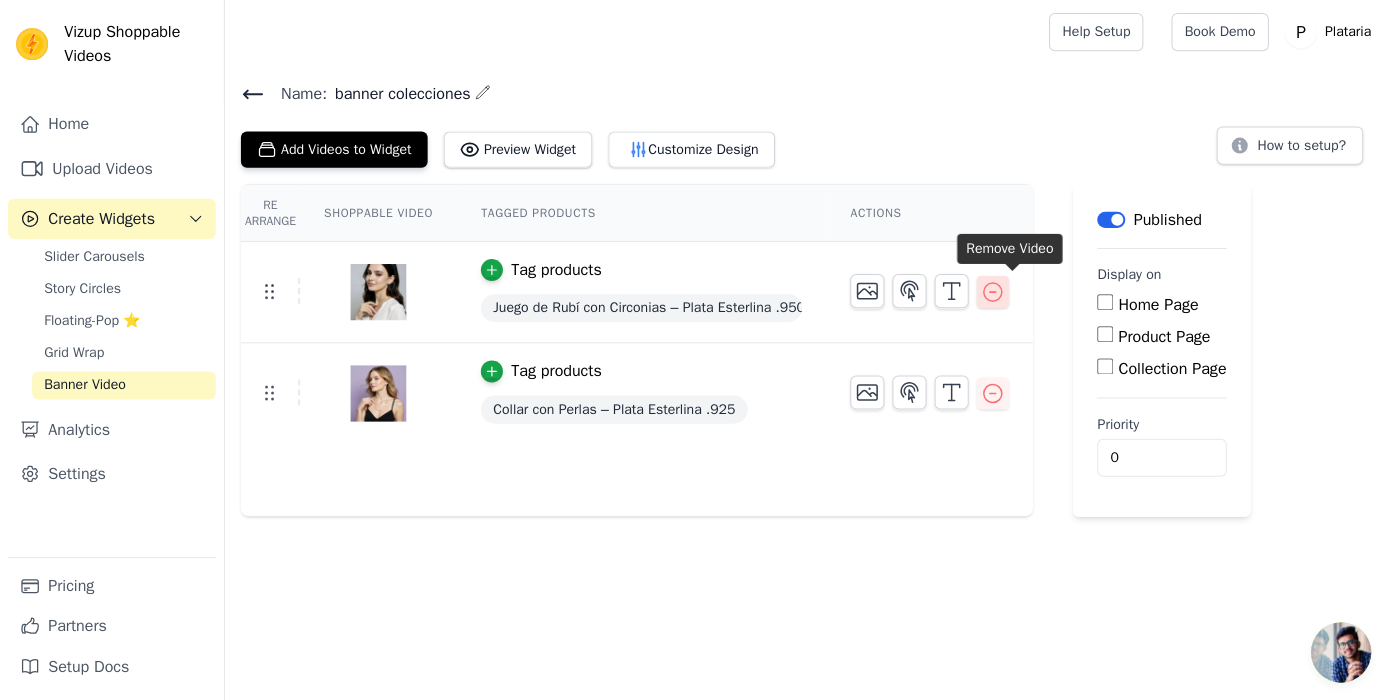 click 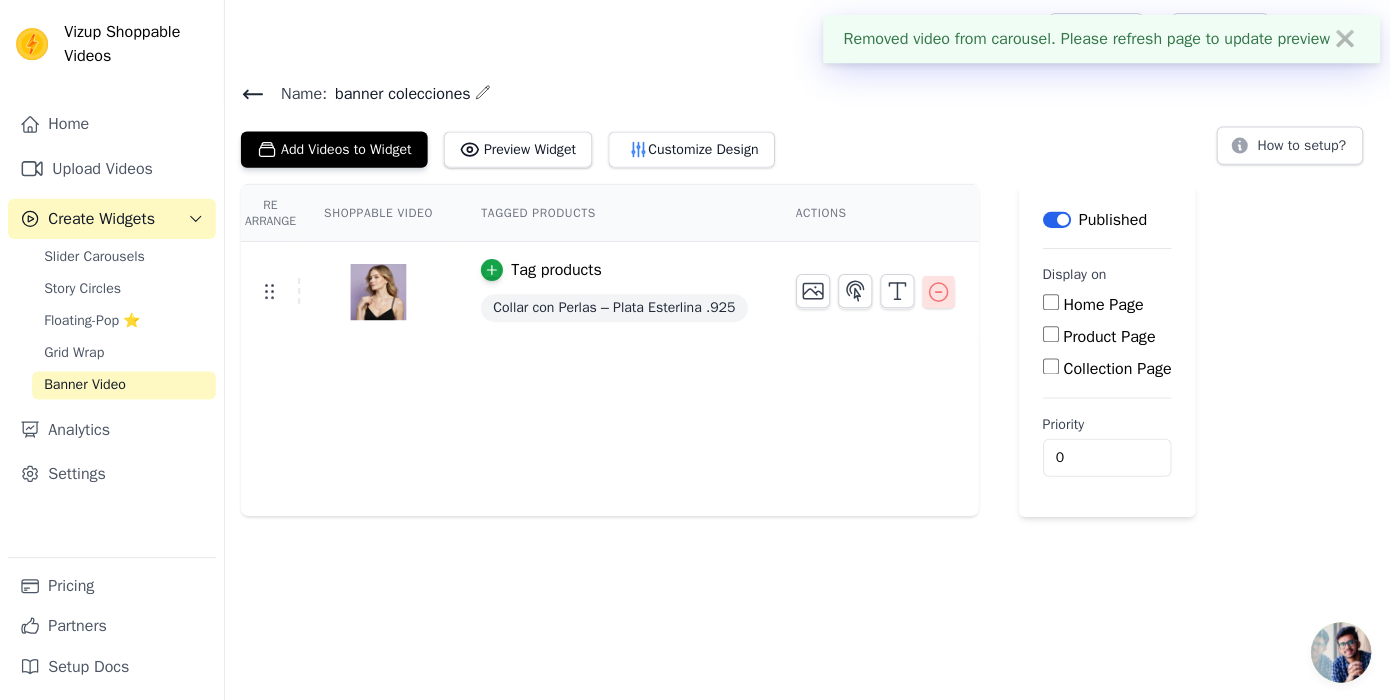 click 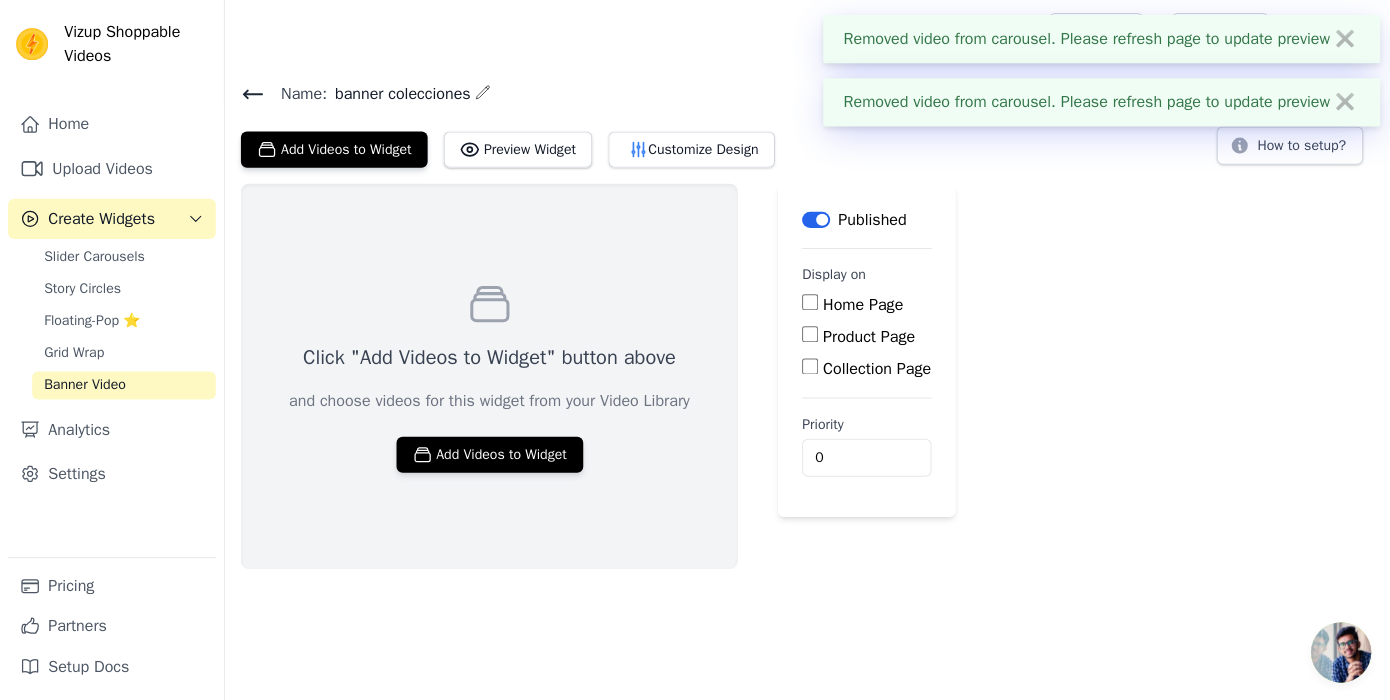 click 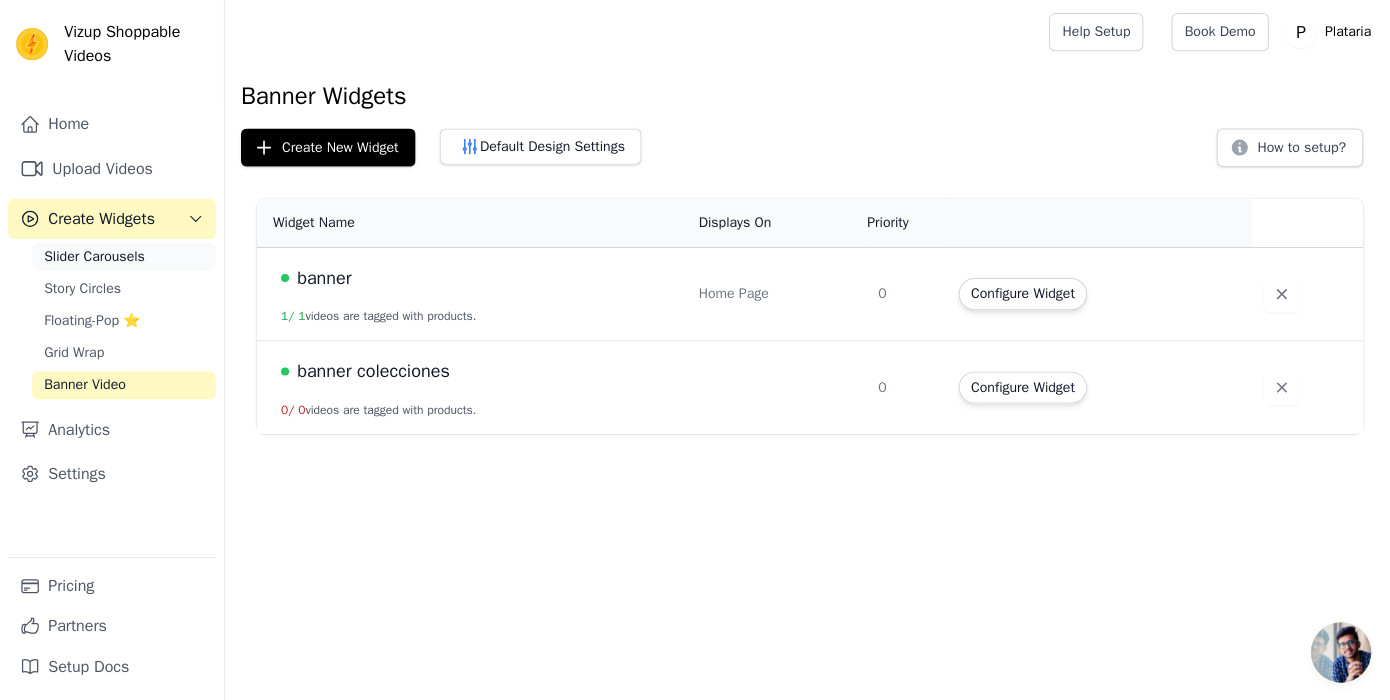 click on "Slider Carousels" at bounding box center [94, 256] 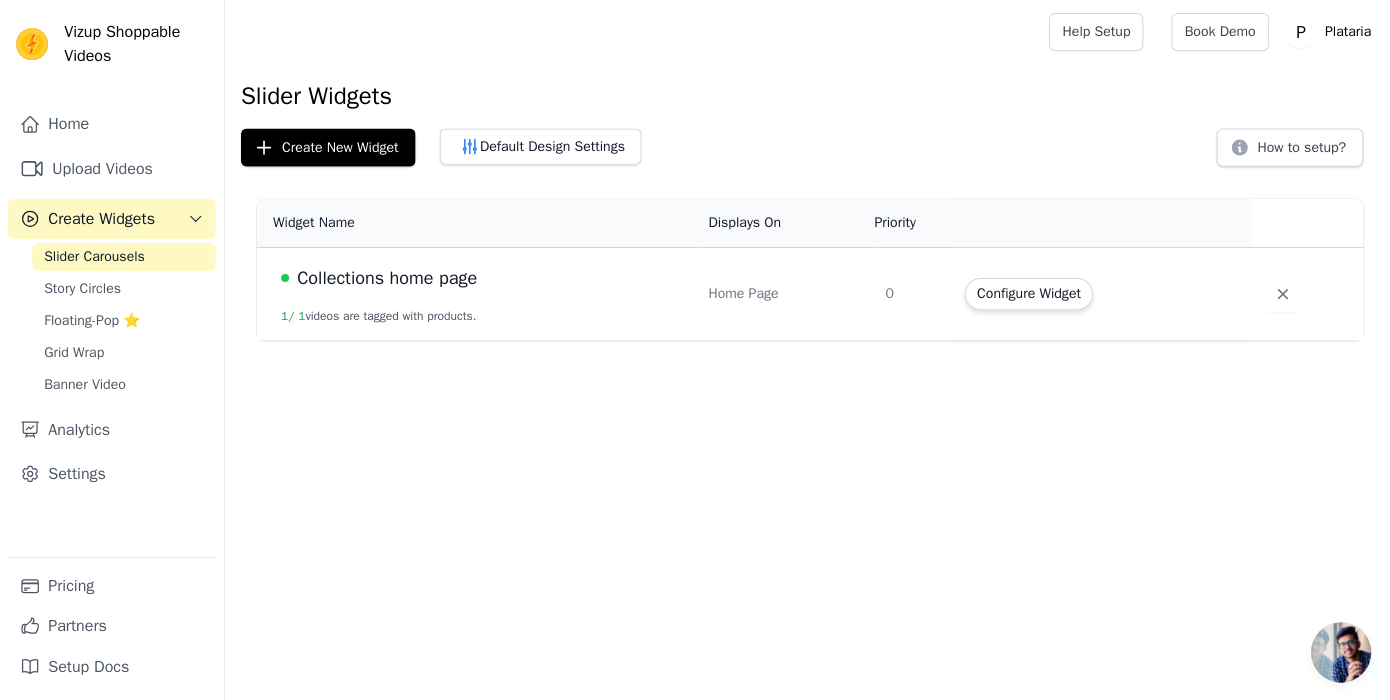 click on "Collections home page" at bounding box center [385, 277] 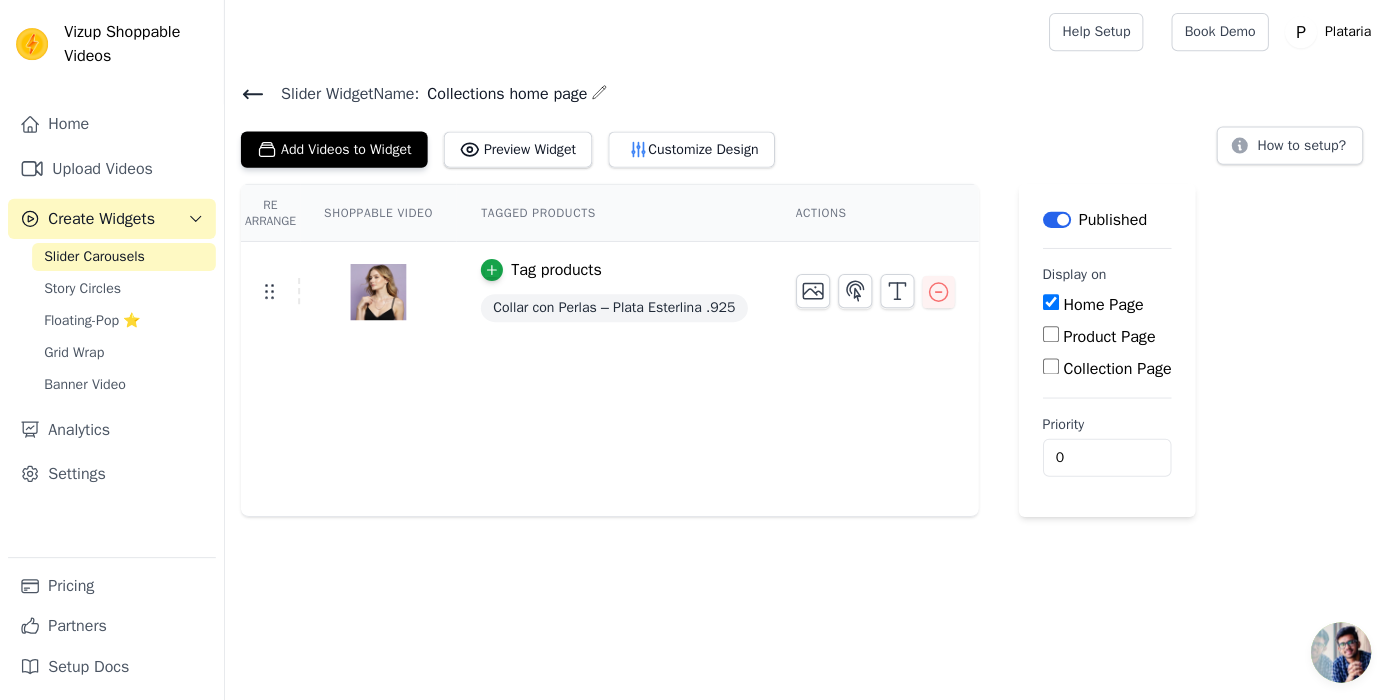 click on "Re Arrange   Shoppable Video   Tagged Products   Actions             Tag products   Collar con Perlas – Plata [MATERIAL] .925" at bounding box center (607, 349) 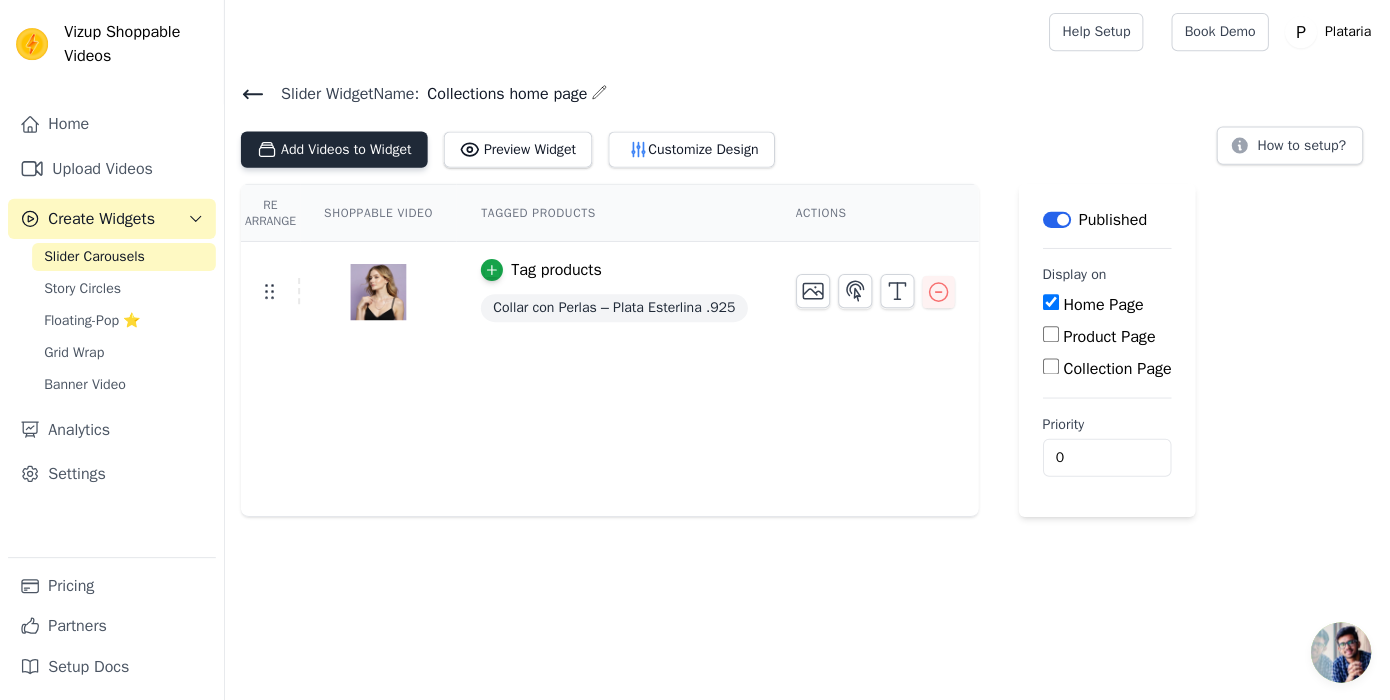 click on "Add Videos to Widget" at bounding box center [333, 149] 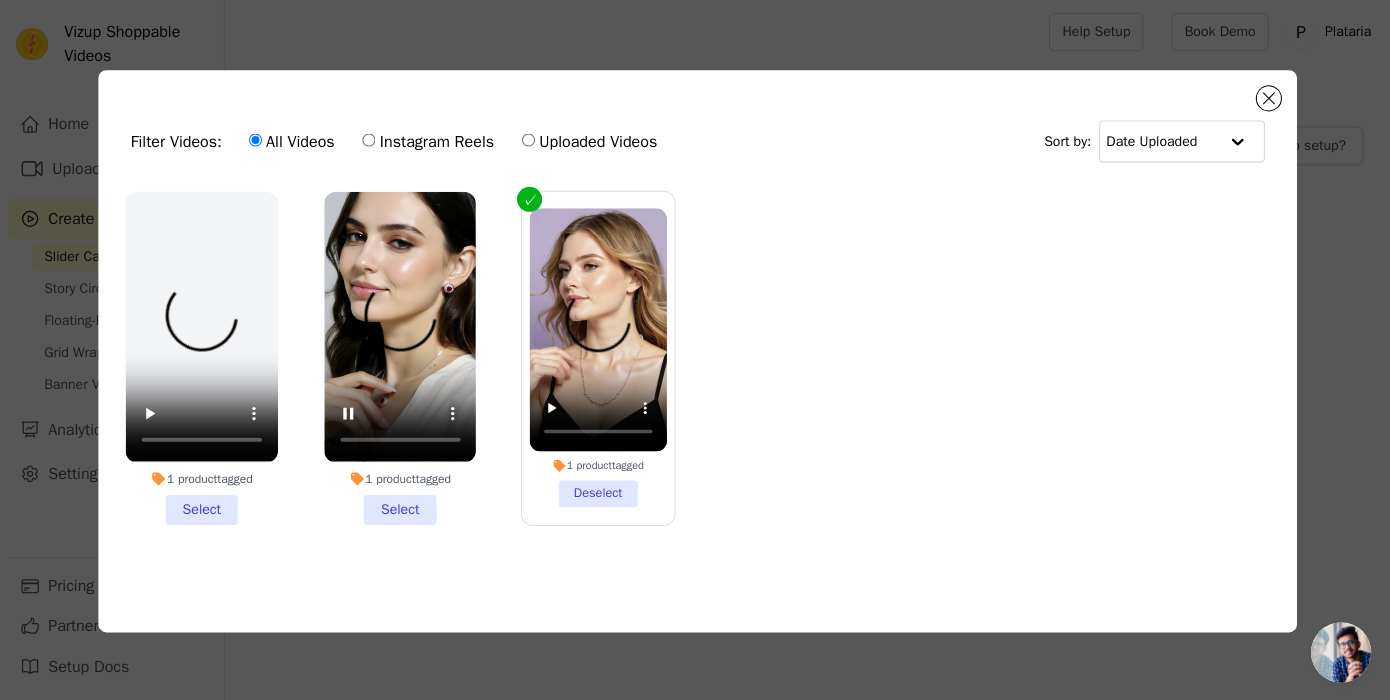 click on "1   product  tagged     Select" at bounding box center (399, 356) 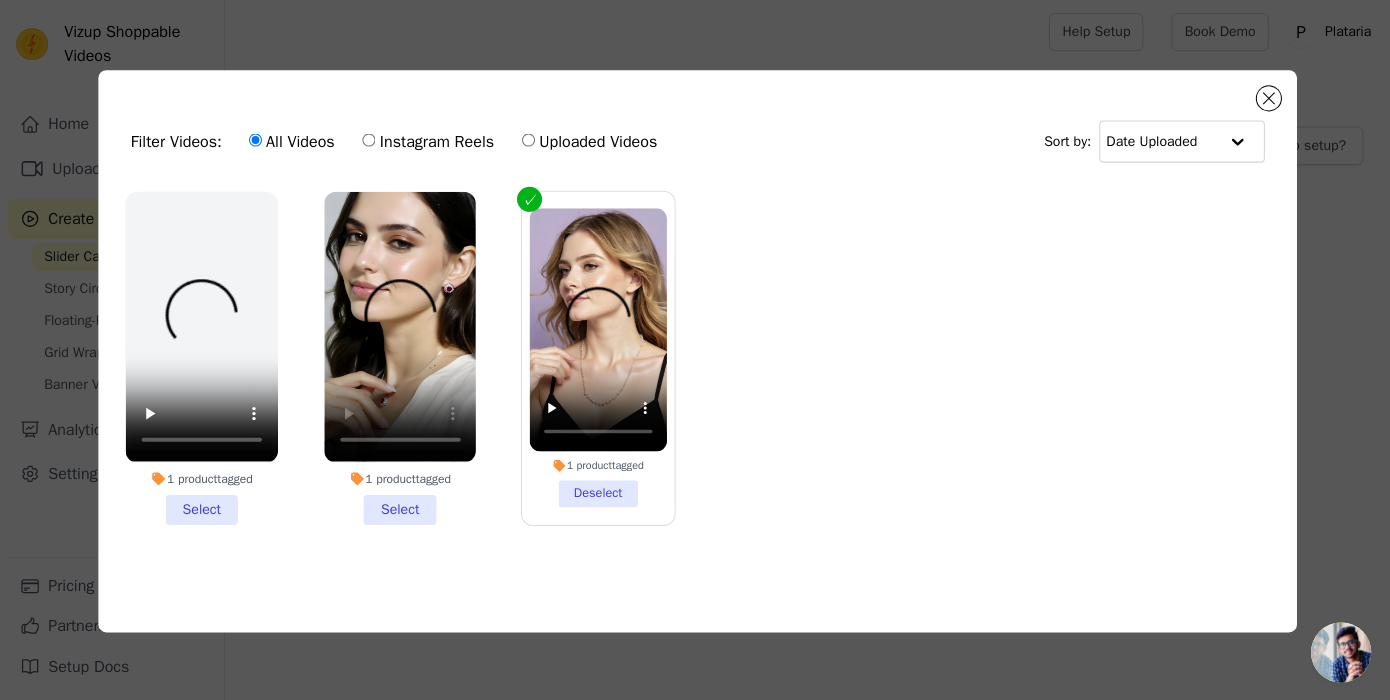 click on "1   product  tagged     Select" at bounding box center (0, 0) 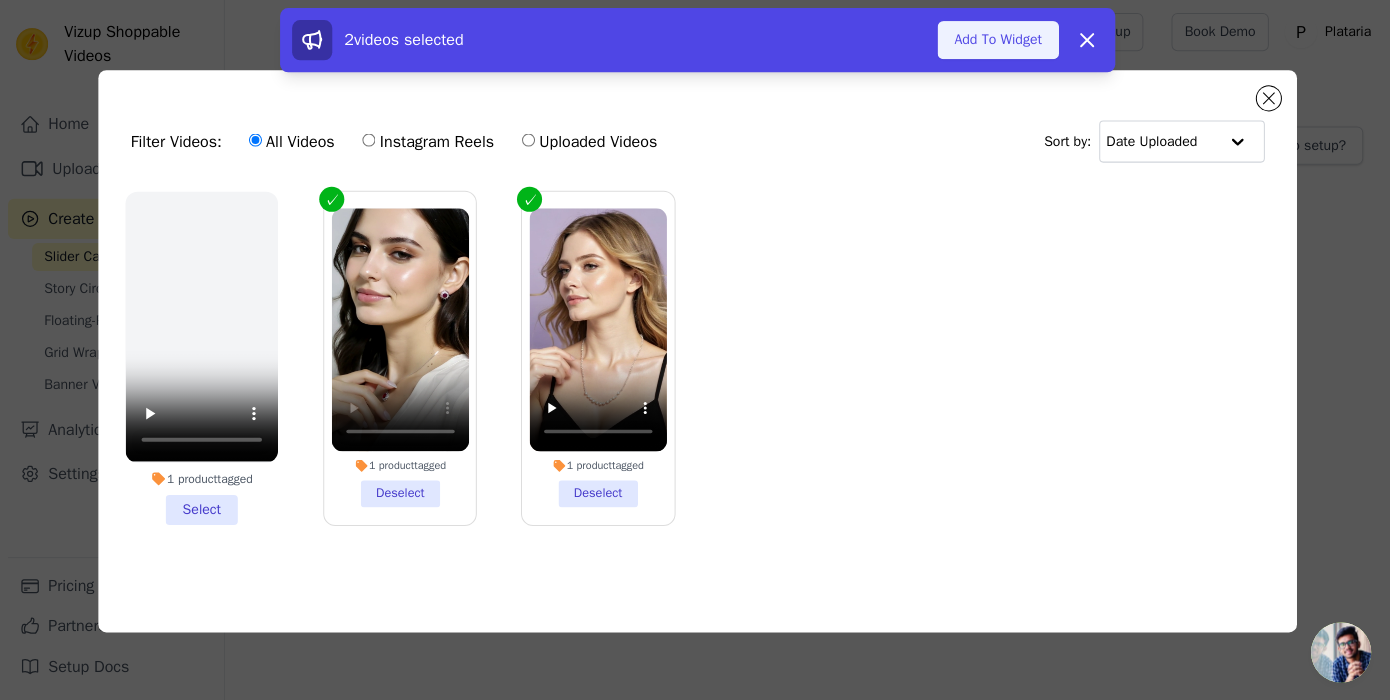 click on "Add To Widget" at bounding box center [994, 40] 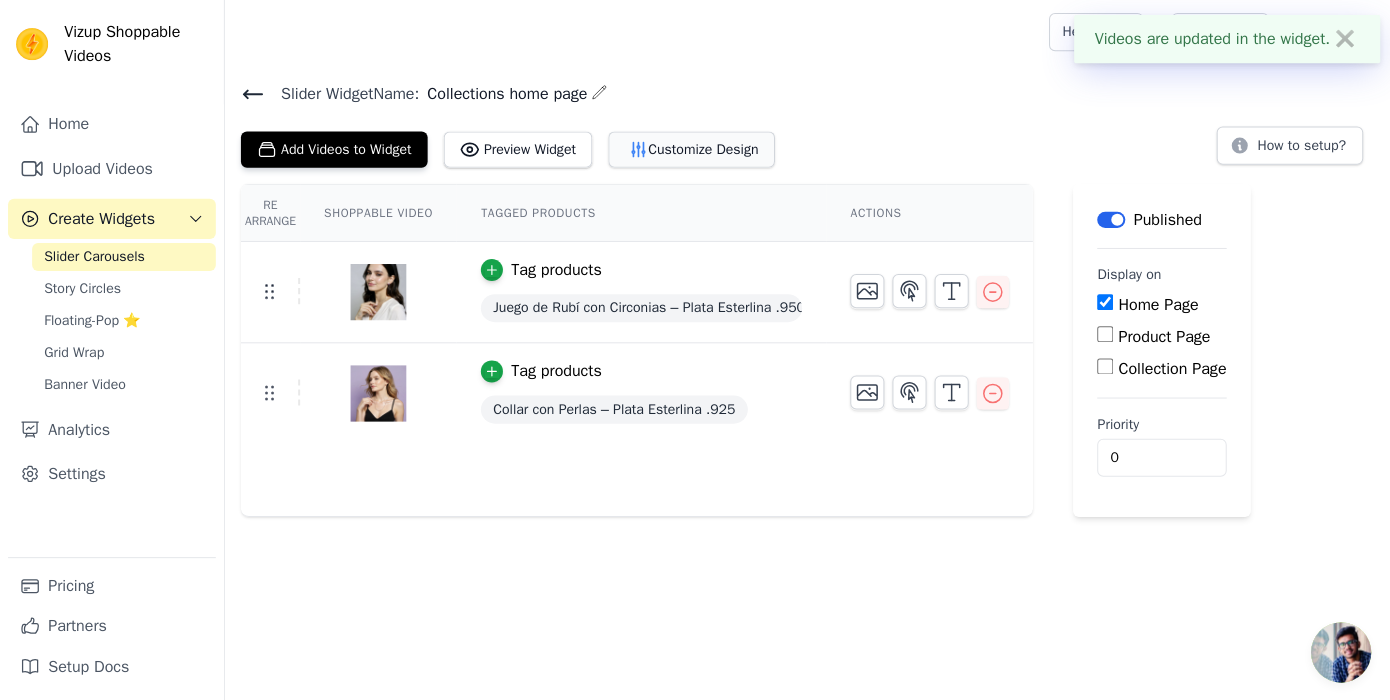 click on "Customize Design" at bounding box center [689, 149] 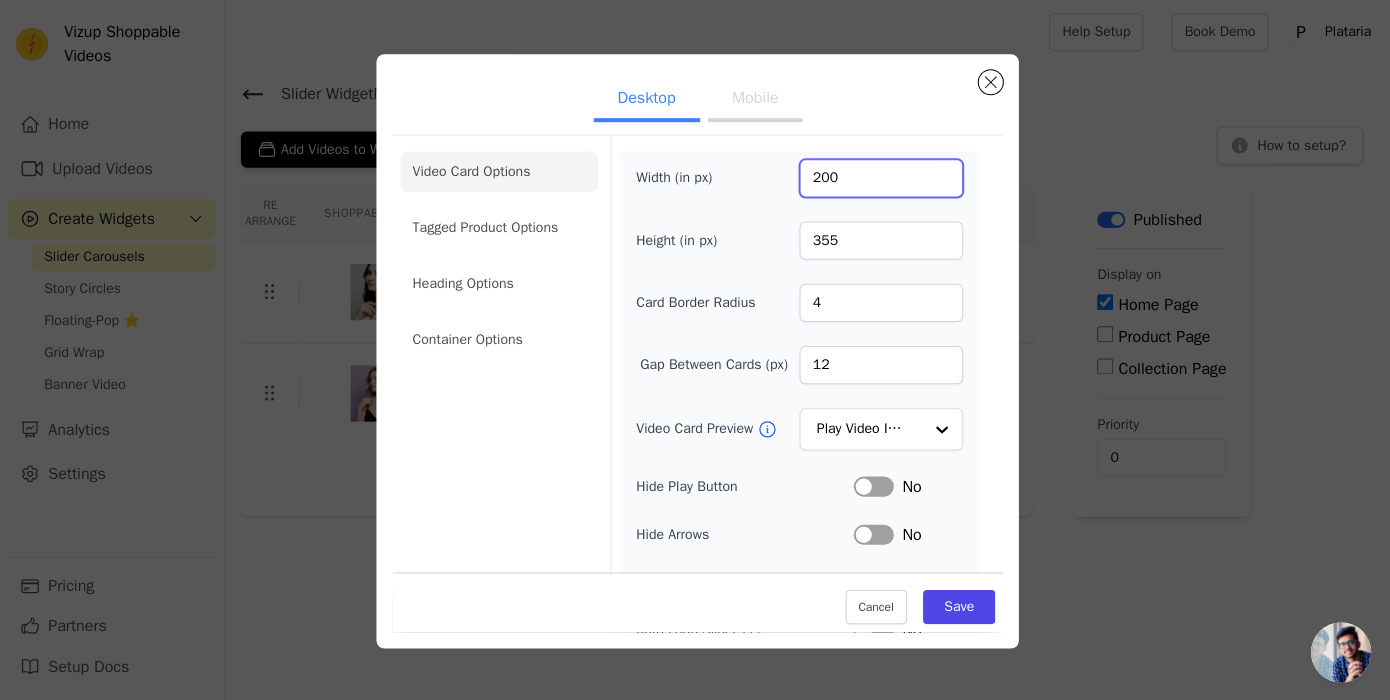click on "200" at bounding box center [877, 178] 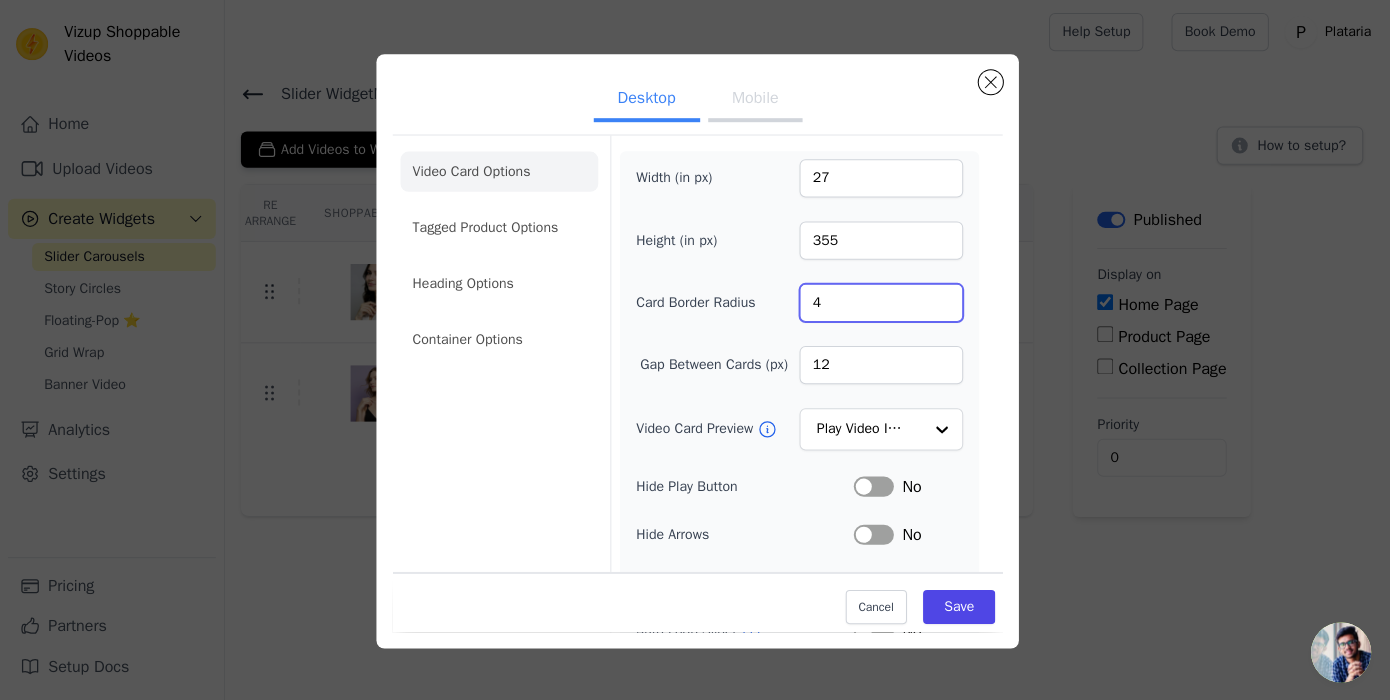 click on "4" at bounding box center (877, 302) 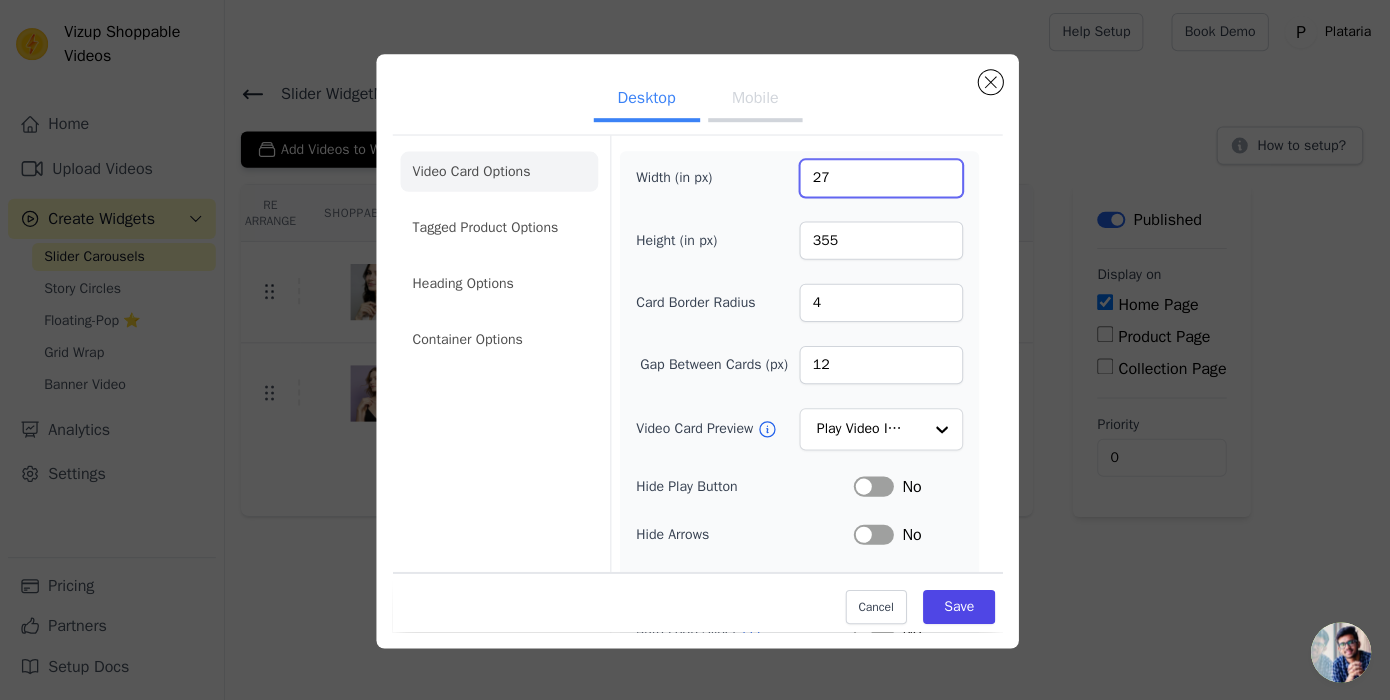click on "27" at bounding box center (877, 178) 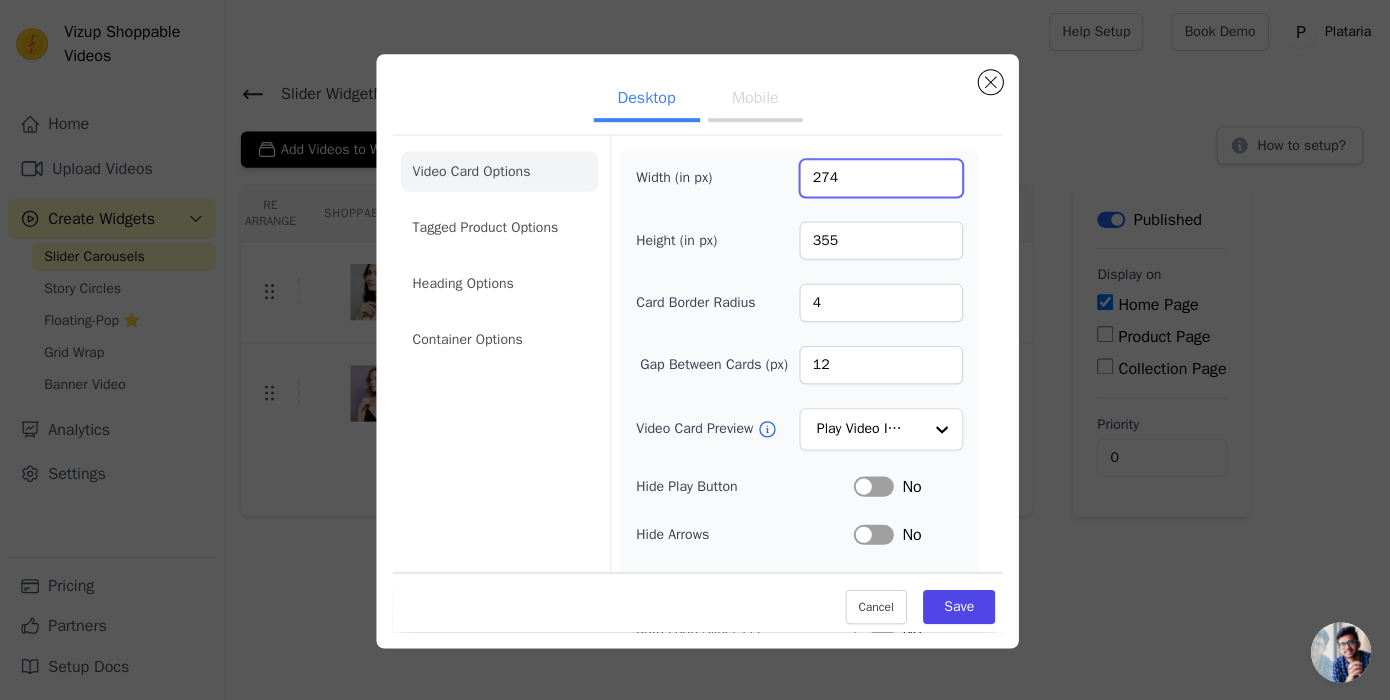 click on "274" at bounding box center (877, 178) 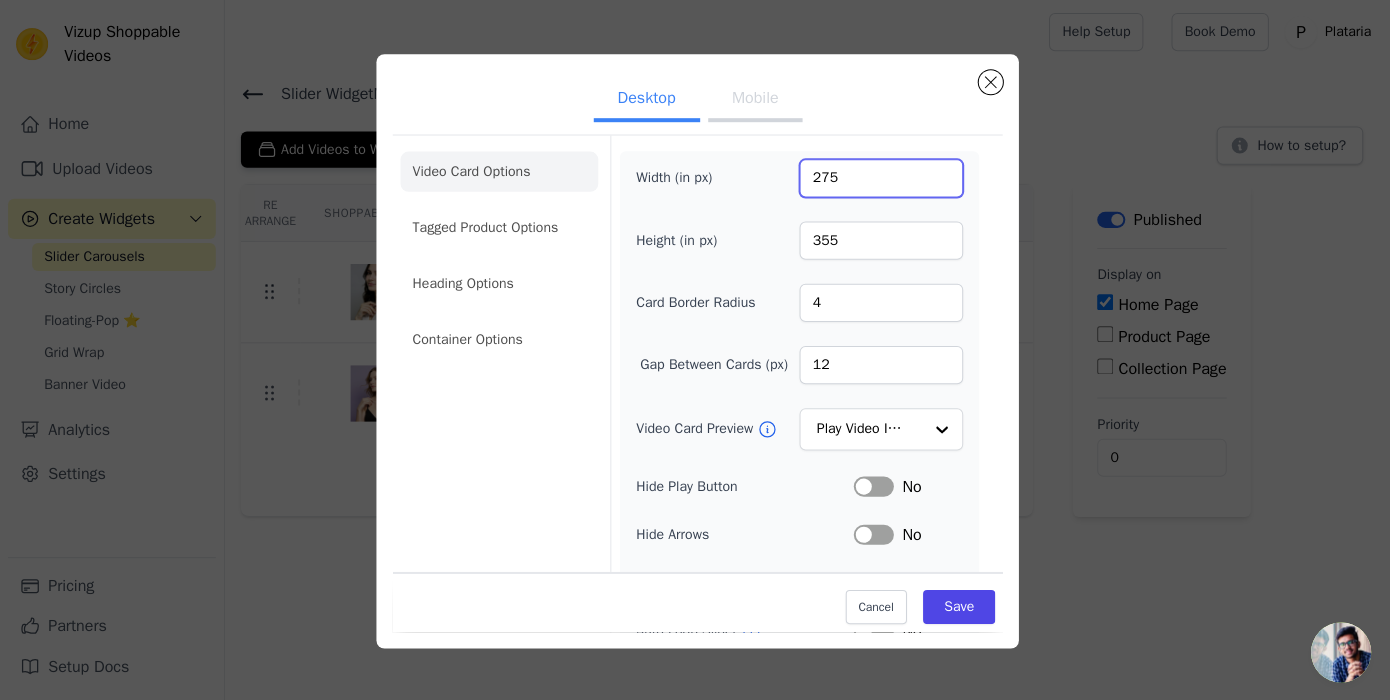 click on "275" at bounding box center (877, 178) 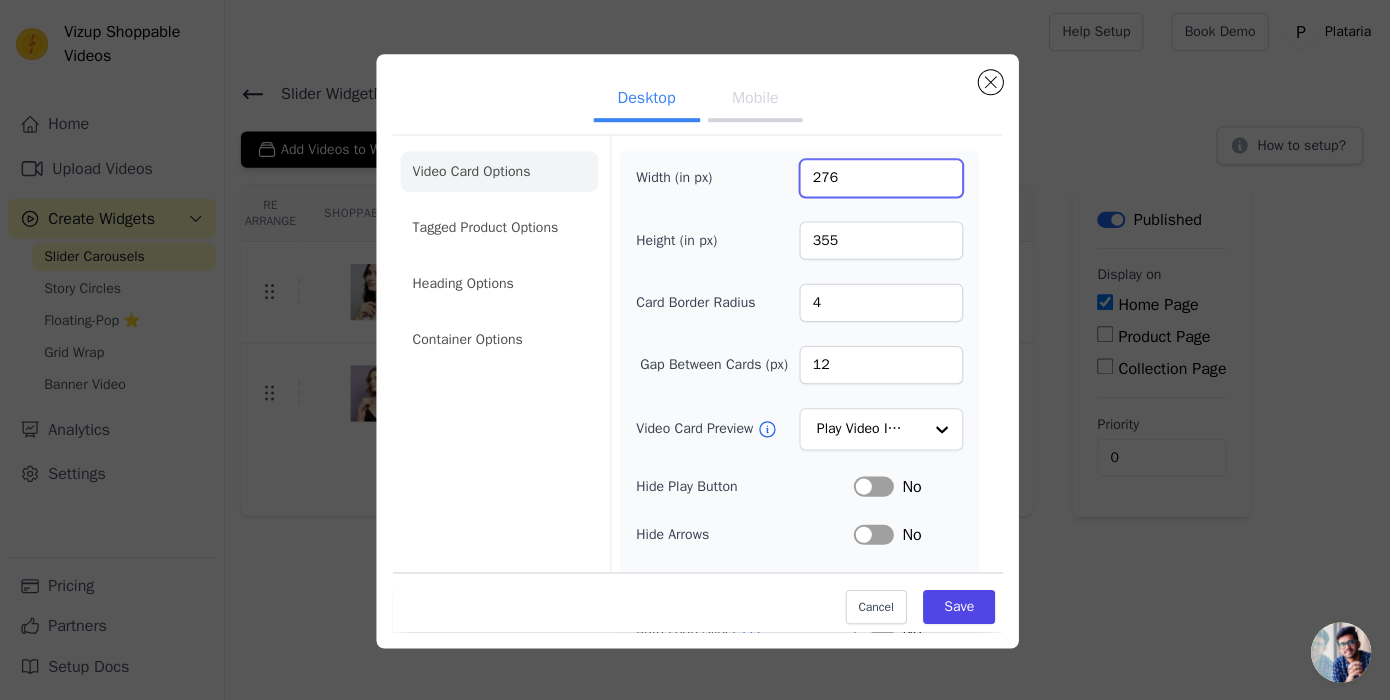 click on "276" at bounding box center (877, 178) 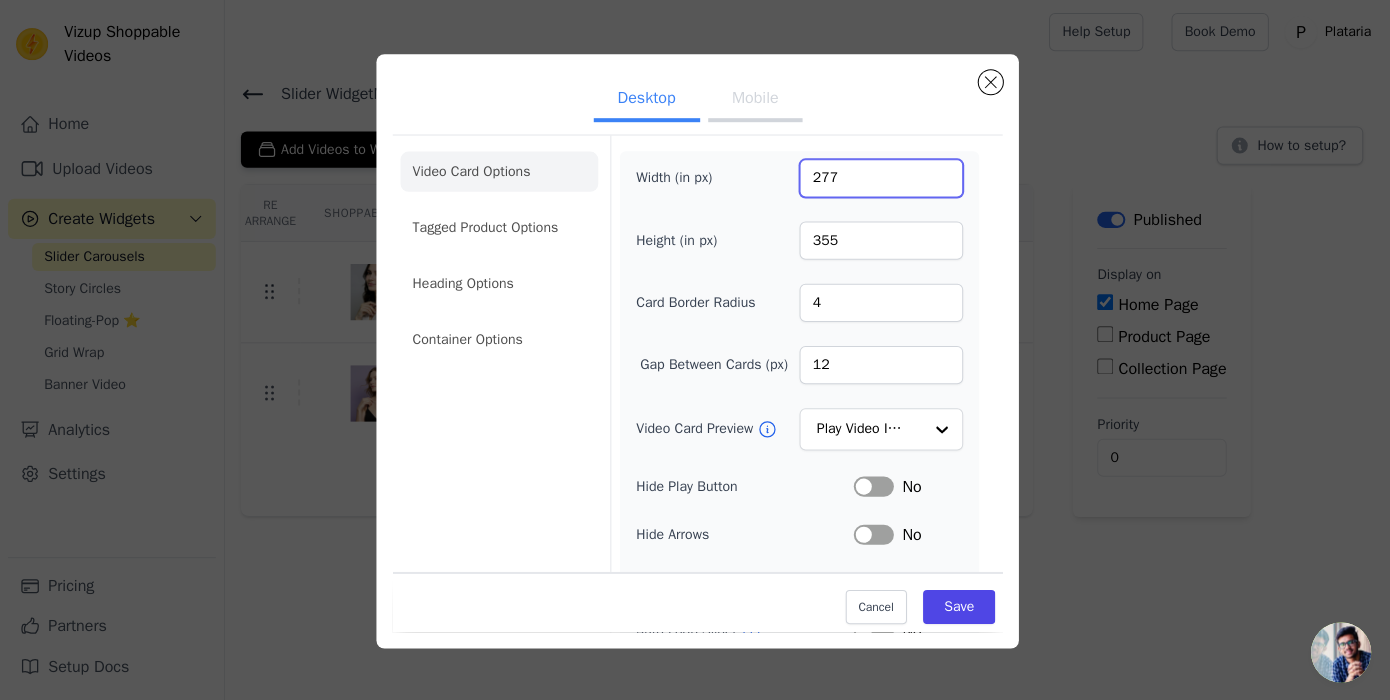 click on "277" at bounding box center [877, 178] 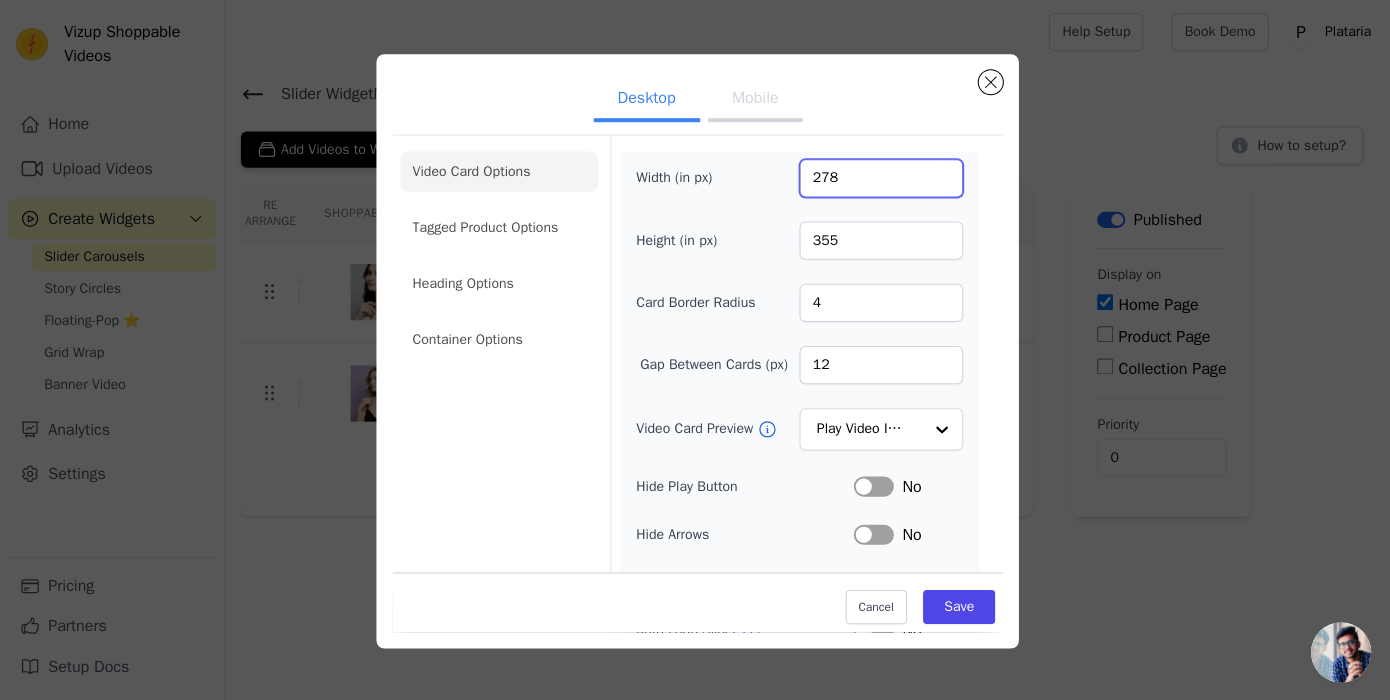 click on "278" at bounding box center (877, 178) 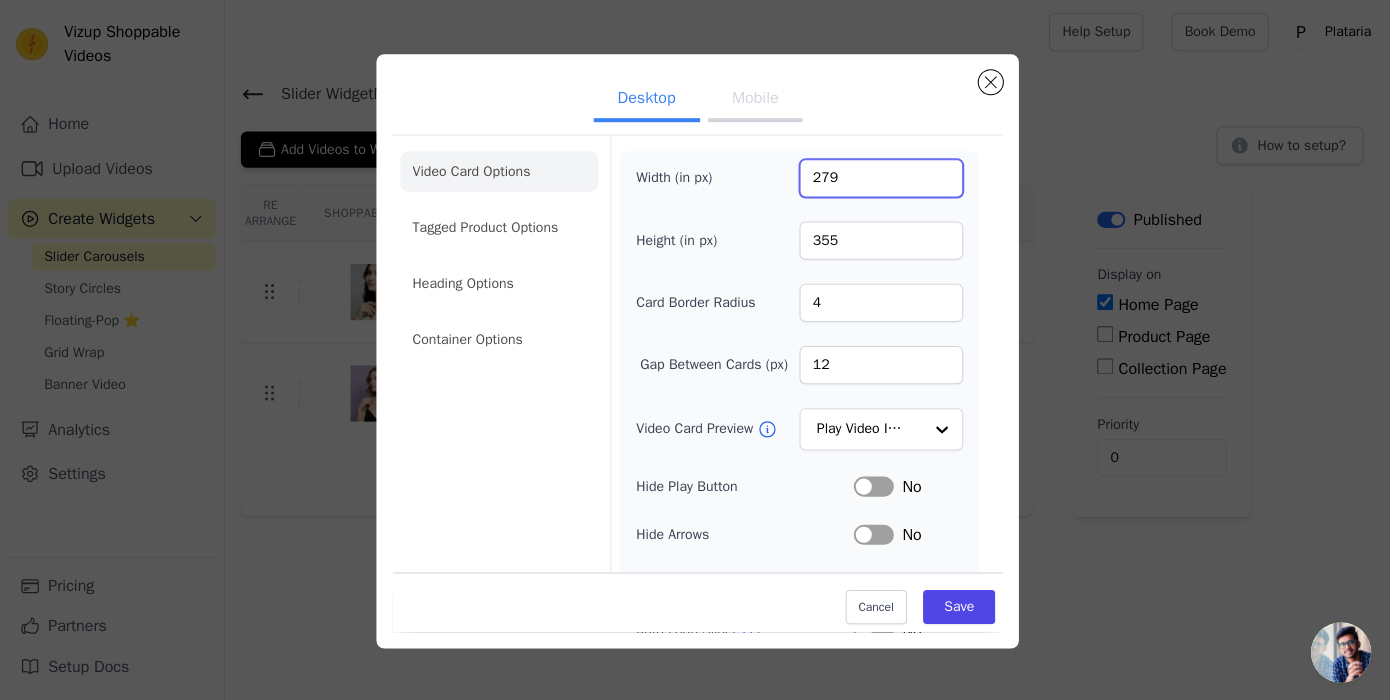 click on "279" at bounding box center [877, 178] 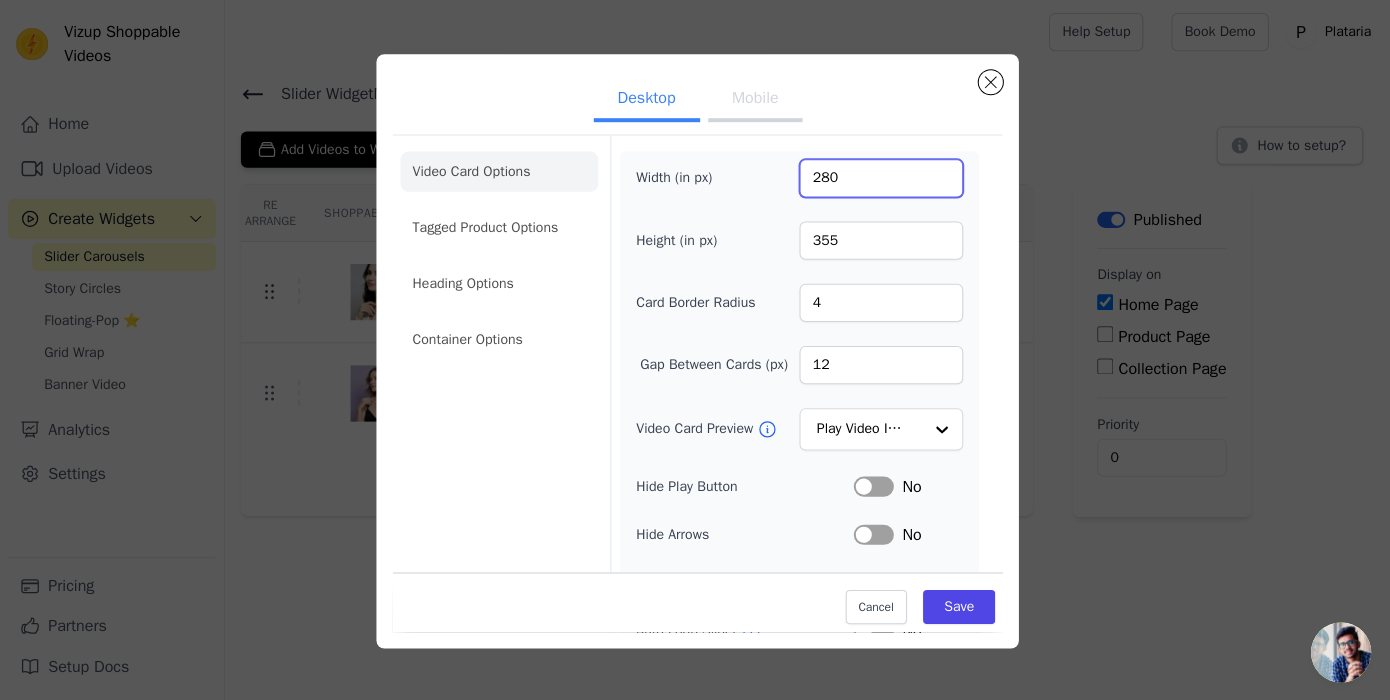 click on "280" at bounding box center (877, 178) 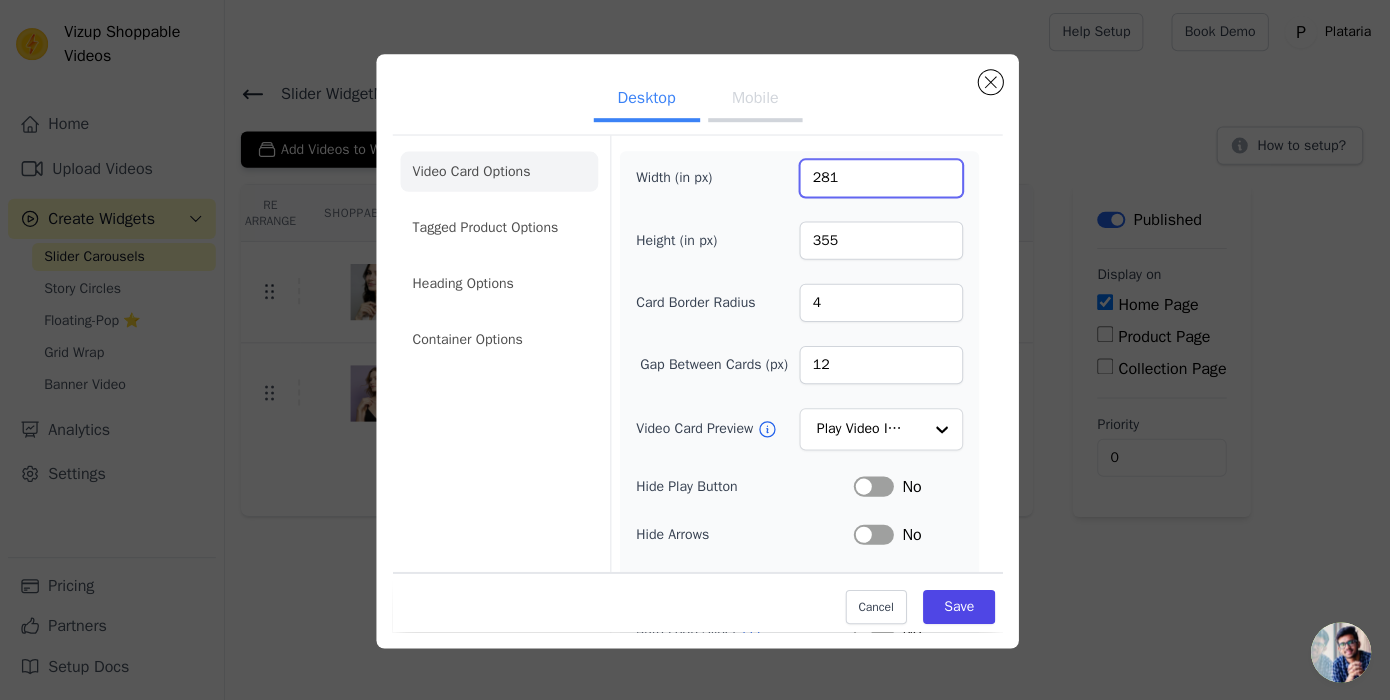 click on "281" at bounding box center (877, 178) 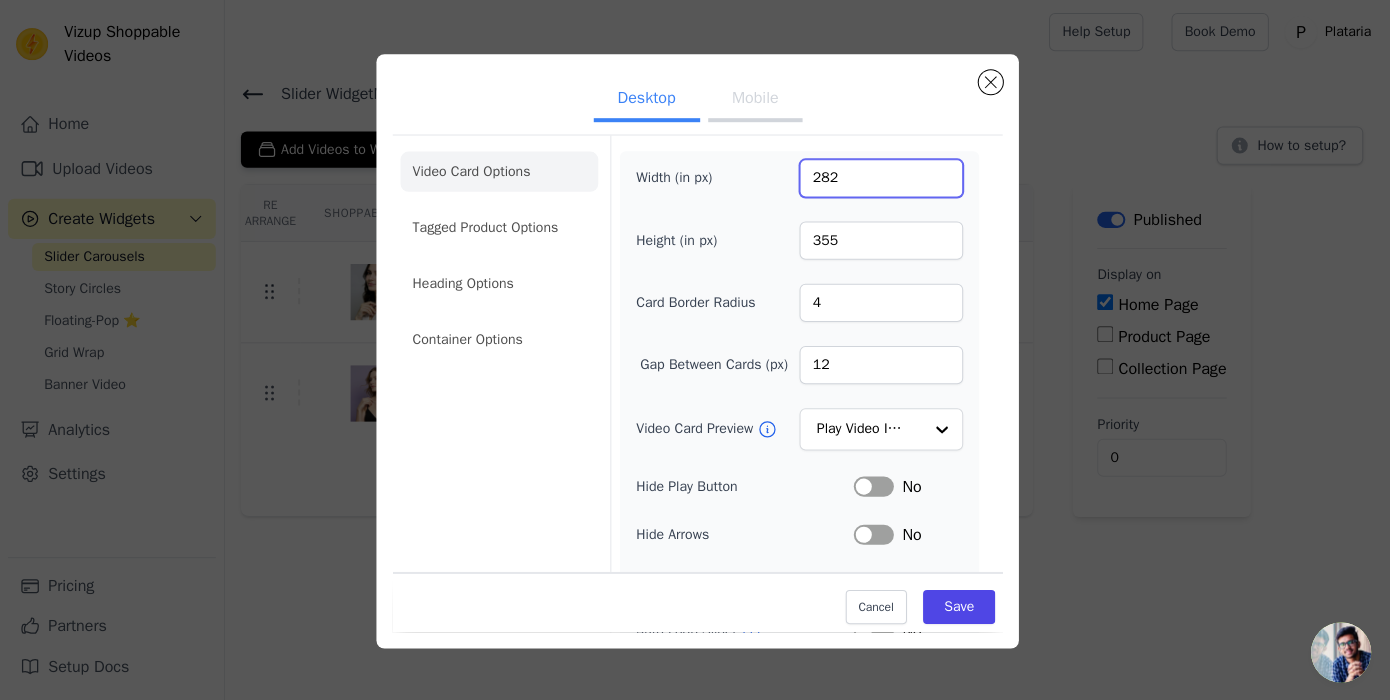 click on "282" at bounding box center (877, 178) 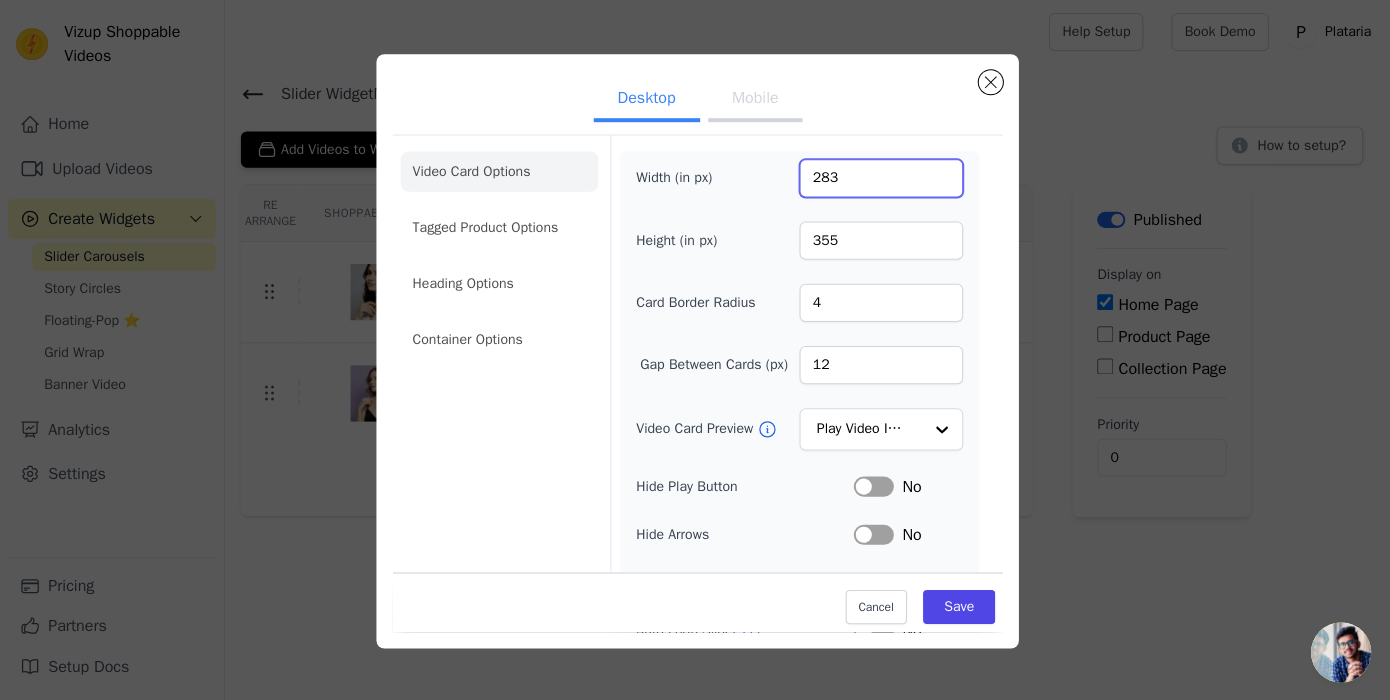 click on "283" at bounding box center [877, 178] 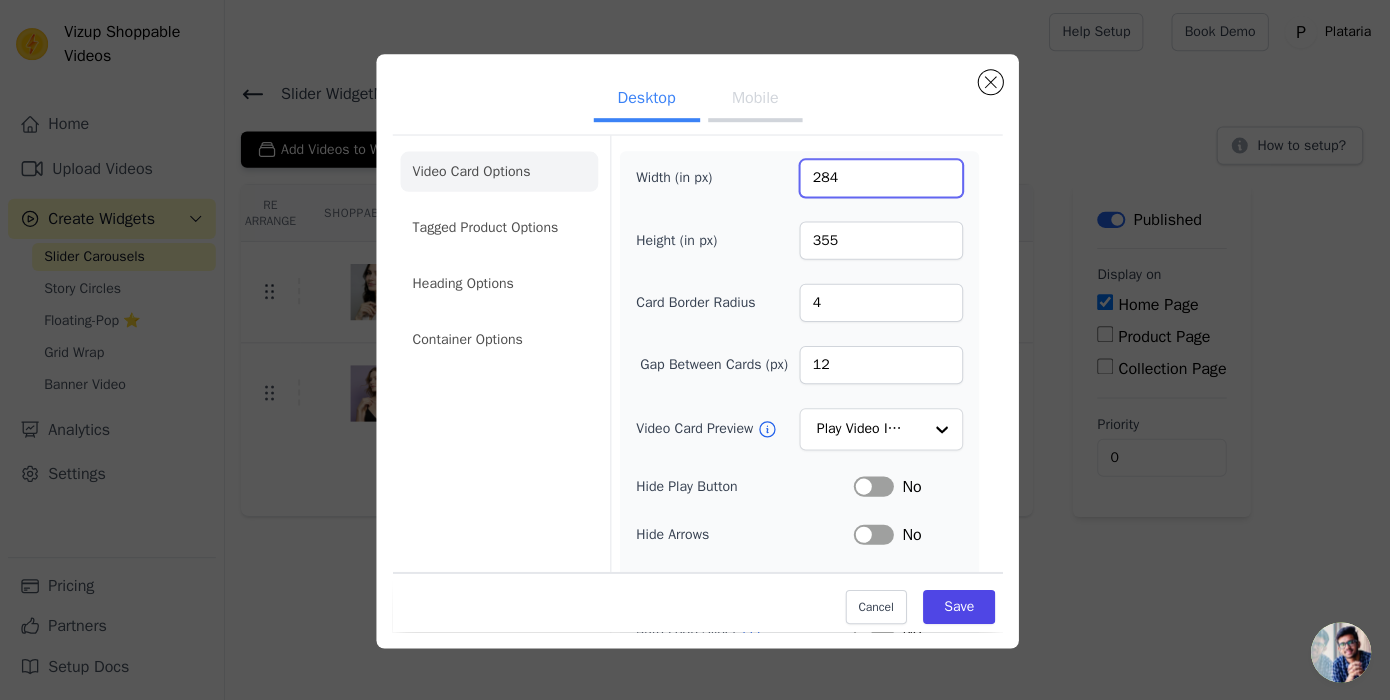 click on "284" at bounding box center (877, 178) 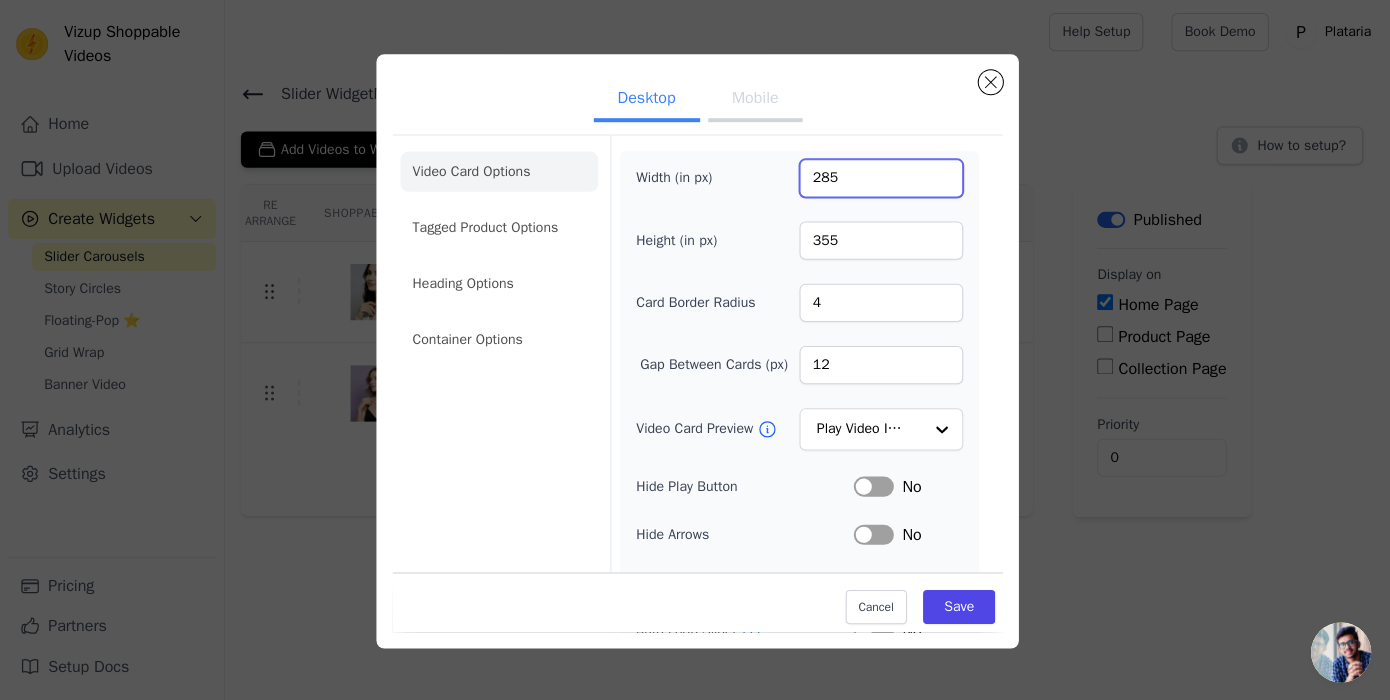click on "285" at bounding box center (877, 178) 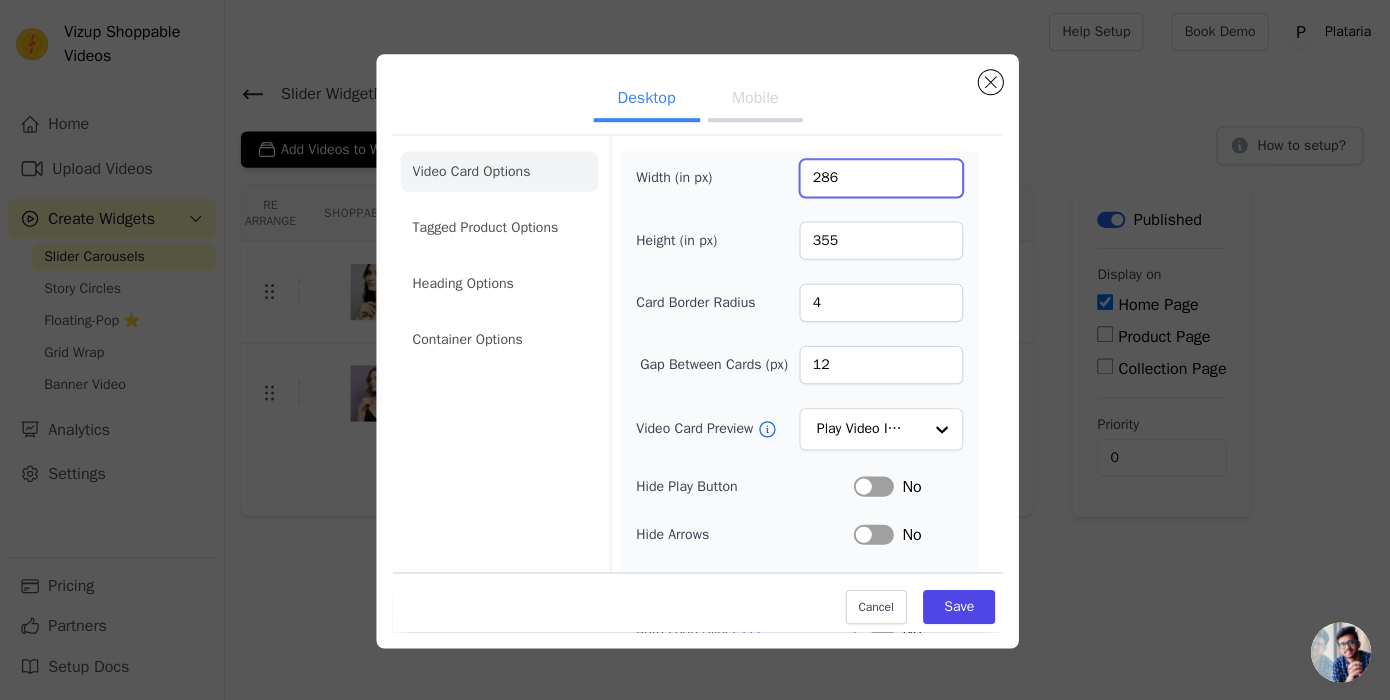 click on "286" at bounding box center [877, 178] 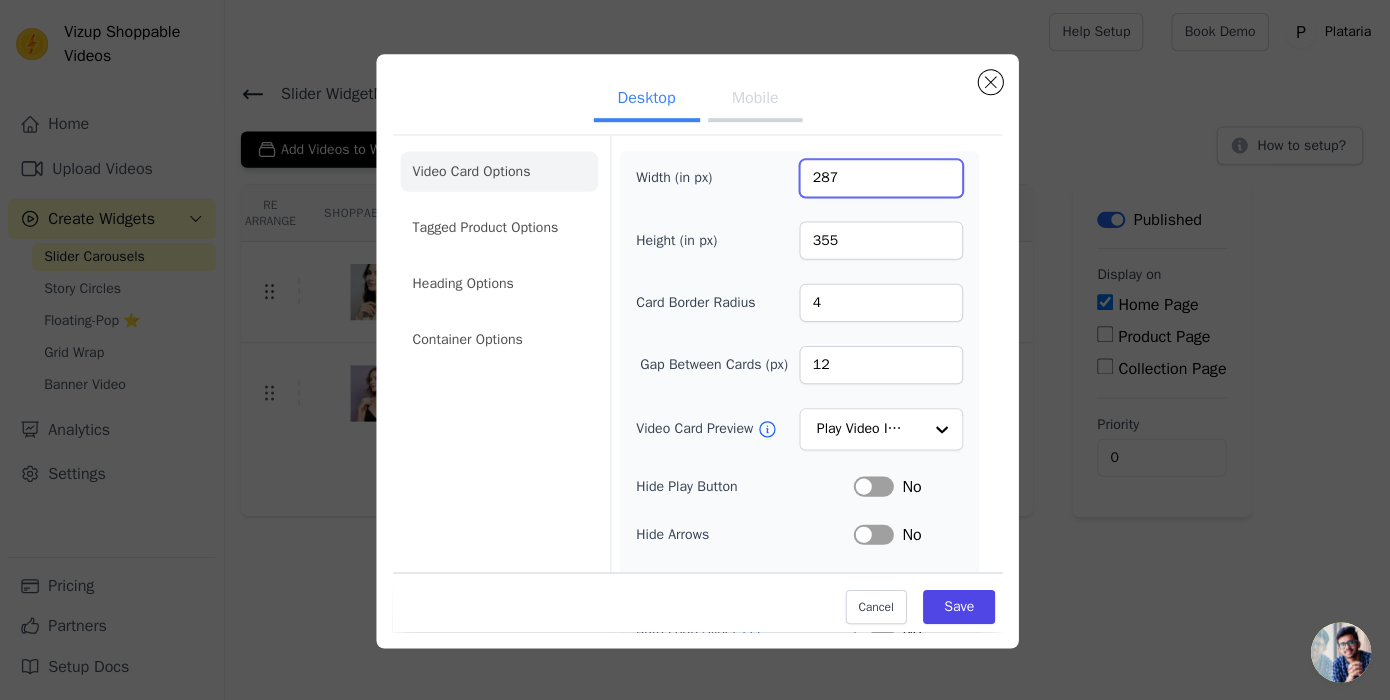 click on "287" at bounding box center [877, 178] 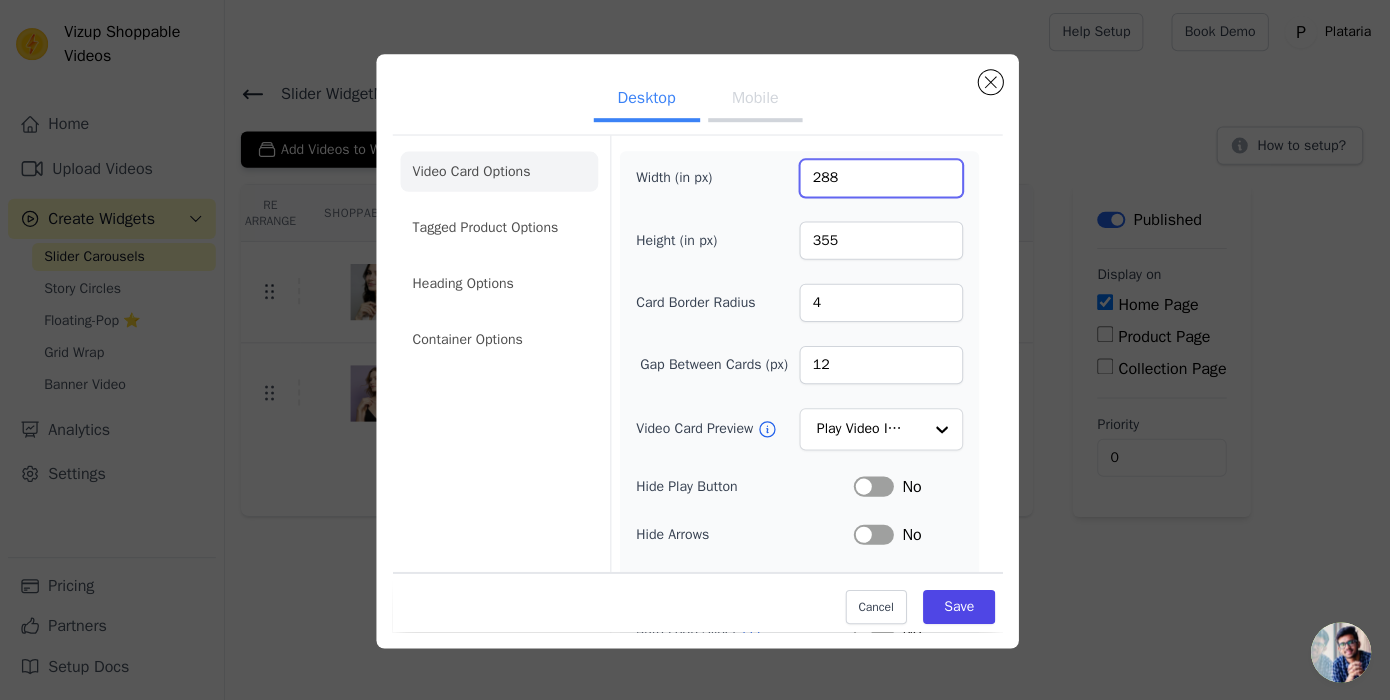 click on "288" at bounding box center [877, 178] 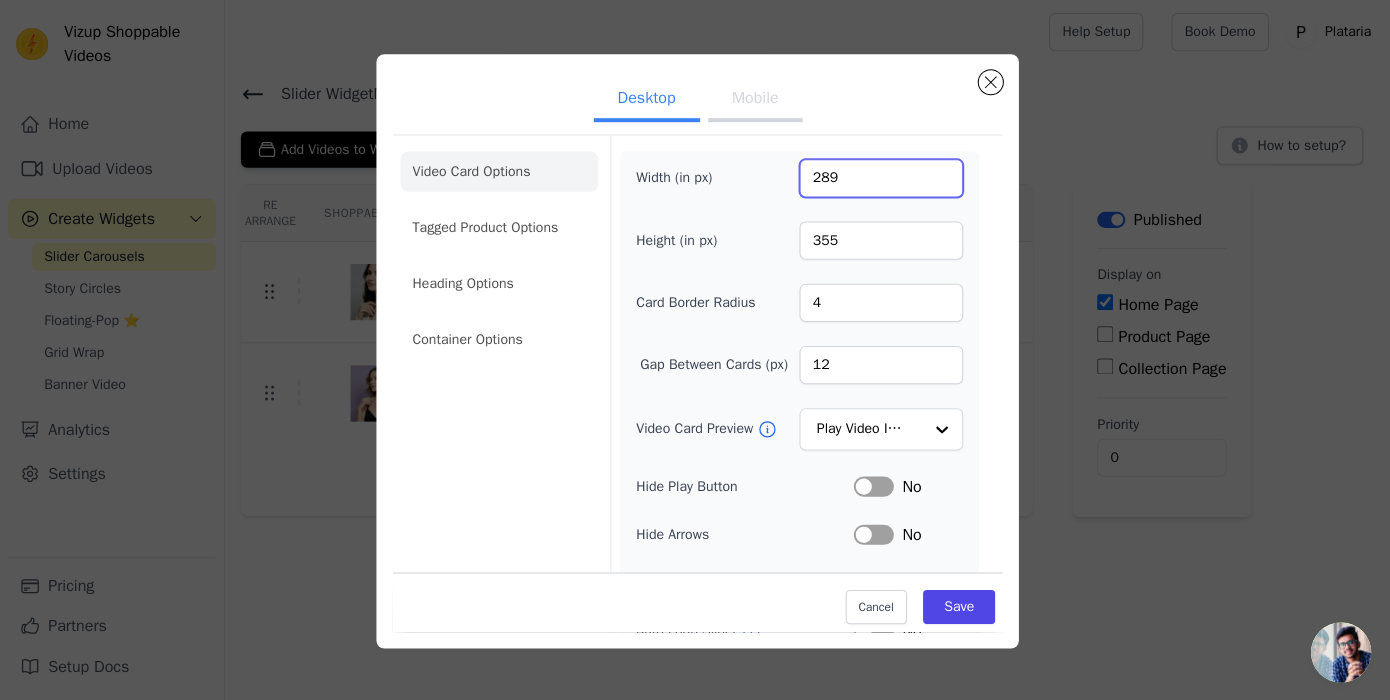click on "289" at bounding box center [877, 178] 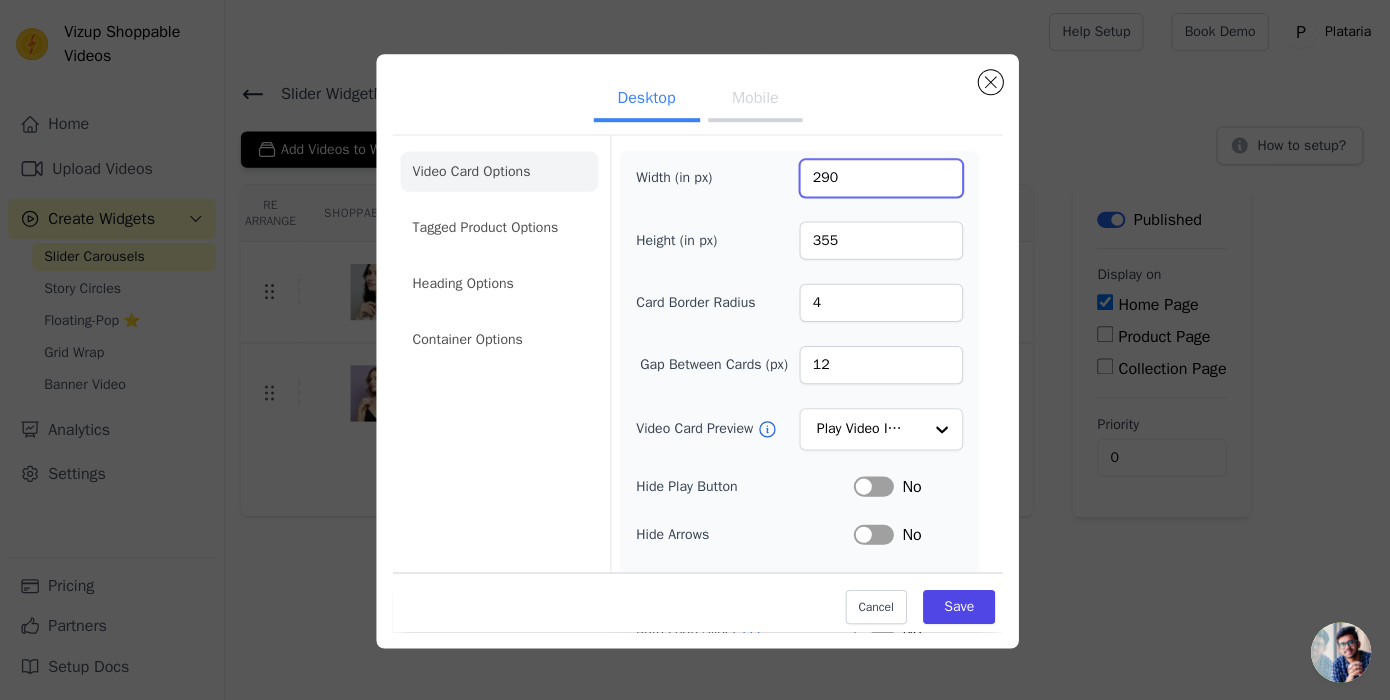 click on "290" at bounding box center (877, 178) 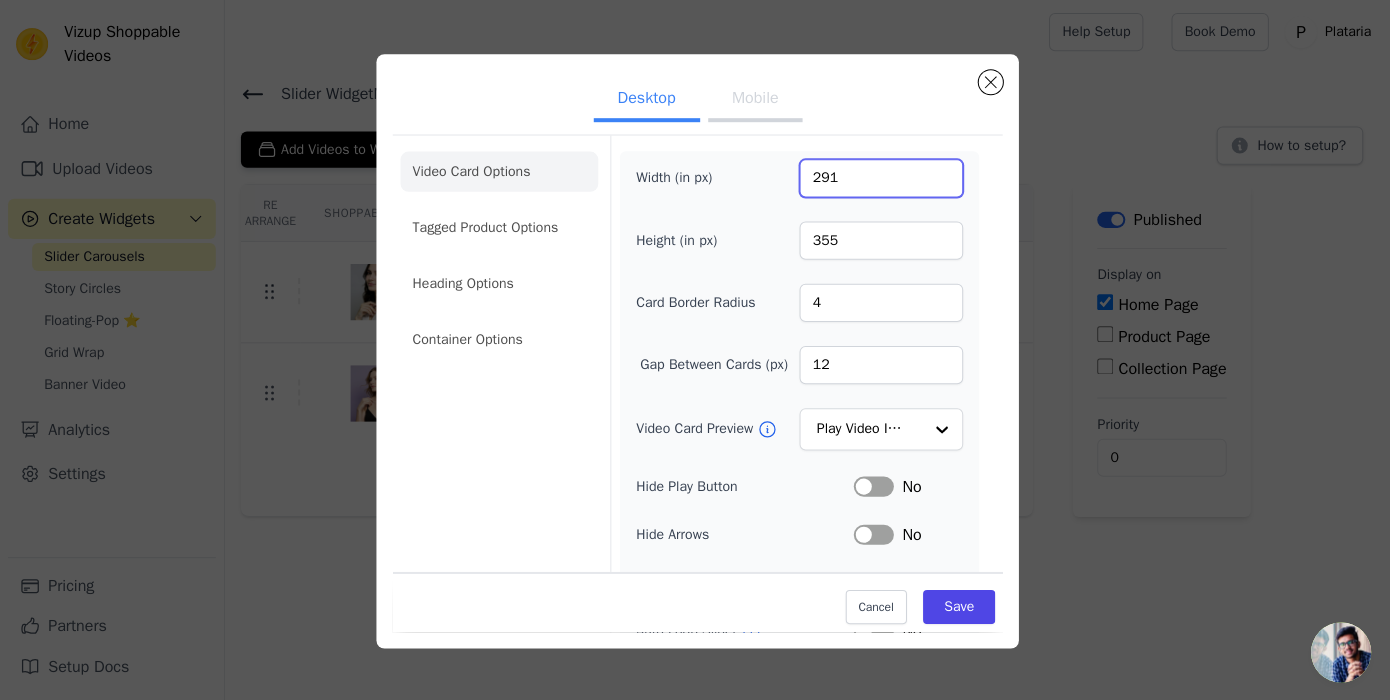 click on "291" at bounding box center (877, 178) 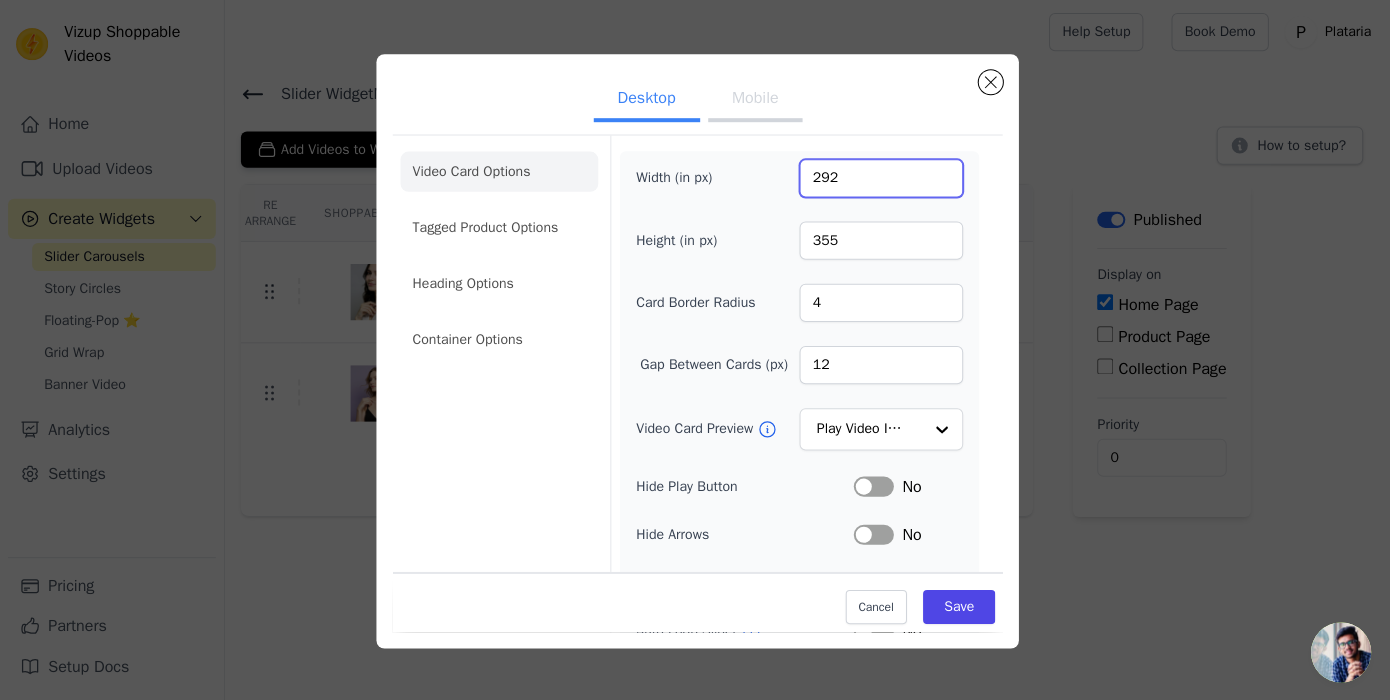 click on "292" at bounding box center (877, 178) 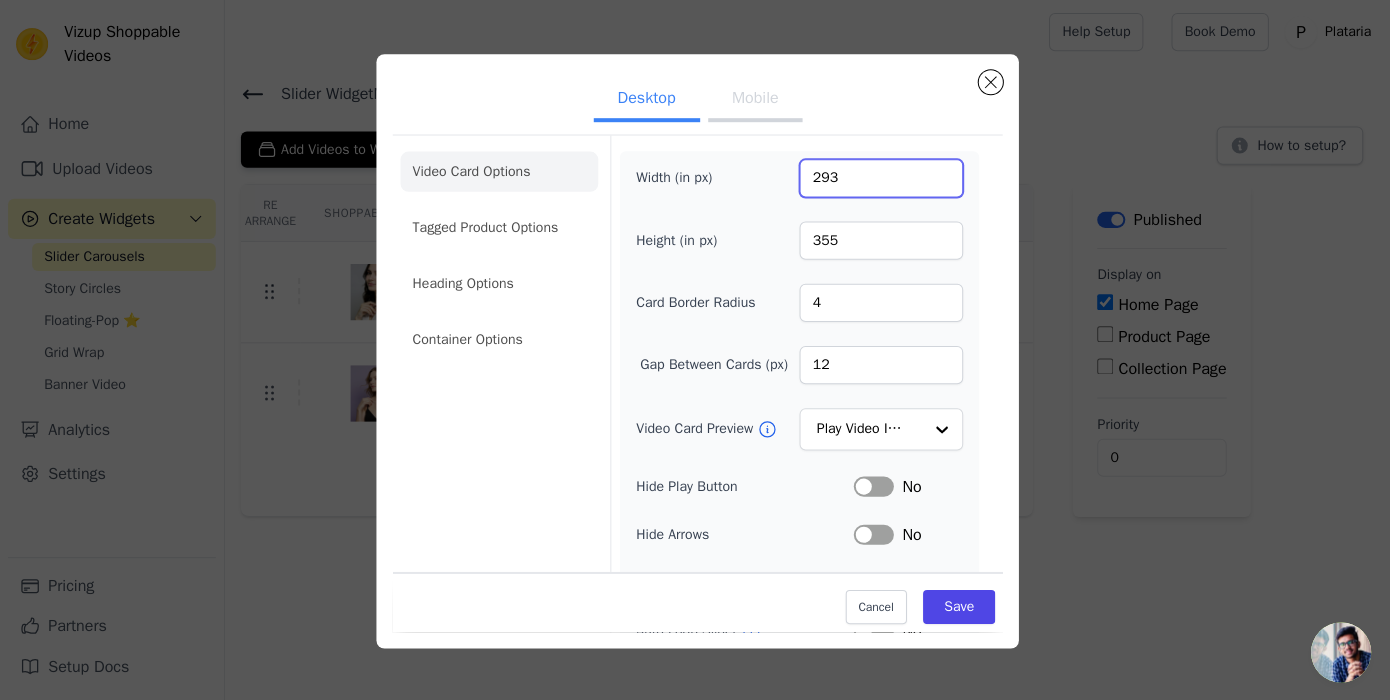 click on "293" at bounding box center (877, 178) 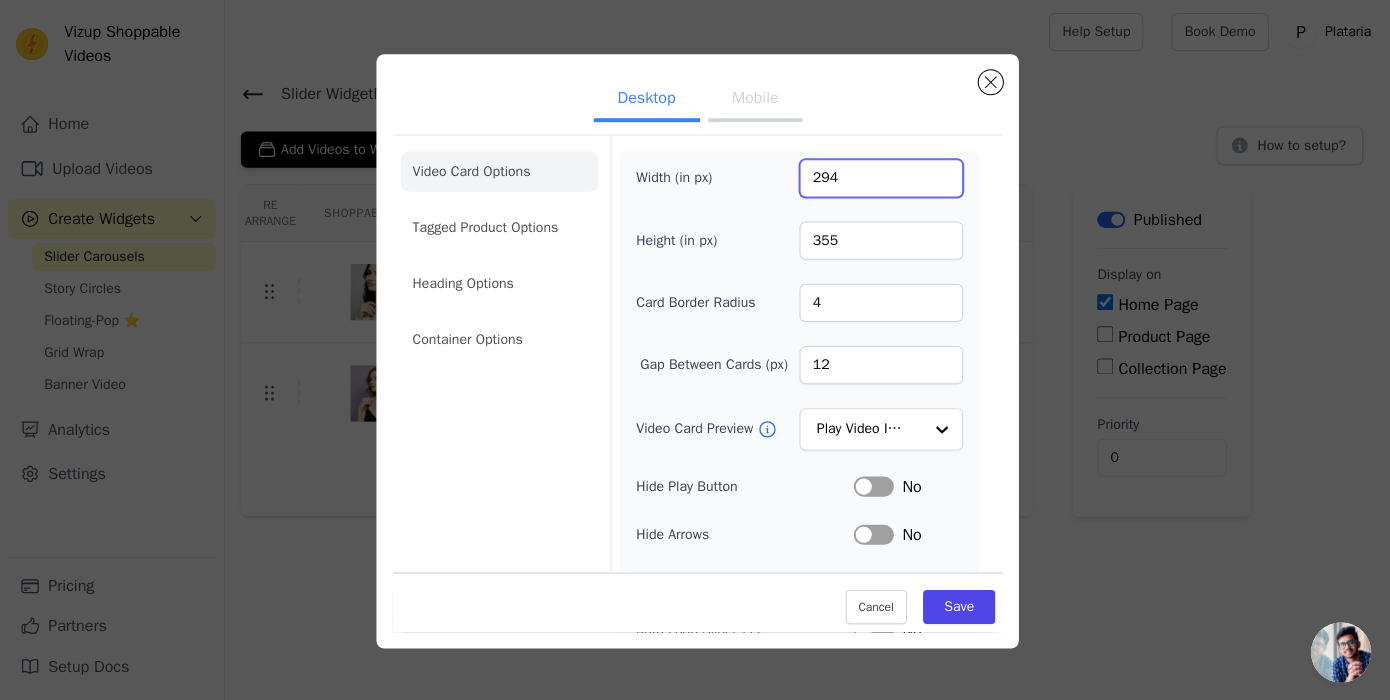 click on "294" at bounding box center [877, 178] 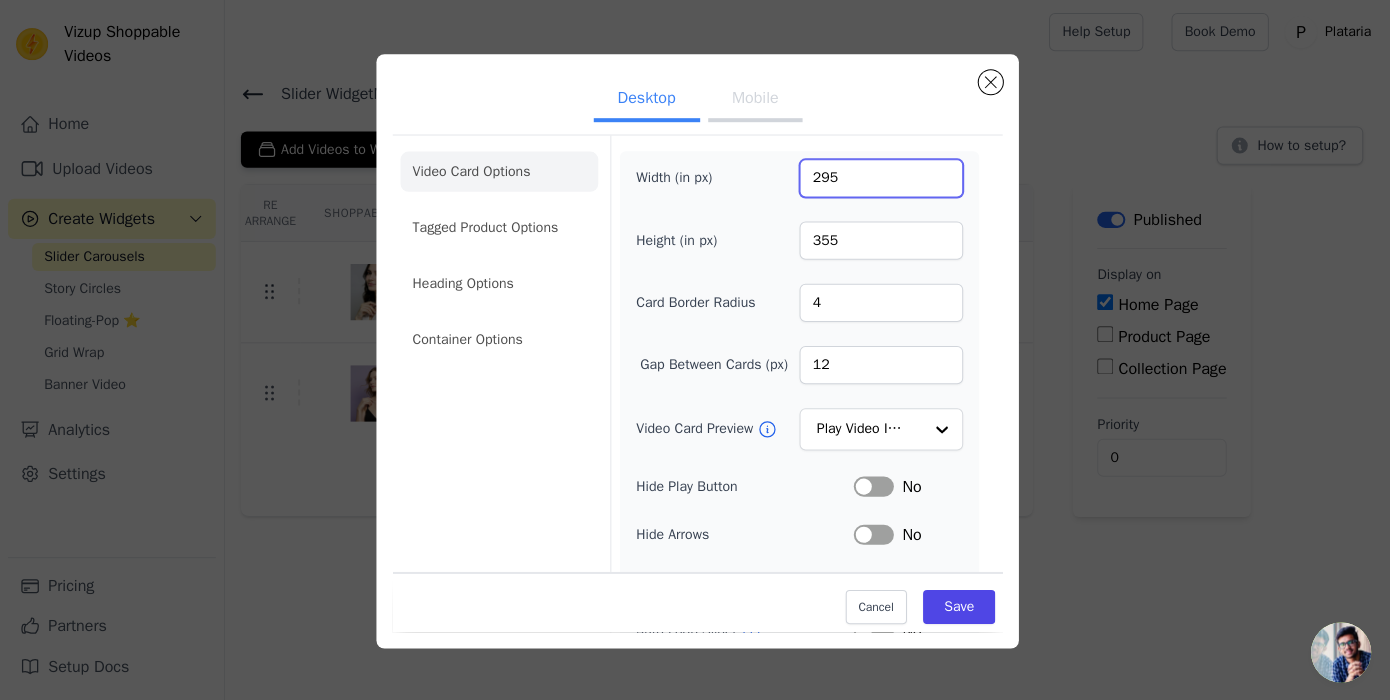 click on "295" at bounding box center [877, 178] 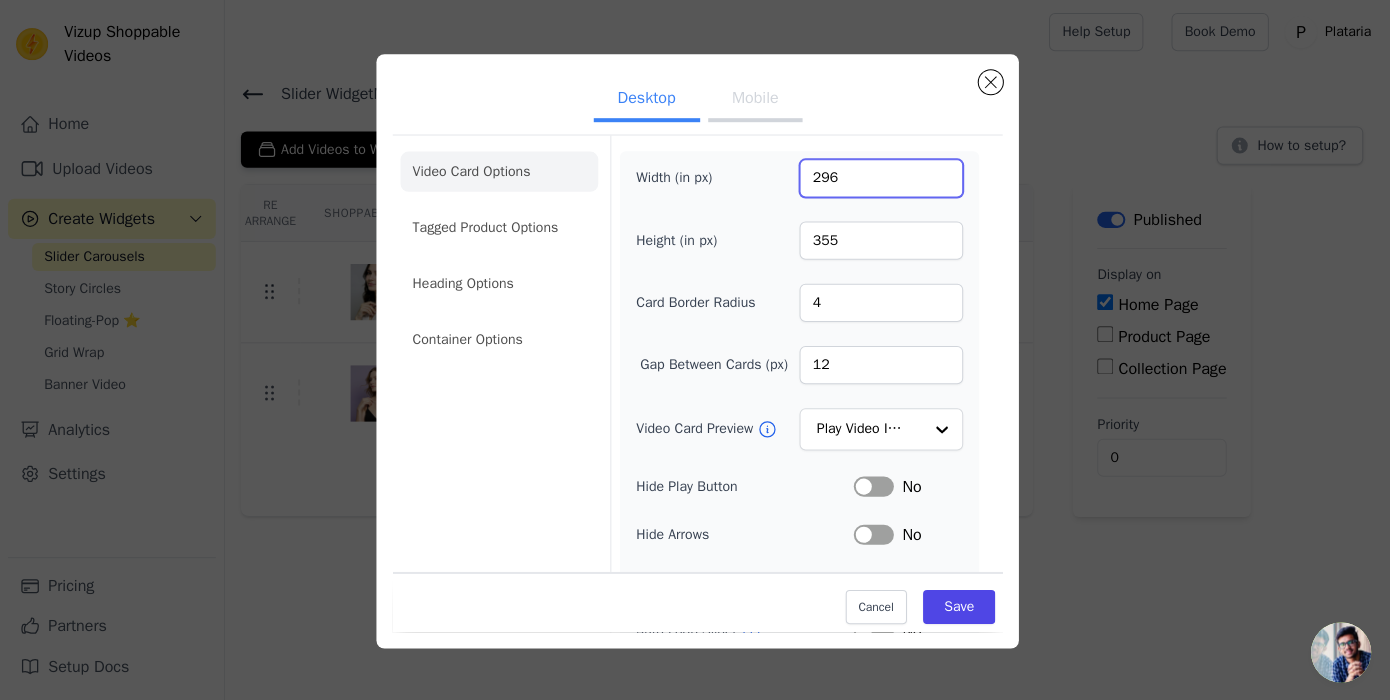 click on "296" at bounding box center [877, 178] 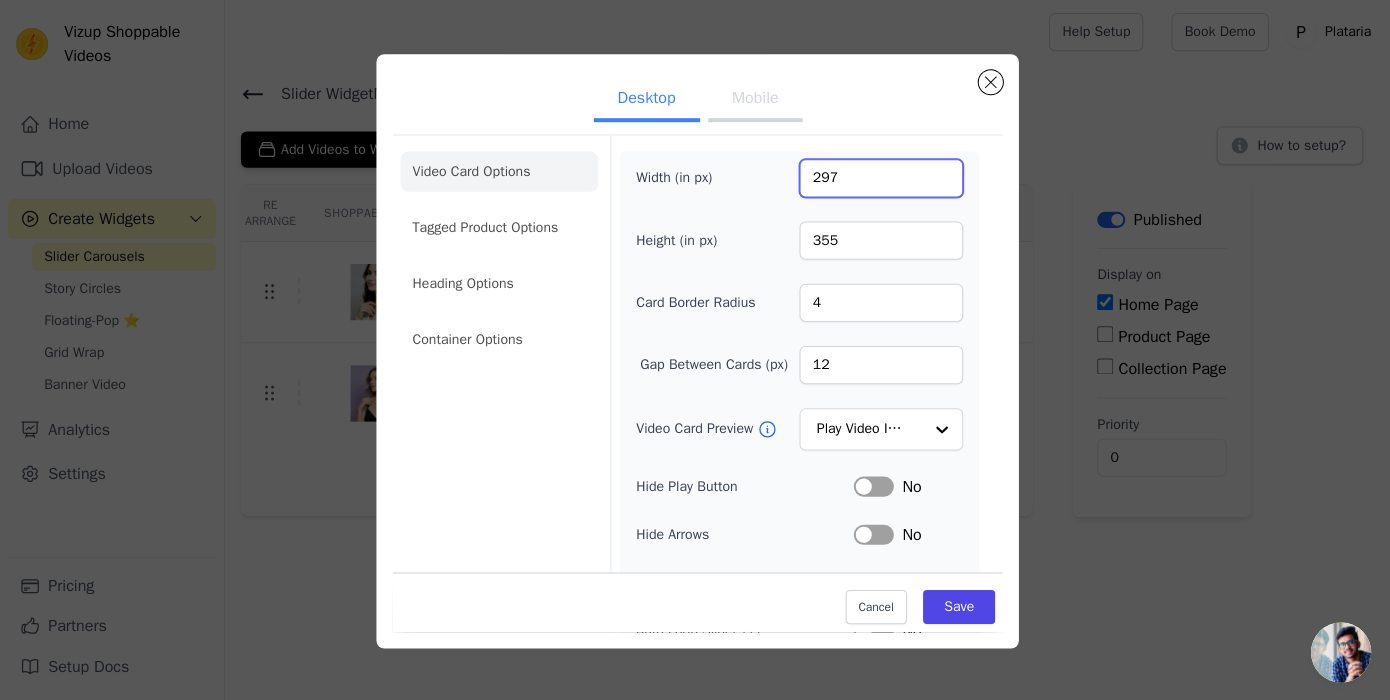 click on "297" at bounding box center [877, 178] 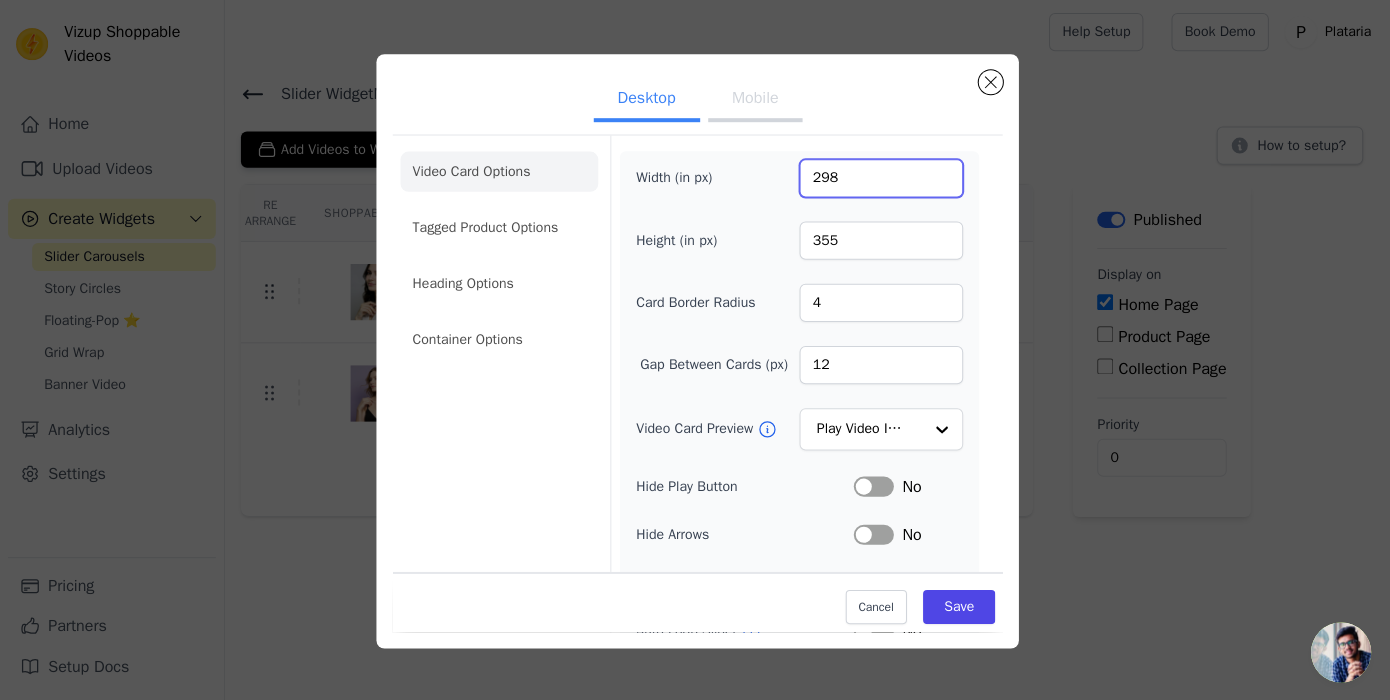 click on "298" at bounding box center [877, 178] 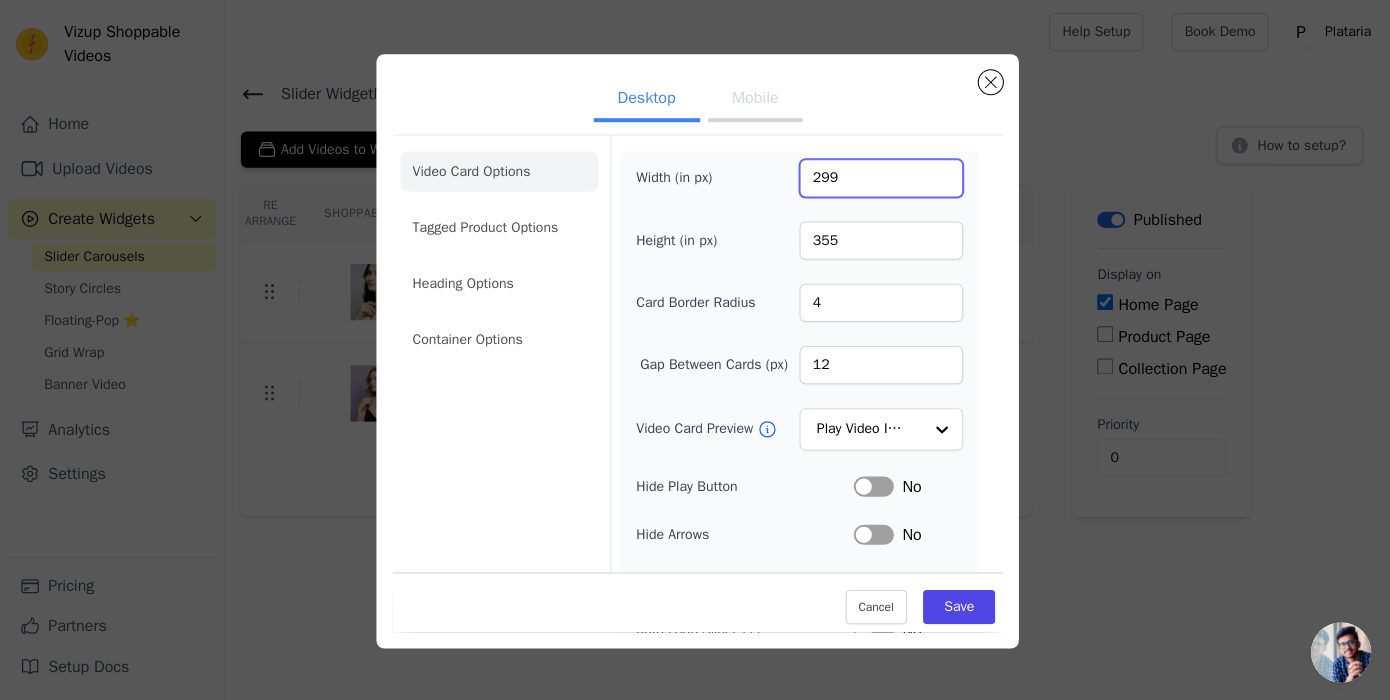 click on "299" at bounding box center (877, 178) 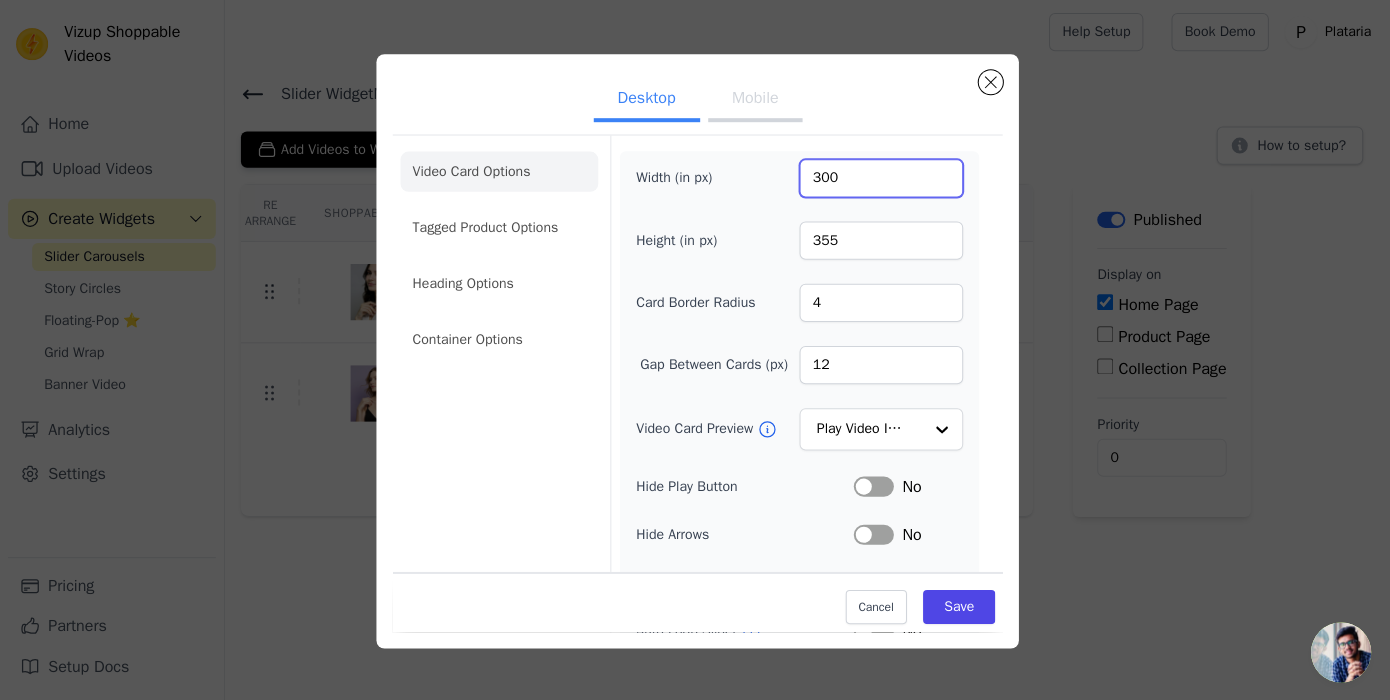click on "300" at bounding box center [877, 178] 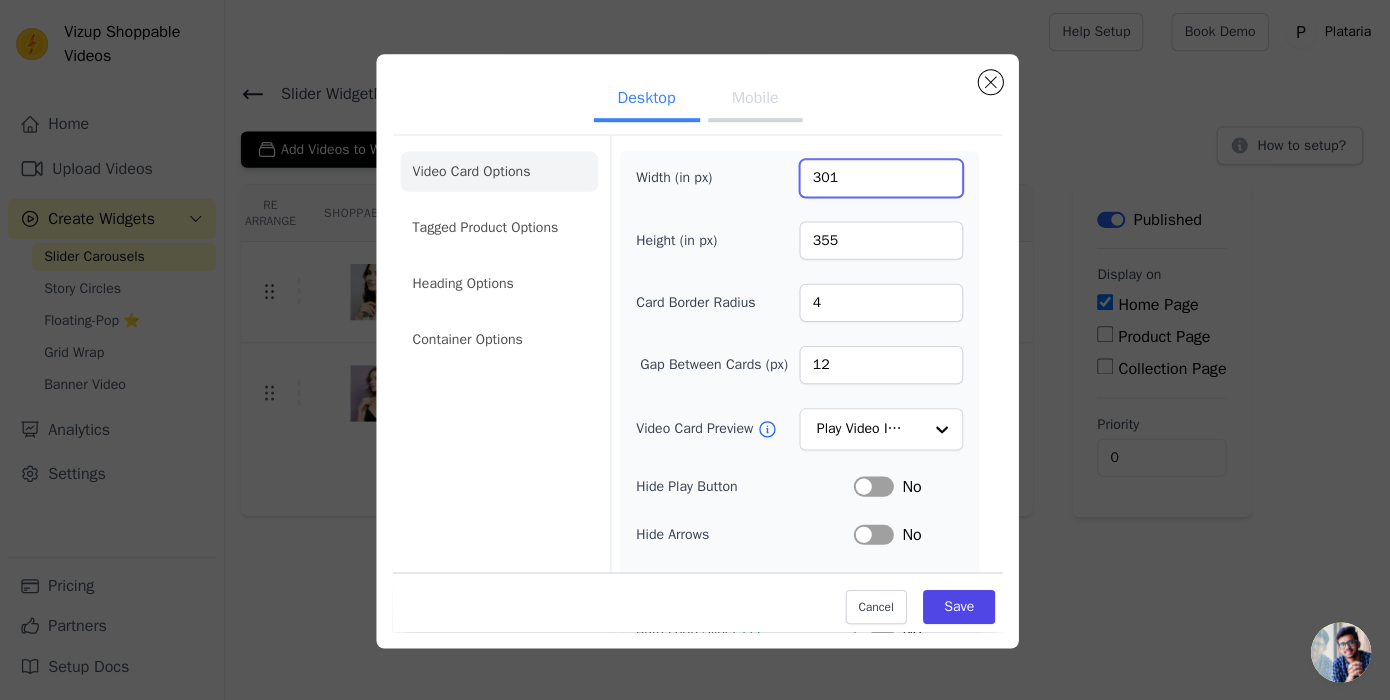 click on "301" at bounding box center [877, 178] 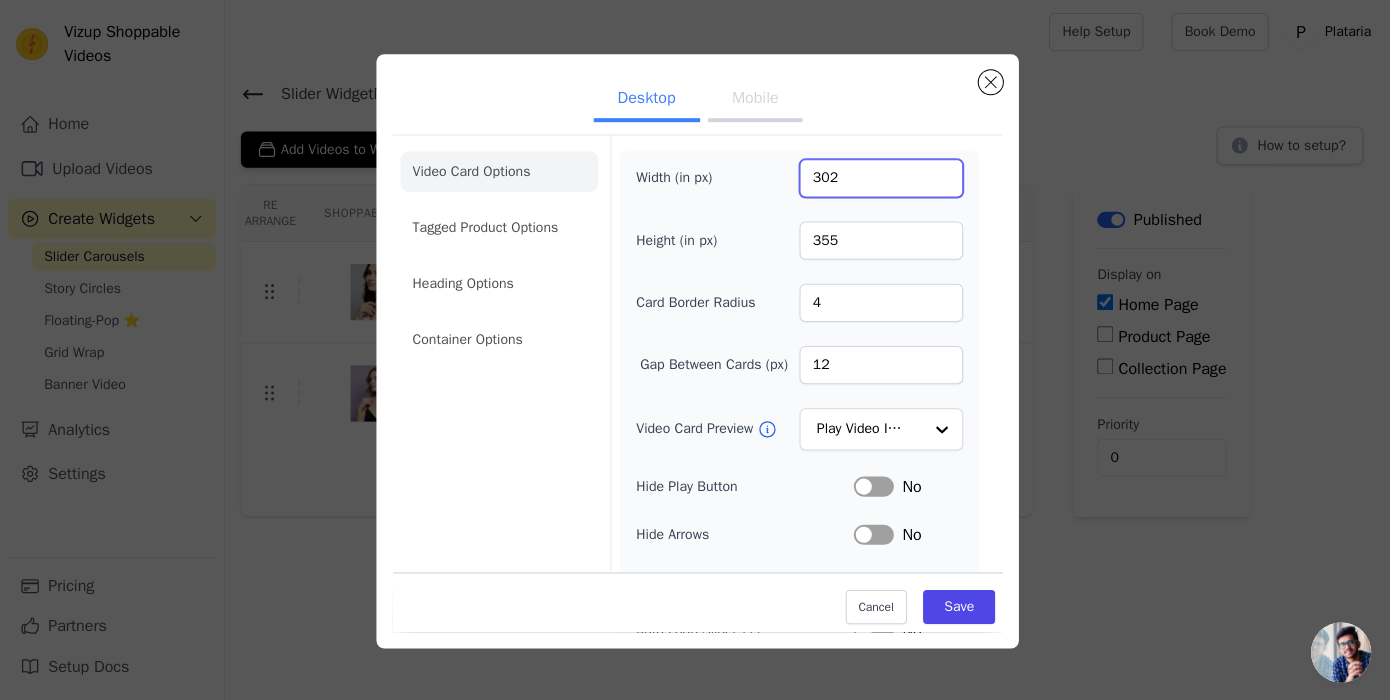 click on "302" at bounding box center [877, 178] 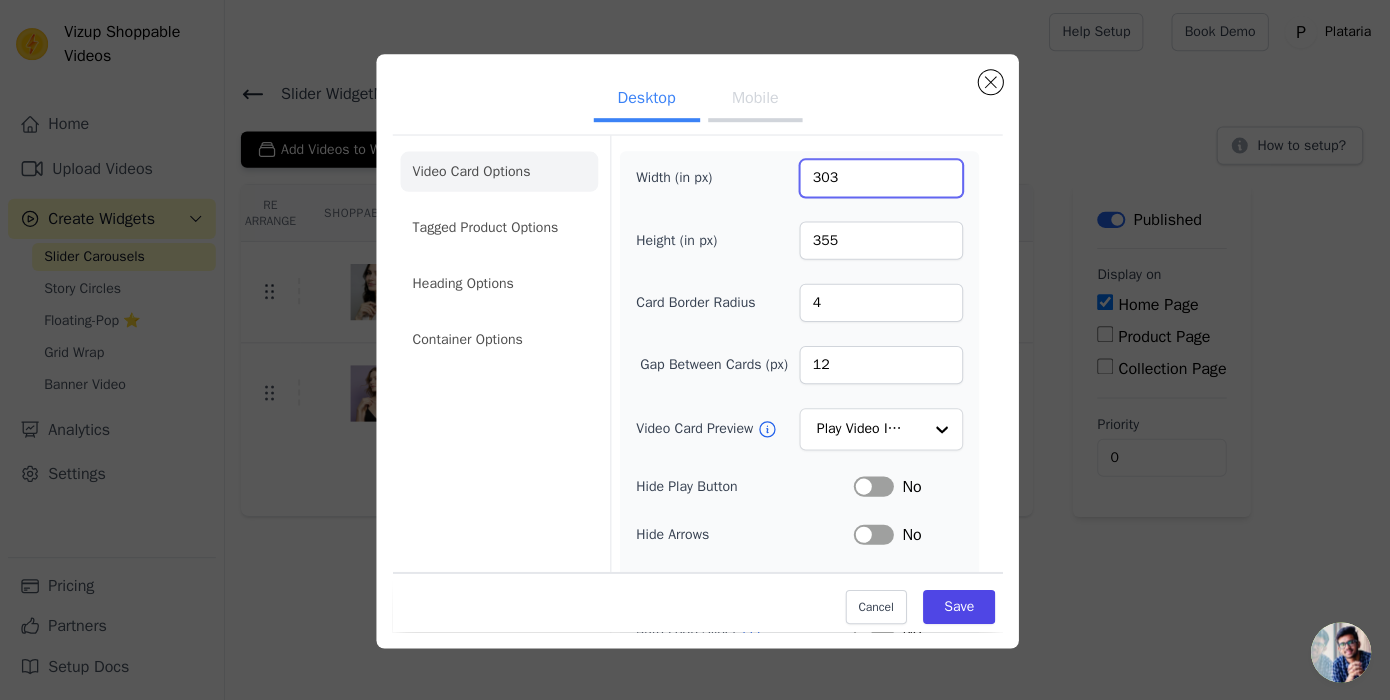 click on "303" at bounding box center [877, 178] 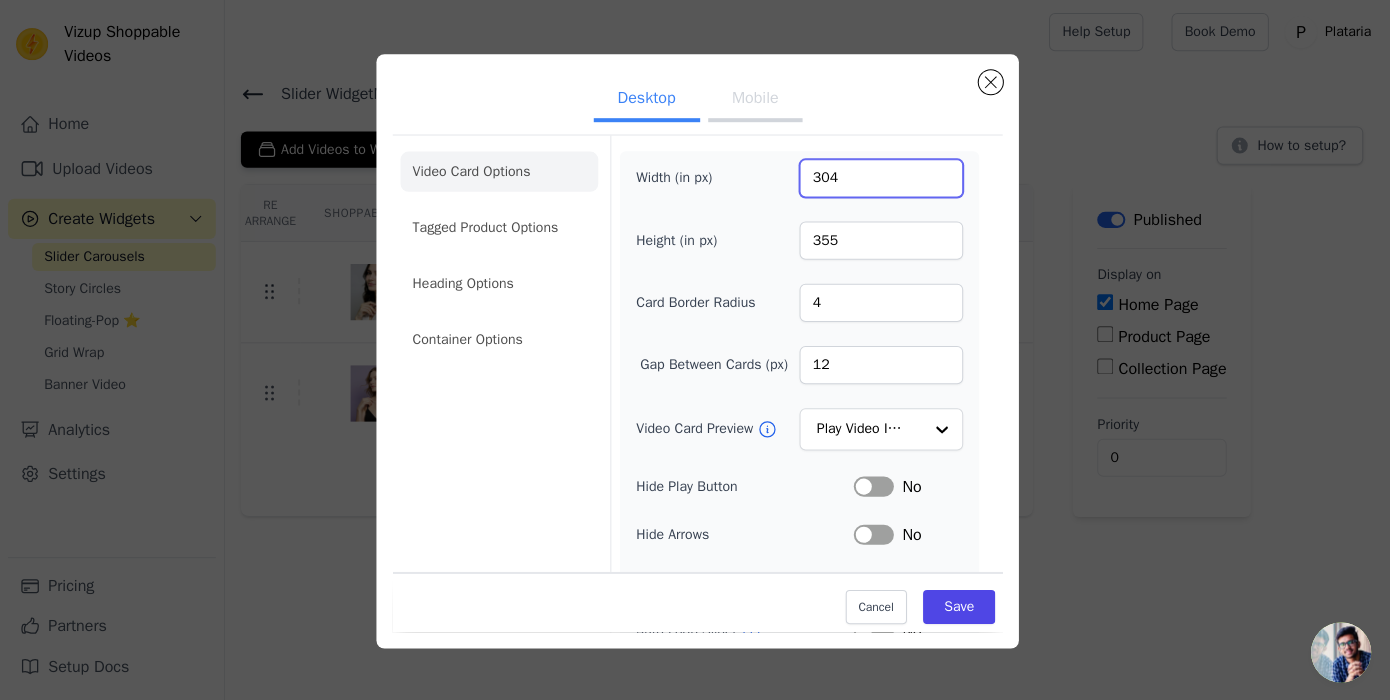 click on "304" at bounding box center [877, 178] 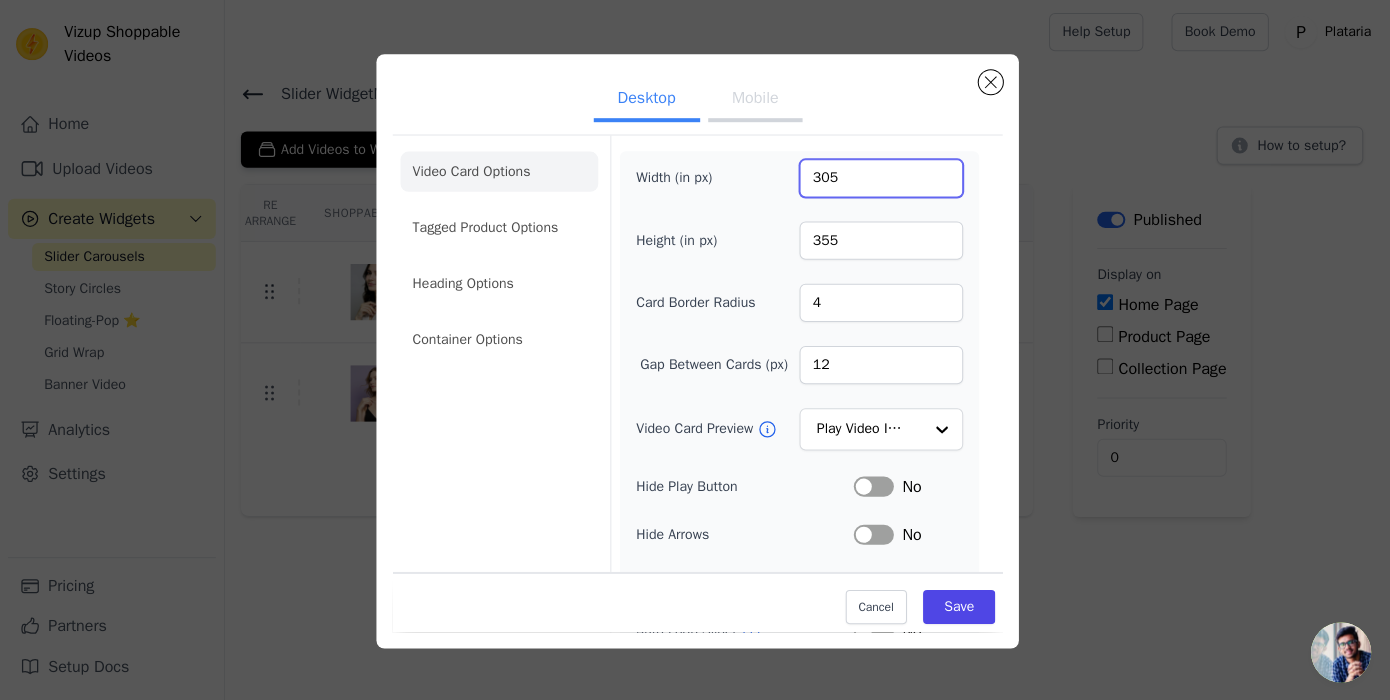 click on "305" at bounding box center [877, 178] 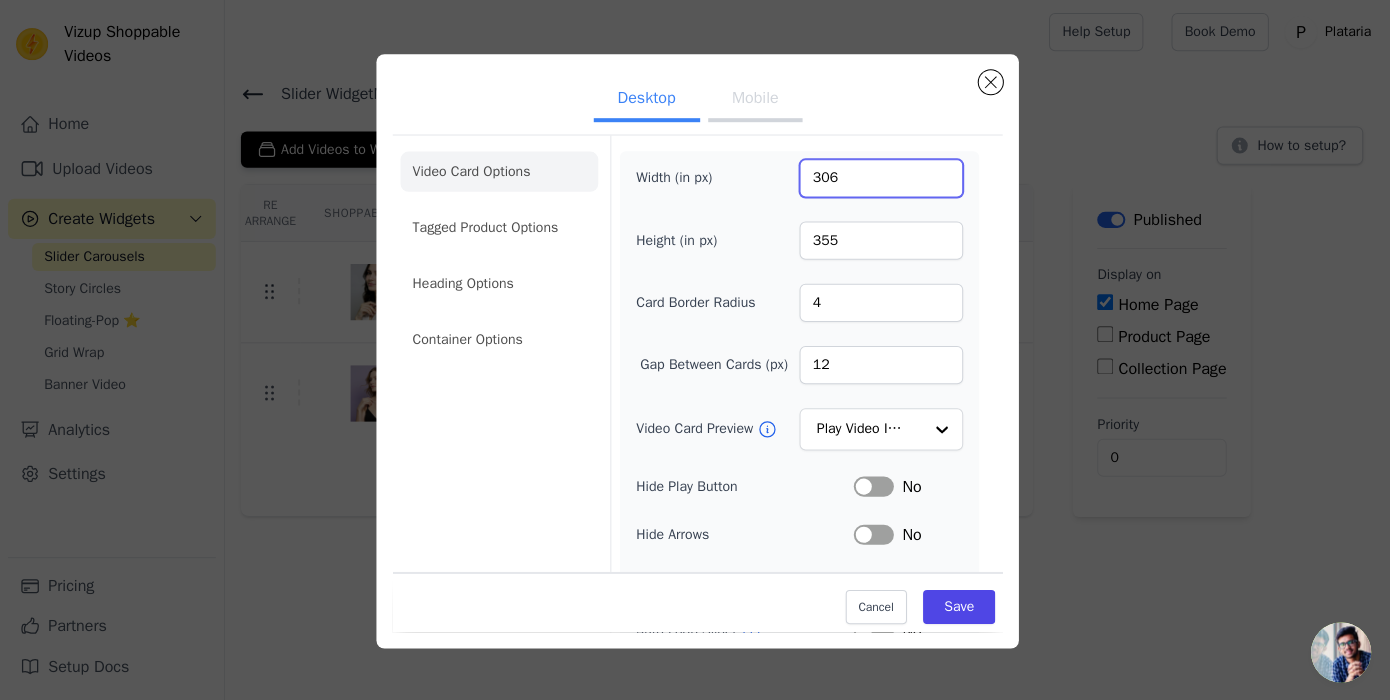 click on "306" at bounding box center [877, 178] 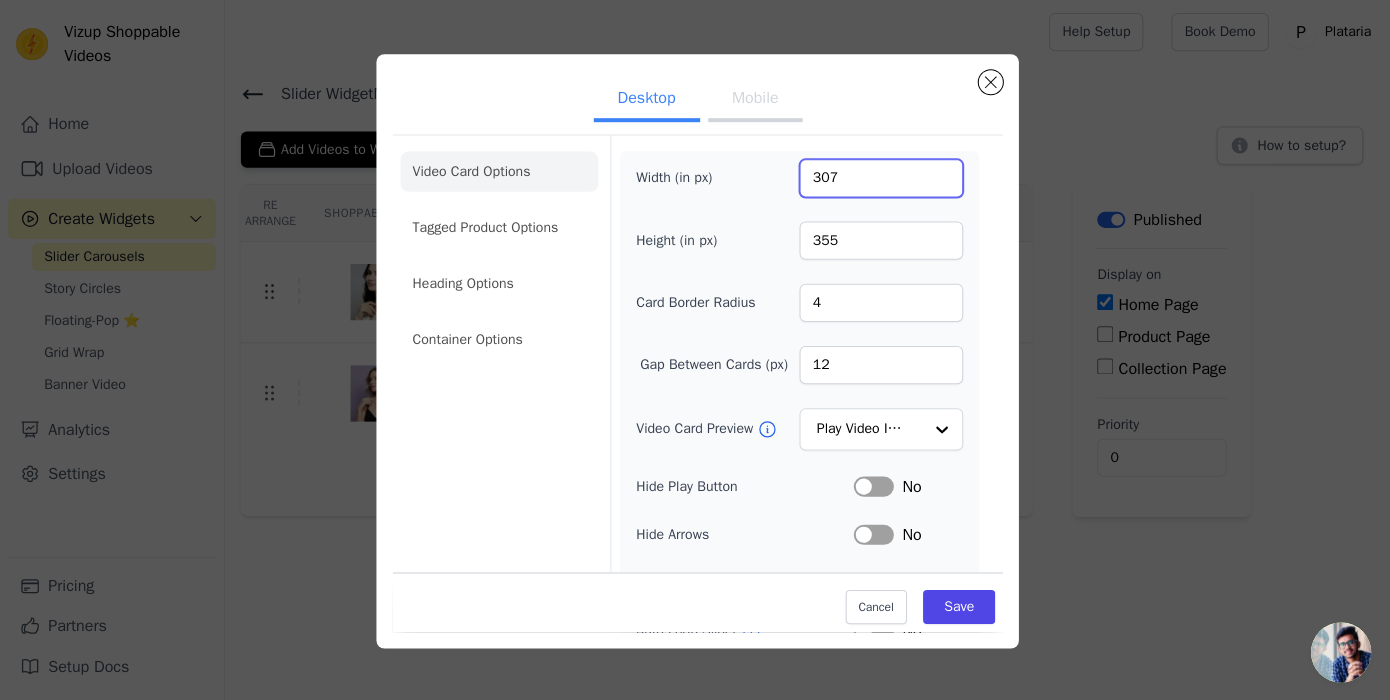 click on "307" at bounding box center (877, 178) 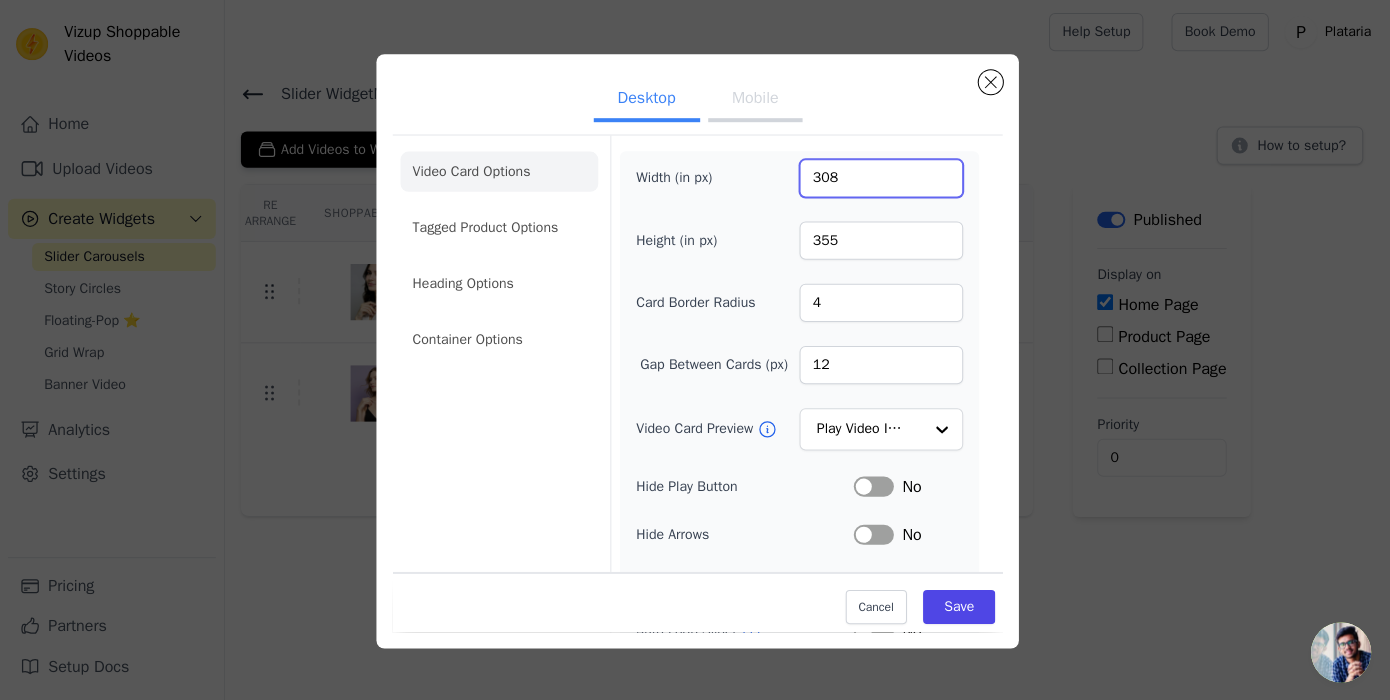 click on "308" at bounding box center (877, 178) 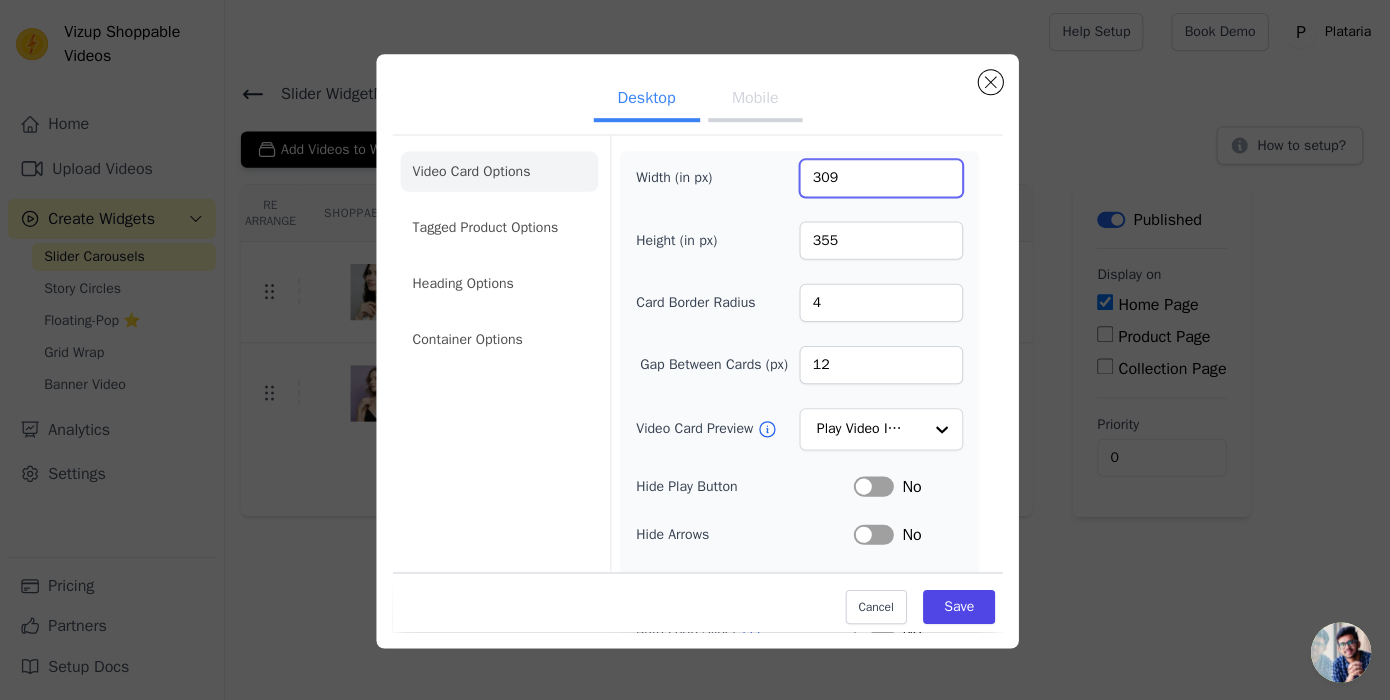 click on "309" at bounding box center [877, 178] 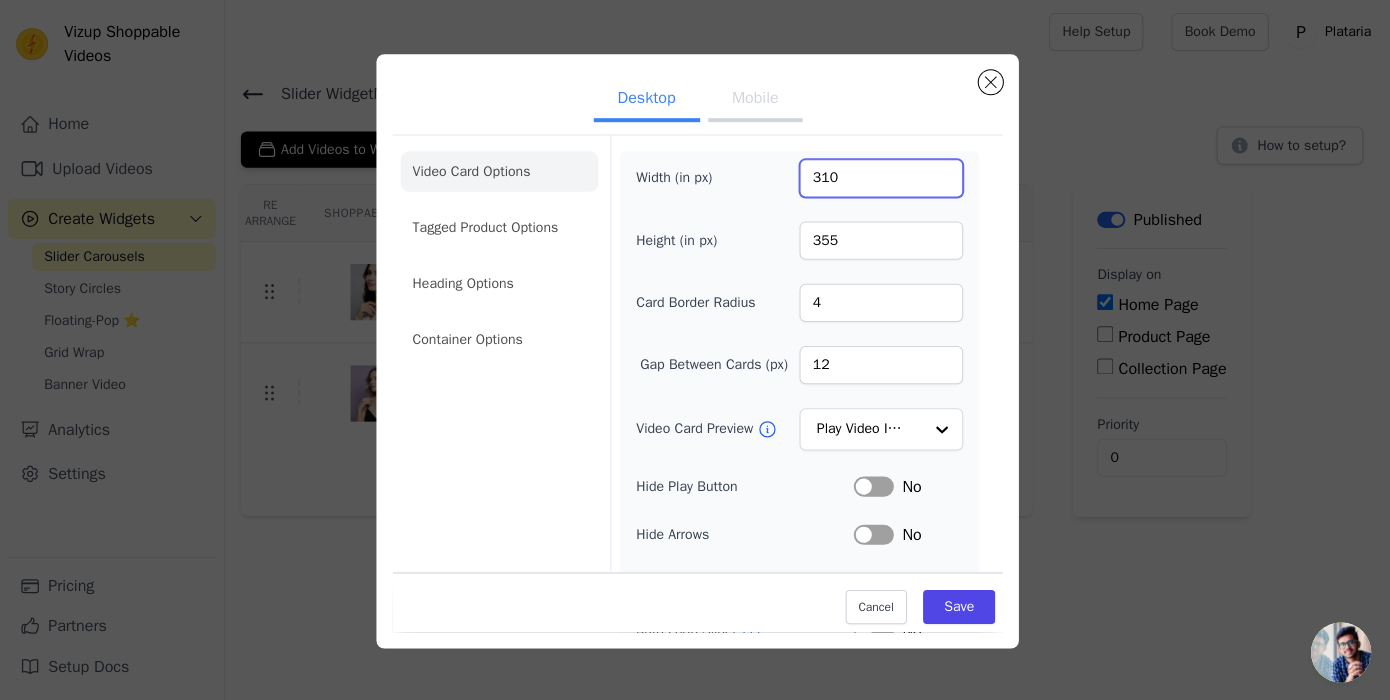 click on "310" at bounding box center [877, 178] 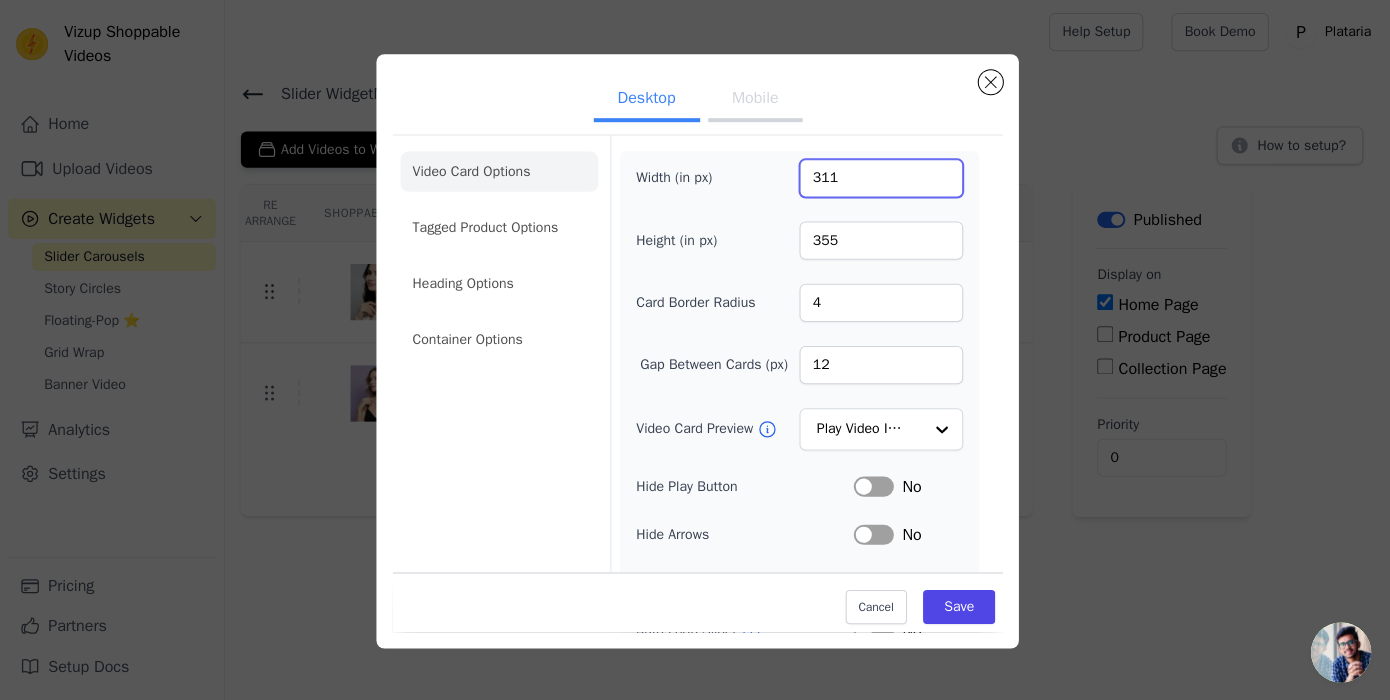 click on "311" at bounding box center [877, 178] 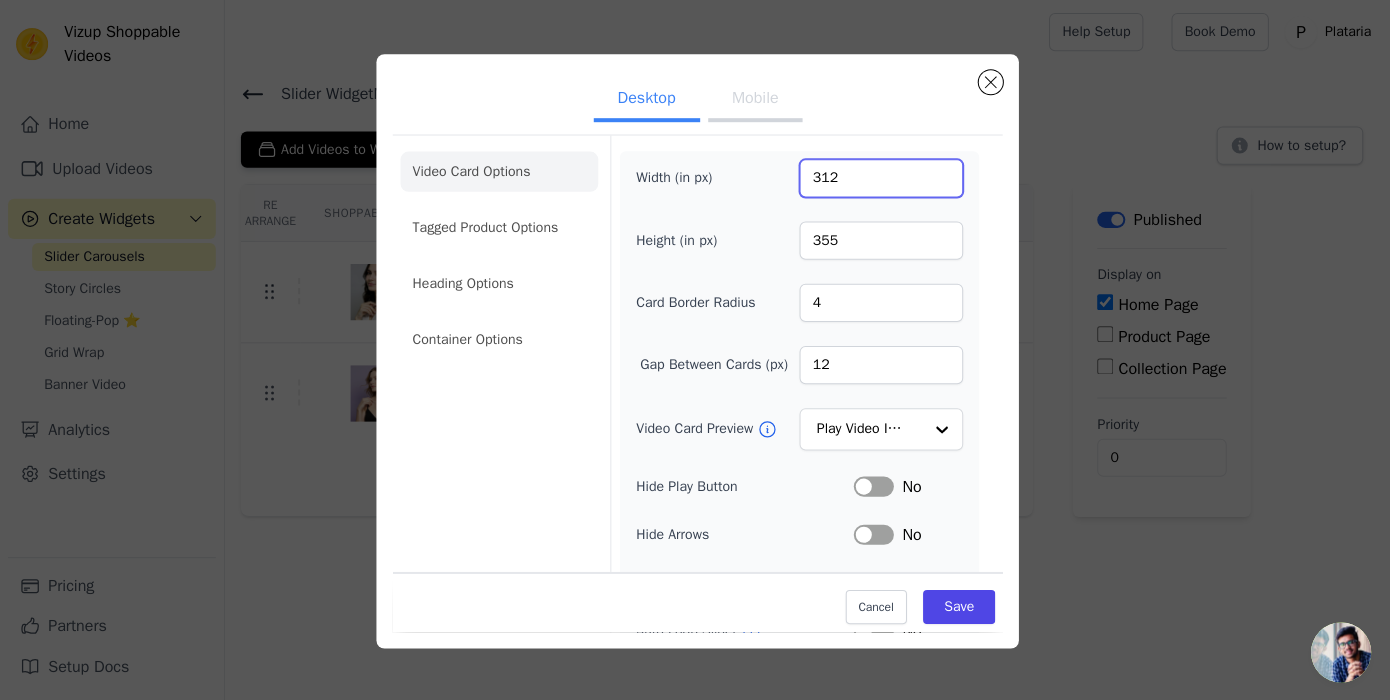 click on "312" at bounding box center [877, 178] 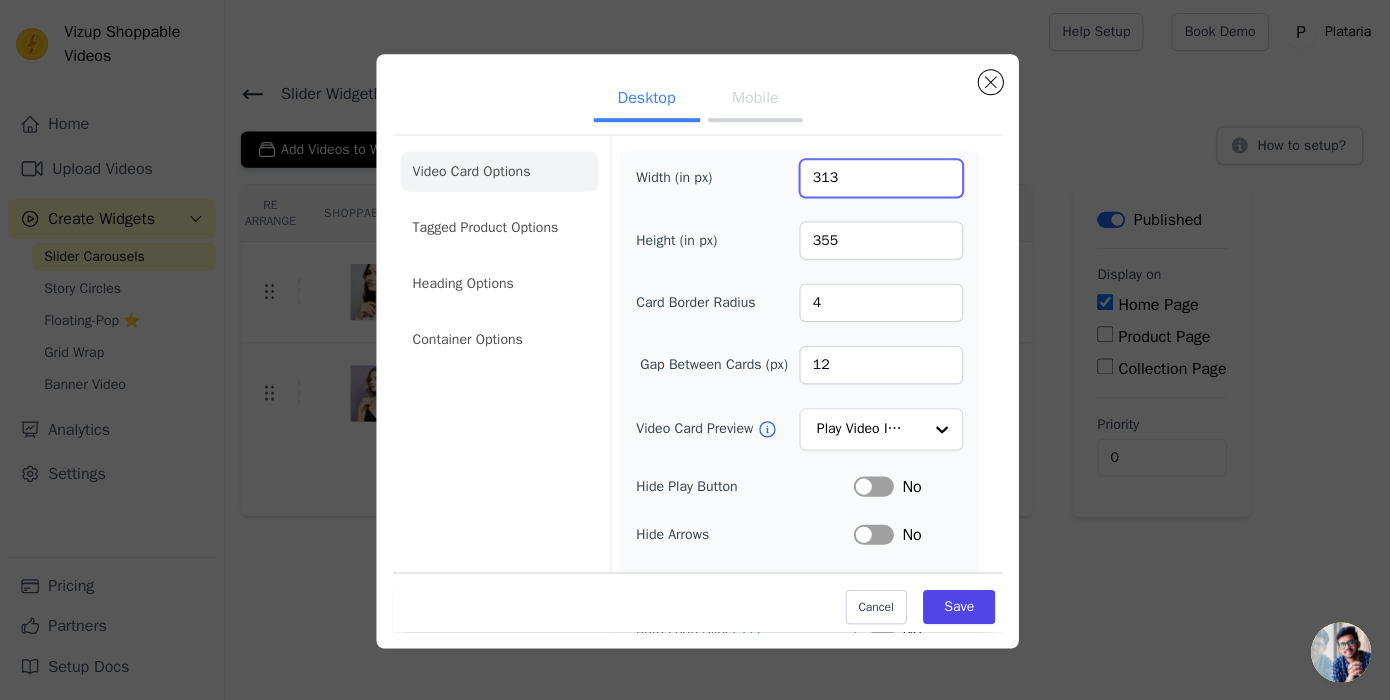 click on "313" at bounding box center (877, 178) 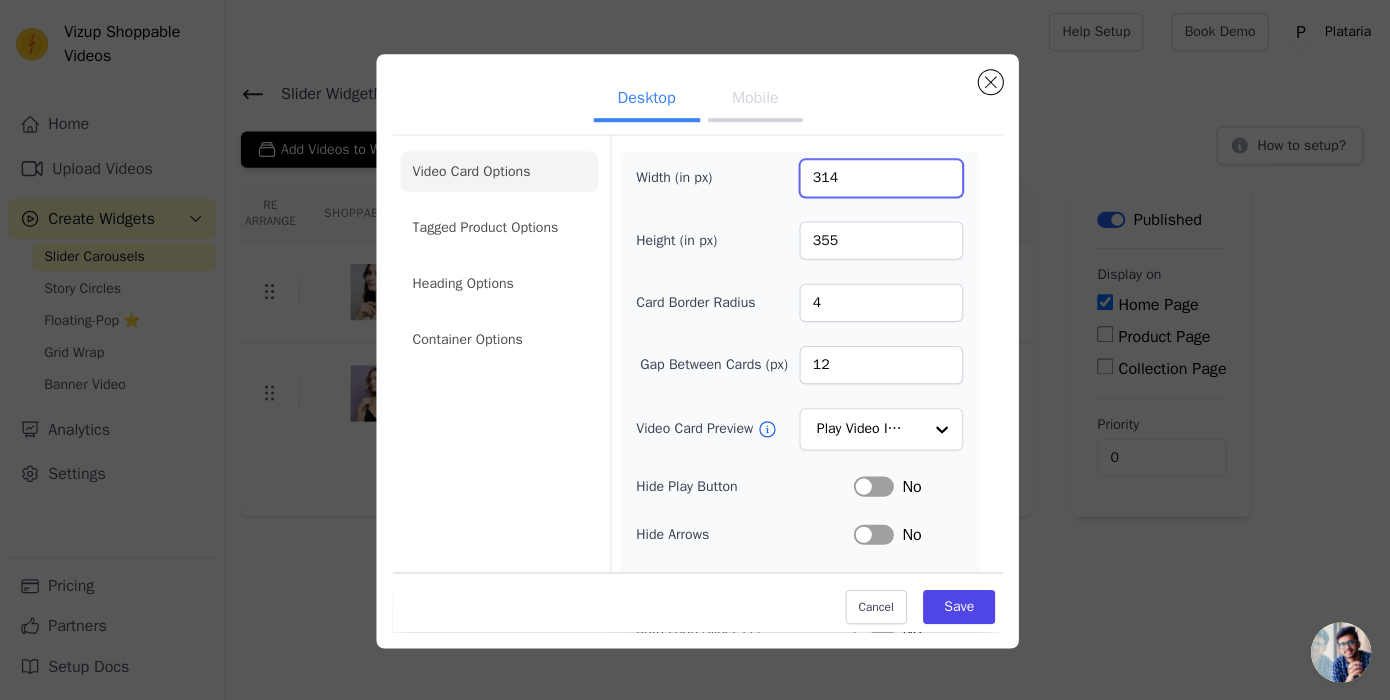 click on "314" at bounding box center [877, 178] 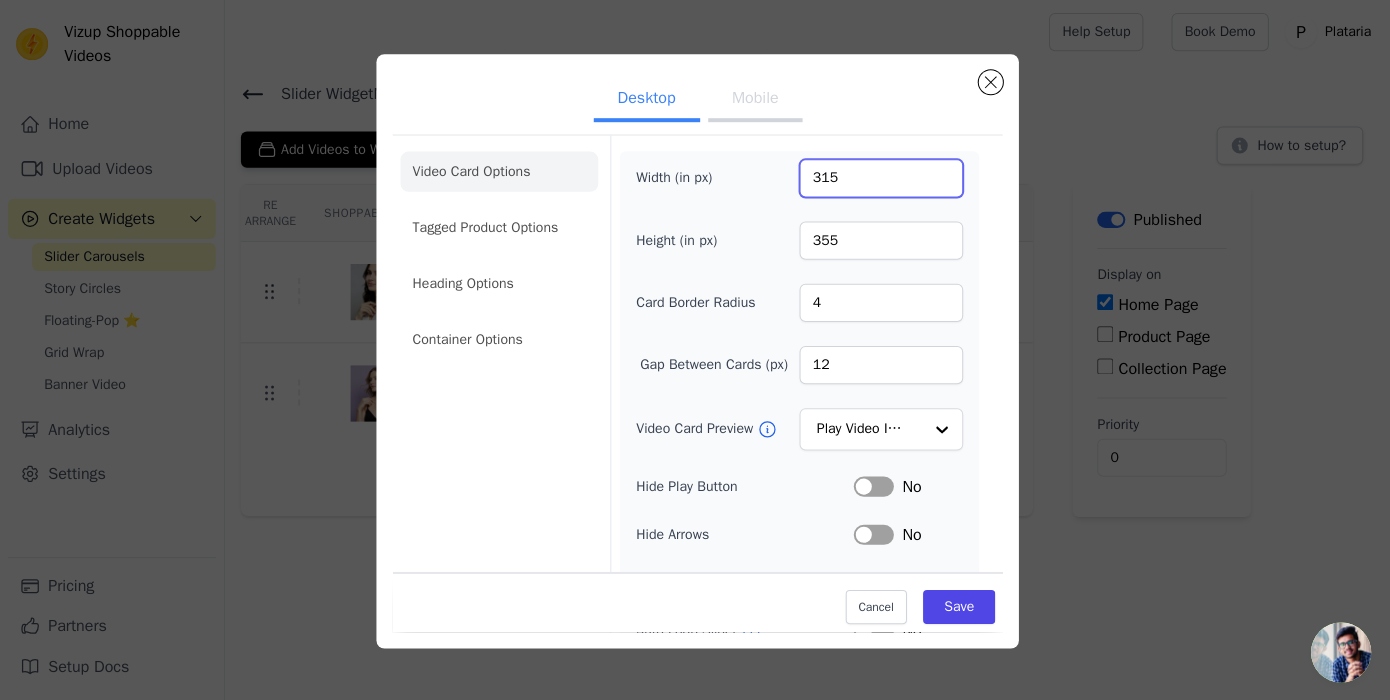 click on "315" at bounding box center (877, 178) 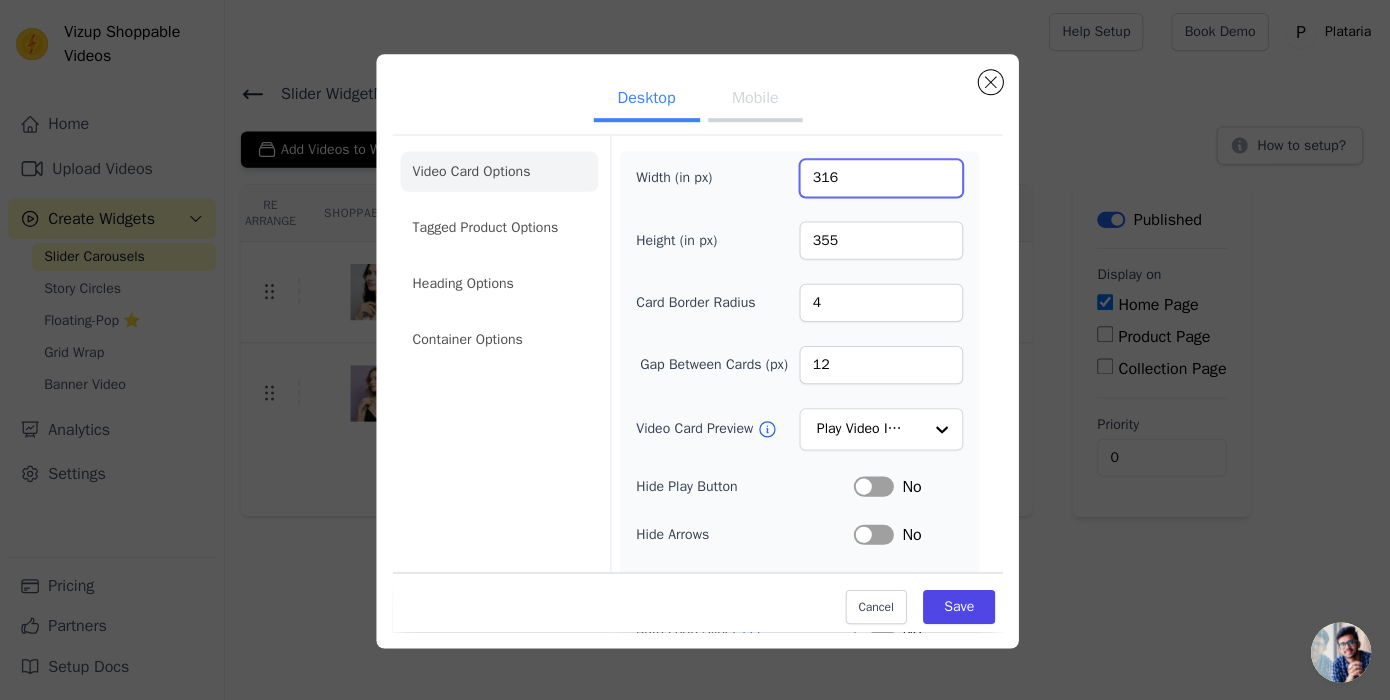 click on "316" at bounding box center (877, 178) 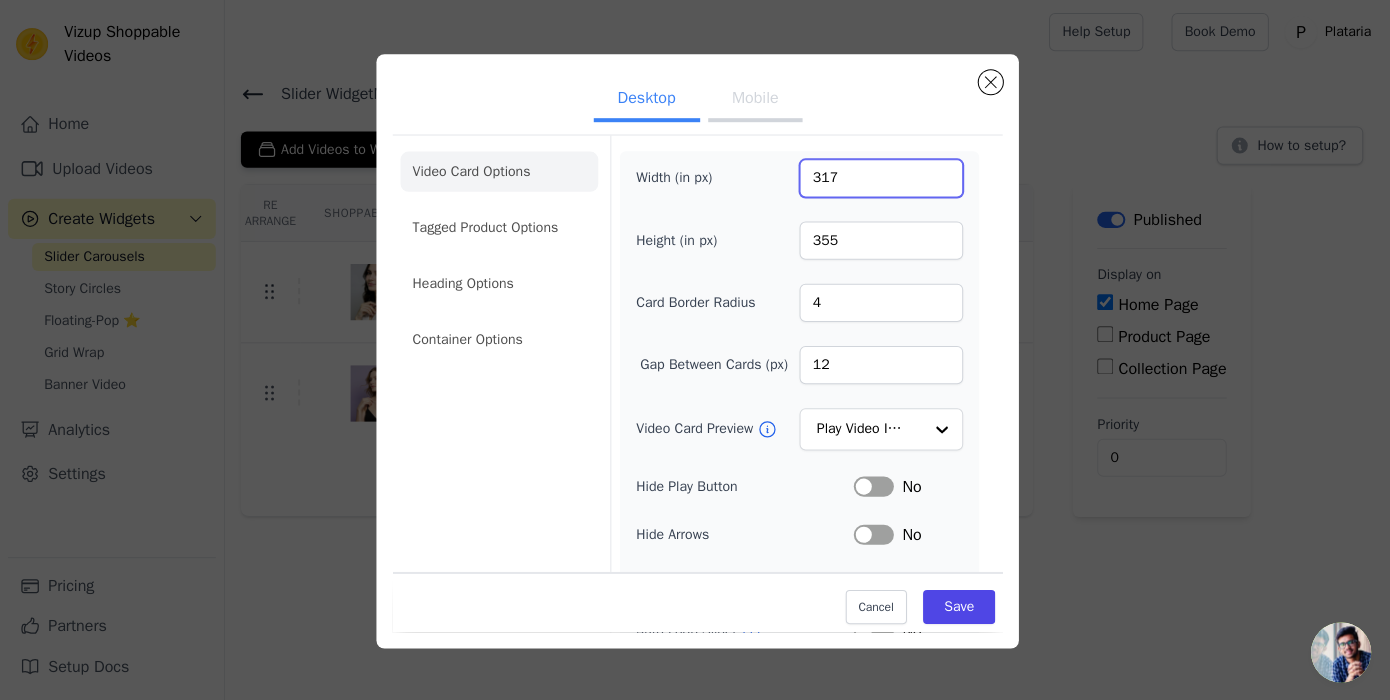 click on "317" at bounding box center [877, 178] 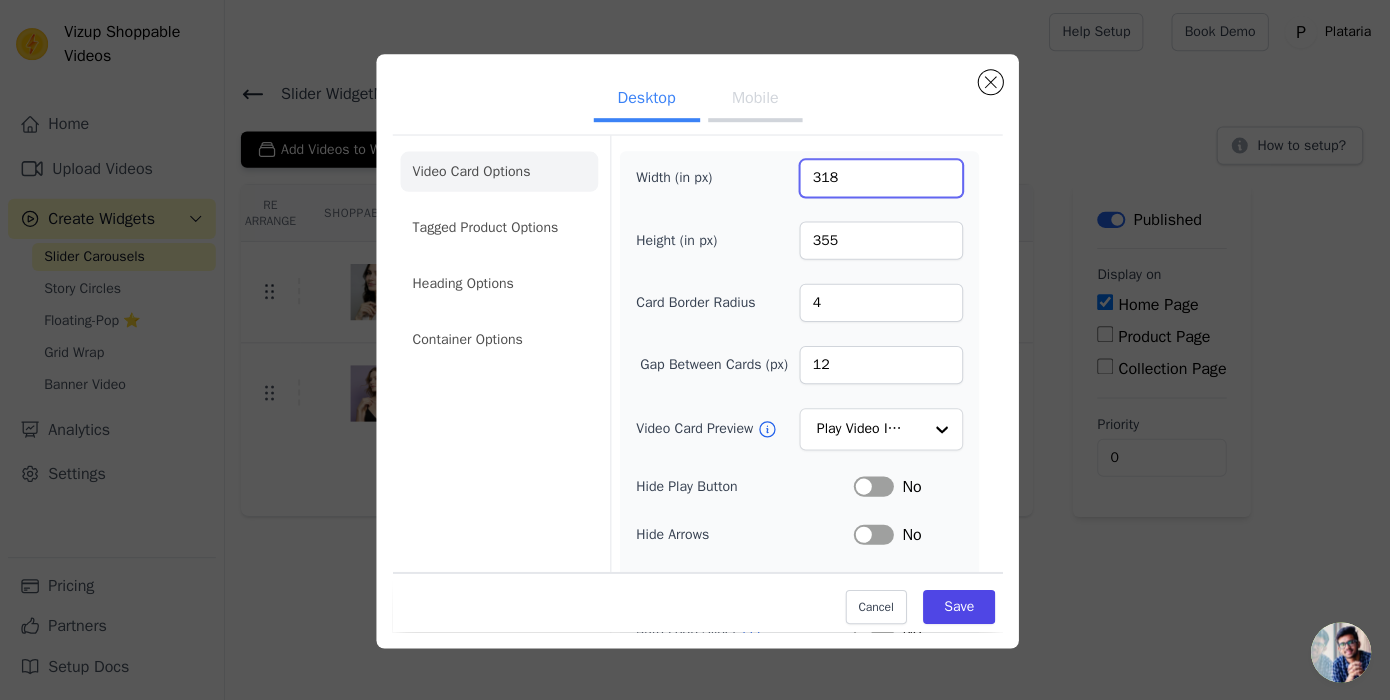 click on "318" at bounding box center (877, 178) 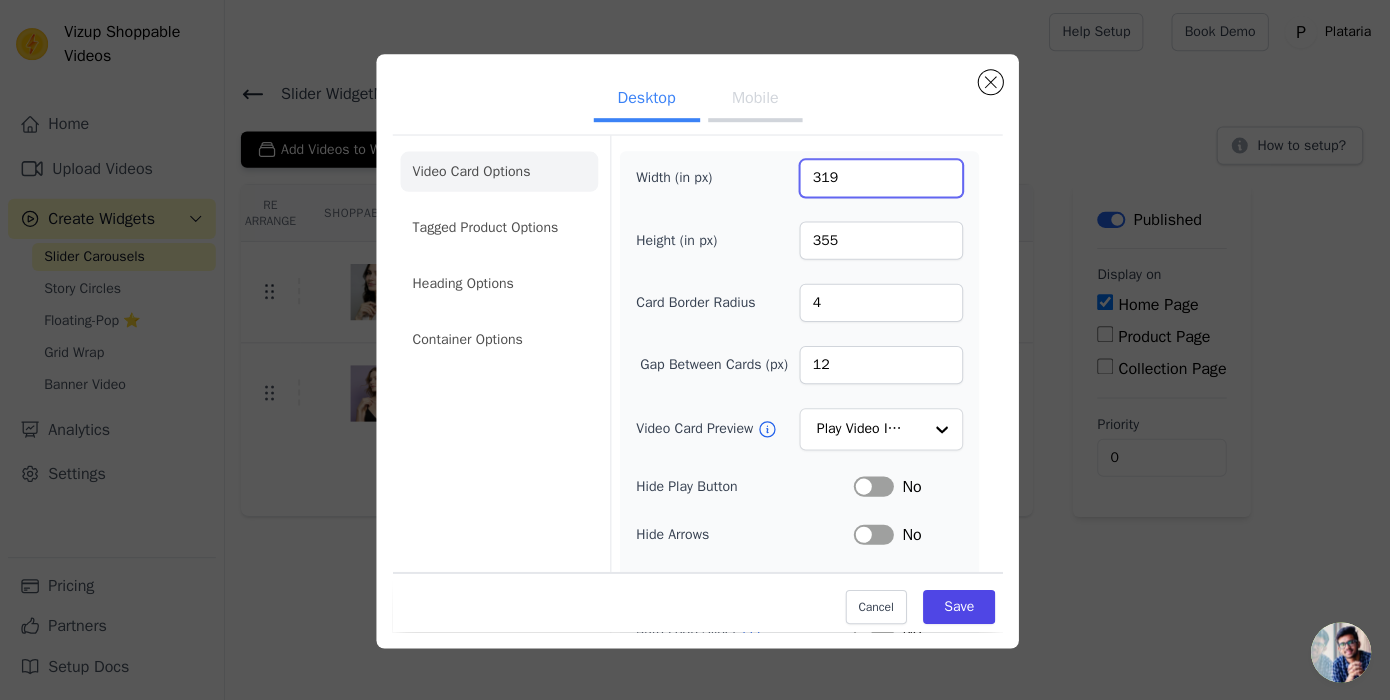 click on "319" at bounding box center [877, 178] 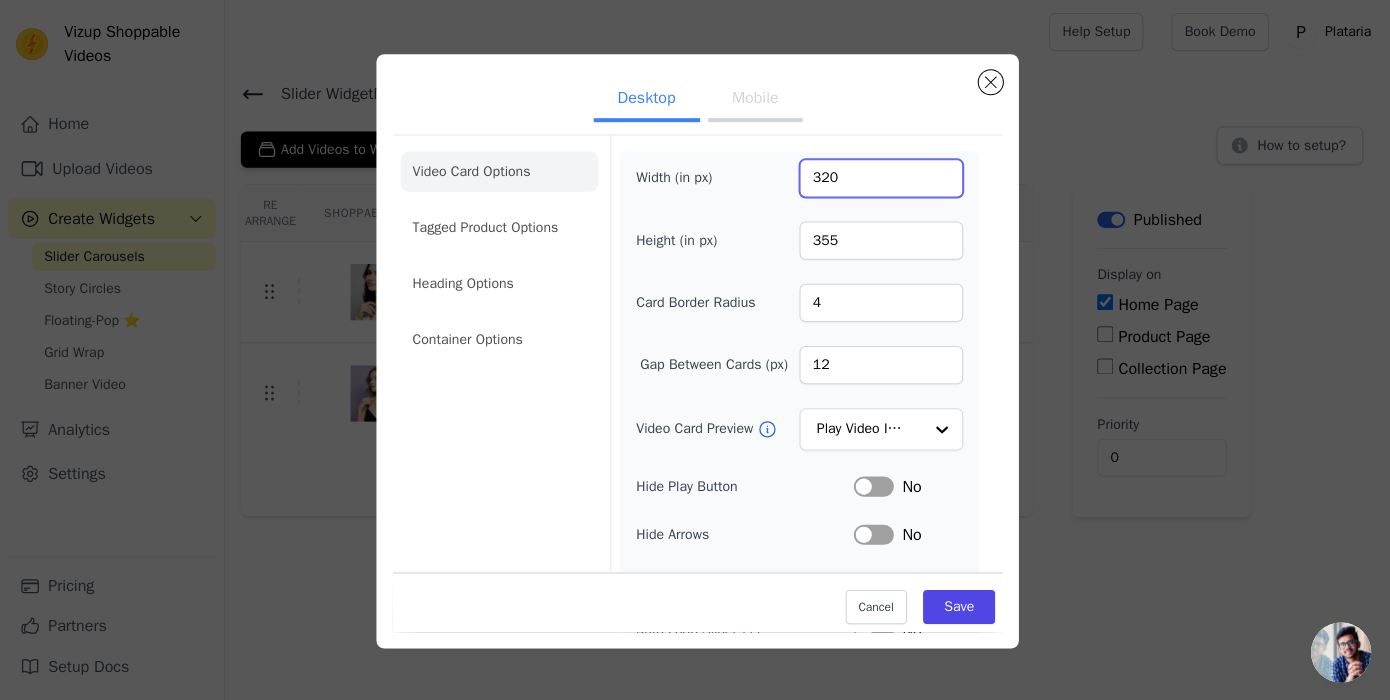 click on "320" at bounding box center [877, 178] 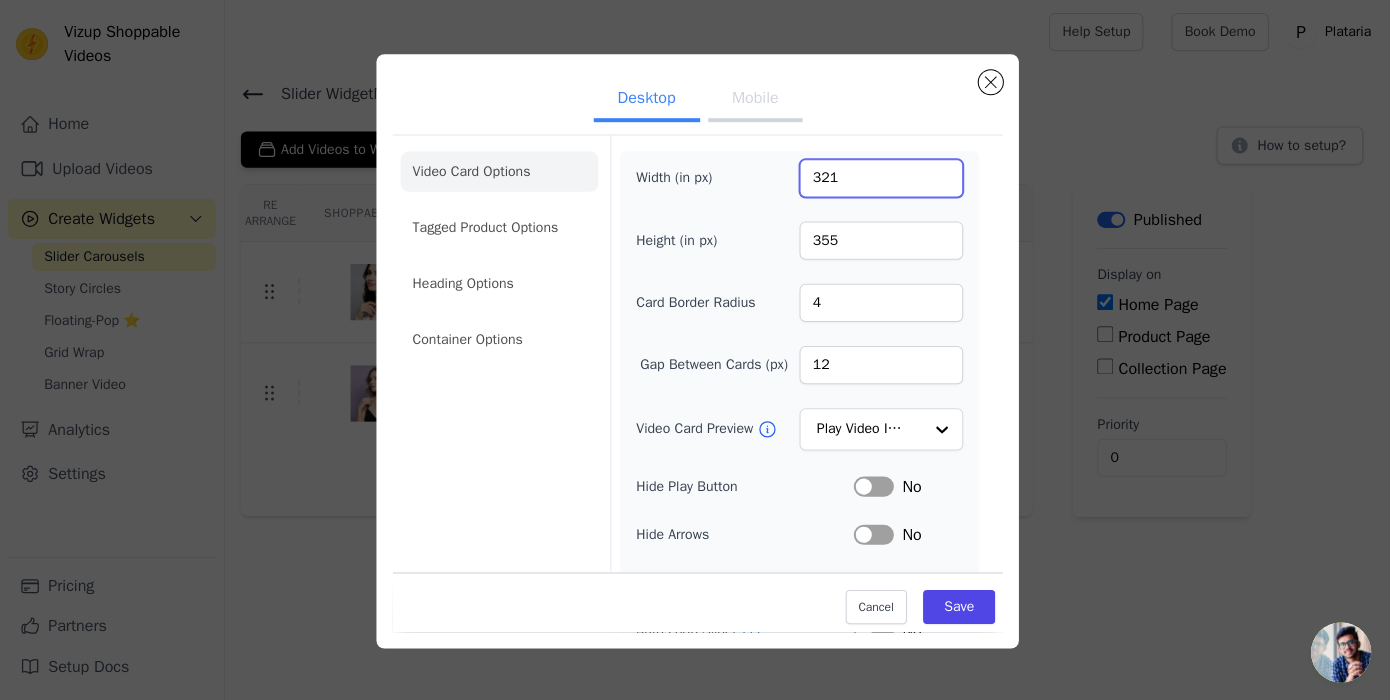 click on "321" at bounding box center [877, 178] 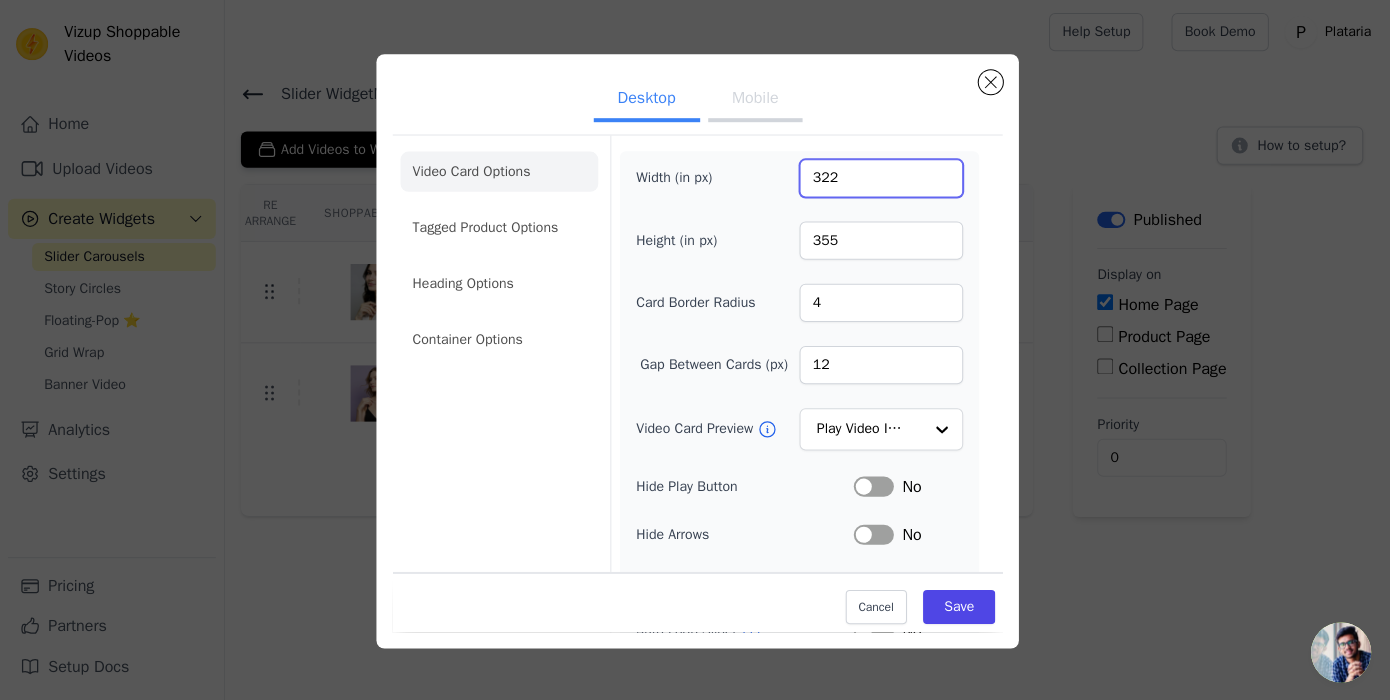click on "322" at bounding box center (877, 178) 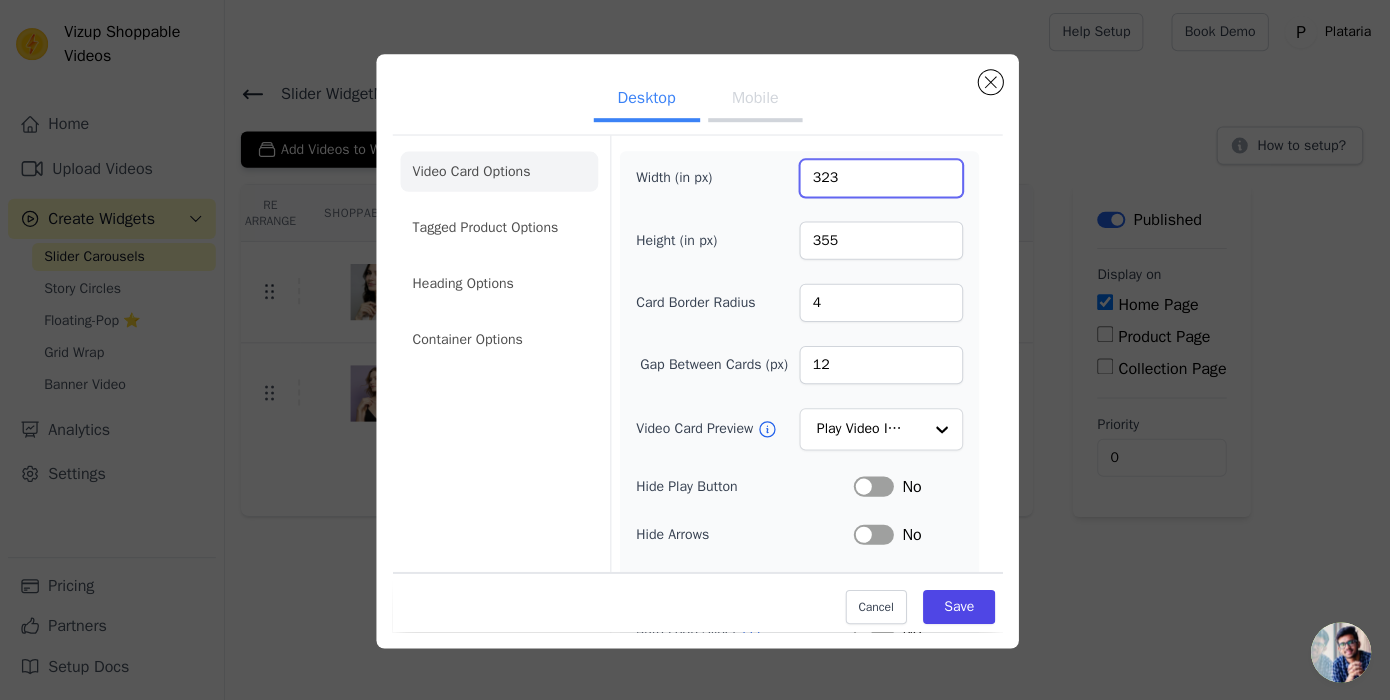 click on "323" at bounding box center [877, 178] 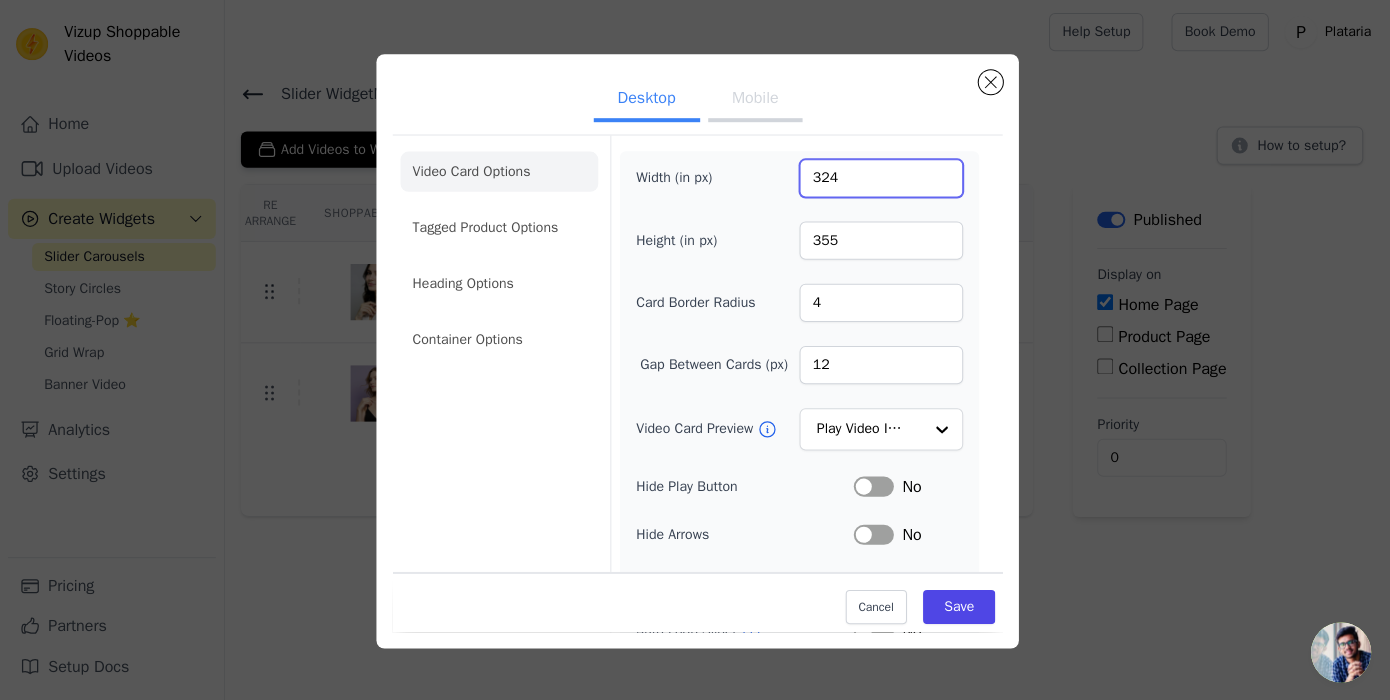 click on "324" at bounding box center (877, 178) 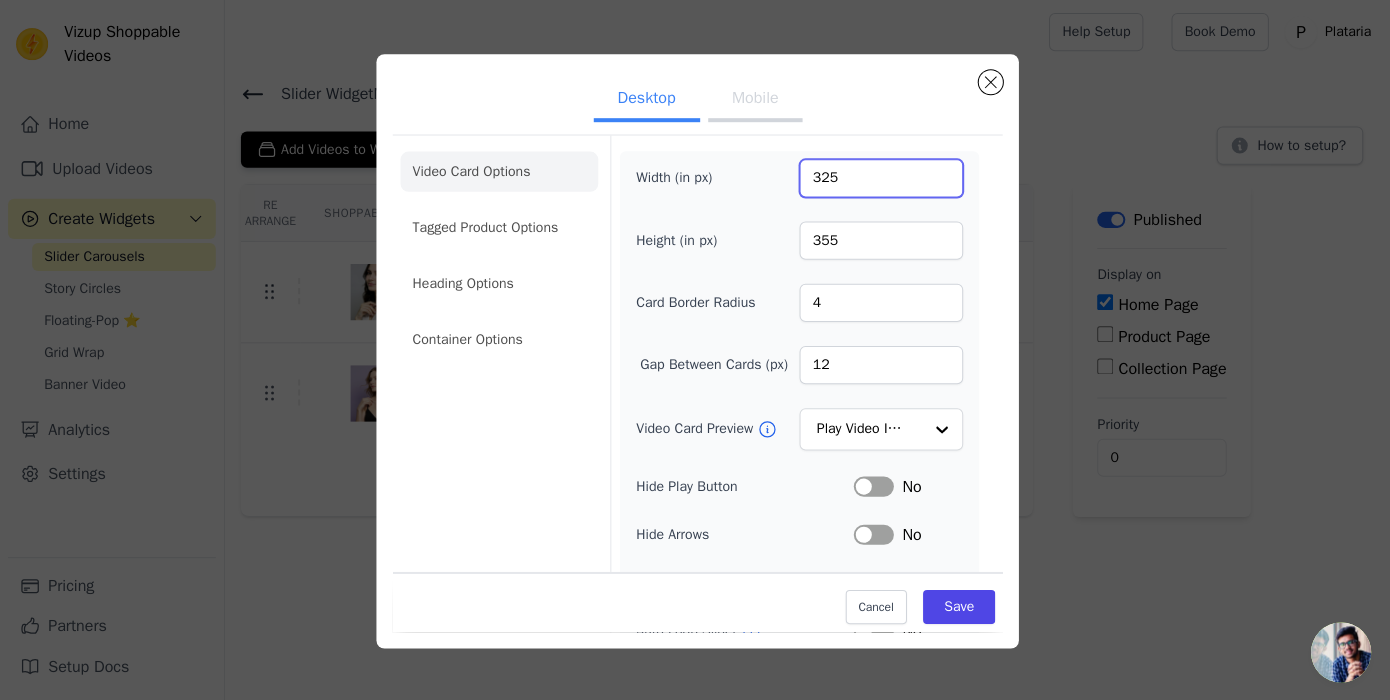 click on "325" at bounding box center [877, 178] 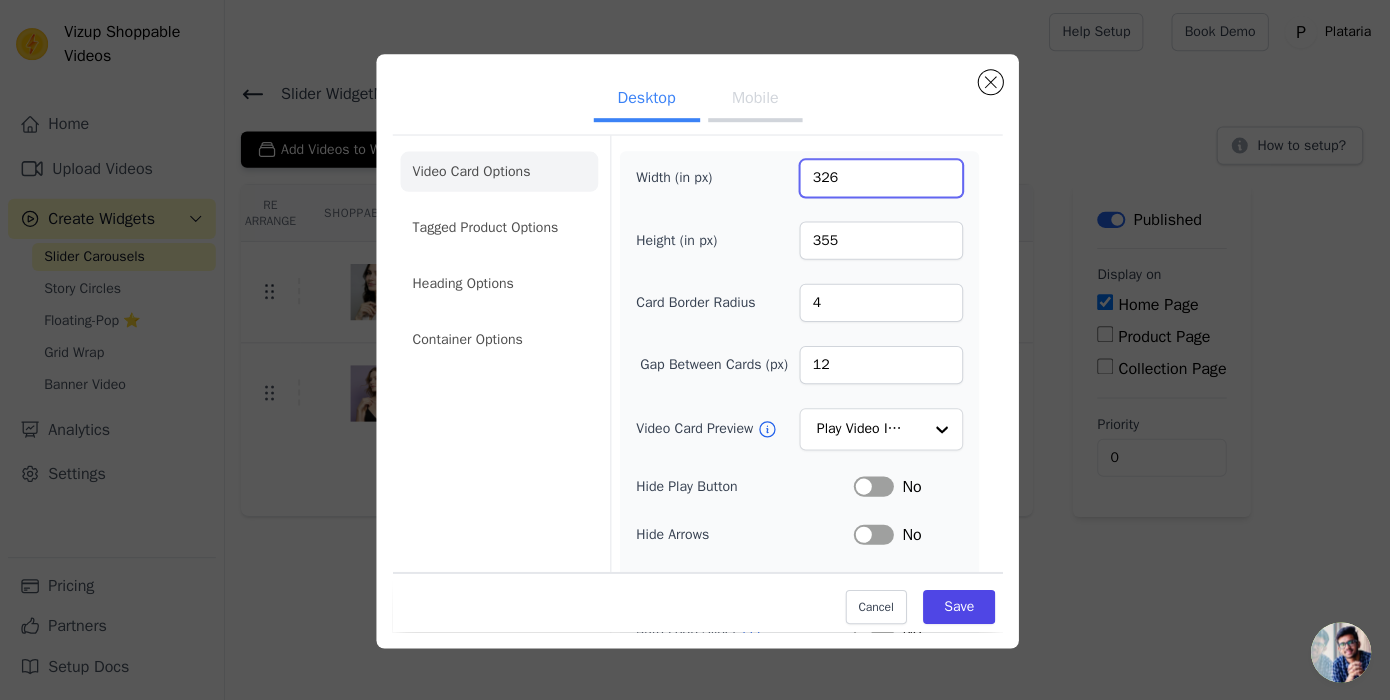 click on "326" at bounding box center [877, 178] 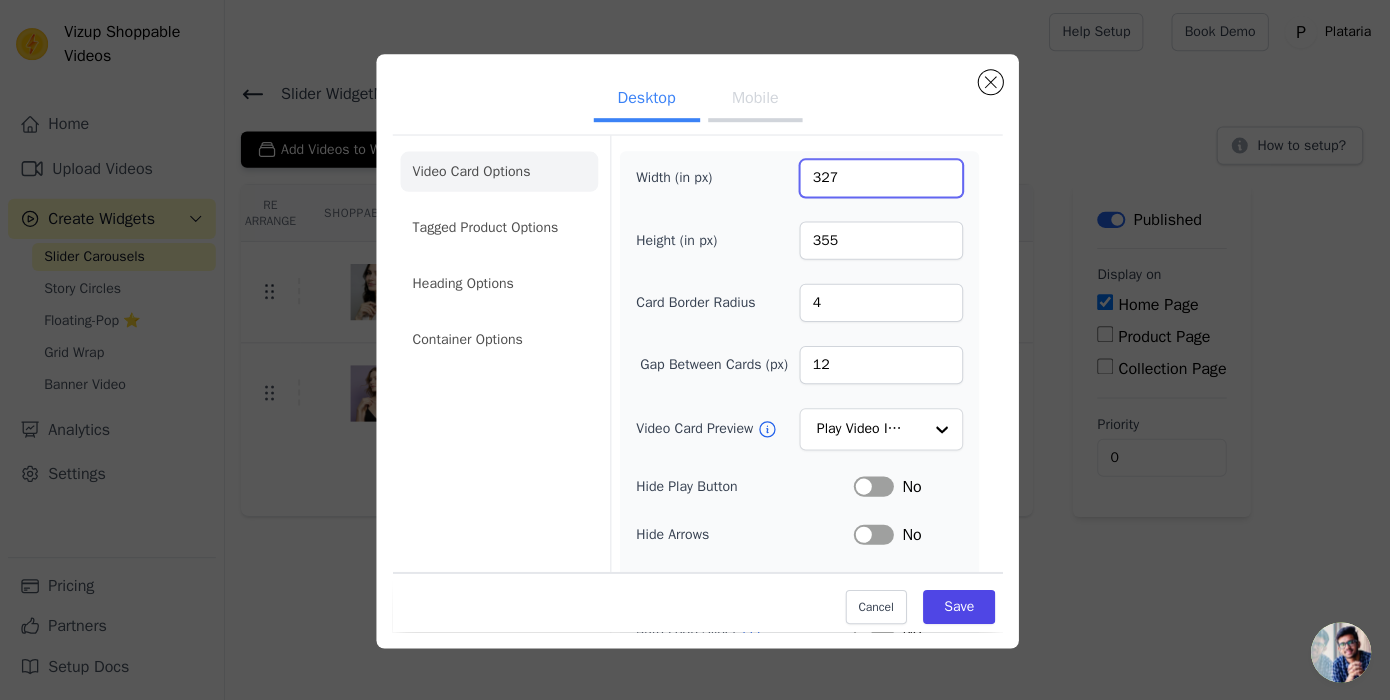 click on "327" at bounding box center [877, 178] 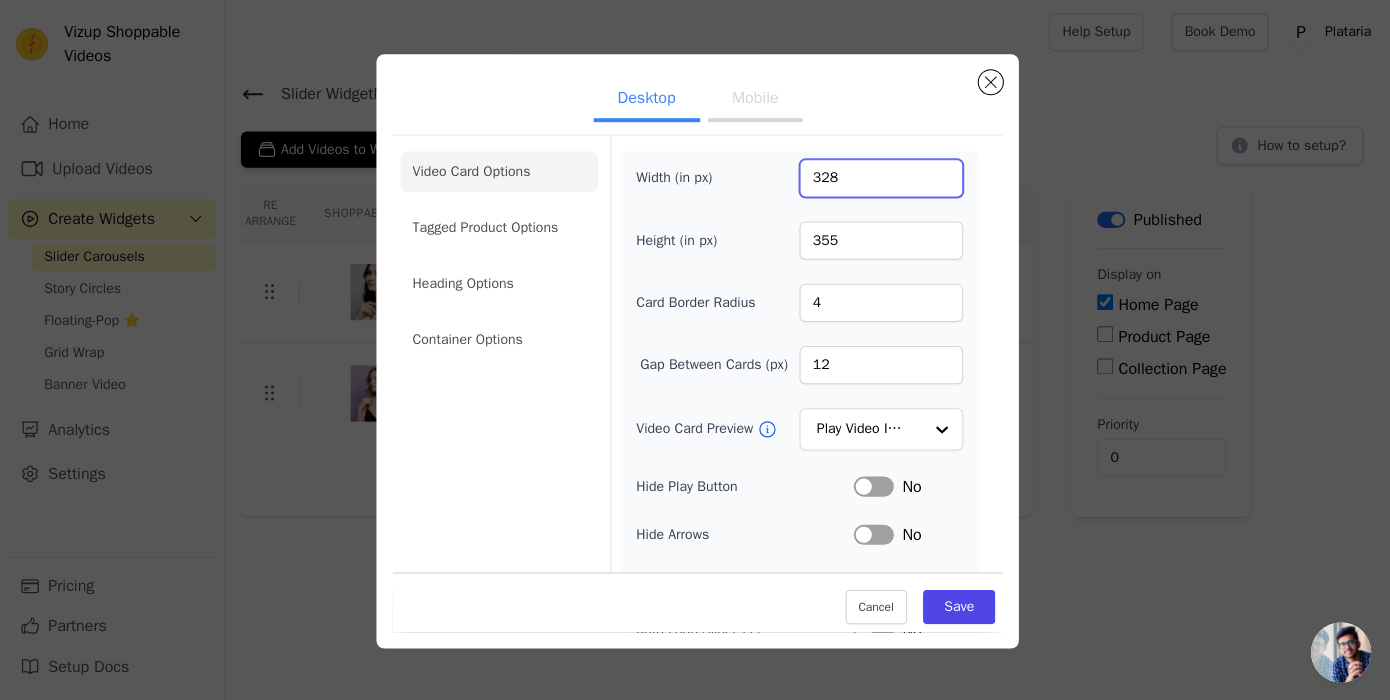 click on "328" at bounding box center (877, 178) 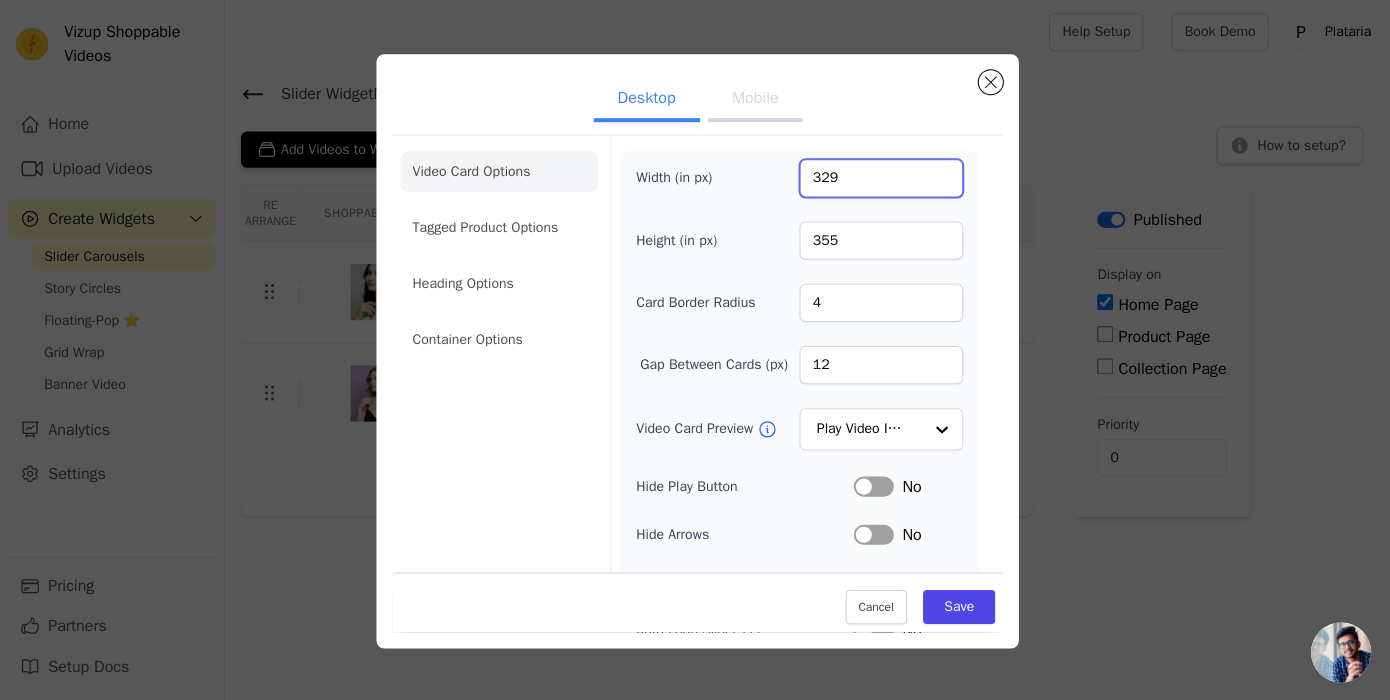 click on "329" at bounding box center (877, 178) 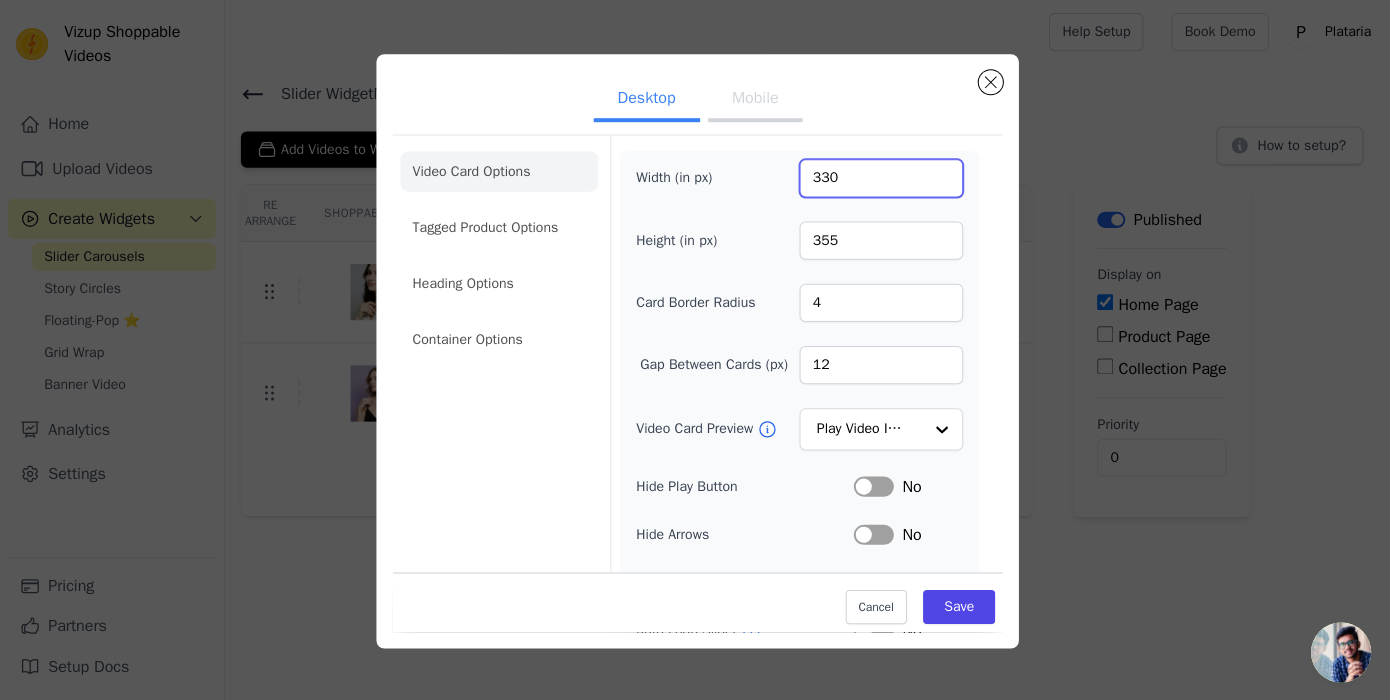 click on "330" at bounding box center (877, 178) 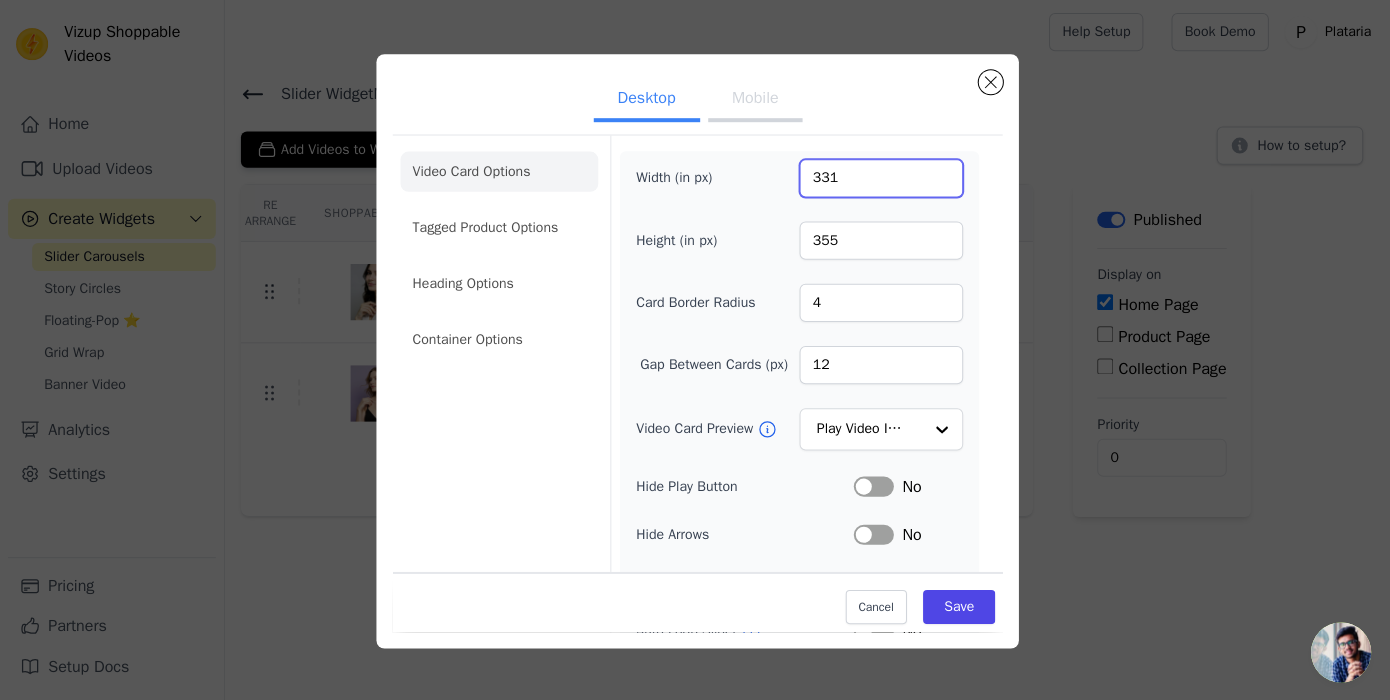 click on "331" at bounding box center (877, 178) 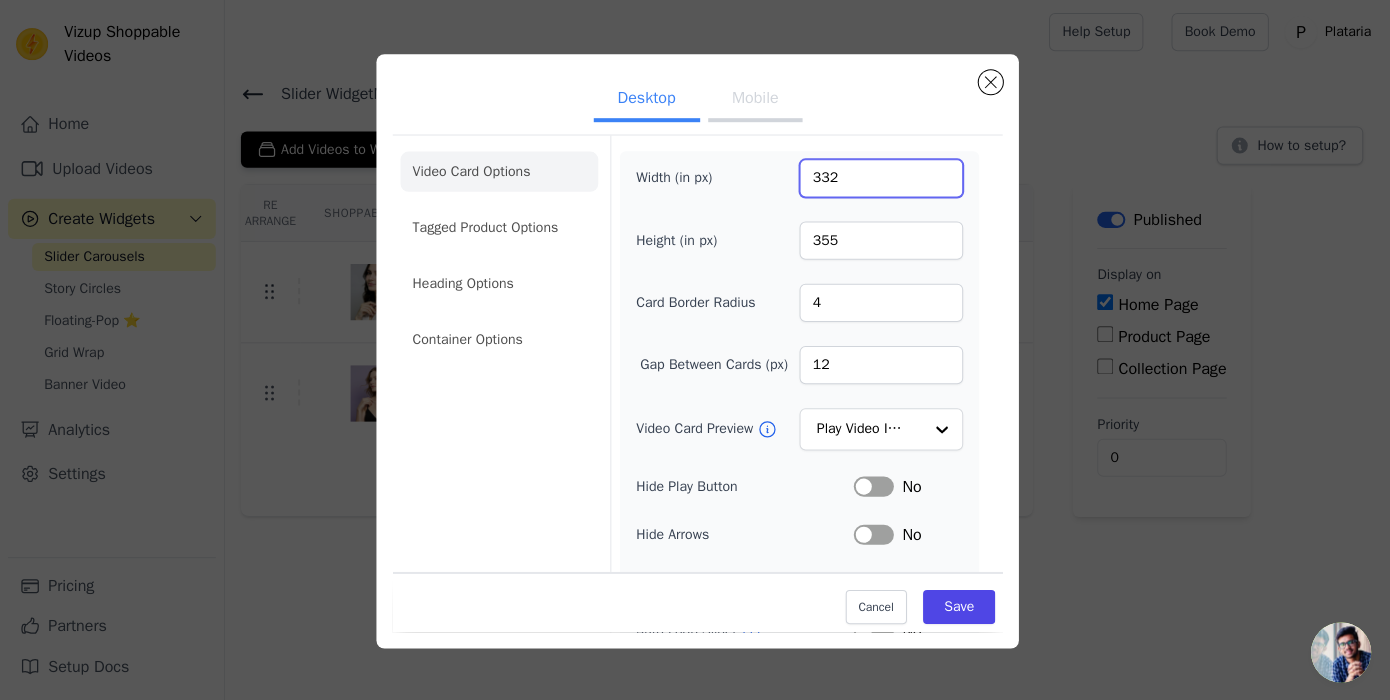 click on "332" at bounding box center (877, 178) 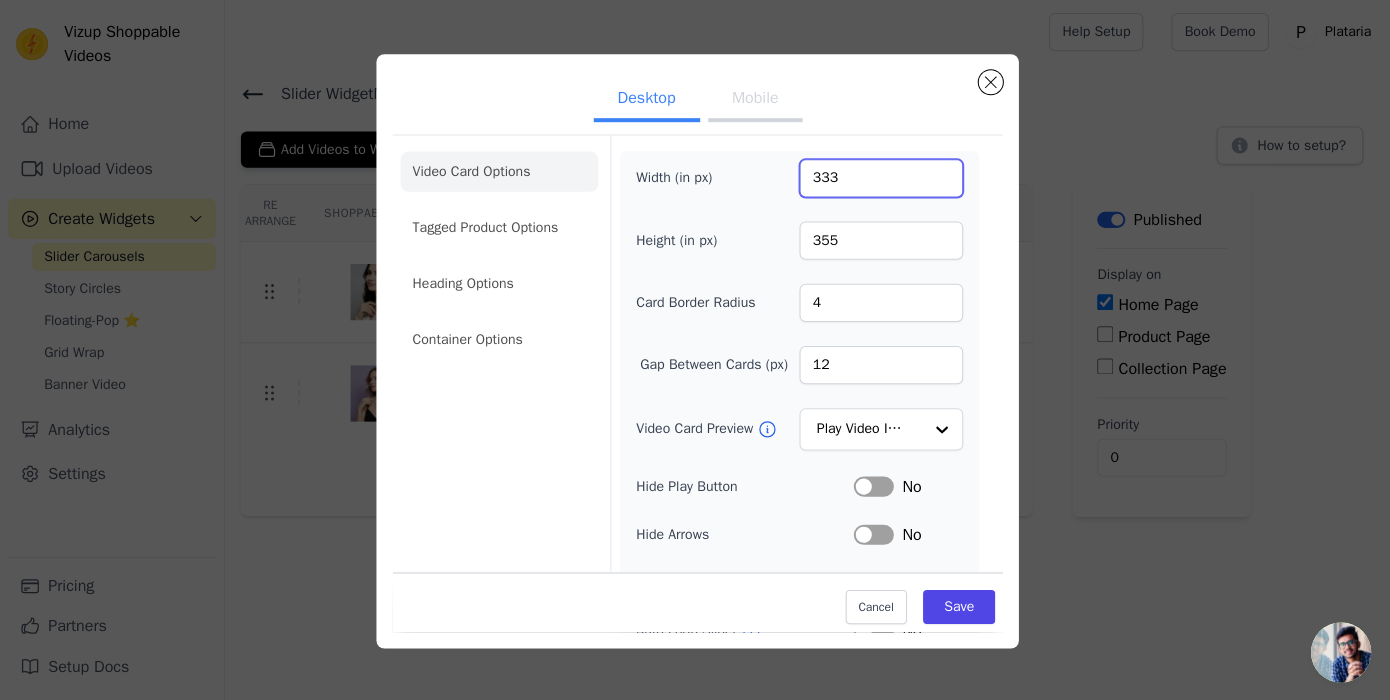 click on "333" at bounding box center [877, 178] 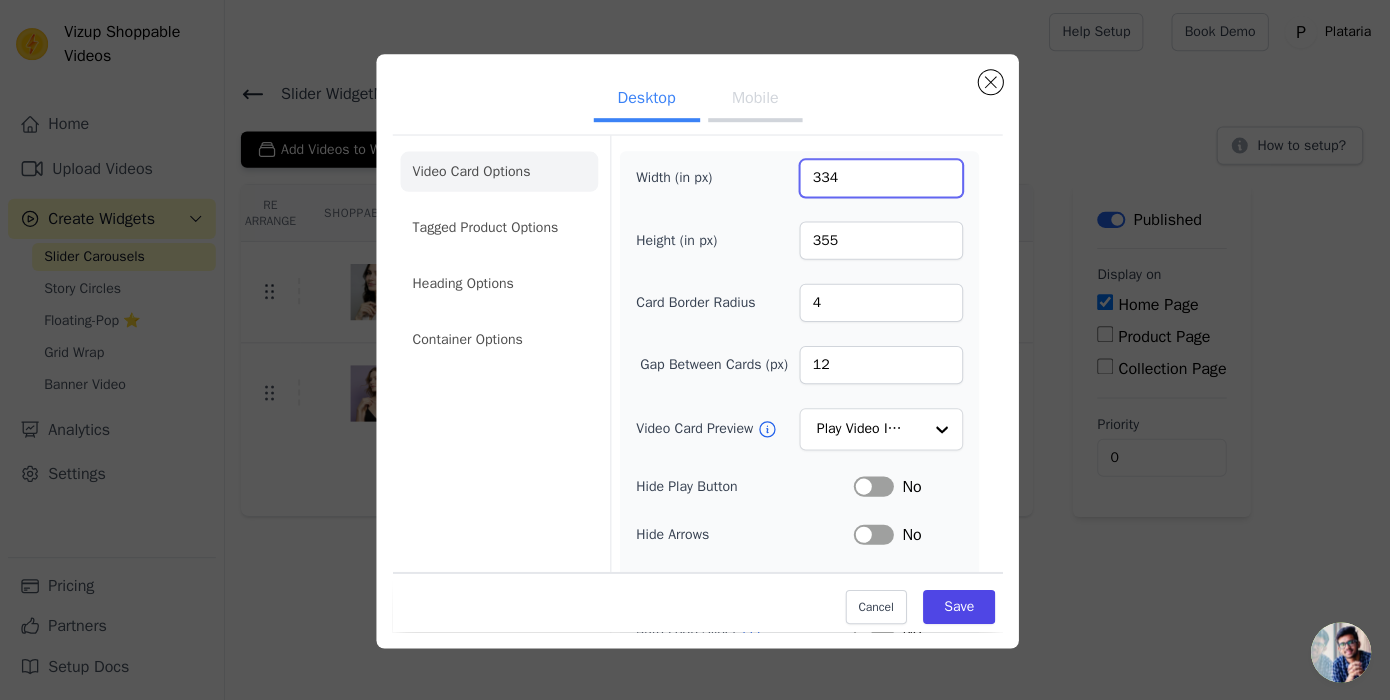 click on "334" at bounding box center (877, 178) 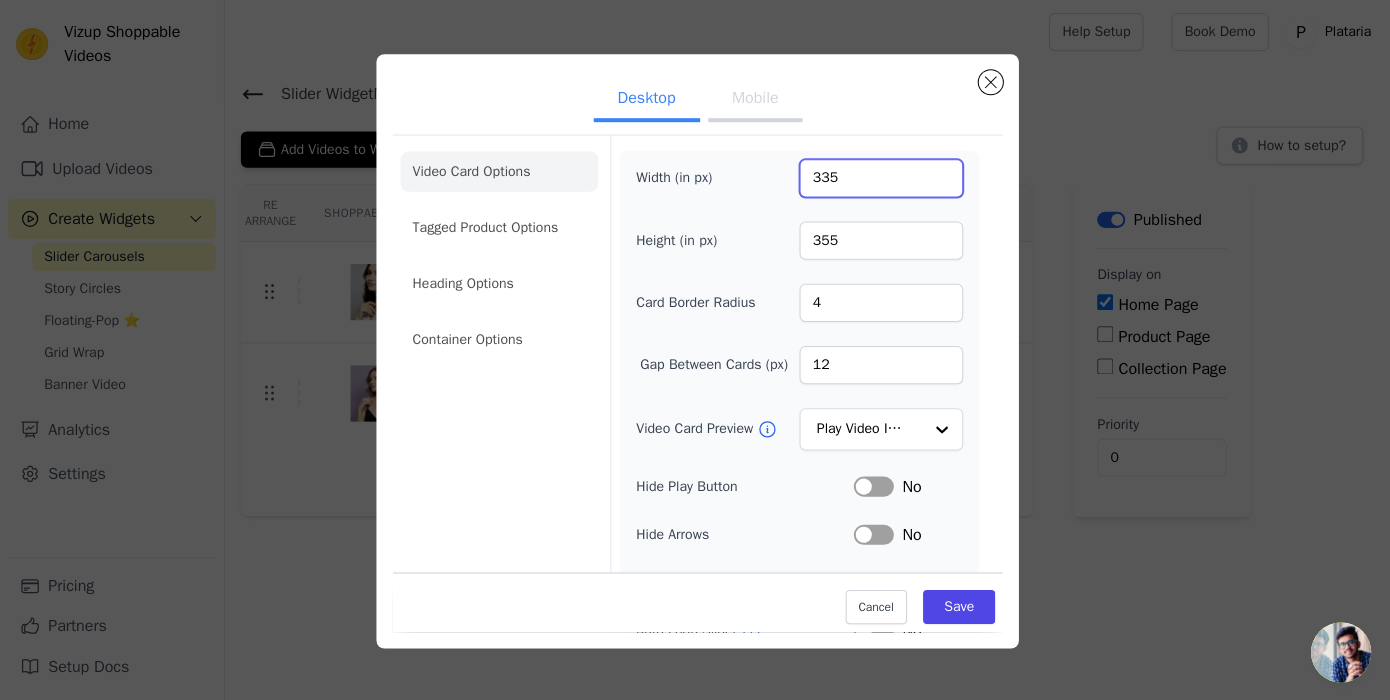click on "335" at bounding box center (877, 178) 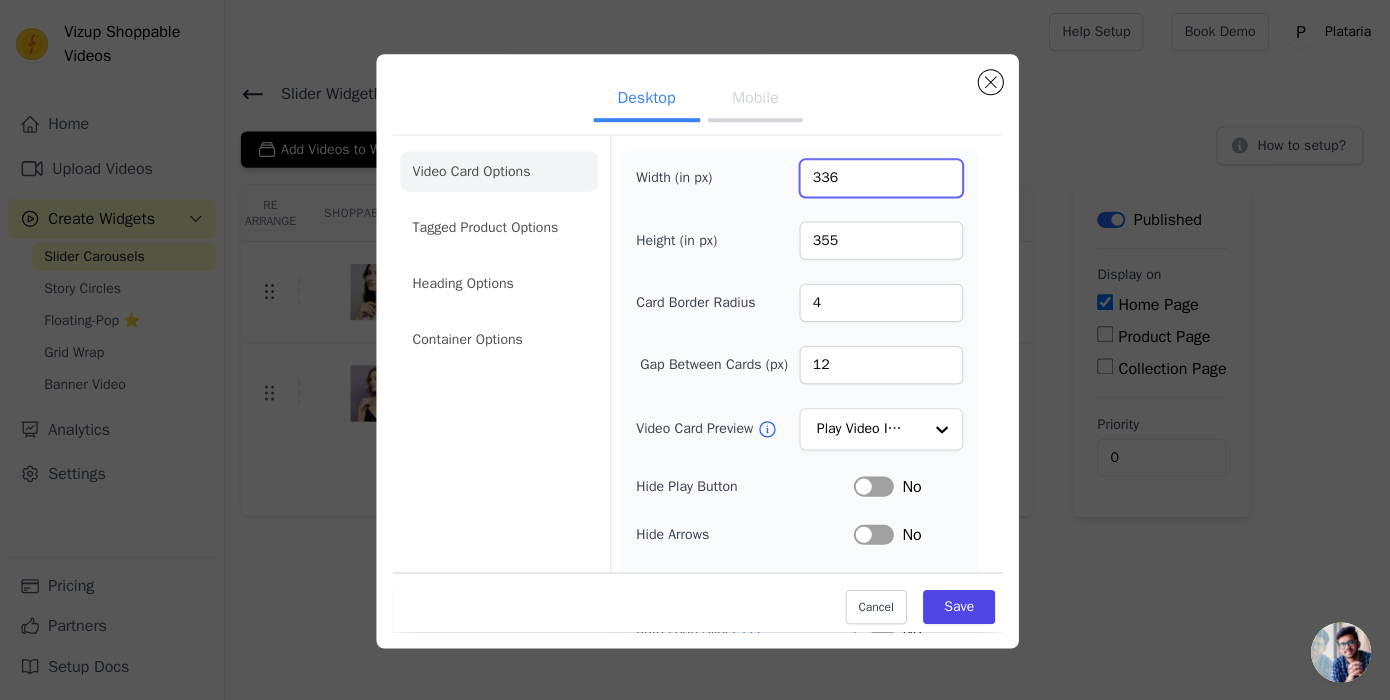 click on "336" at bounding box center [877, 178] 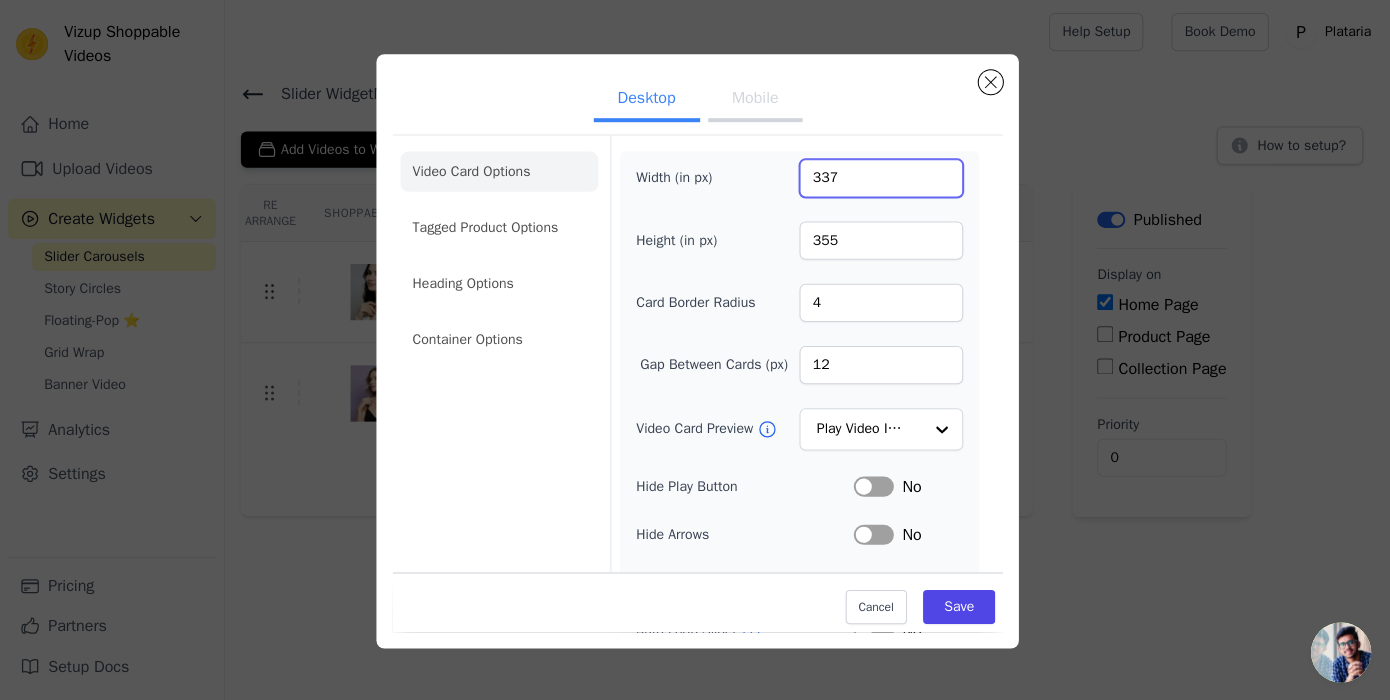 click on "337" at bounding box center [877, 178] 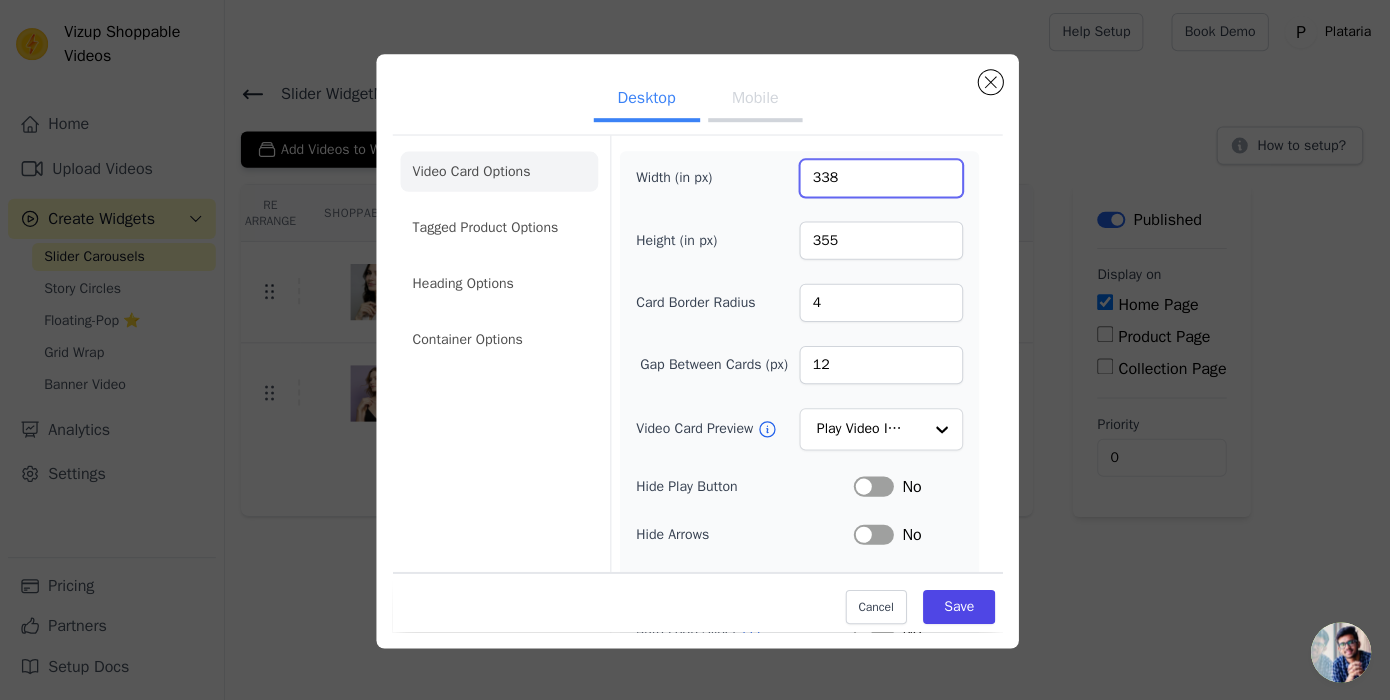 click on "338" at bounding box center [877, 178] 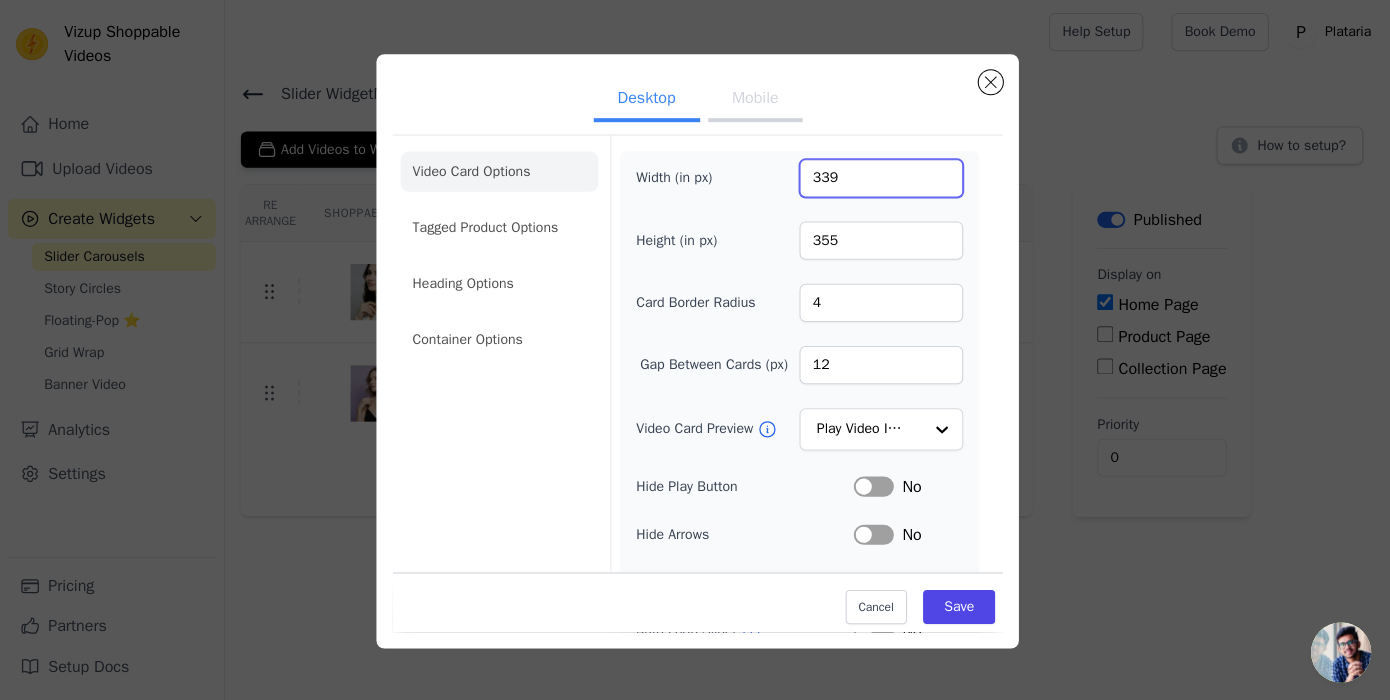 click on "339" at bounding box center [877, 178] 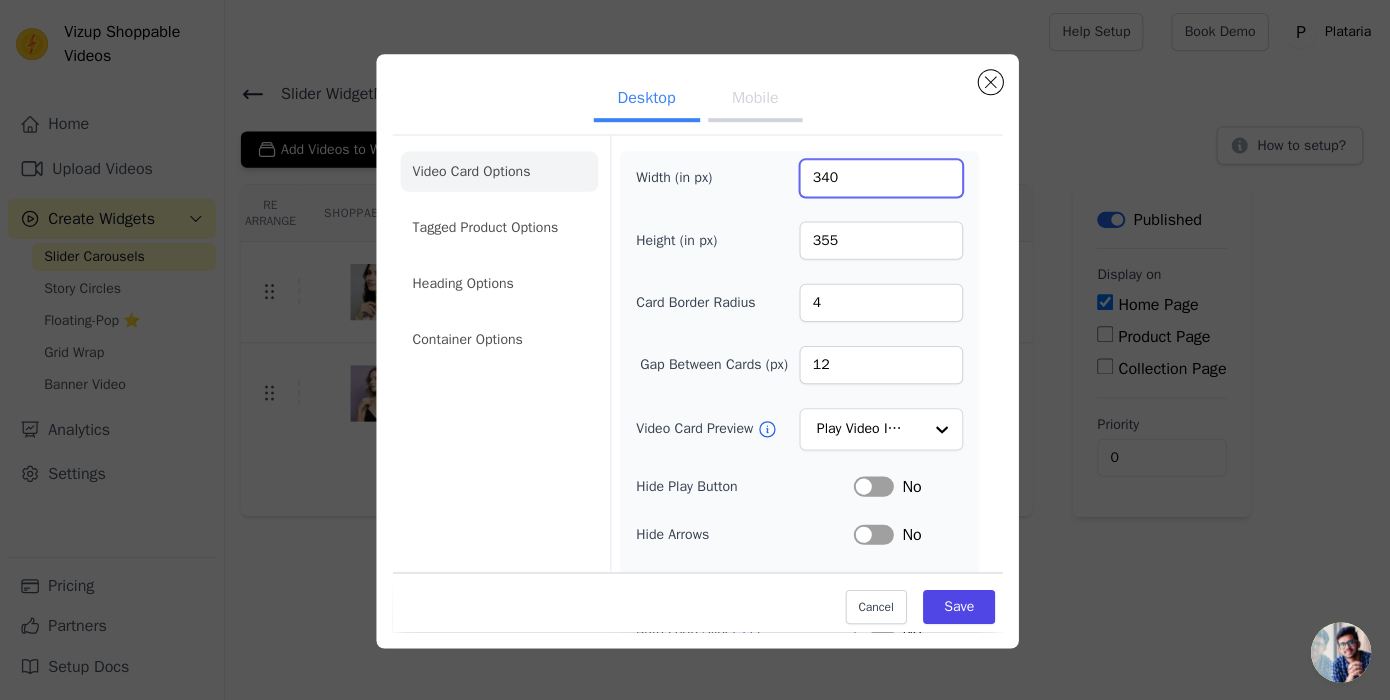 click on "340" at bounding box center [877, 178] 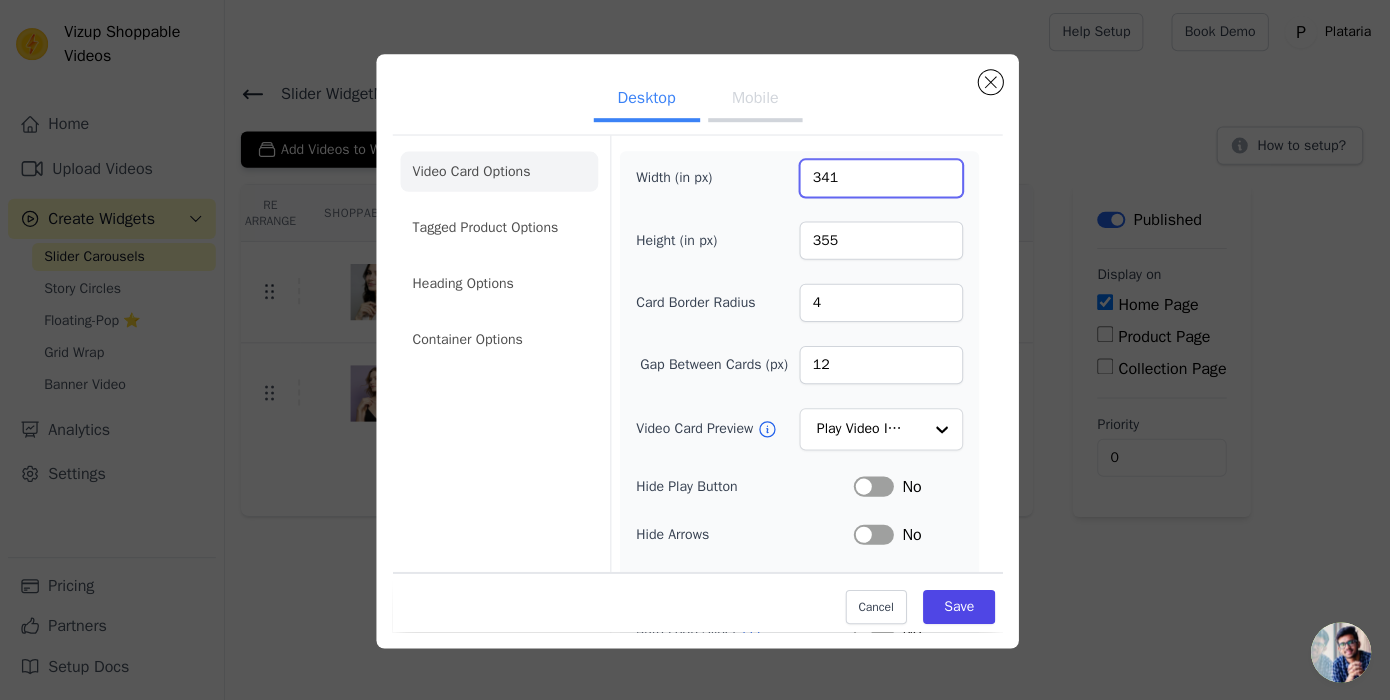 click on "341" at bounding box center (877, 178) 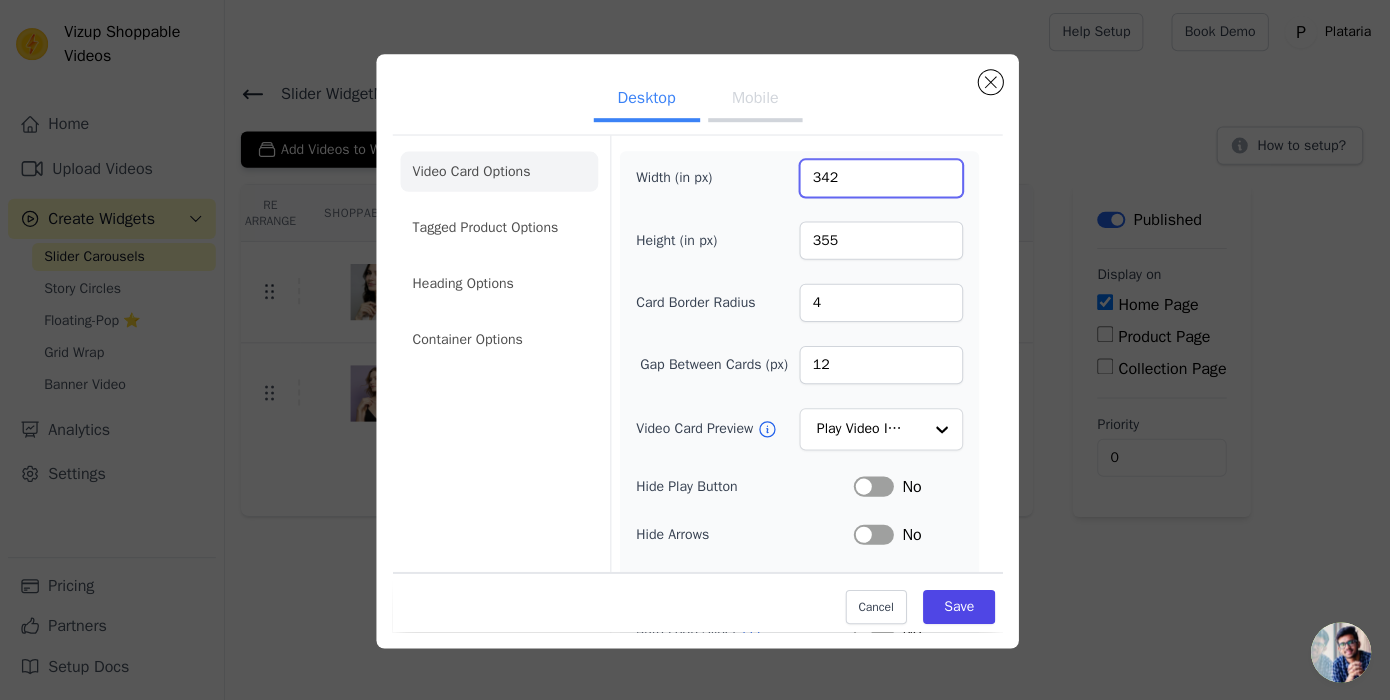 click on "342" at bounding box center [877, 178] 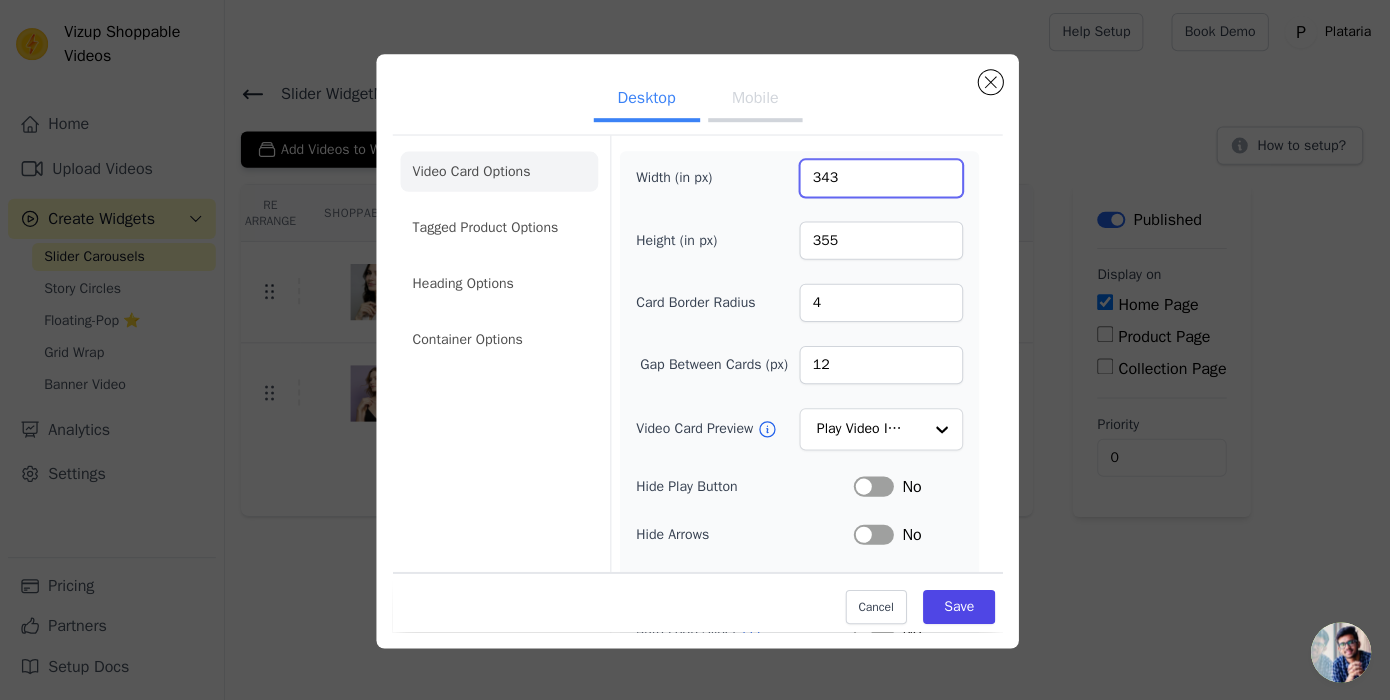 click on "343" at bounding box center (877, 178) 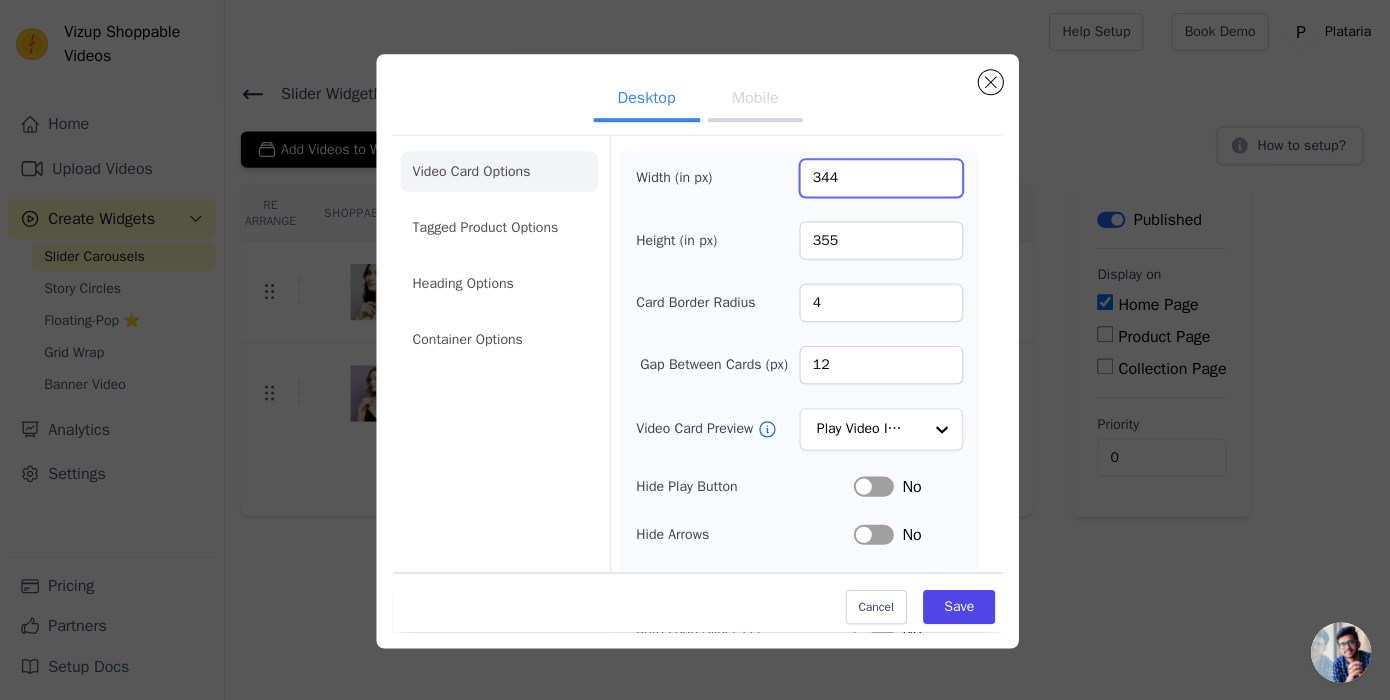 click on "344" at bounding box center (877, 178) 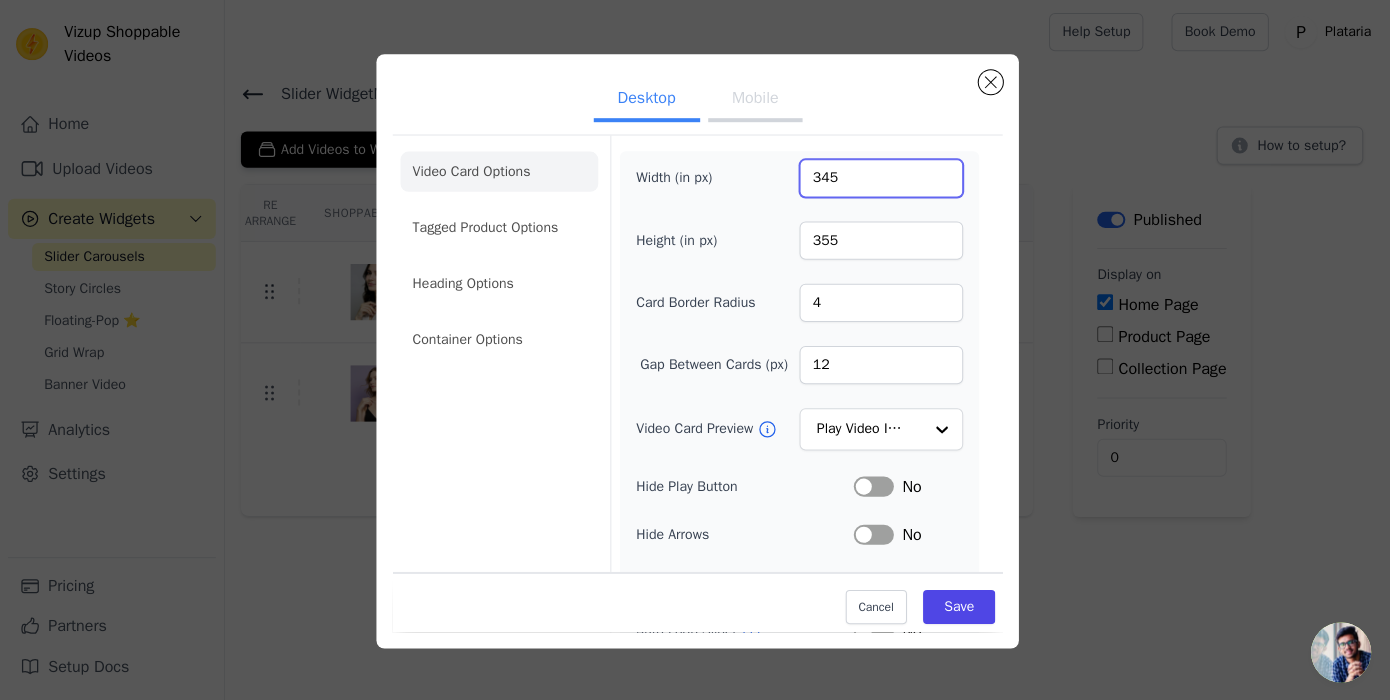 click on "345" at bounding box center (877, 178) 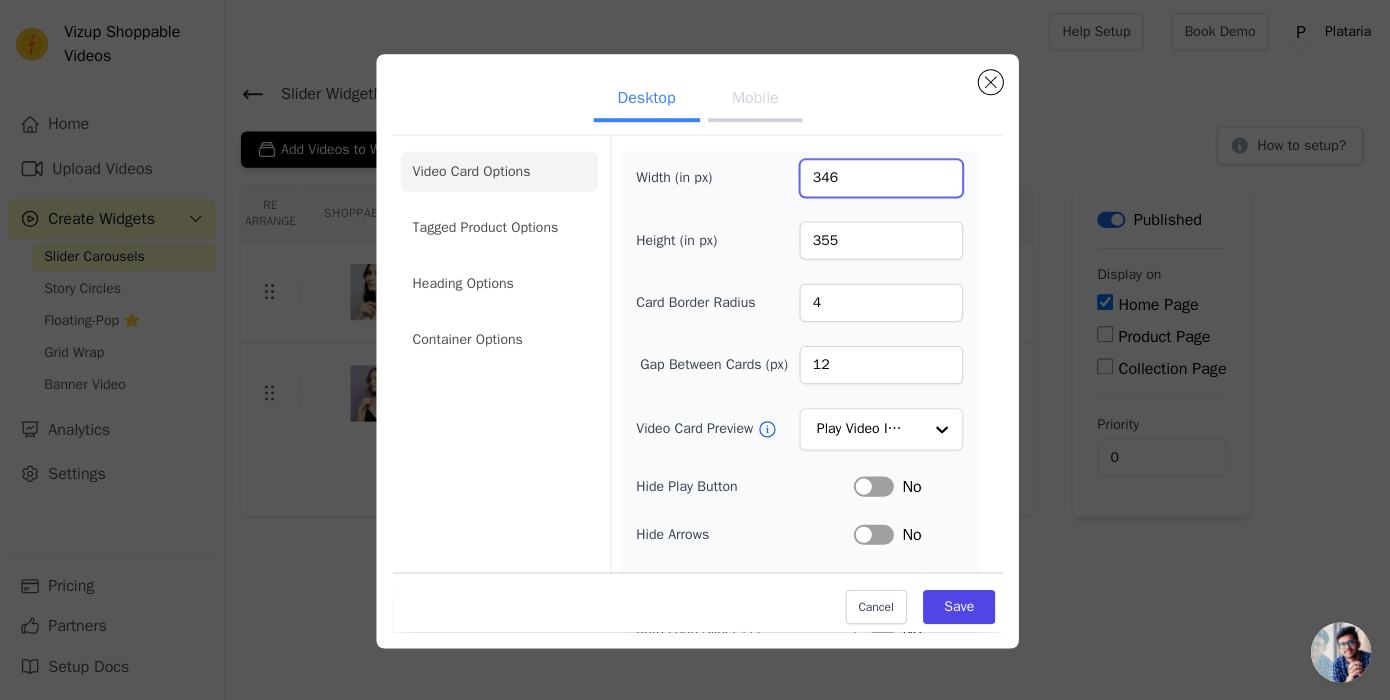 click on "346" at bounding box center [877, 178] 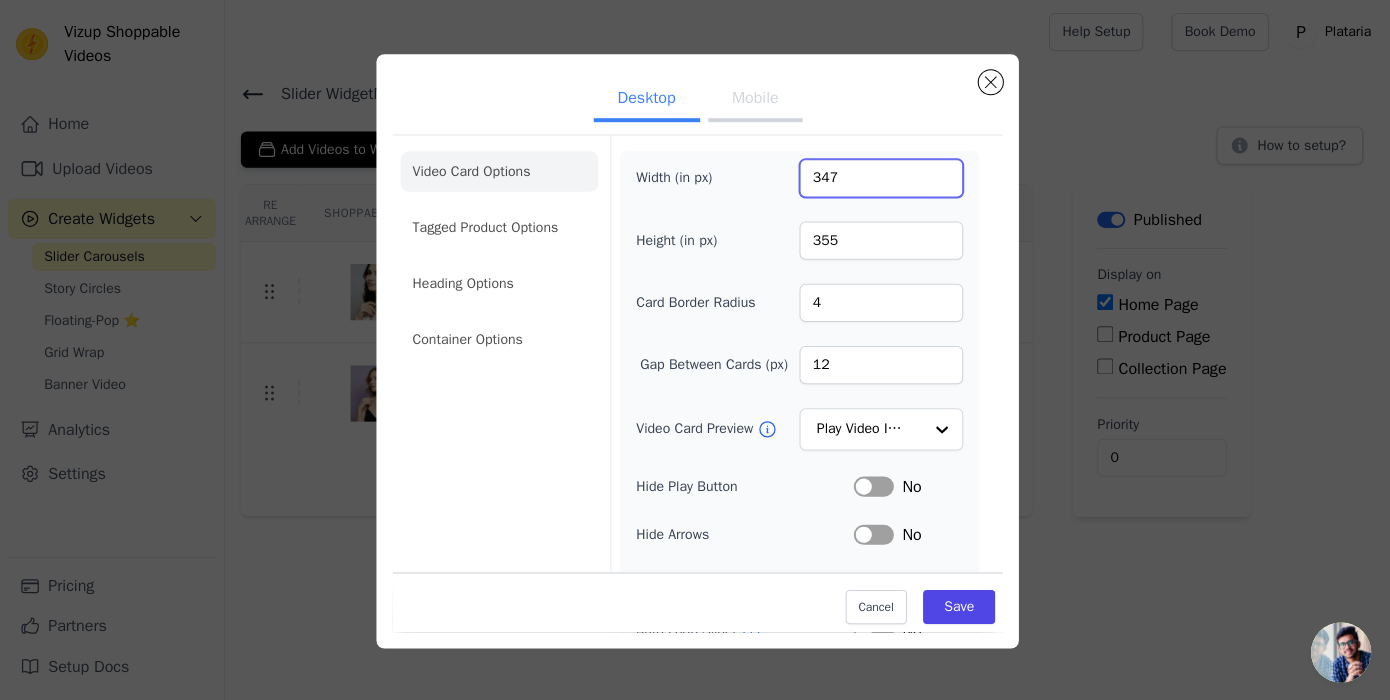 click on "347" at bounding box center (877, 178) 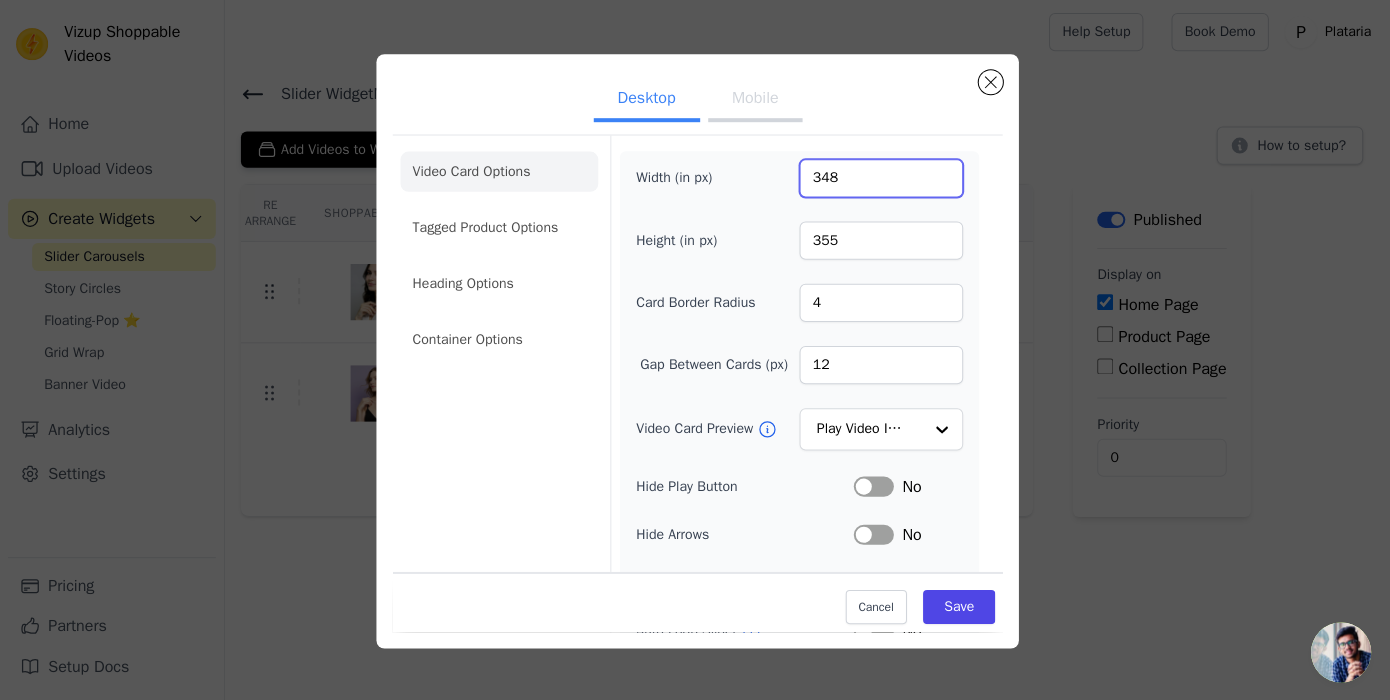 click on "348" at bounding box center (877, 178) 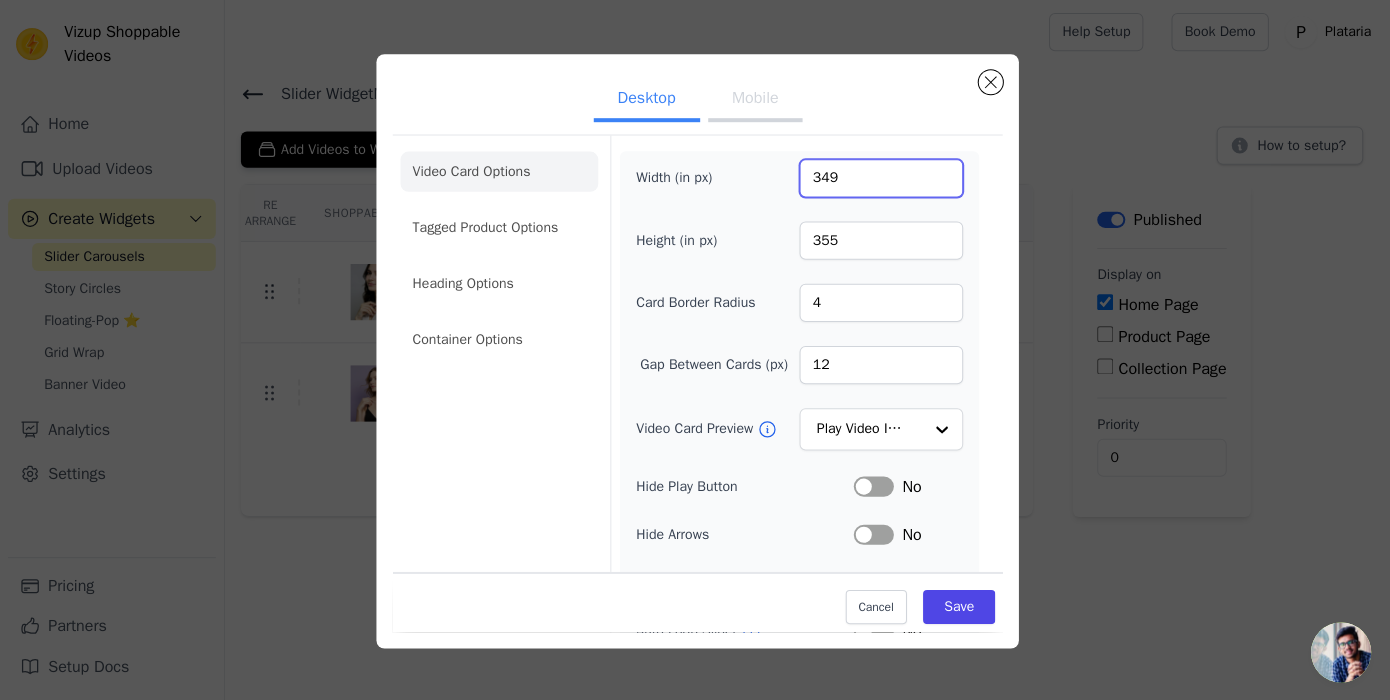 click on "349" at bounding box center (877, 178) 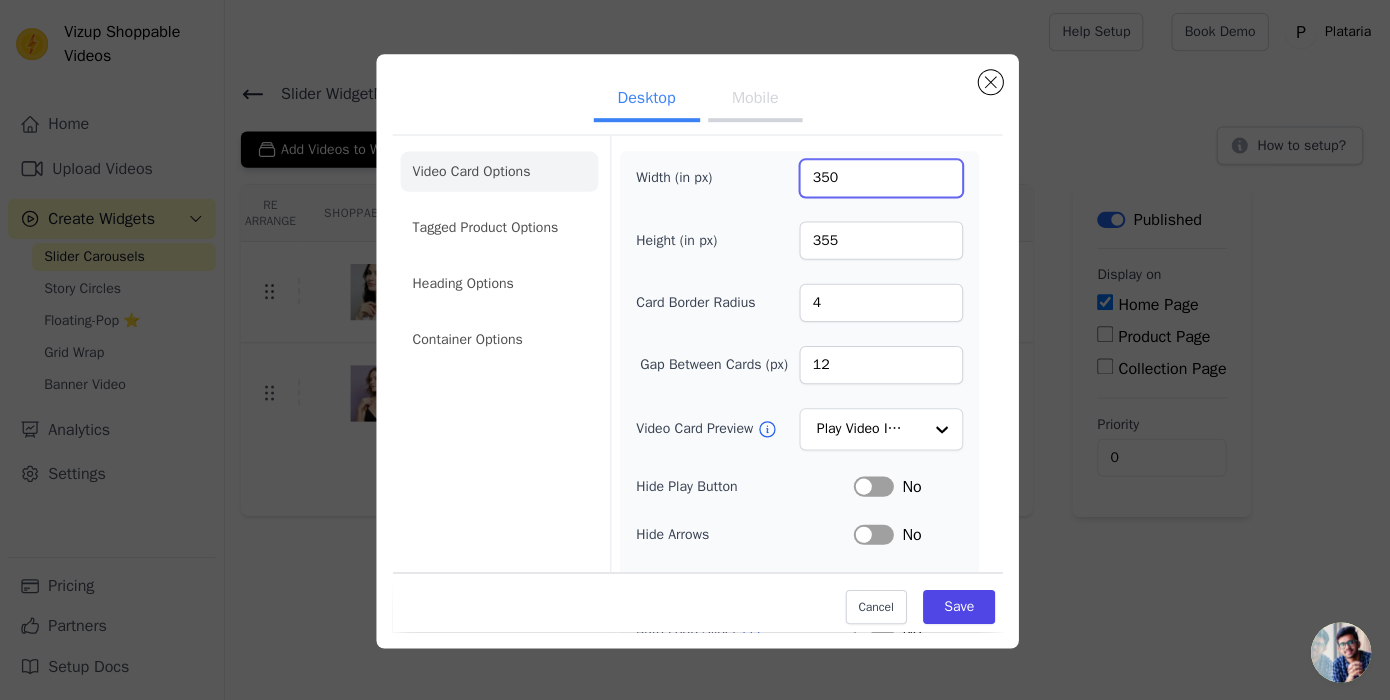 click on "350" at bounding box center [877, 178] 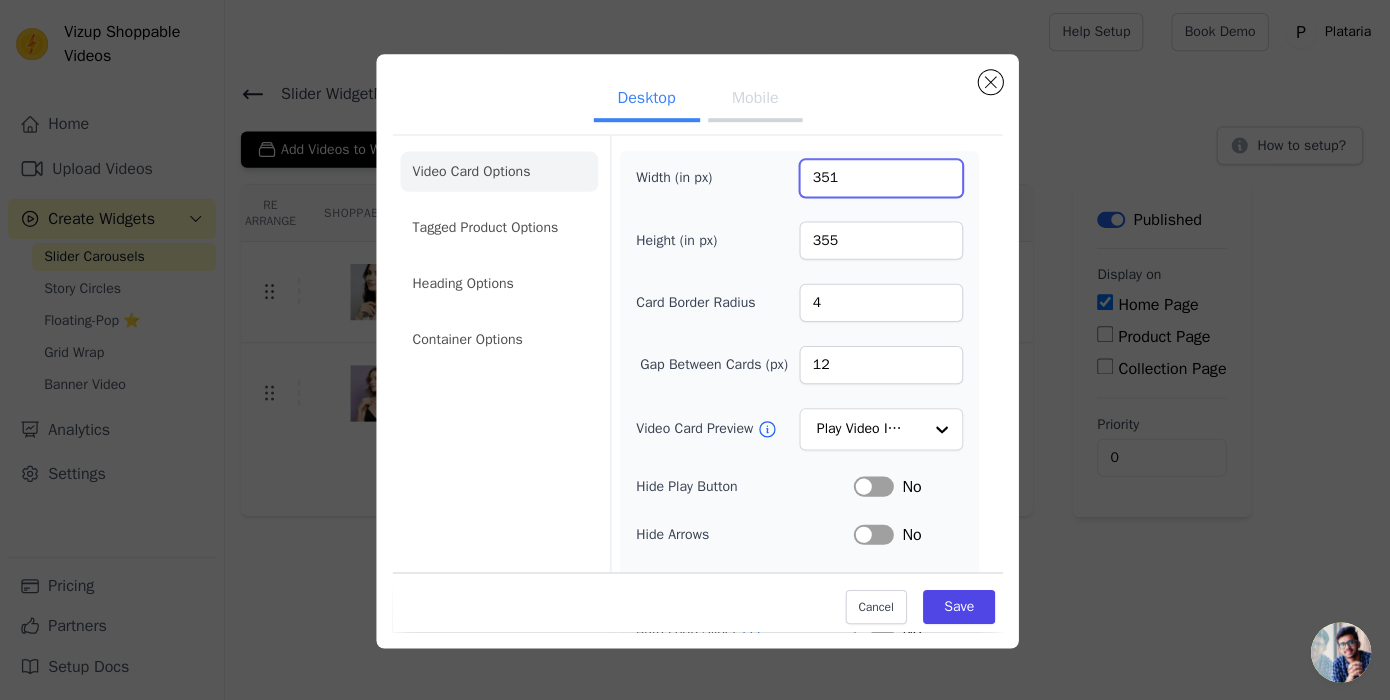 click on "351" at bounding box center [877, 178] 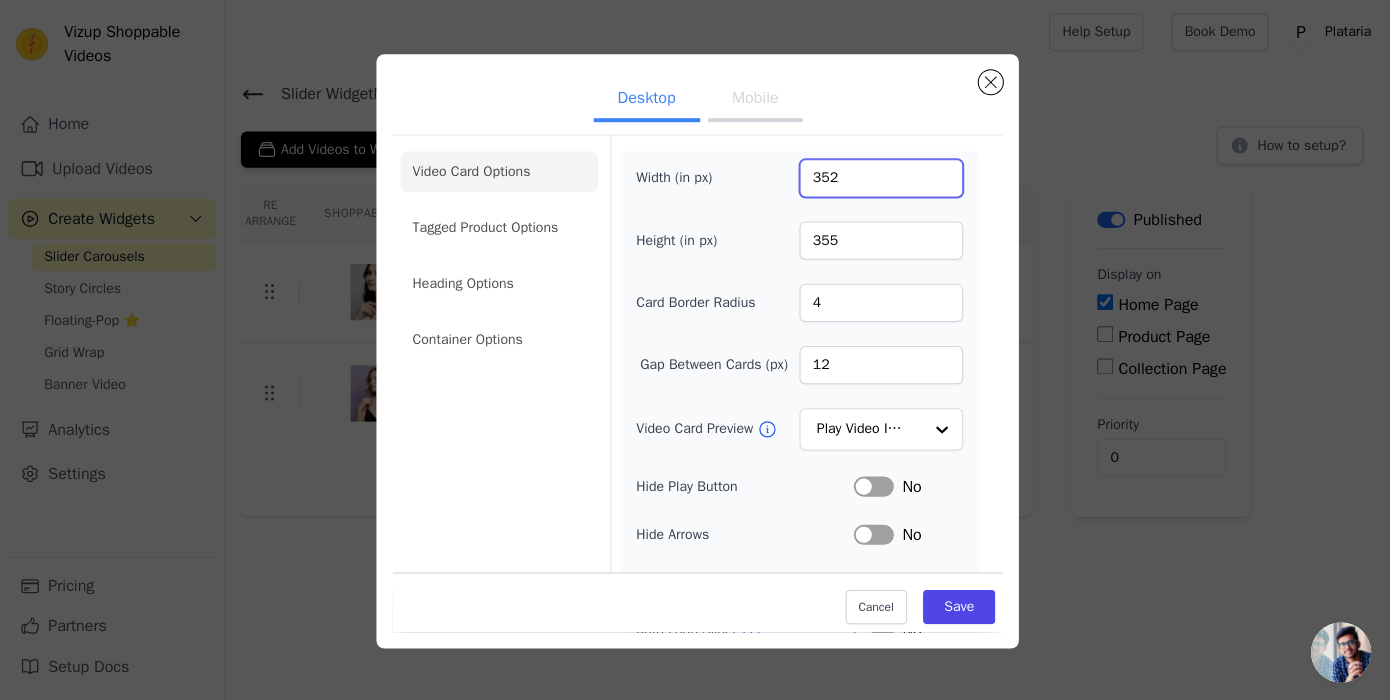click on "352" at bounding box center (877, 178) 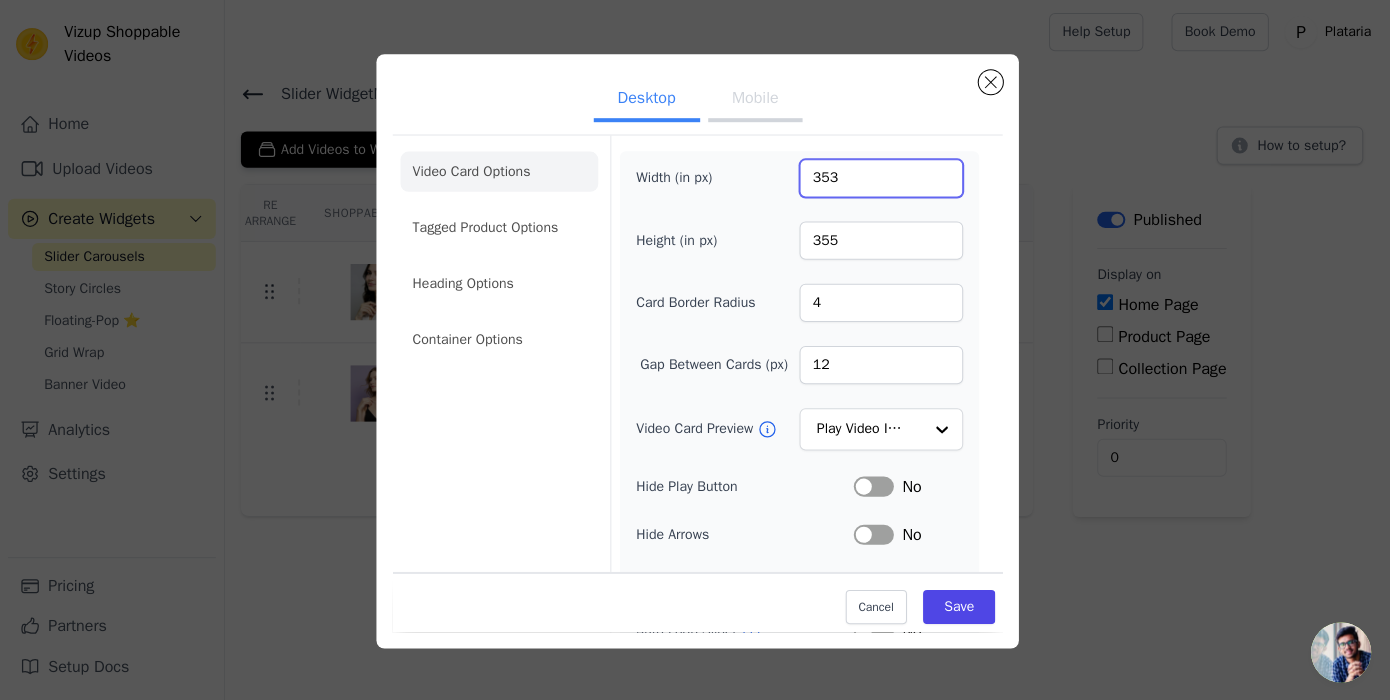 click on "353" at bounding box center (877, 178) 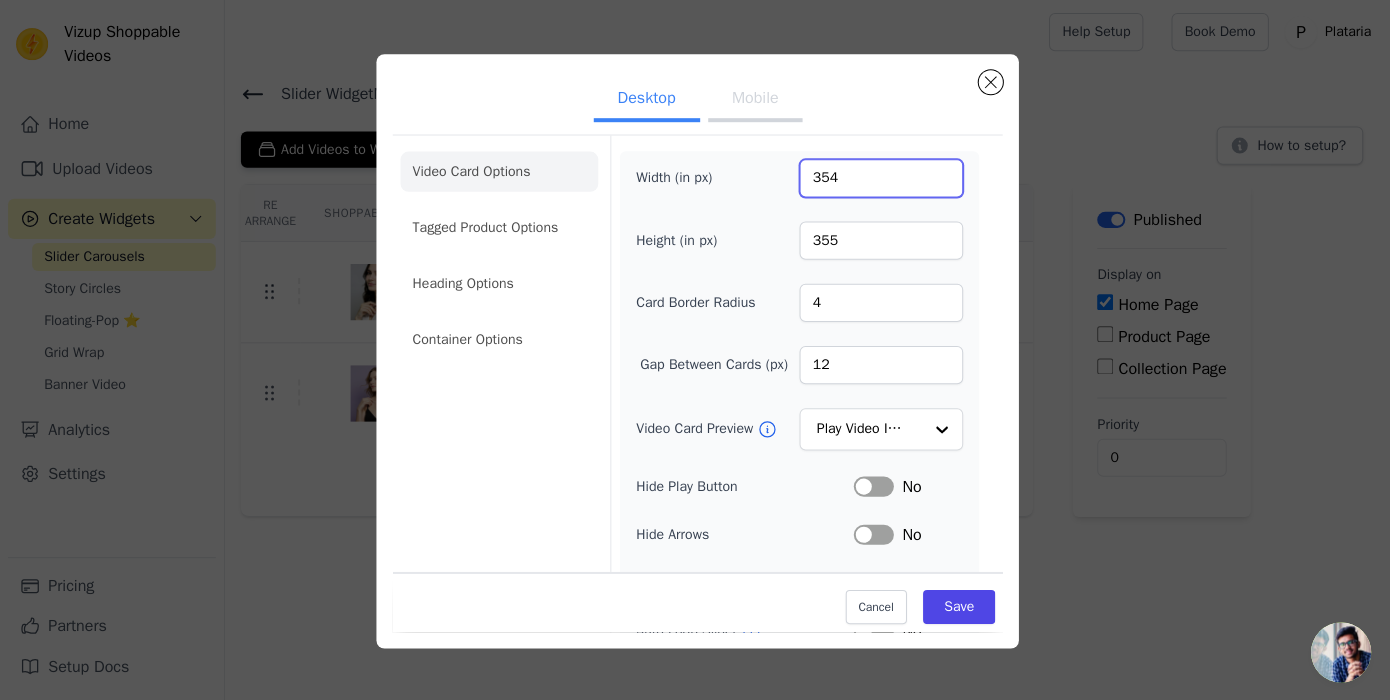 click on "354" at bounding box center (877, 178) 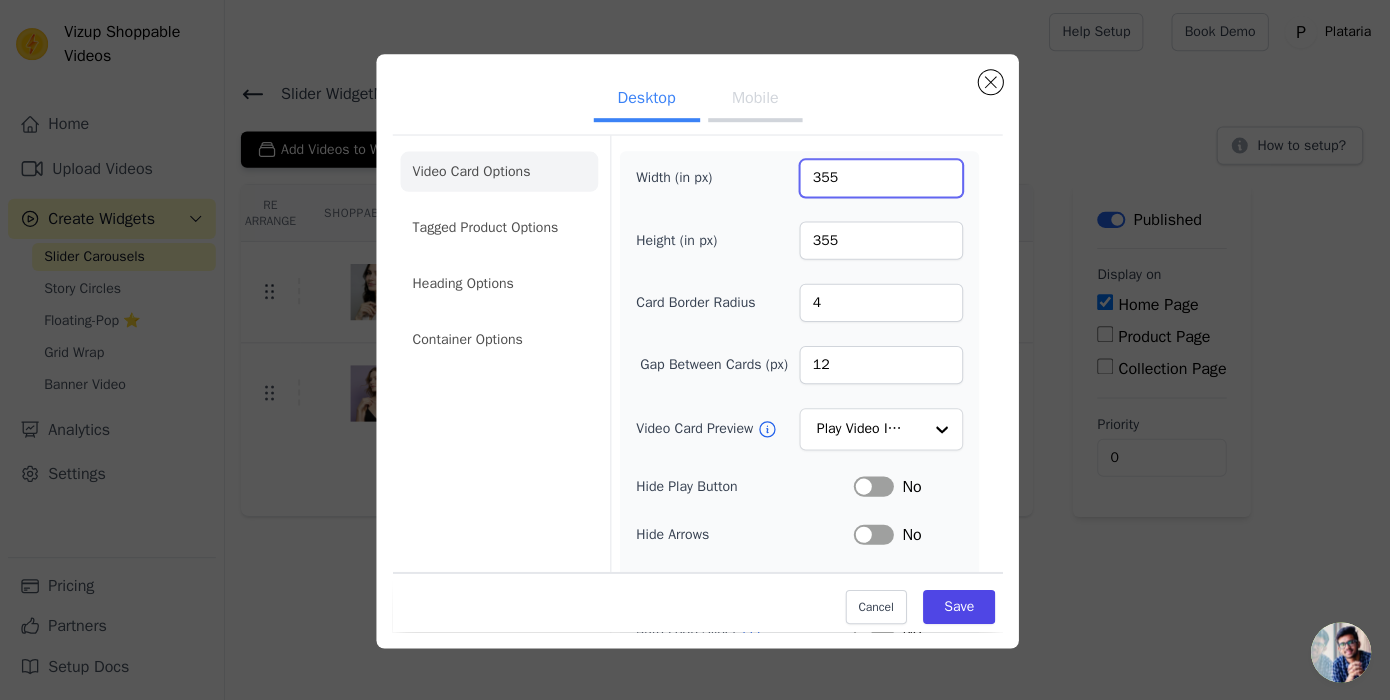 click on "355" at bounding box center [877, 178] 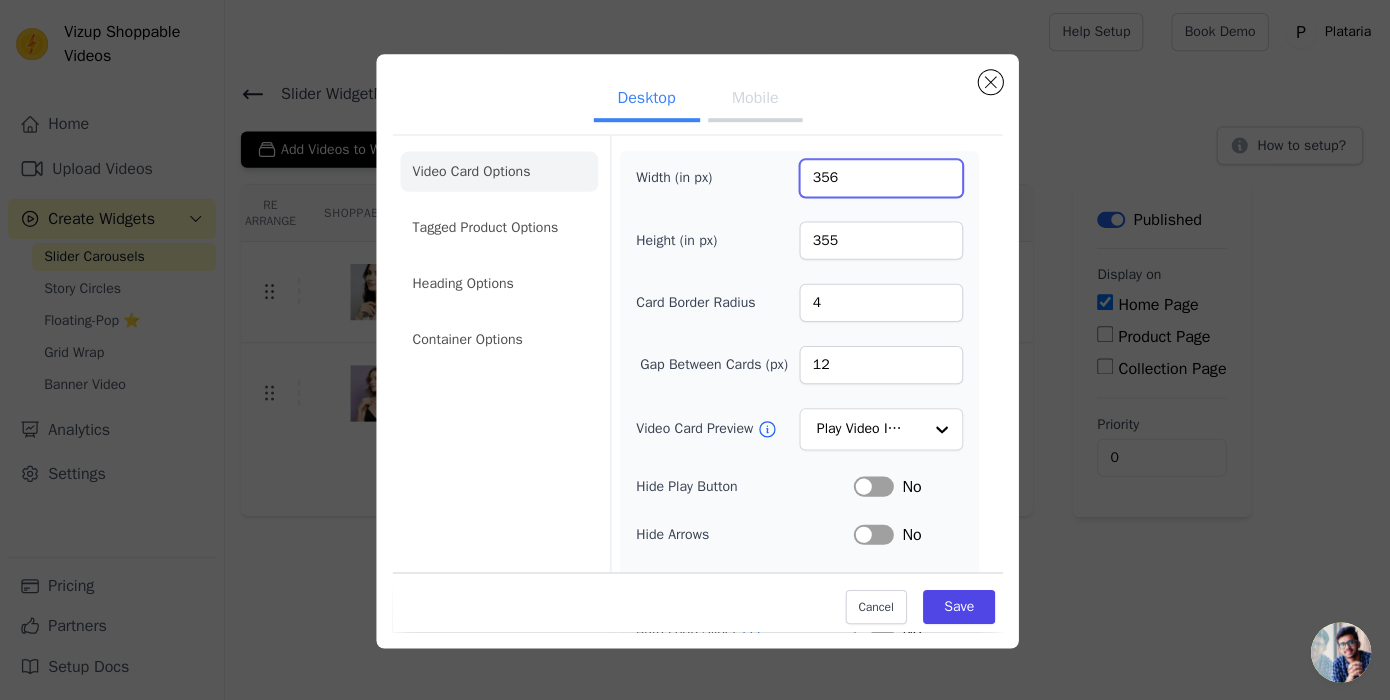 click on "356" at bounding box center [877, 178] 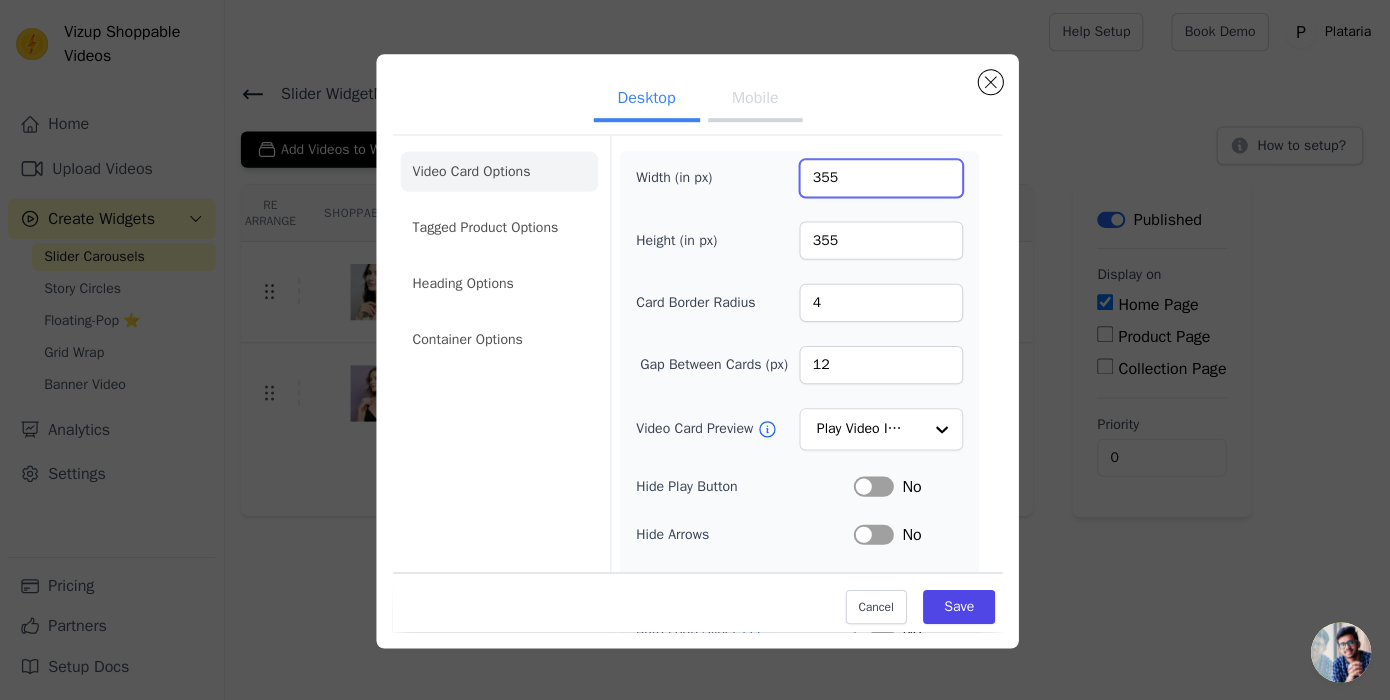 type on "355" 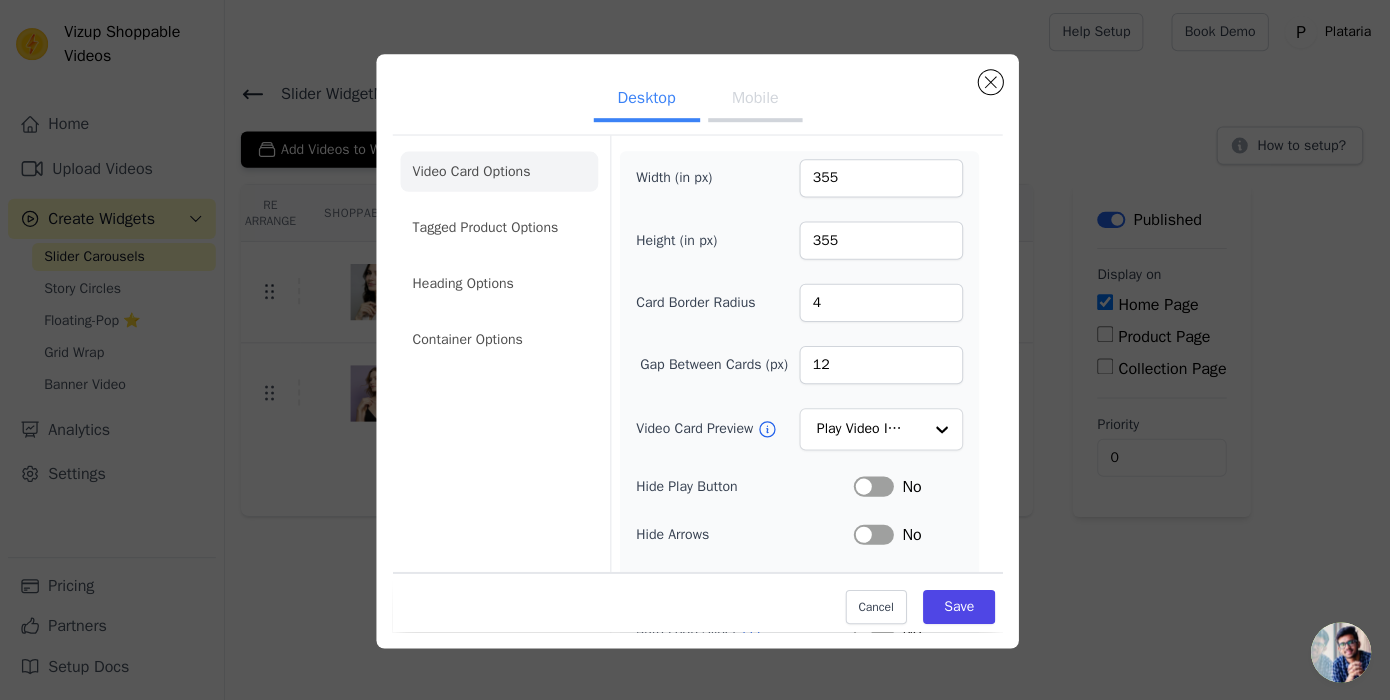 click on "Video Card Options Tagged Product Options Heading Options Container Options   Width (in px)   [NUMBER]   Height (in px)   [NUMBER]   Card Border Radius   4   Gap Between Cards (px)   12   Video Card Preview           Play Video In Loop               Hide Play Button   Label     No   Hide Arrows   Label     No   Remove Video Card Shadow     Label     No   Auto Loop Slider     Label     No   Shopping Icon on Video Cards   Label     No   Add to Cart on Video Cards     Label     No" at bounding box center [695, 443] 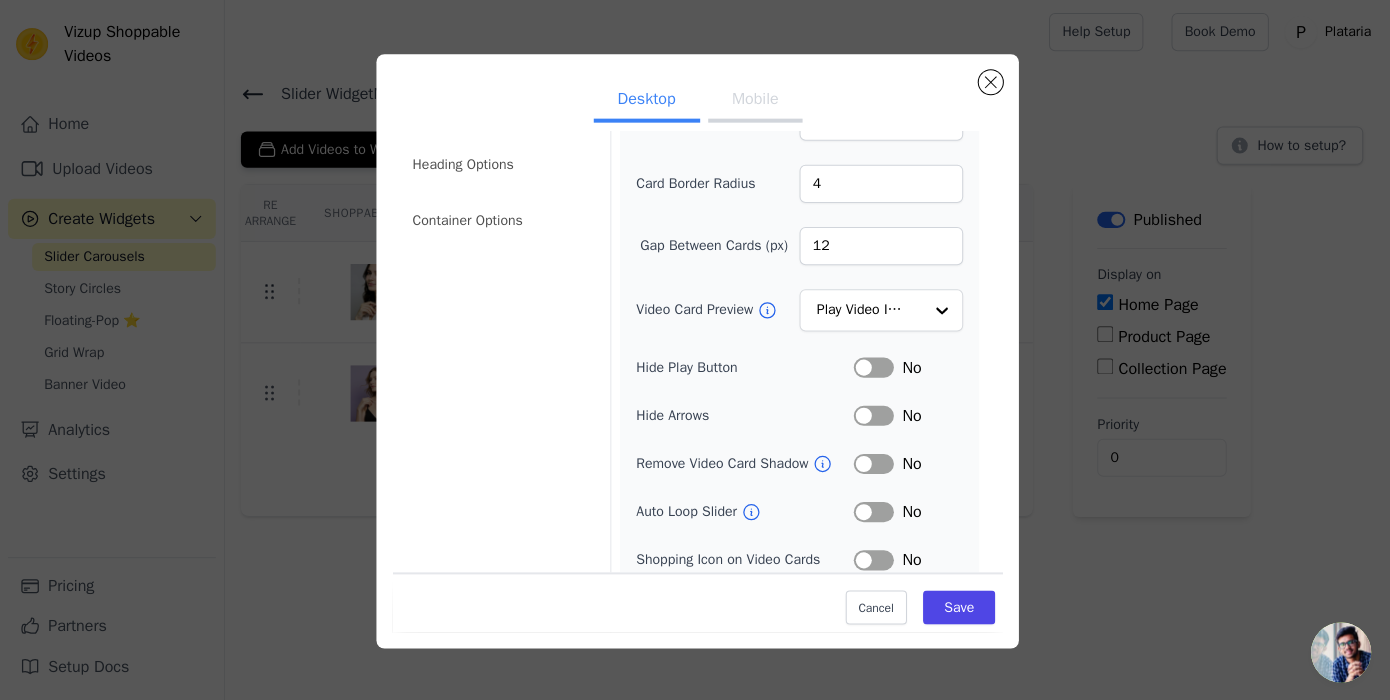 scroll, scrollTop: 99, scrollLeft: 0, axis: vertical 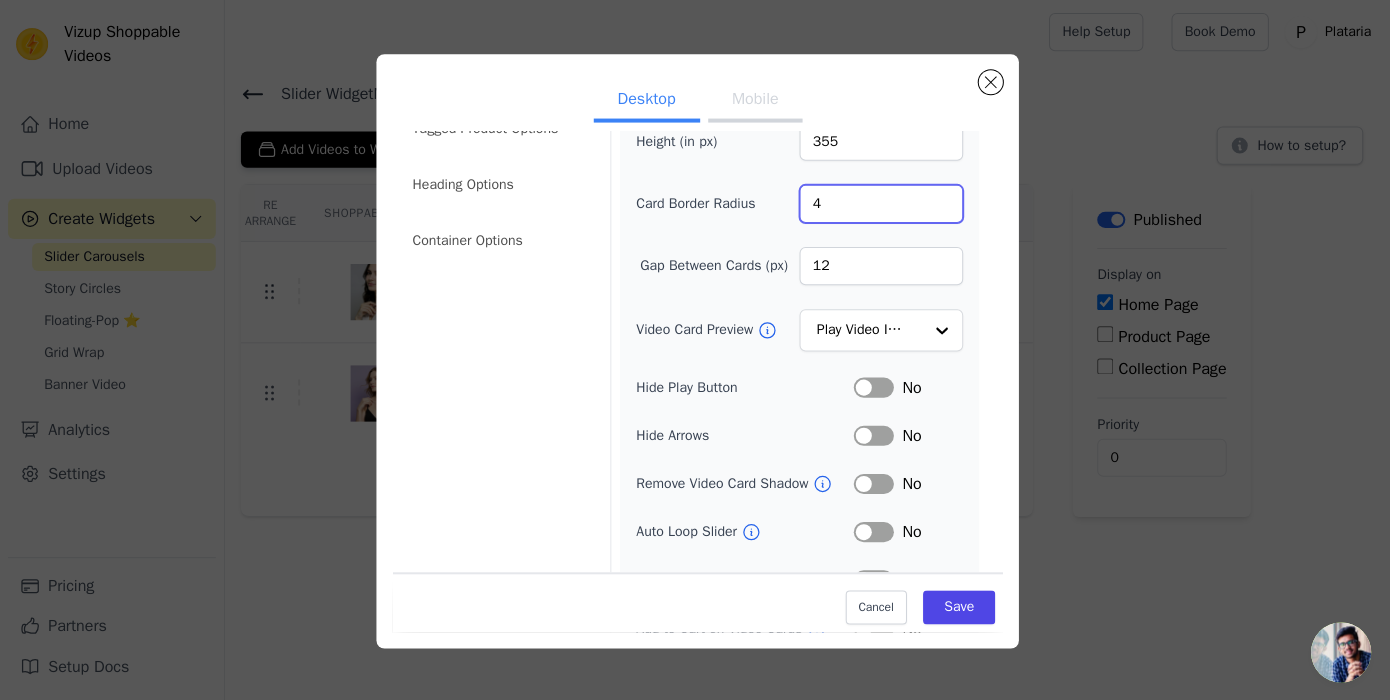 click on "4" at bounding box center (877, 203) 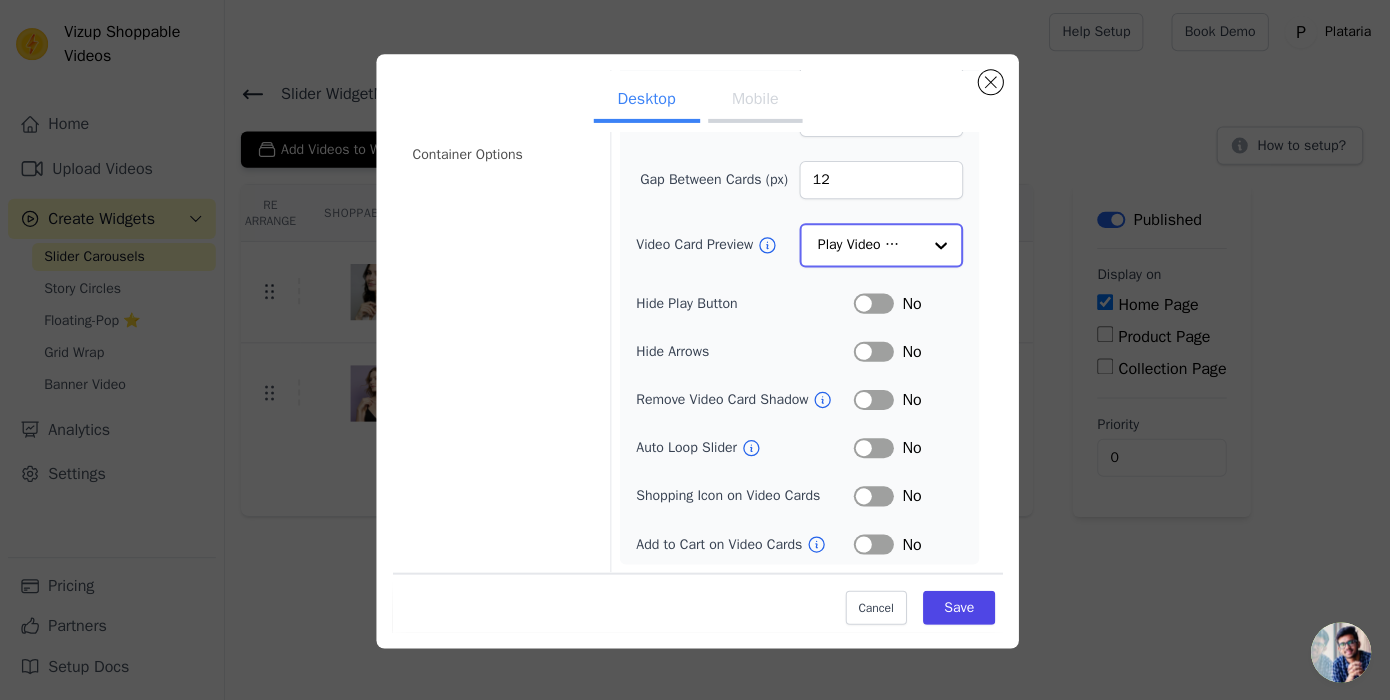 click on "Video Card Preview" 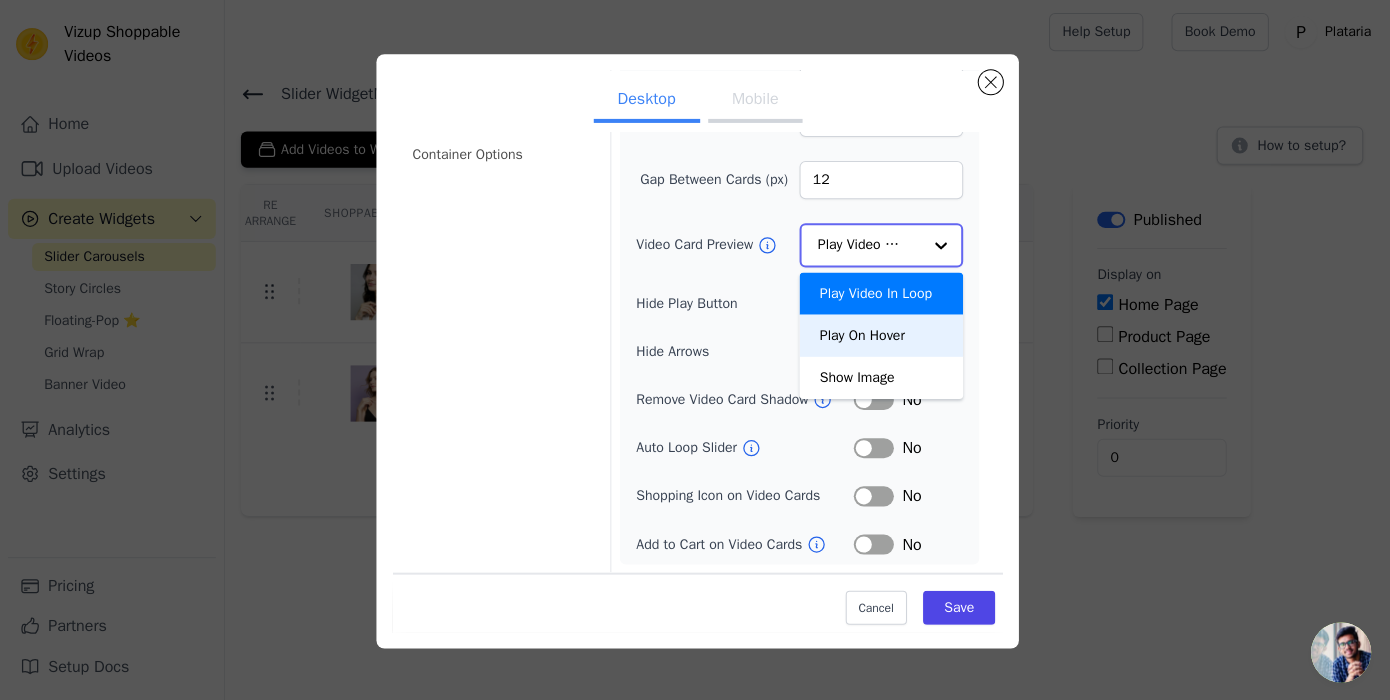 click on "Play On Hover" at bounding box center (877, 334) 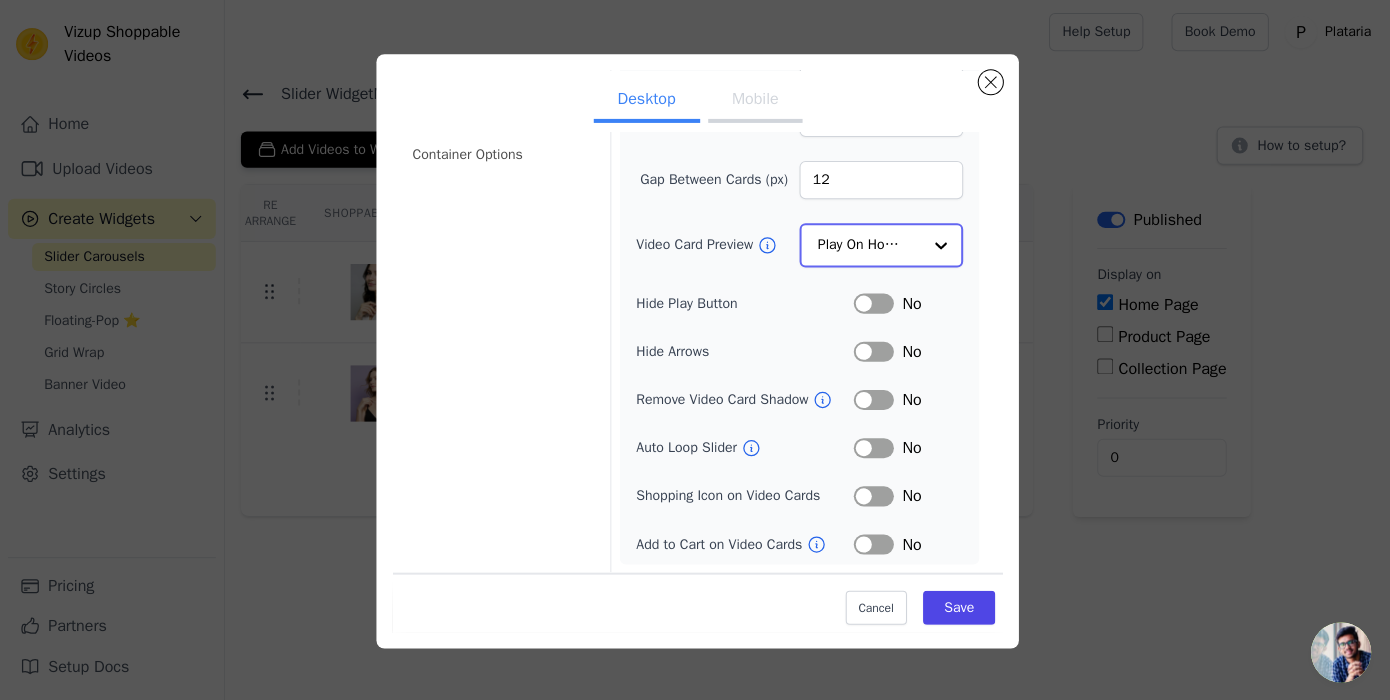 scroll, scrollTop: 187, scrollLeft: 0, axis: vertical 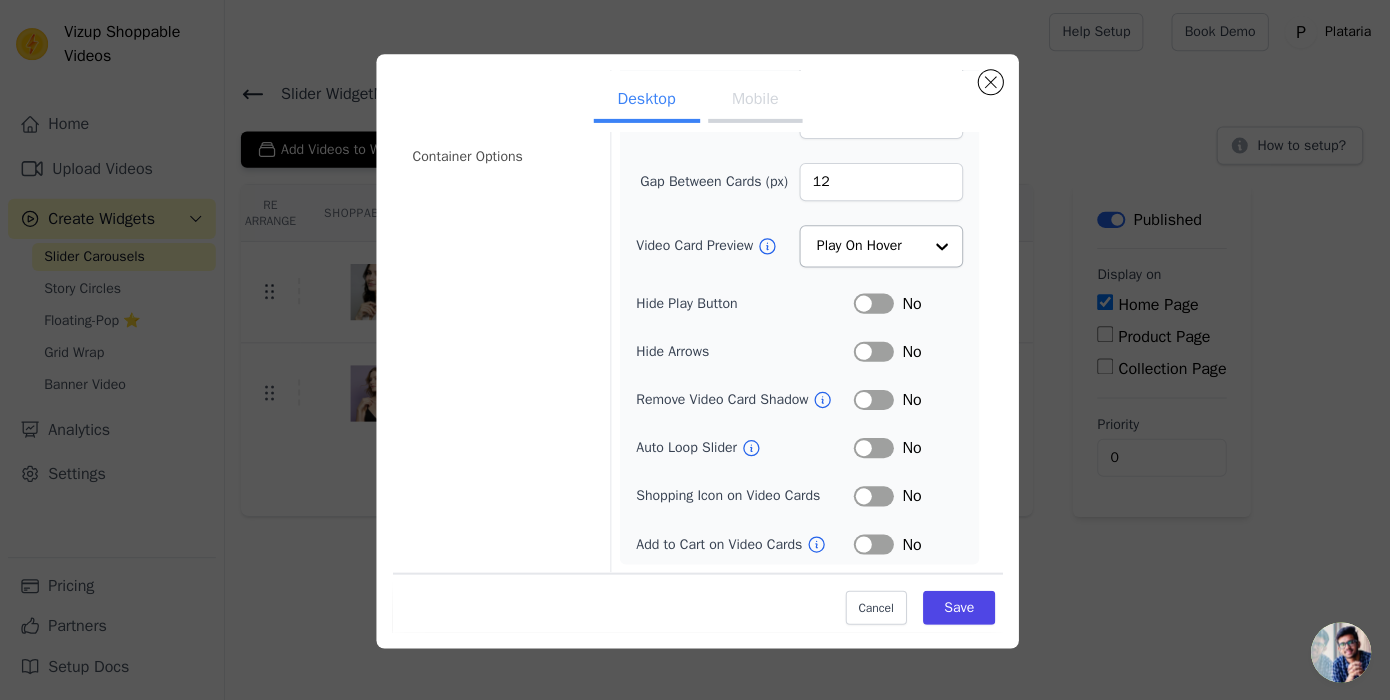 click on "Label" at bounding box center (870, 302) 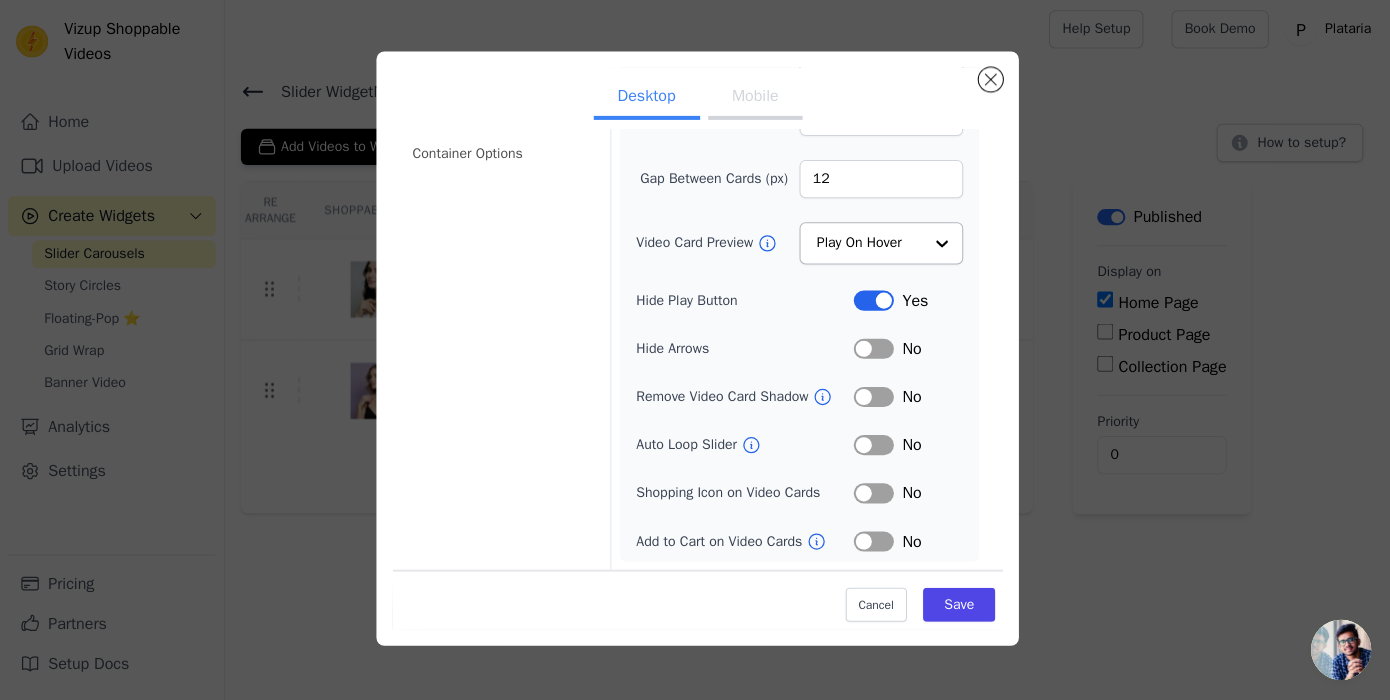 click on "Label" at bounding box center [870, 350] 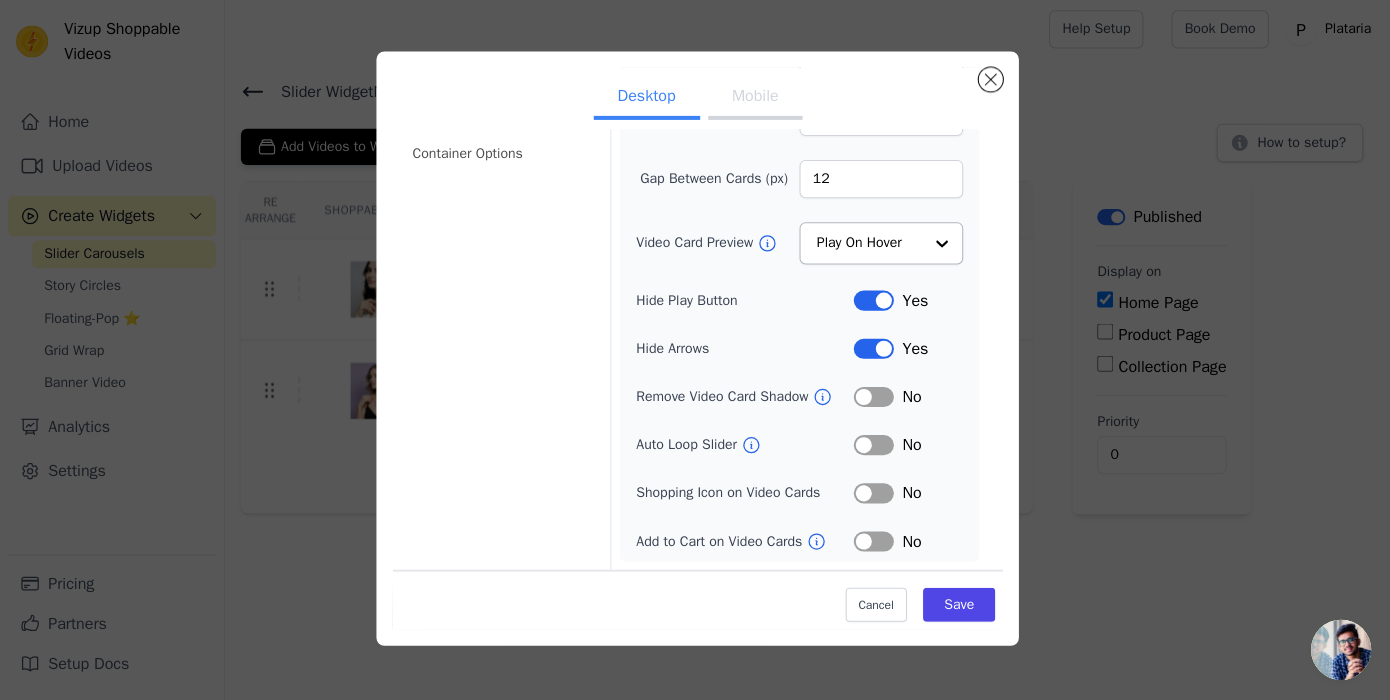 click on "Label" at bounding box center [870, 446] 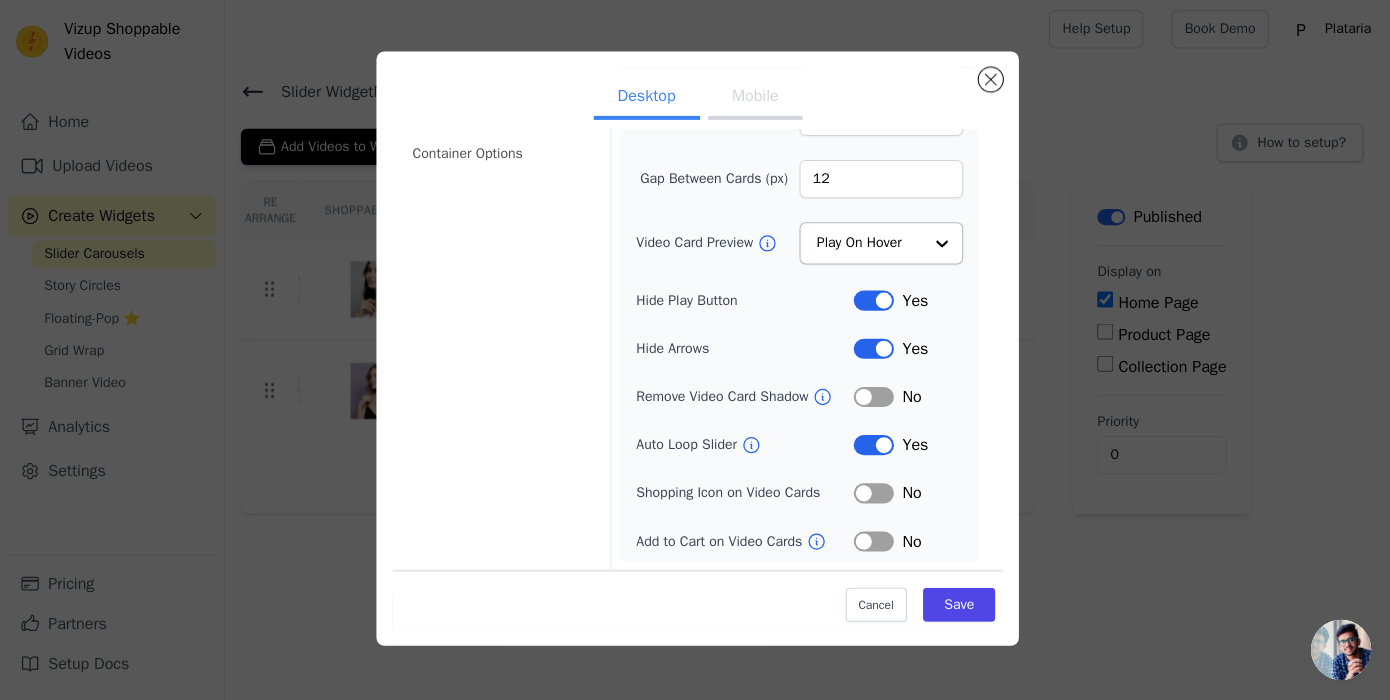 scroll, scrollTop: 0, scrollLeft: 0, axis: both 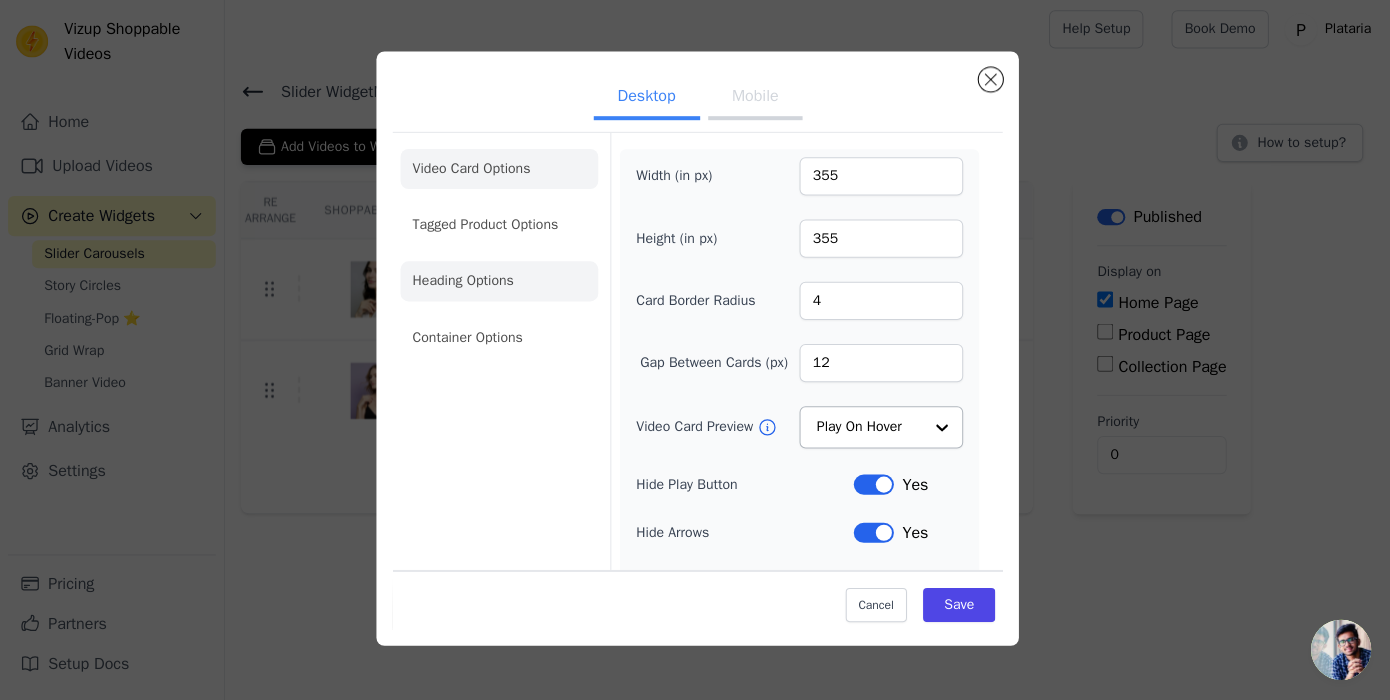 click on "Heading Options" 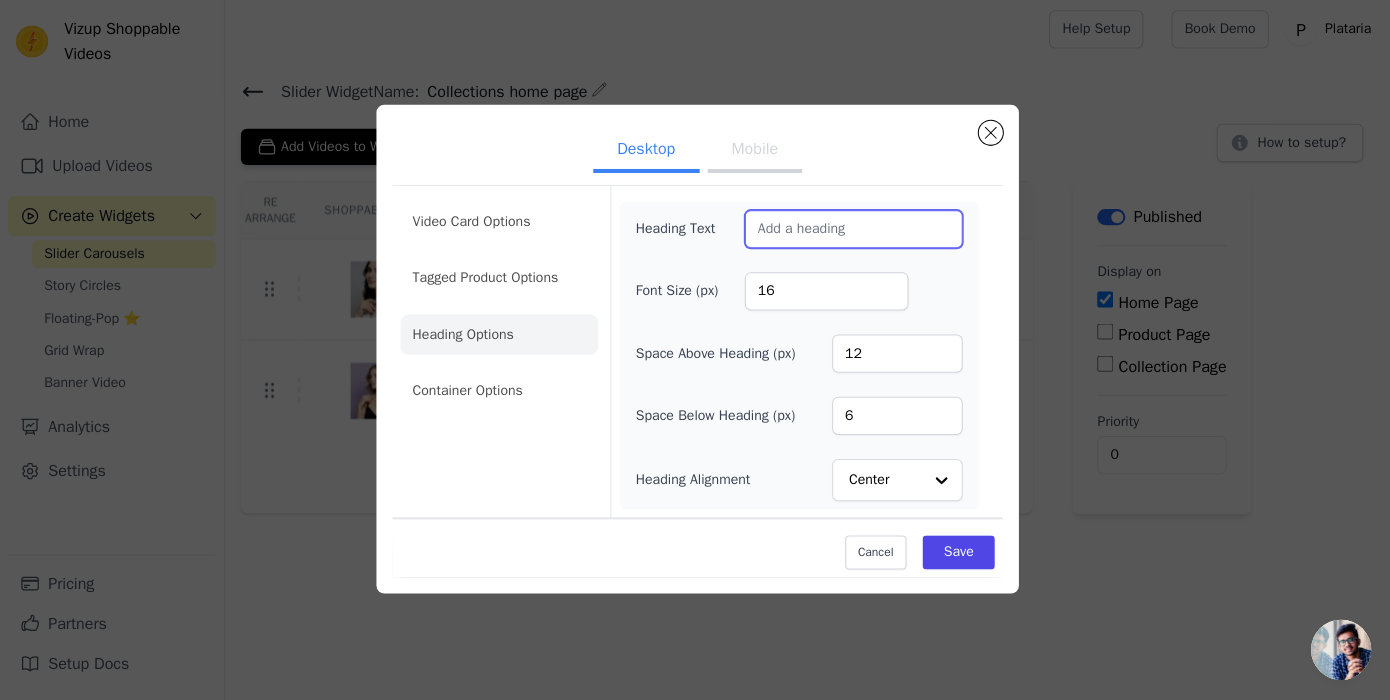 click on "Heading Text" at bounding box center [850, 231] 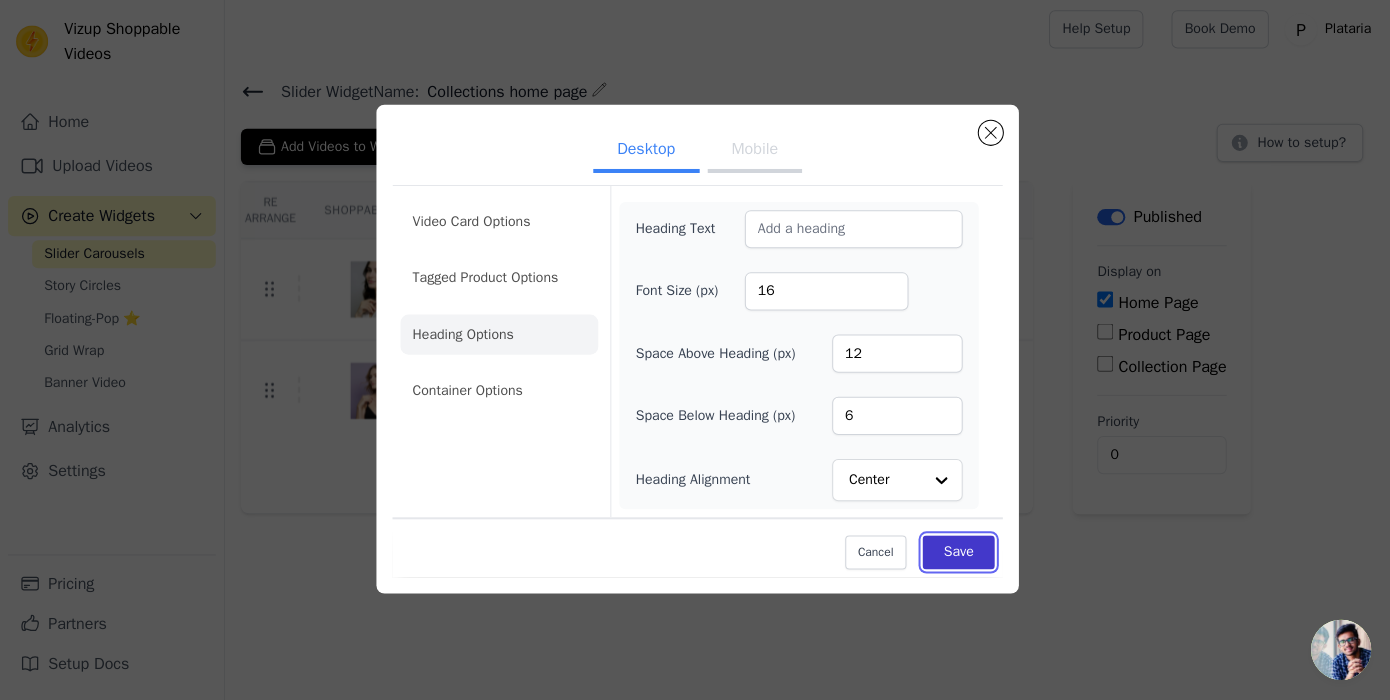 click on "Save" at bounding box center (955, 553) 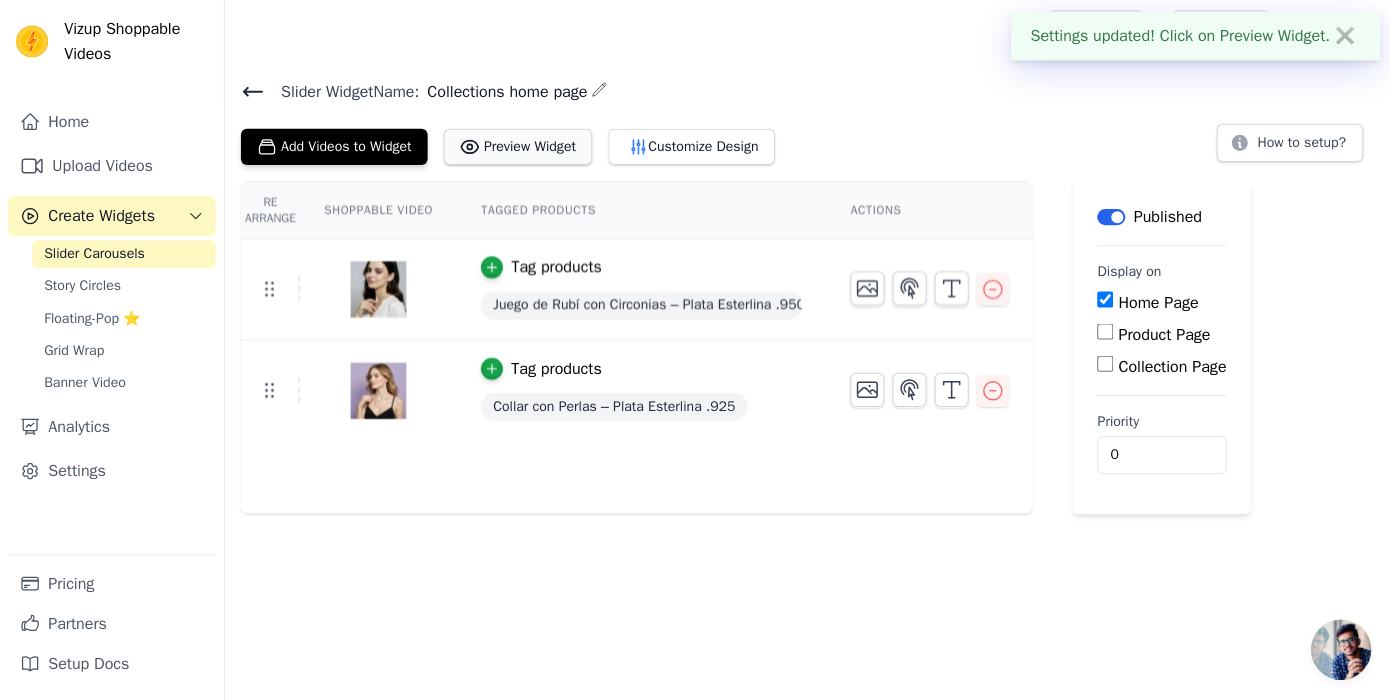 click on "Preview Widget" at bounding box center [516, 149] 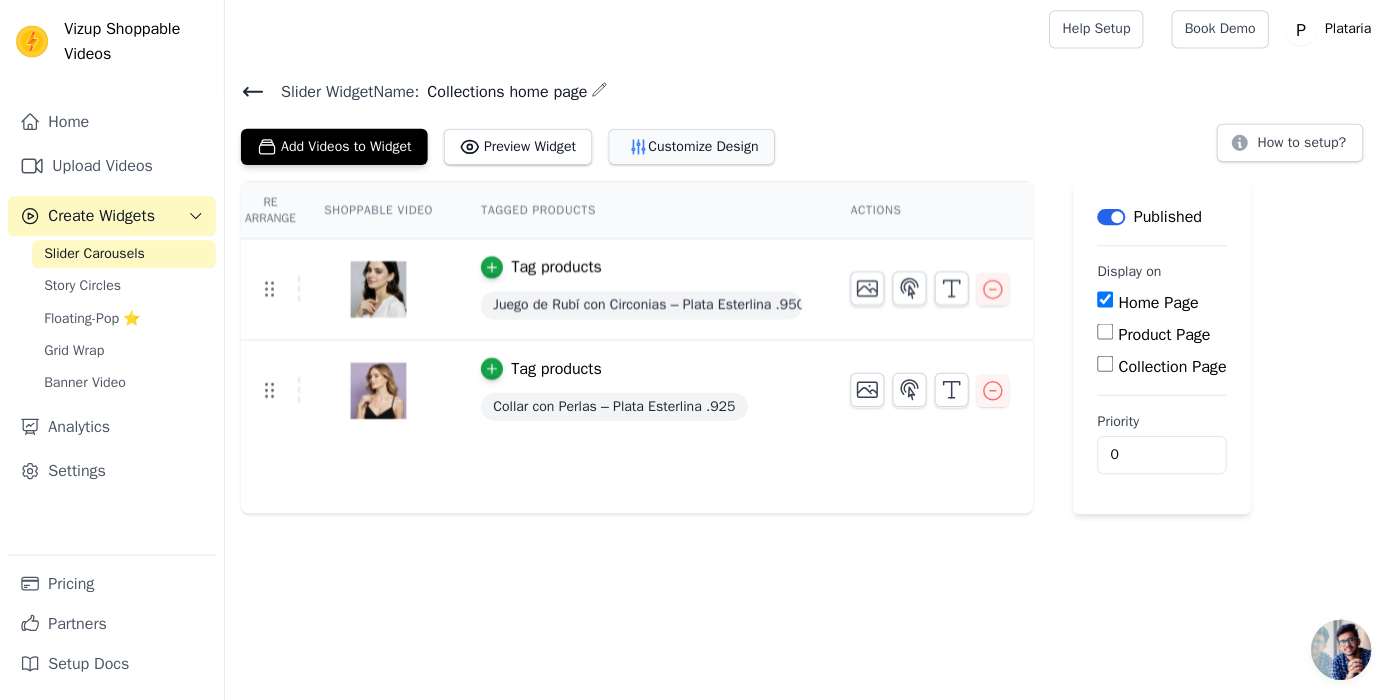 click on "Customize Design" at bounding box center [689, 149] 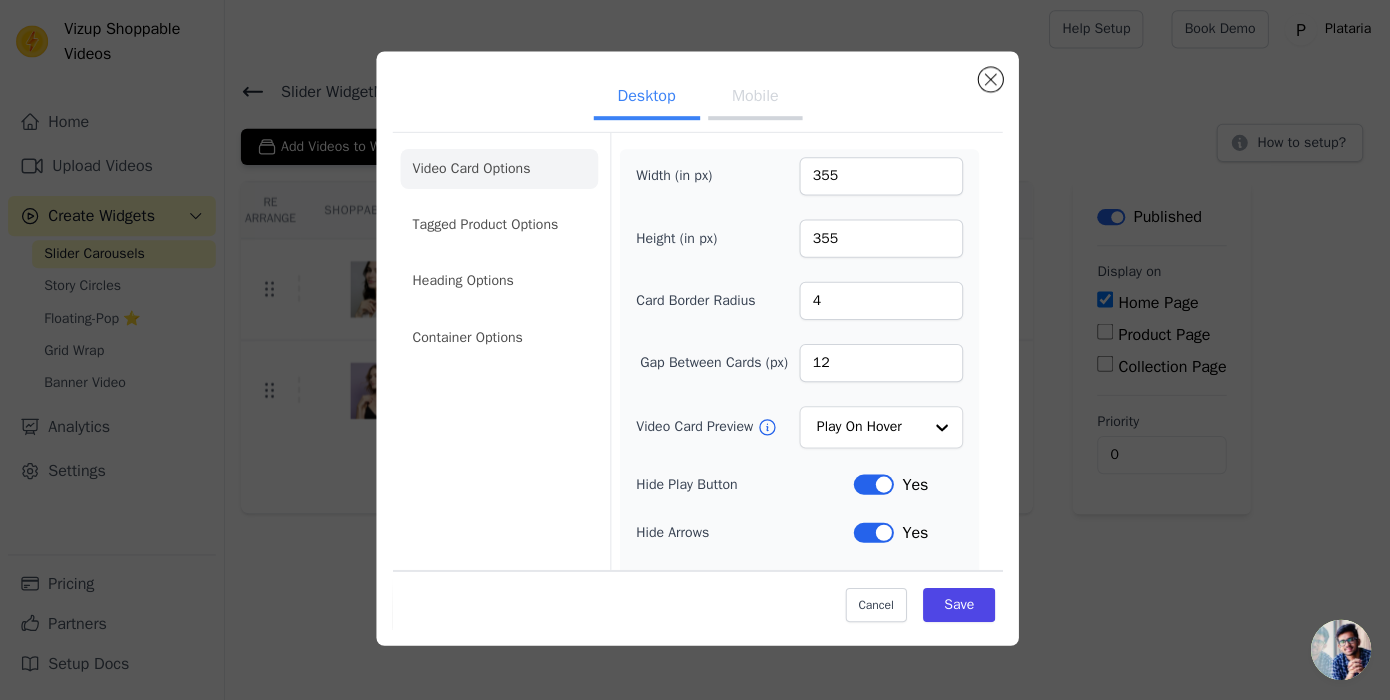 scroll, scrollTop: 185, scrollLeft: 0, axis: vertical 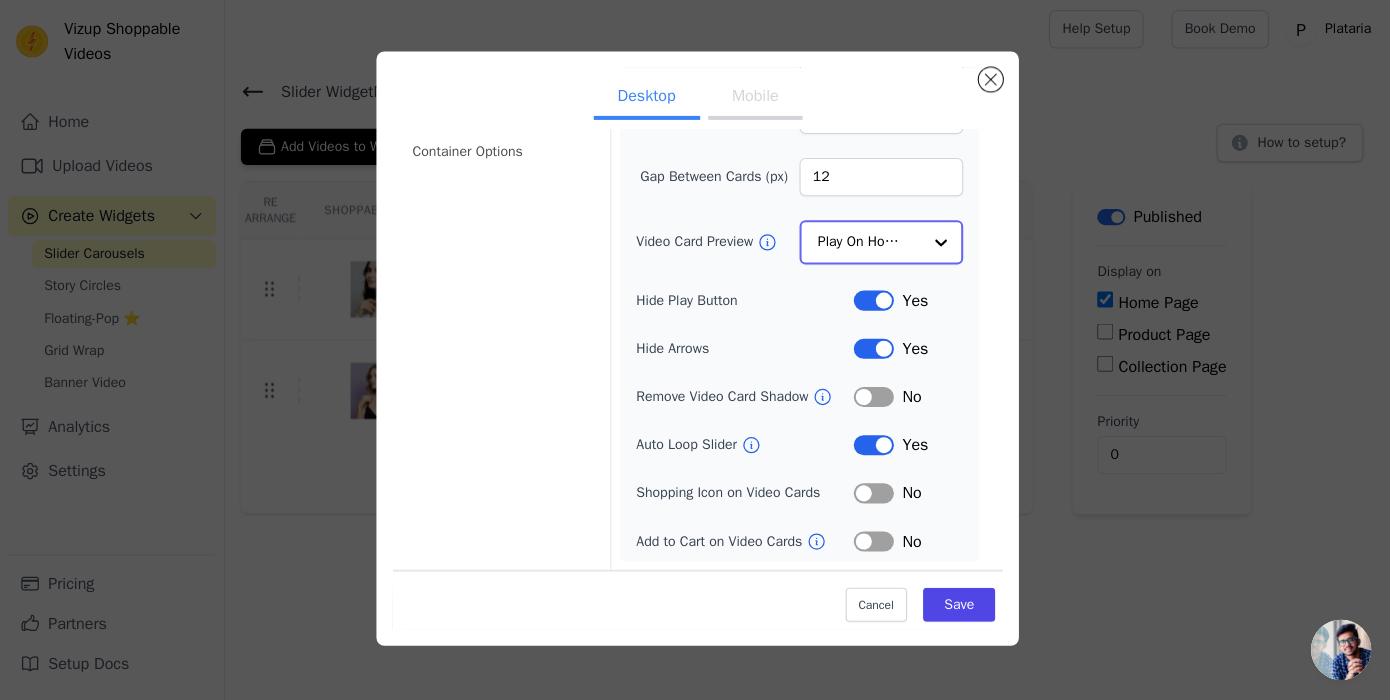 click on "Video Card Preview" 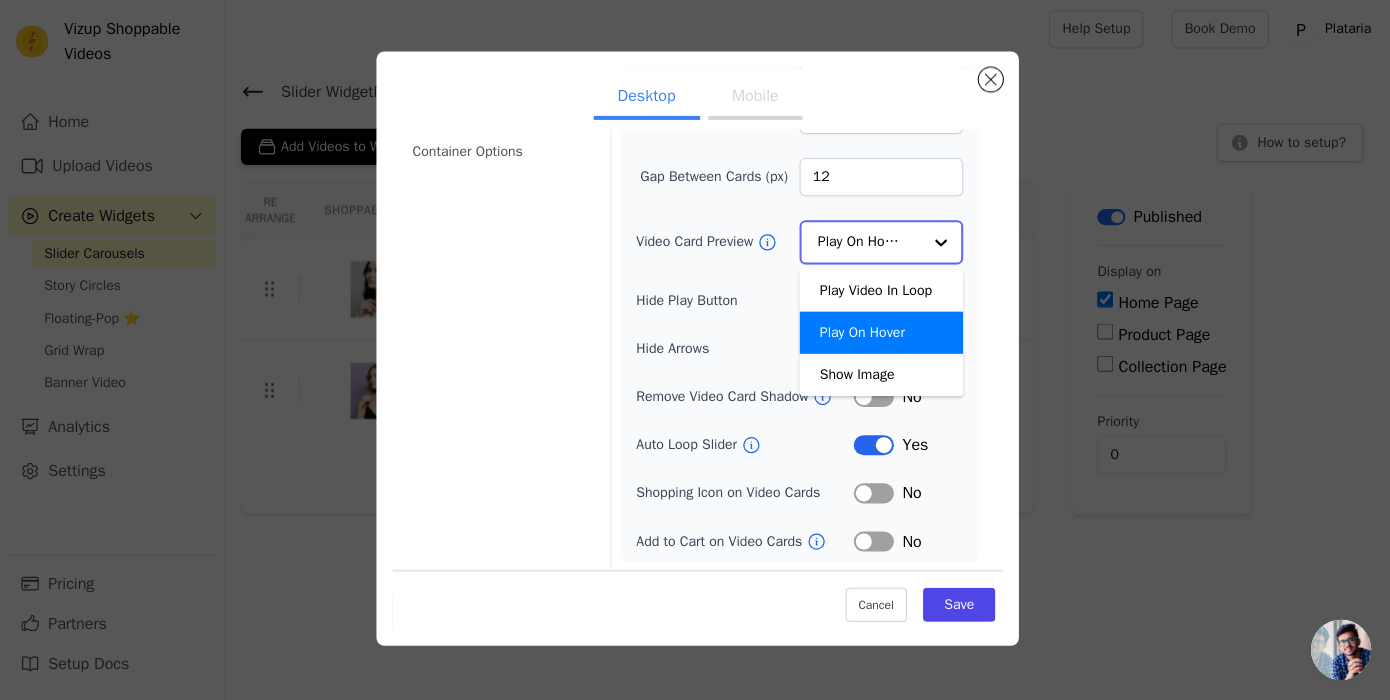 click on "Video Card Preview" 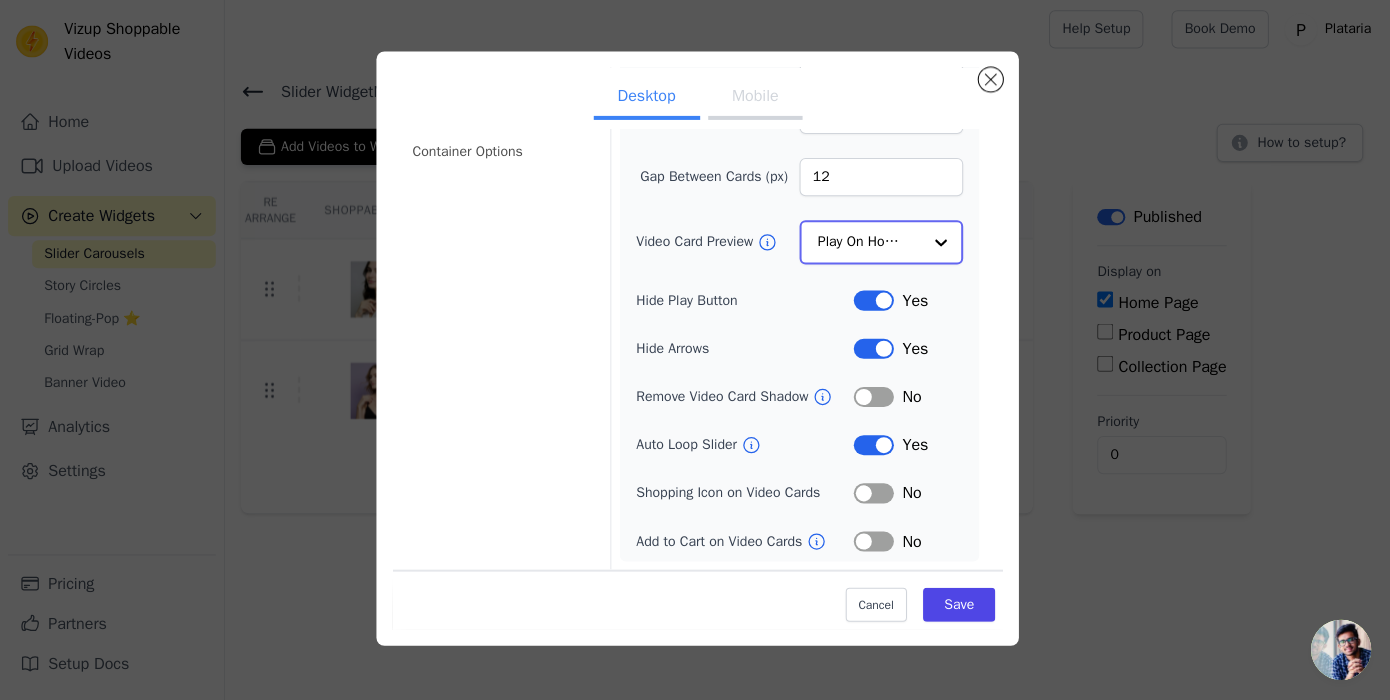 scroll, scrollTop: 0, scrollLeft: 0, axis: both 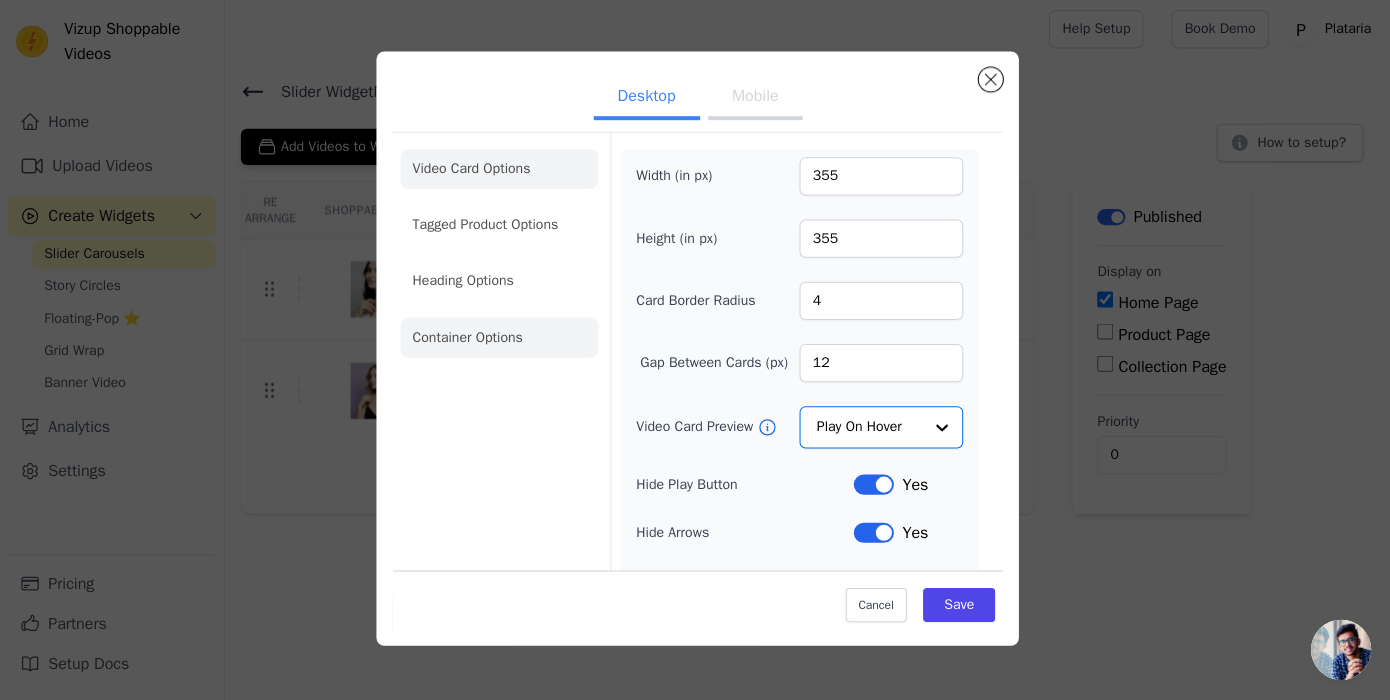 click on "Container Options" 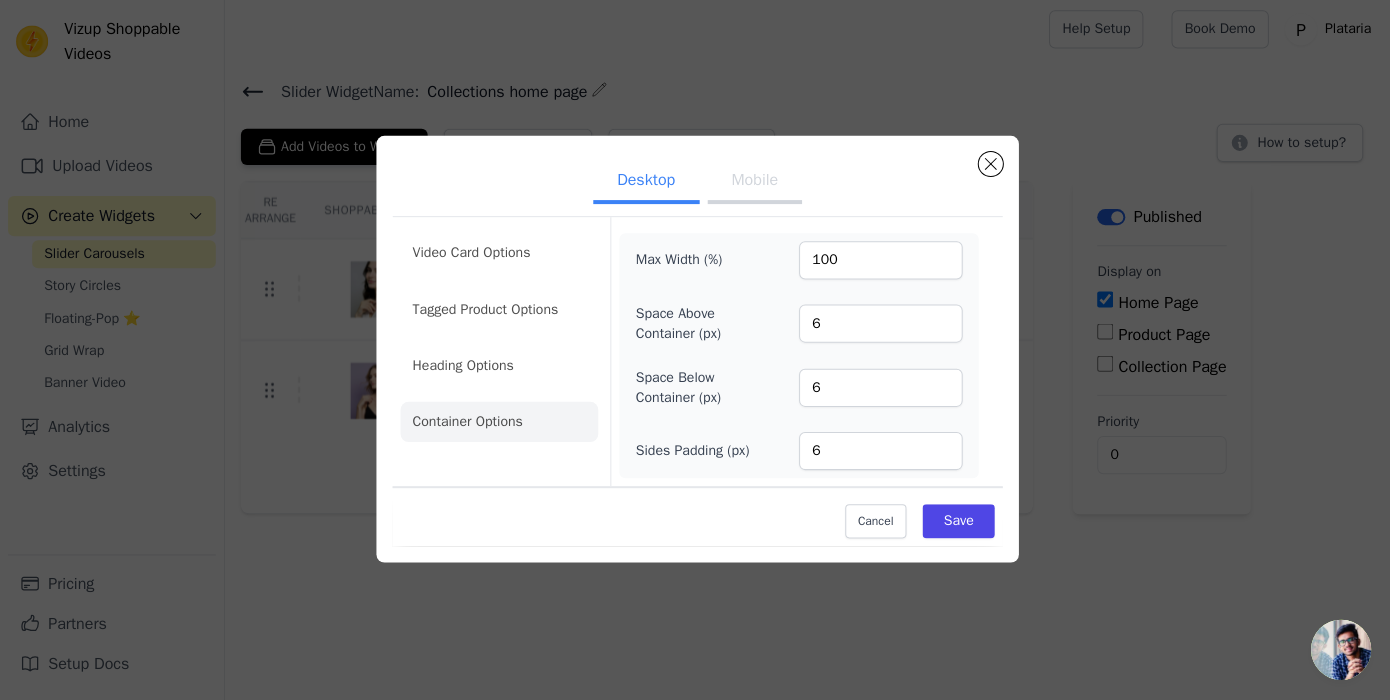 click on "Mobile" at bounding box center (752, 184) 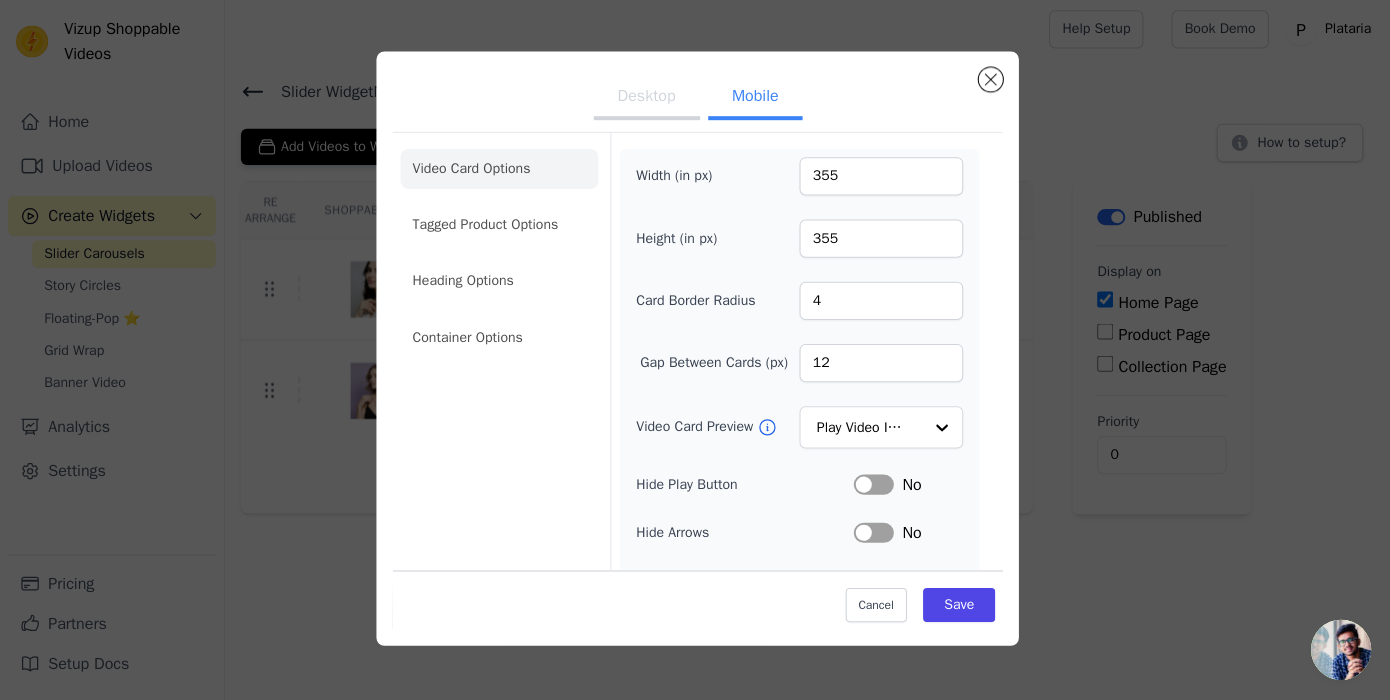 click on "Desktop" at bounding box center [644, 100] 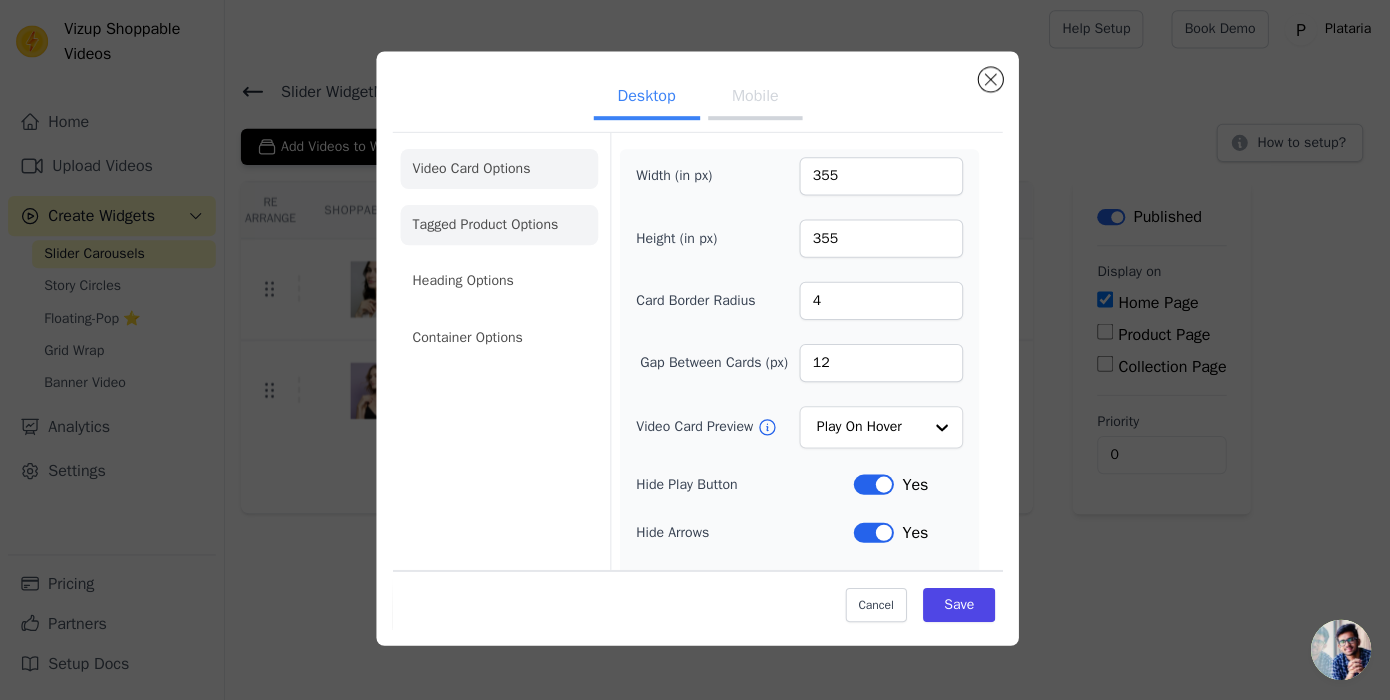 click on "Tagged Product Options" 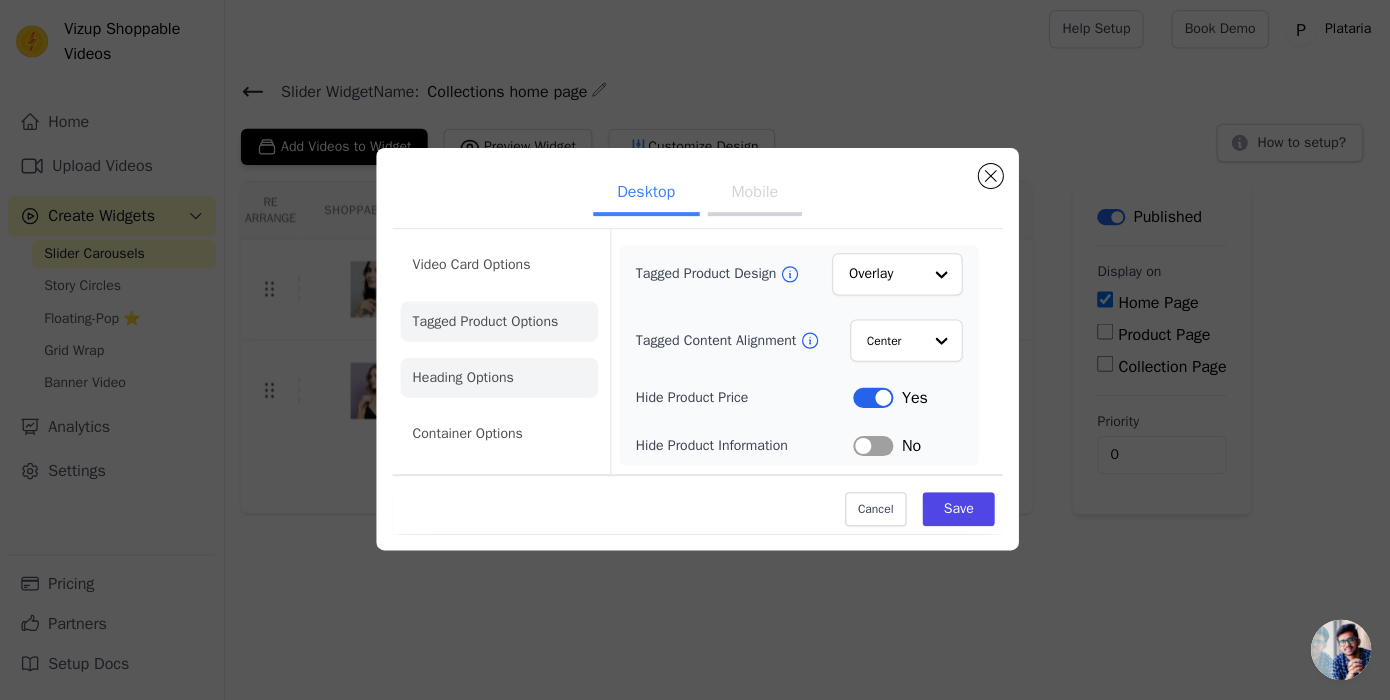 click on "Heading Options" 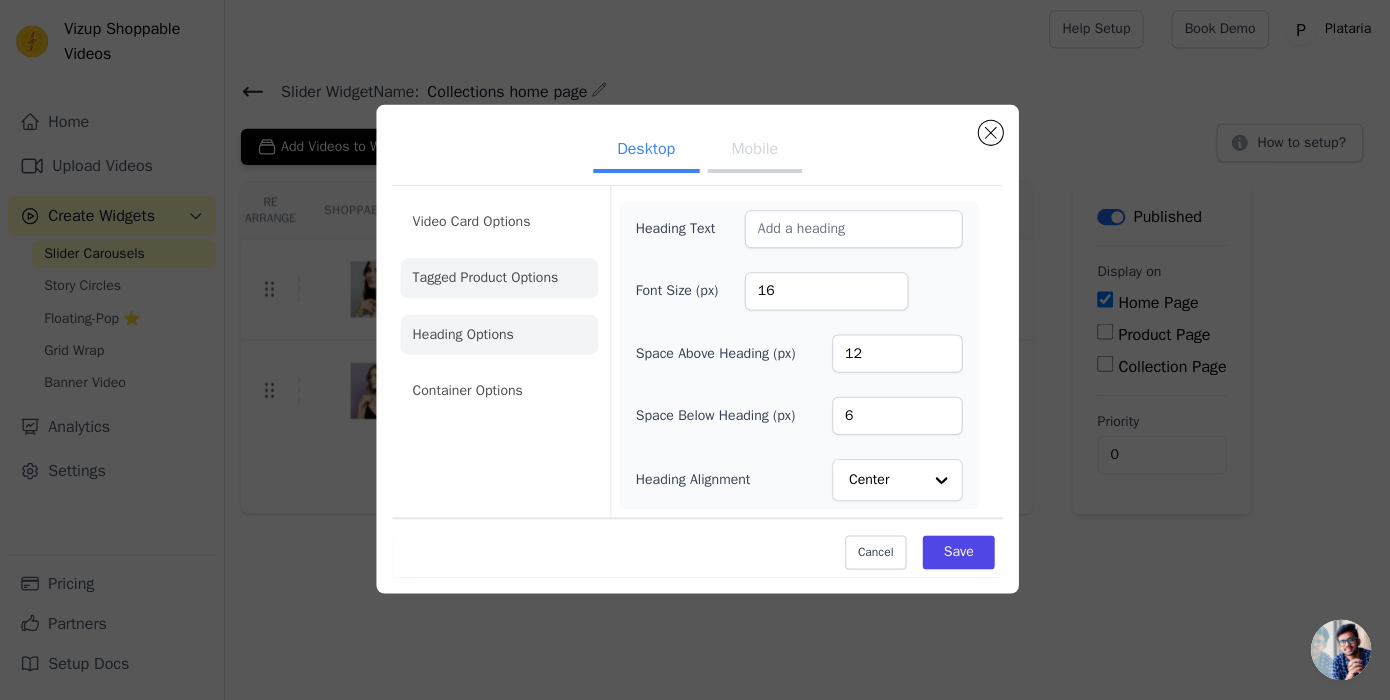 click on "Tagged Product Options" 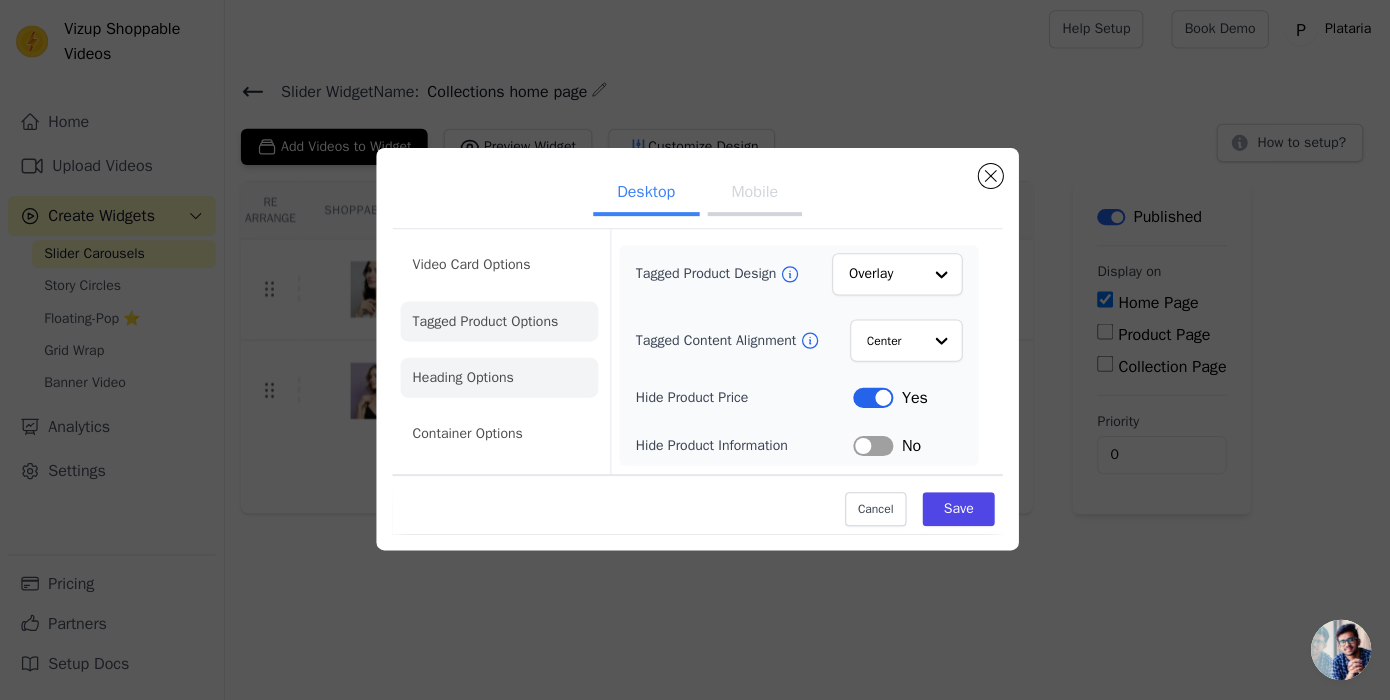 click on "Heading Options" 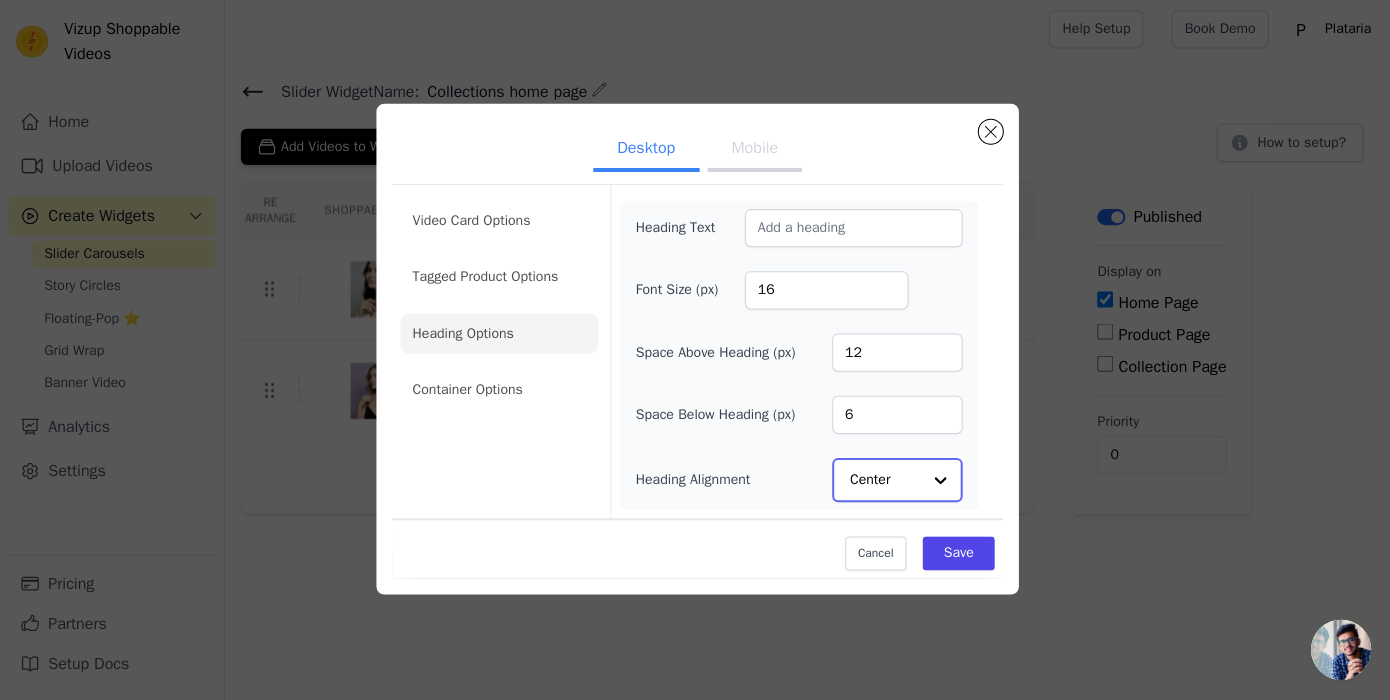 click on "Heading Alignment" 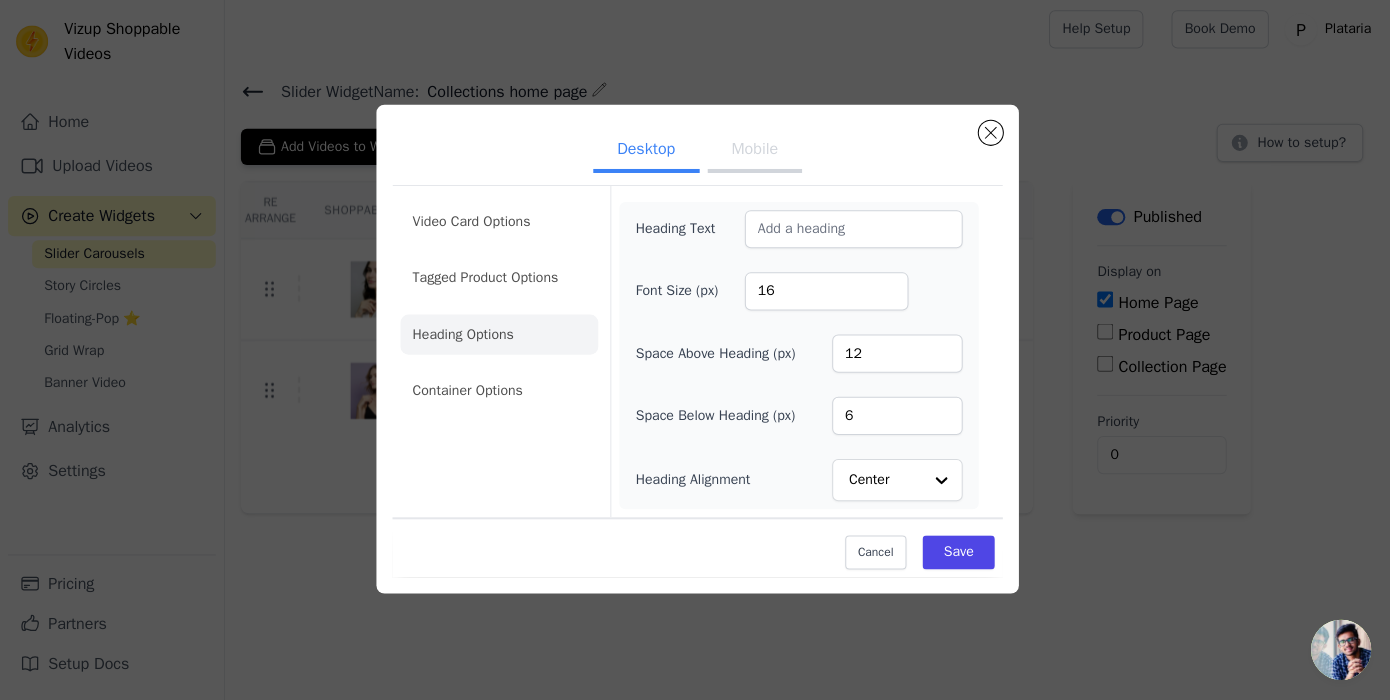 click on "Heading Alignment         Center" at bounding box center (796, 481) 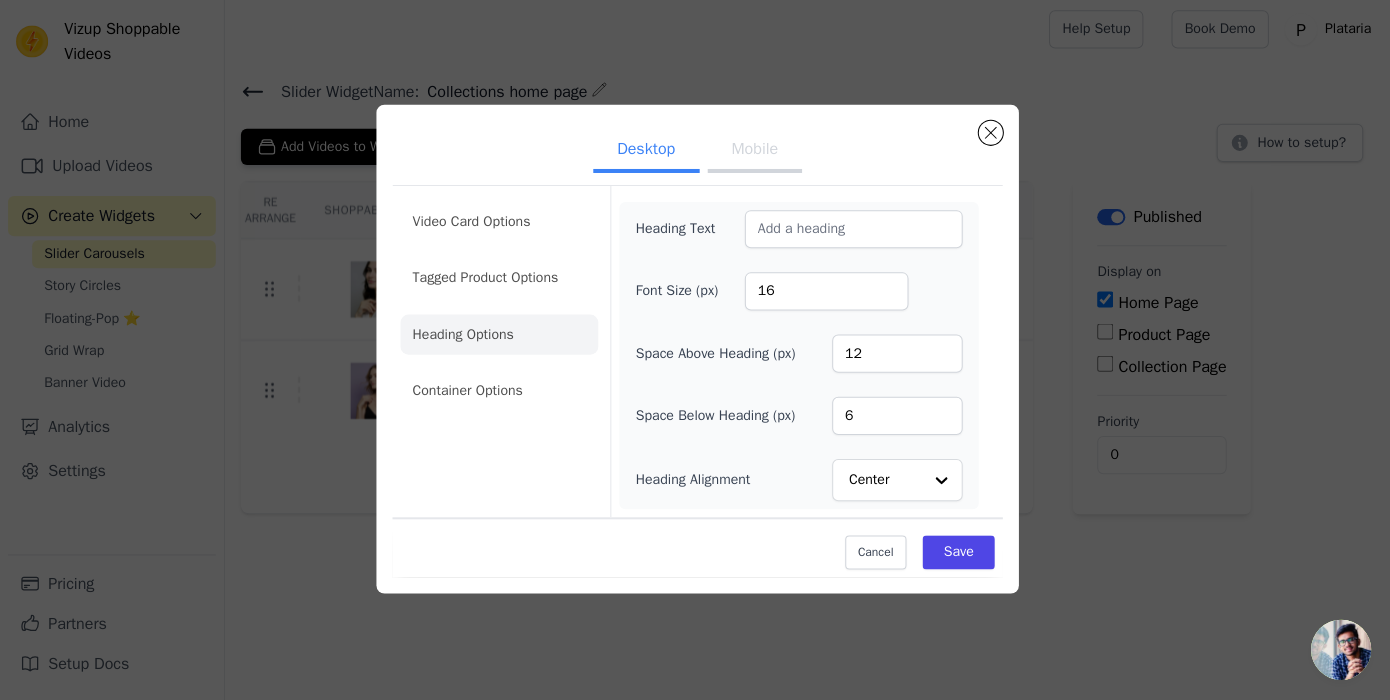click on "Video Card Options Tagged Product Options Heading Options Container Options" at bounding box center (497, 308) 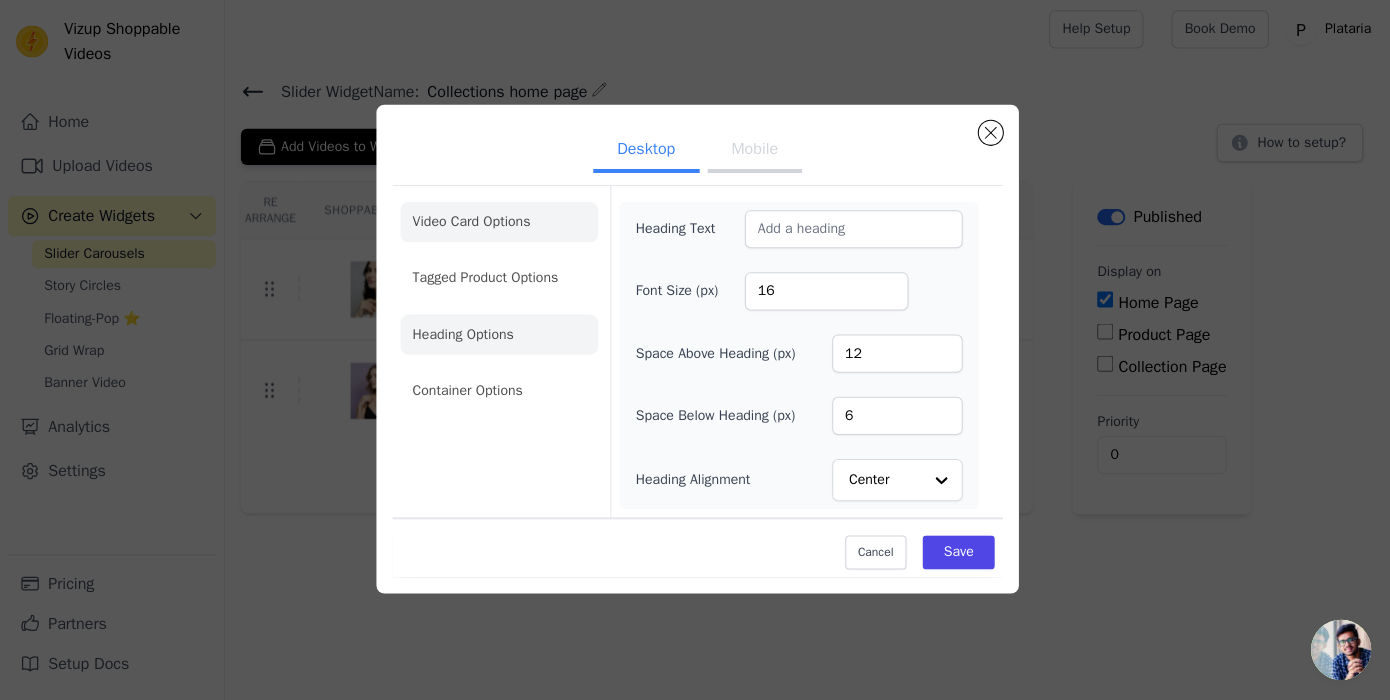 click on "Video Card Options" 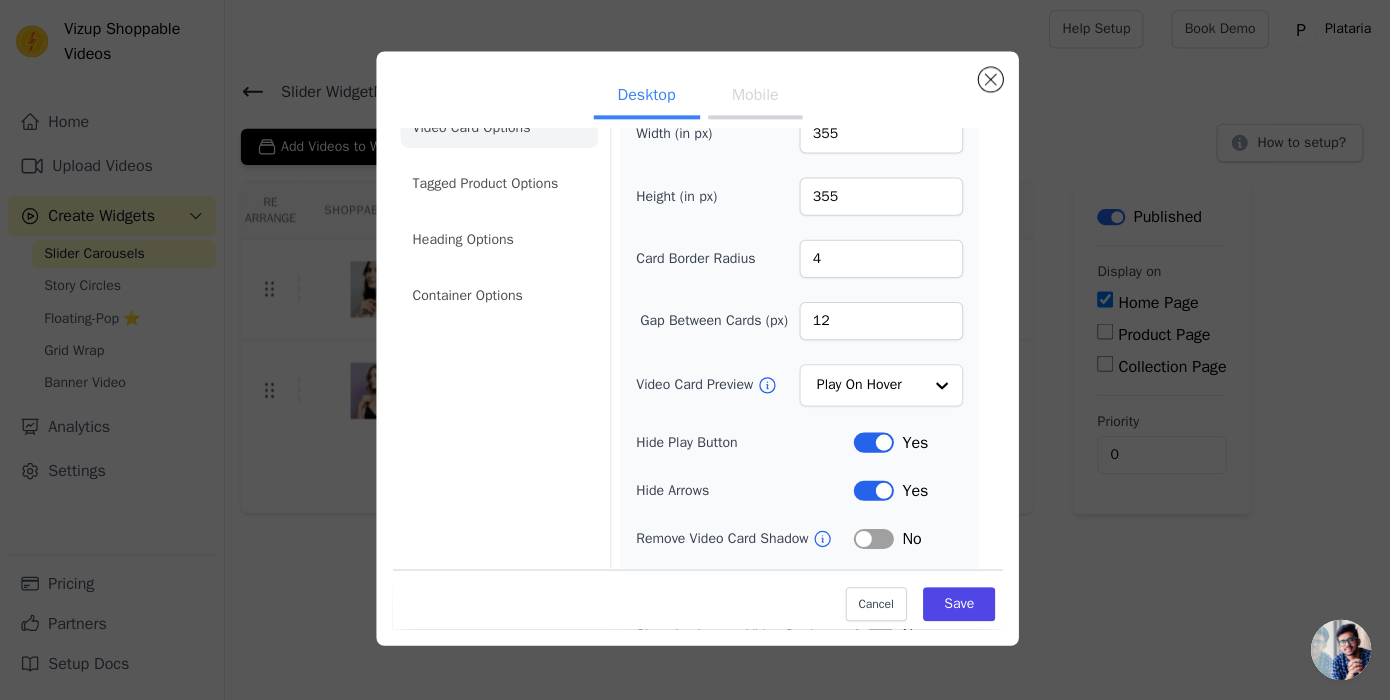 scroll, scrollTop: 0, scrollLeft: 0, axis: both 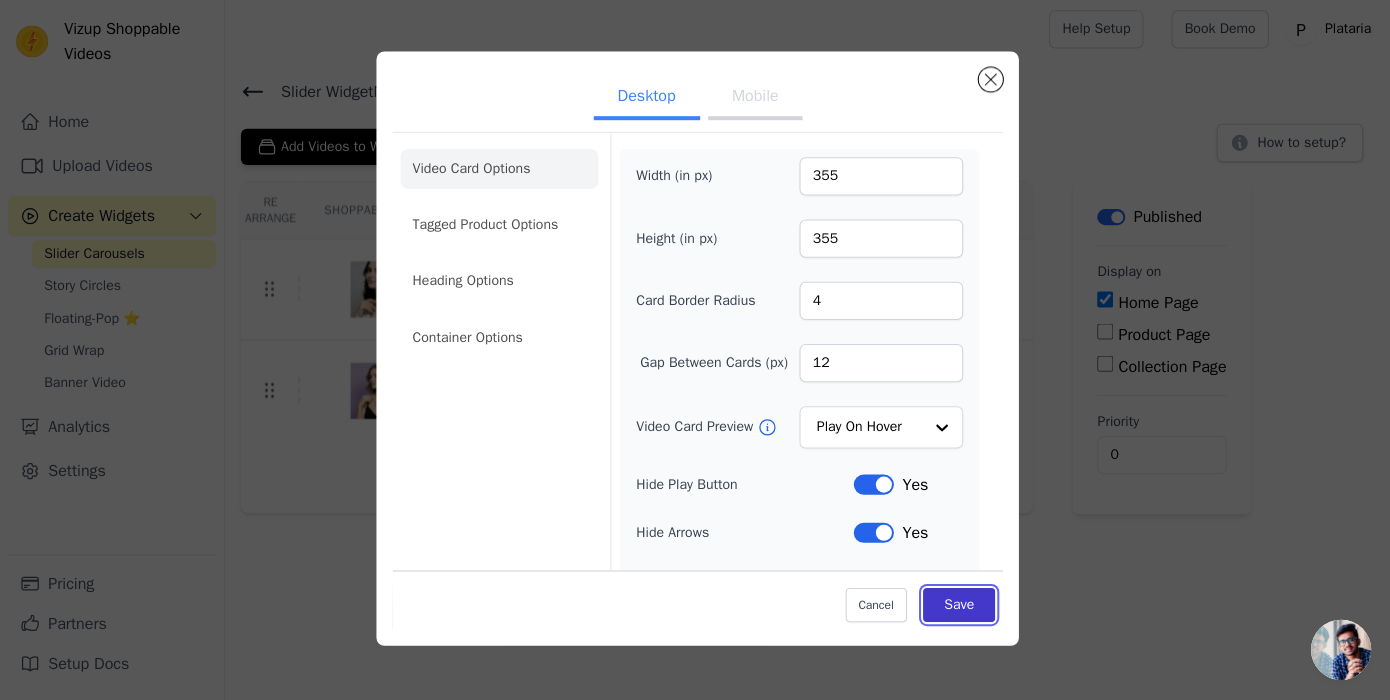 click on "Save" at bounding box center [955, 605] 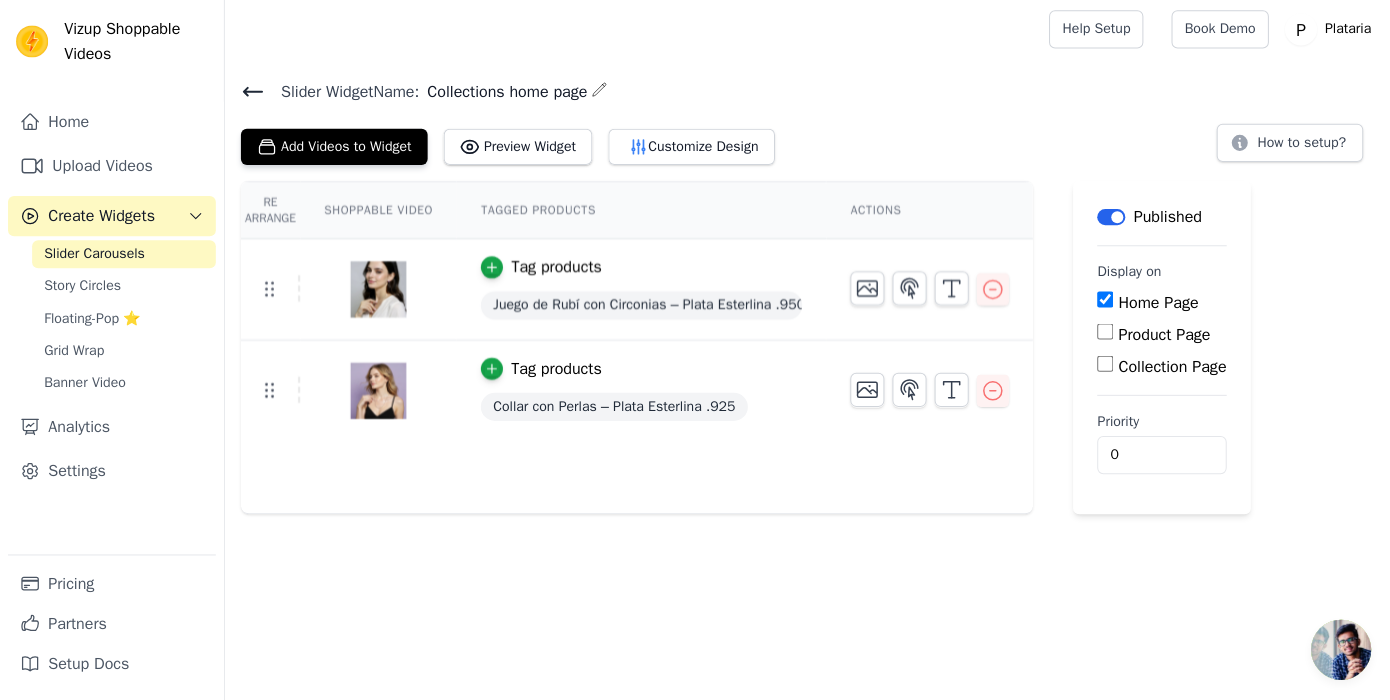 click on "Product Page" at bounding box center (1101, 333) 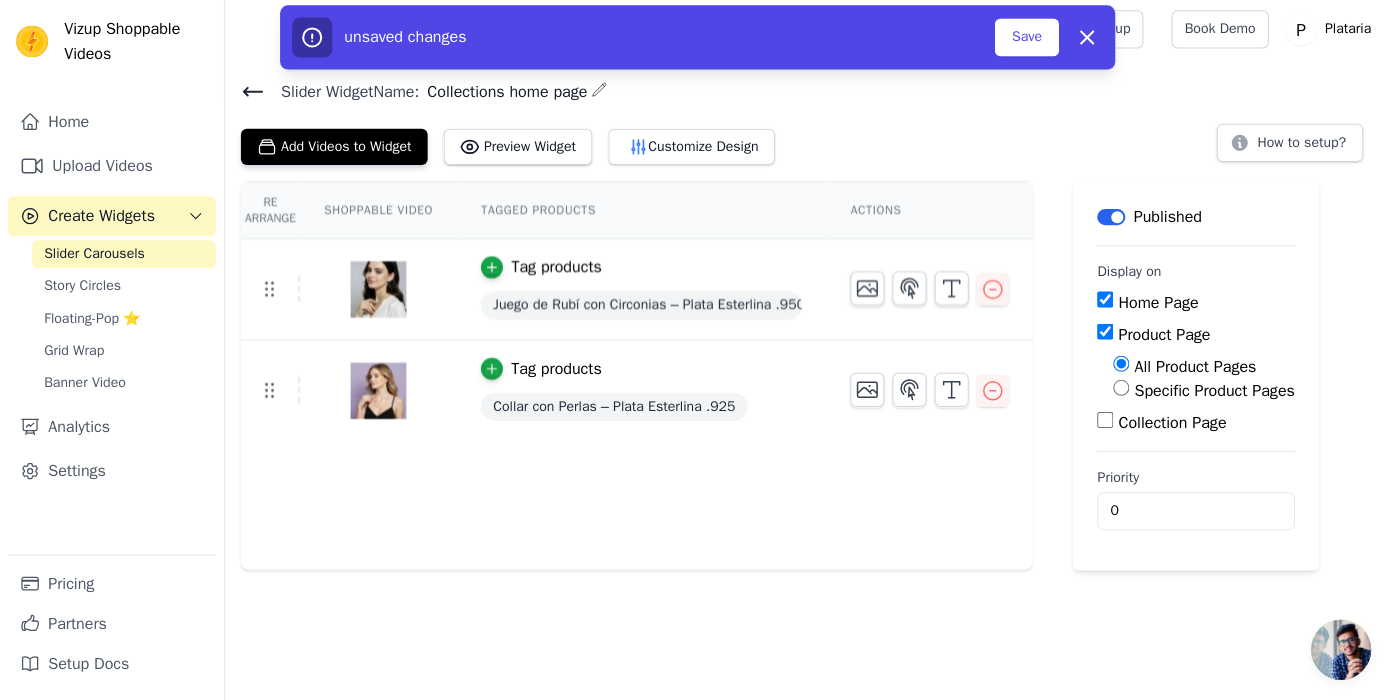 click on "Home Page" at bounding box center (1101, 301) 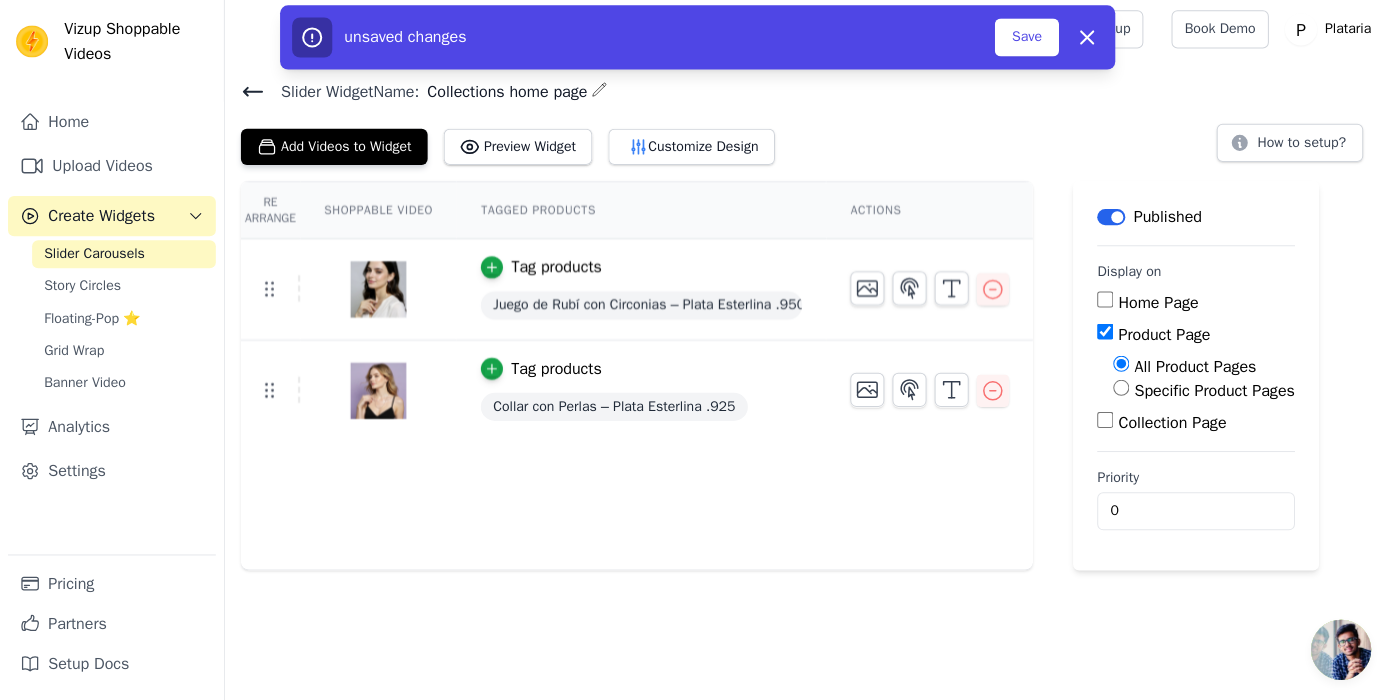 click on "unsaved changes" at bounding box center [641, 40] 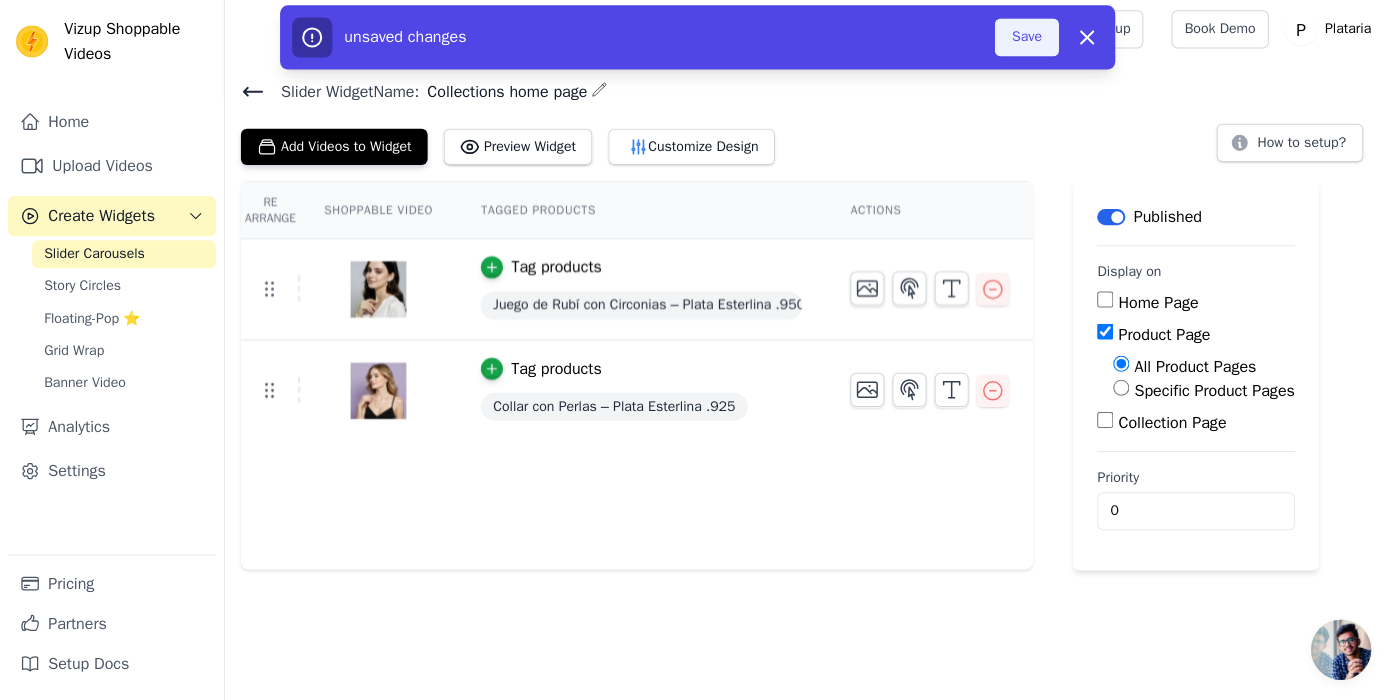 click on "Save" at bounding box center [1023, 40] 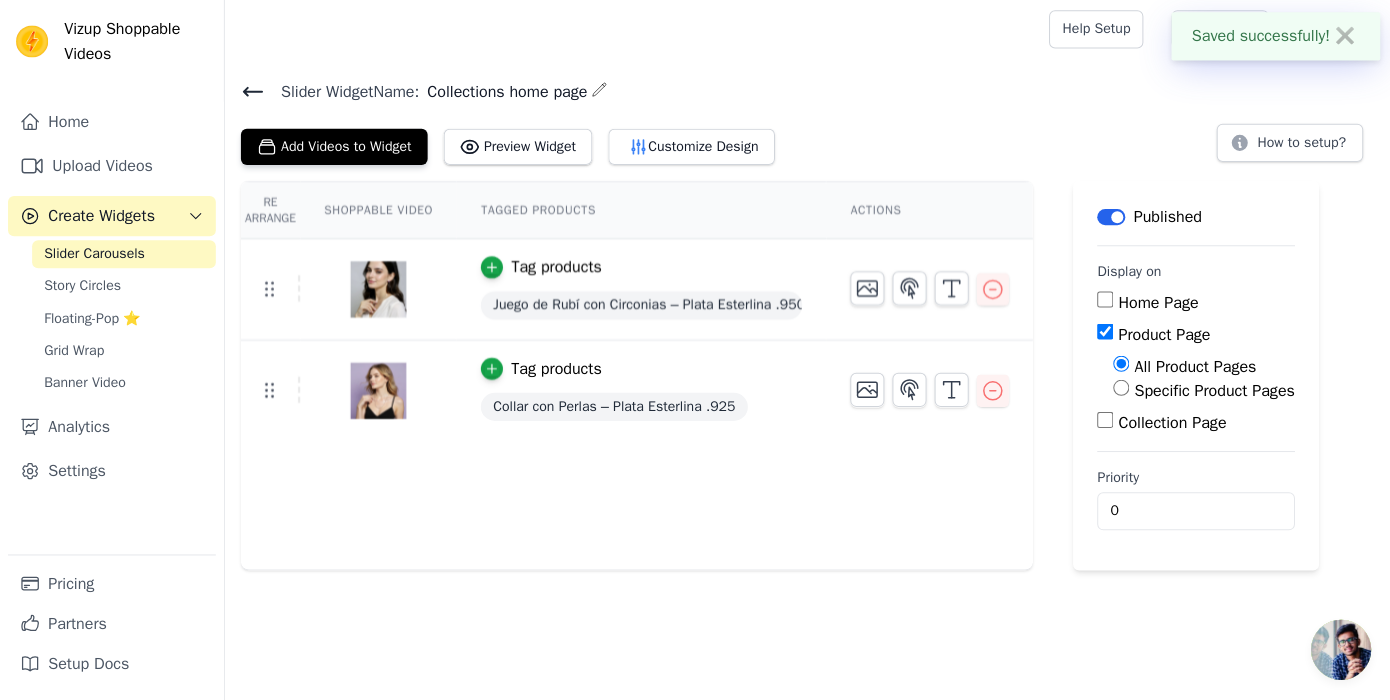 click on "Collection Page" at bounding box center (1101, 421) 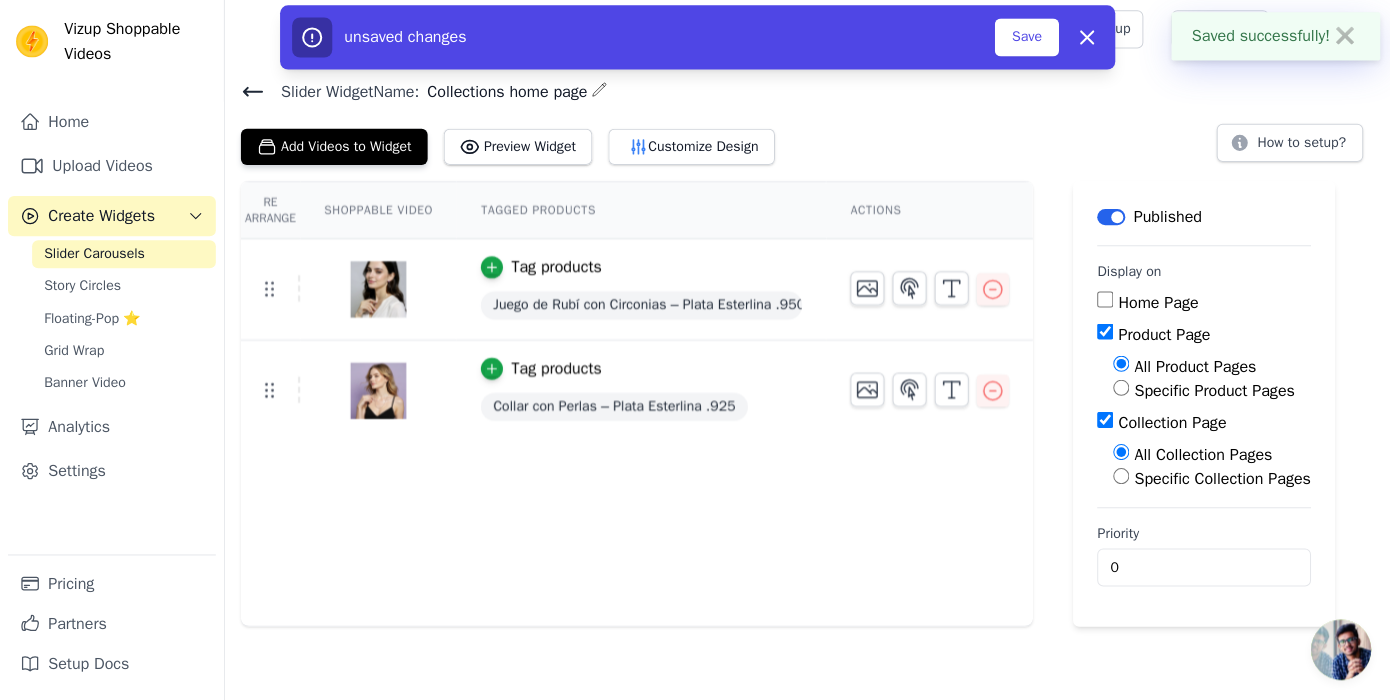 click on "Product Page" at bounding box center [1101, 333] 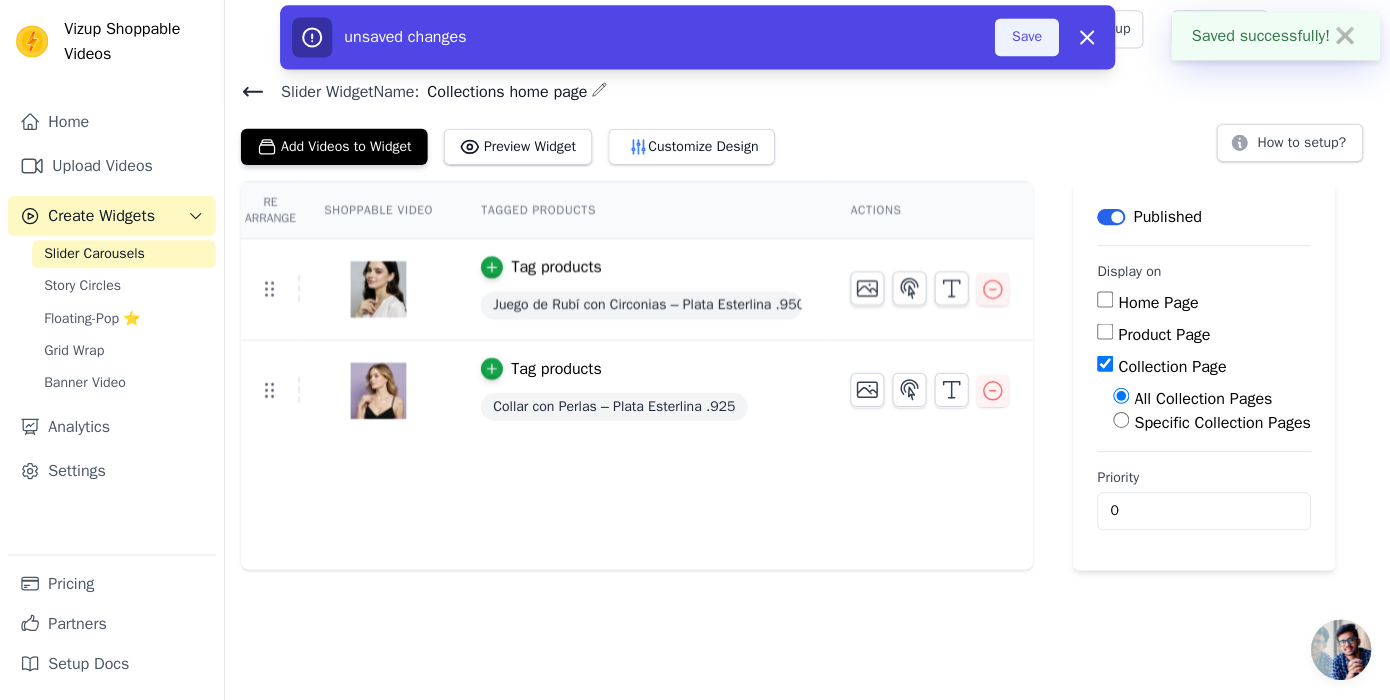 click on "Save" at bounding box center [1023, 40] 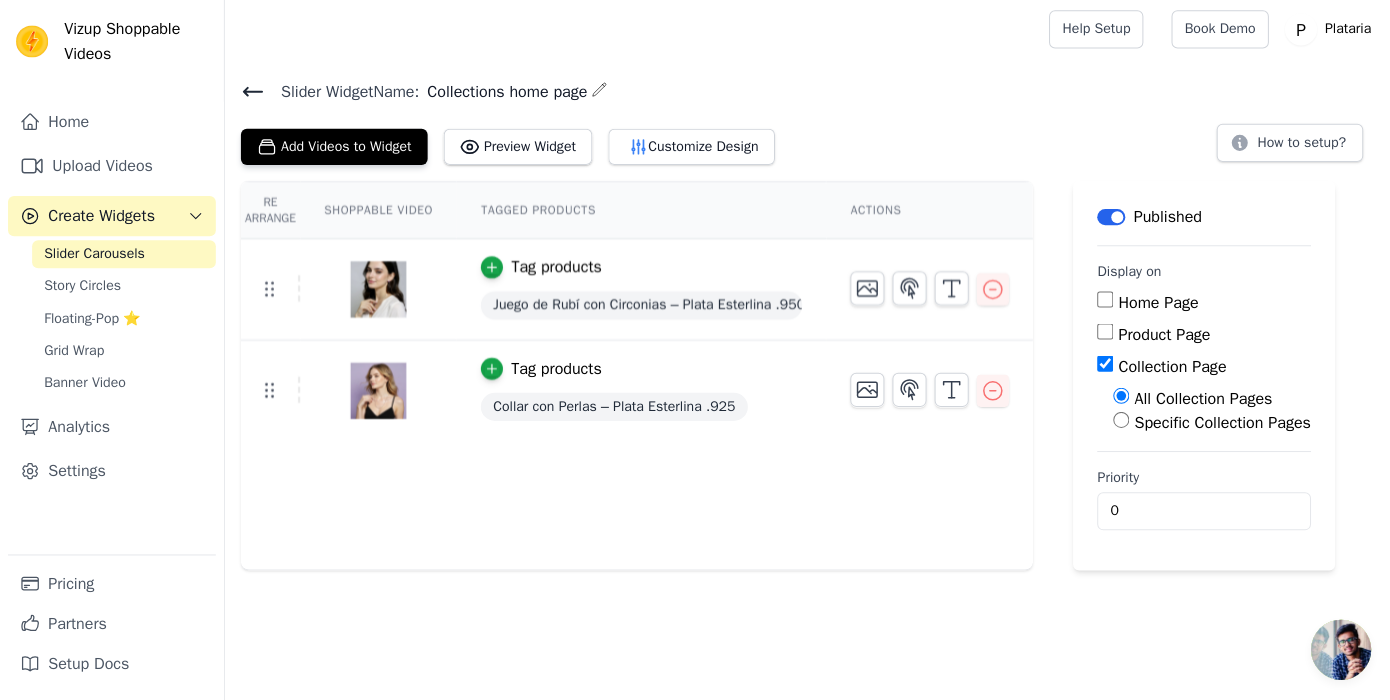 click on "Product Page" at bounding box center (1101, 333) 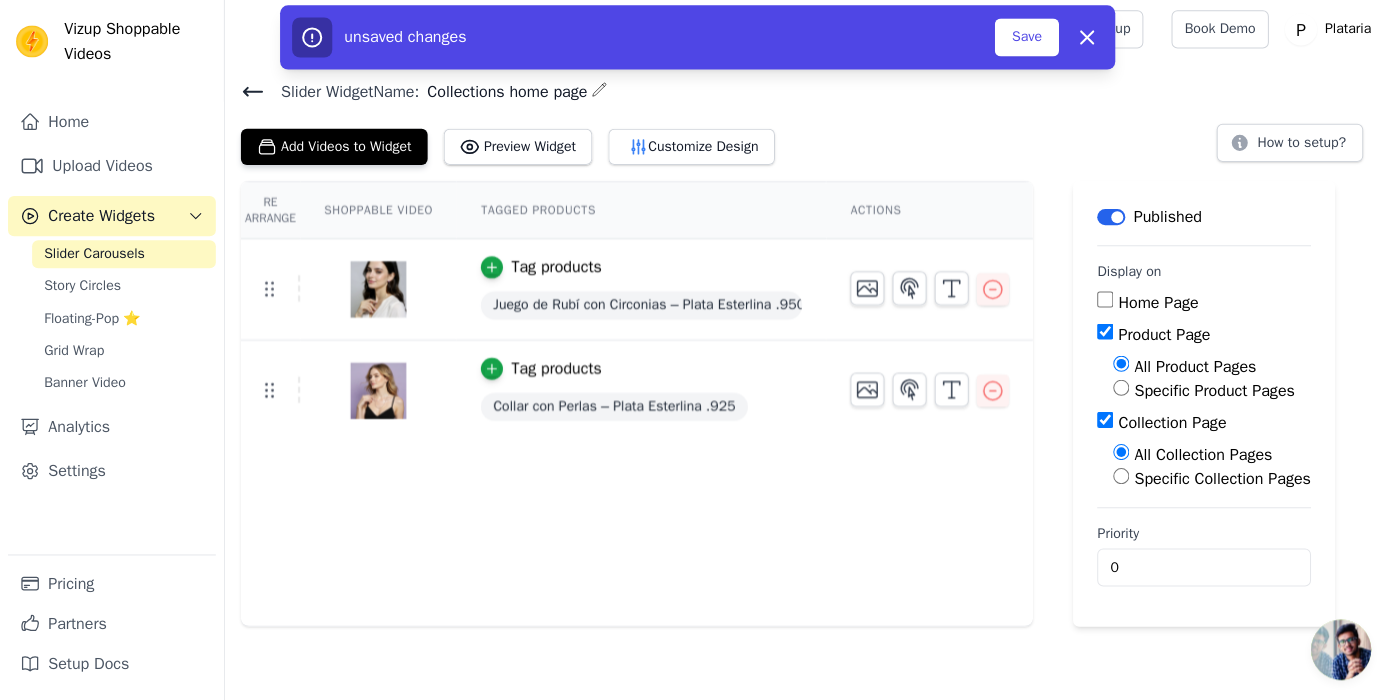 click on "Specific Product Pages" at bounding box center [1117, 389] 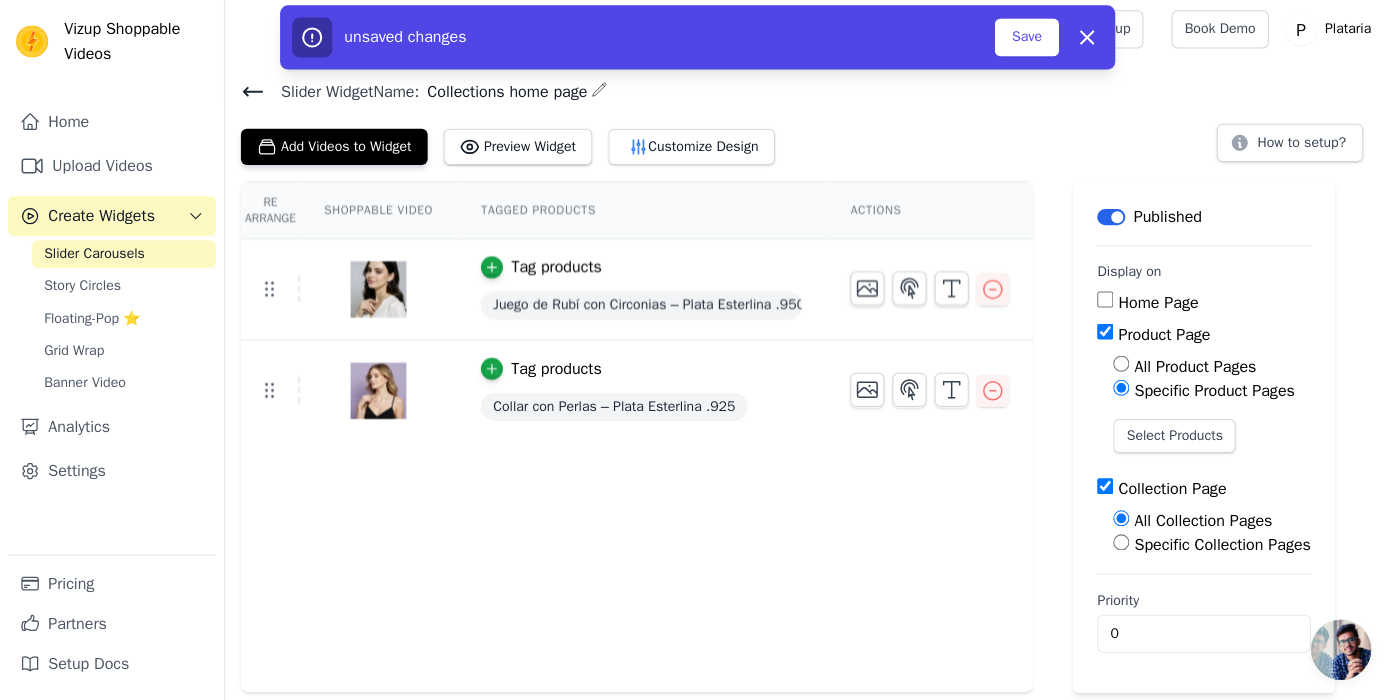 click on "All Product Pages" at bounding box center [1117, 365] 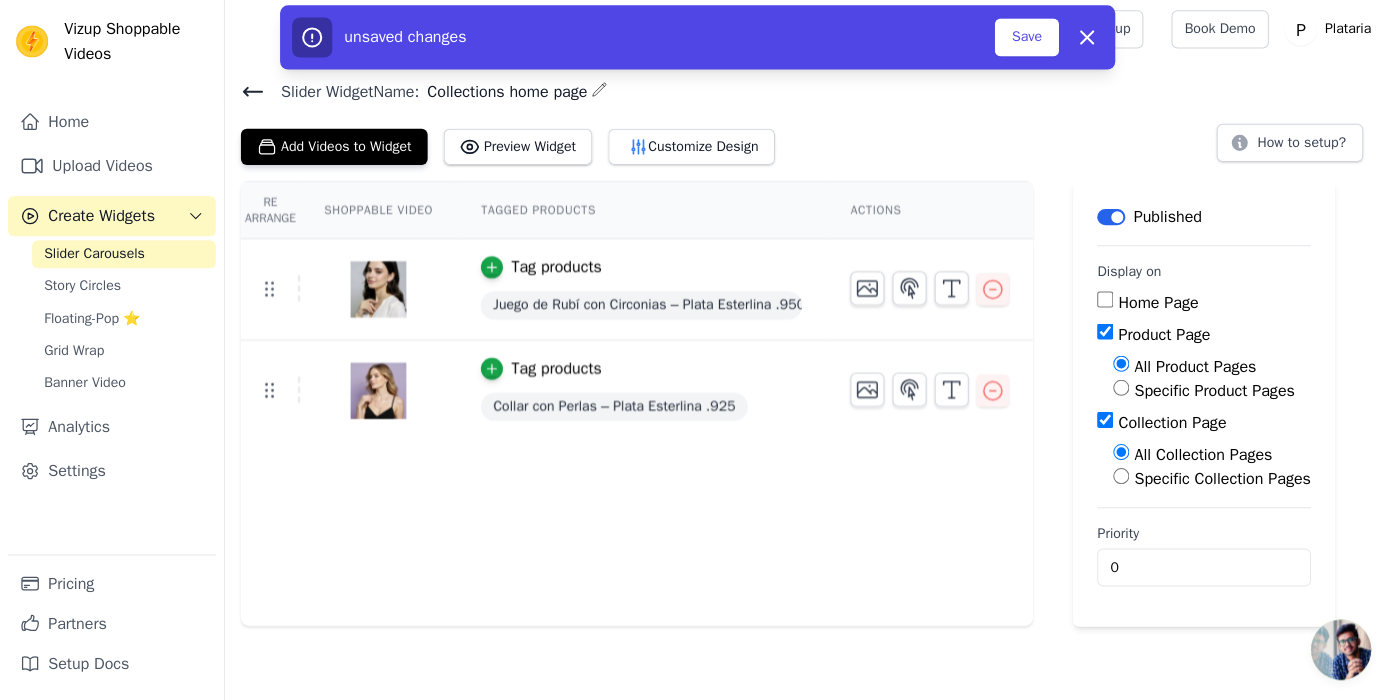 click on "Product Page" at bounding box center [1101, 333] 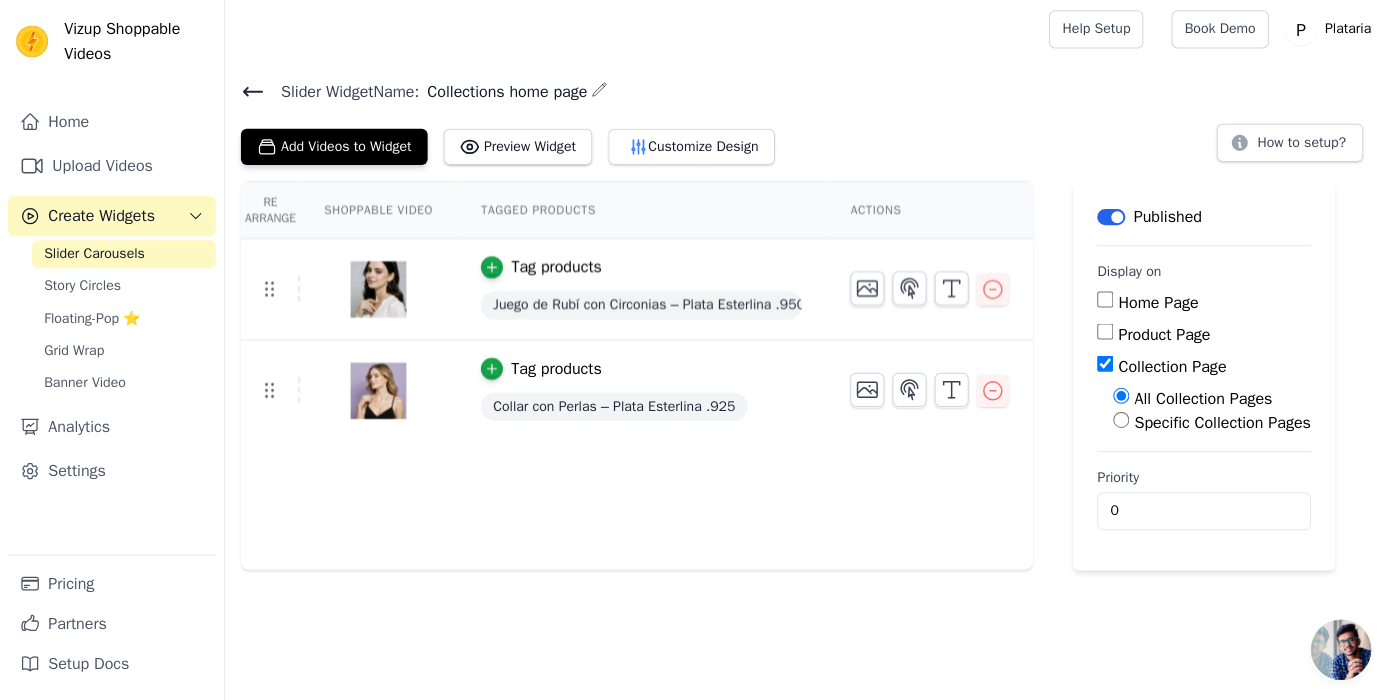 click on "Specific Collection Pages" at bounding box center [1117, 421] 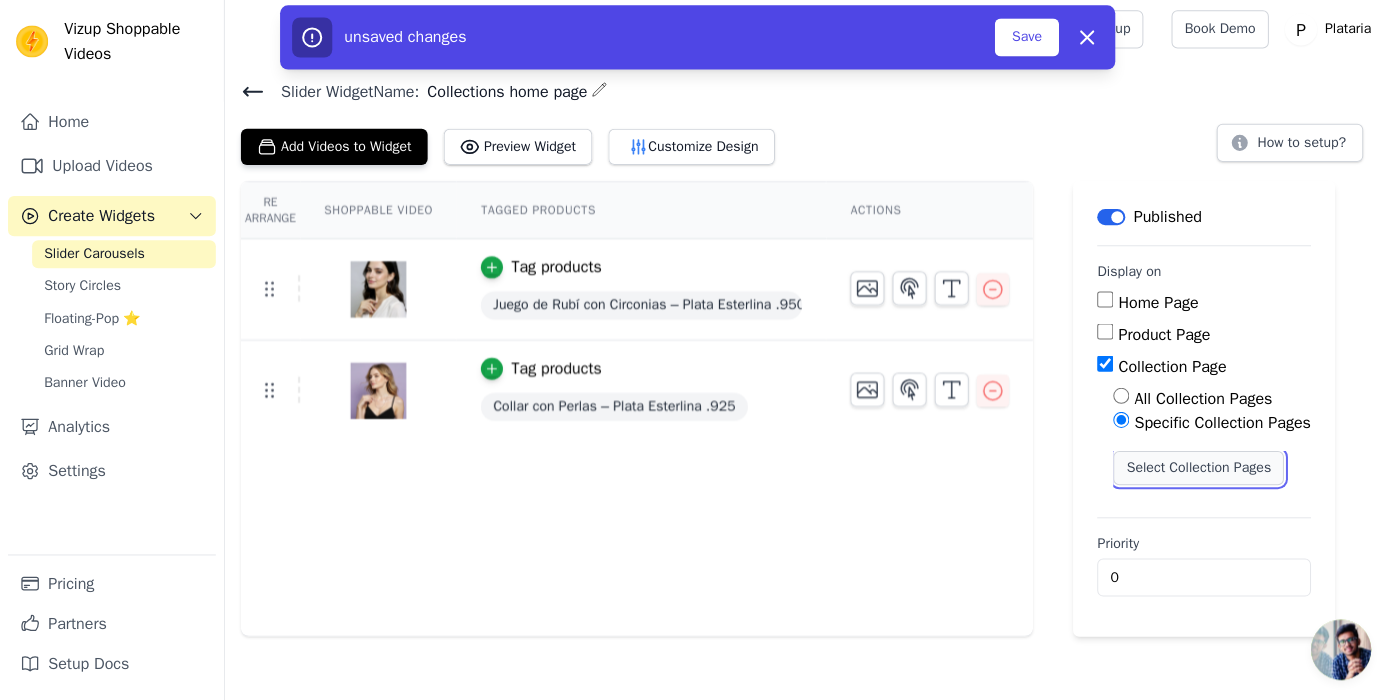 click on "Select Collection Pages" at bounding box center [1194, 469] 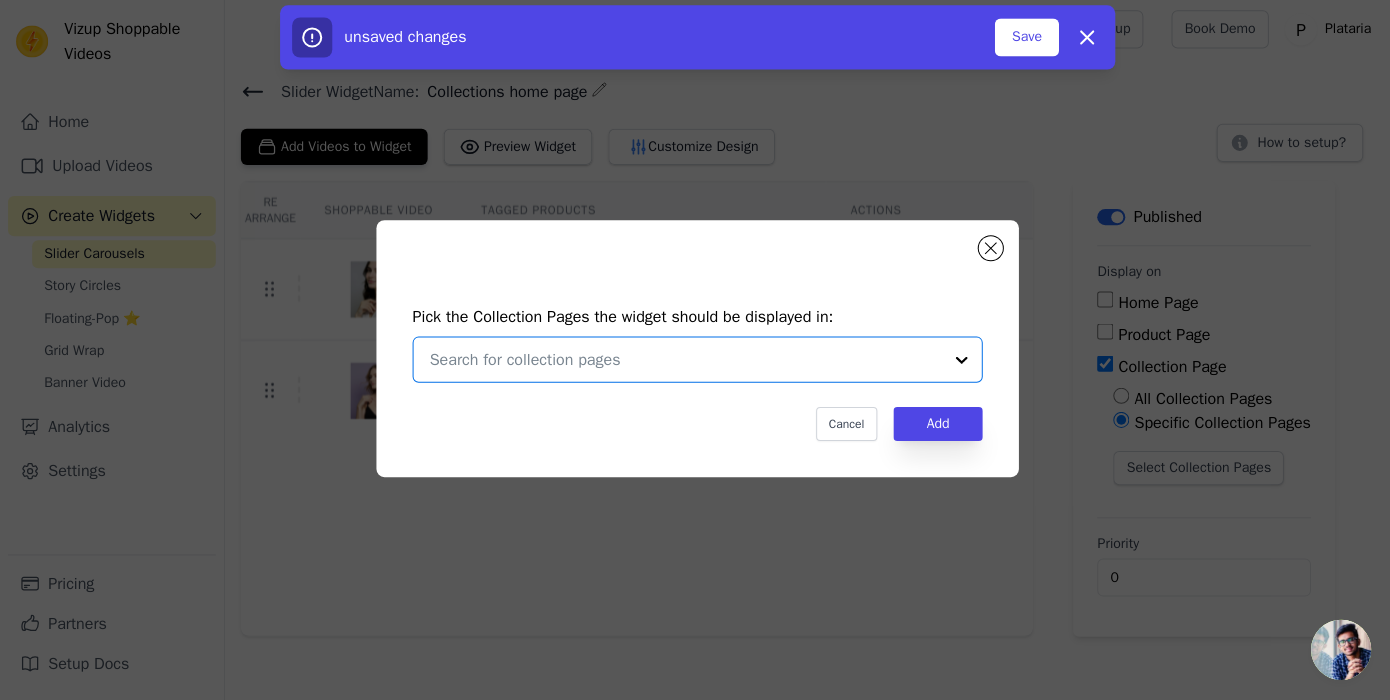 click at bounding box center [683, 361] 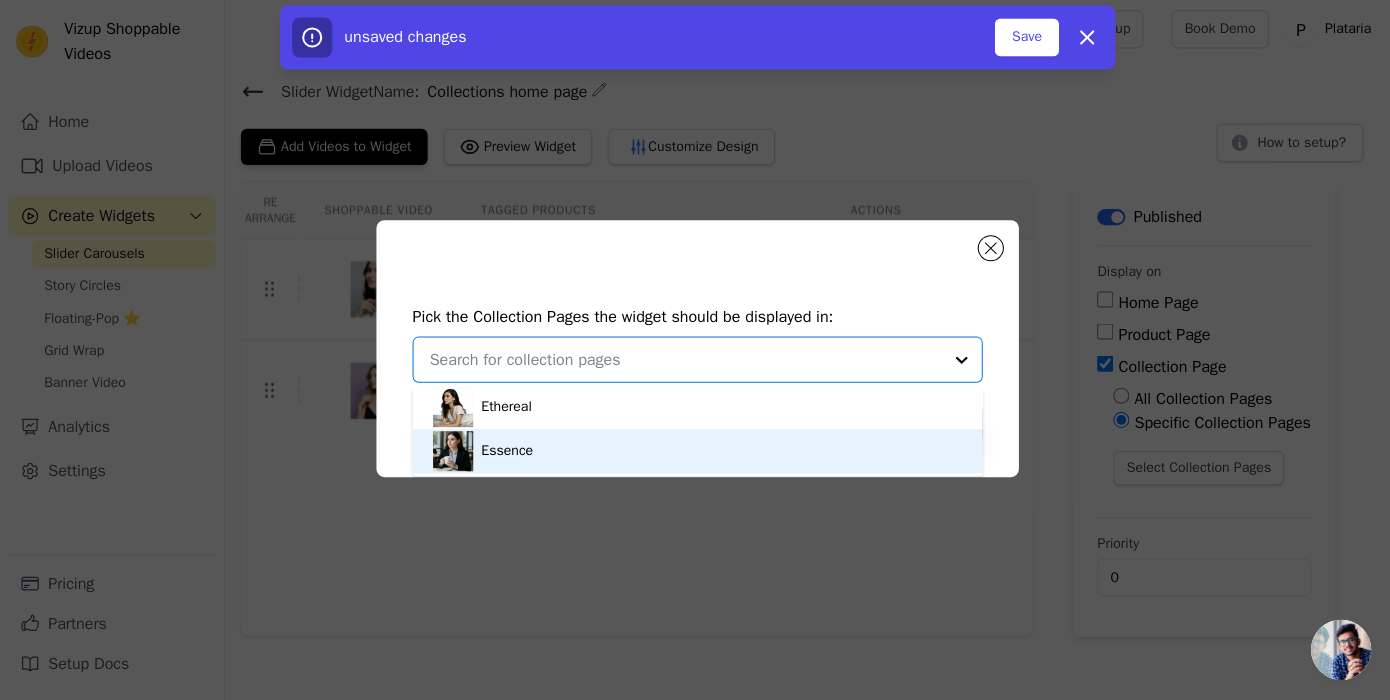scroll, scrollTop: 0, scrollLeft: 0, axis: both 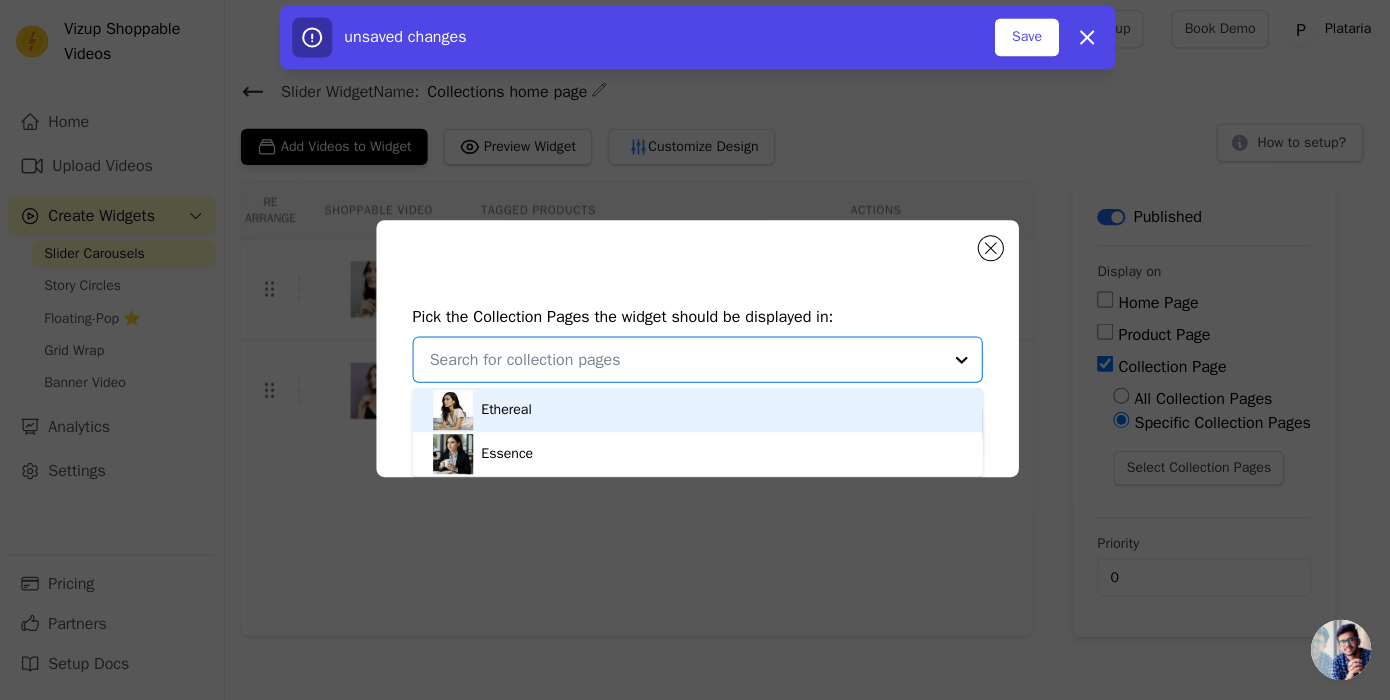 click on "Pick the Collection Pages the widget should be displayed in:       [NAME]     [NAME]       Option undefined, selected.   You are currently focused on option [NAME]. There are 2 results available.                   Cancel   Add" at bounding box center (695, 374) 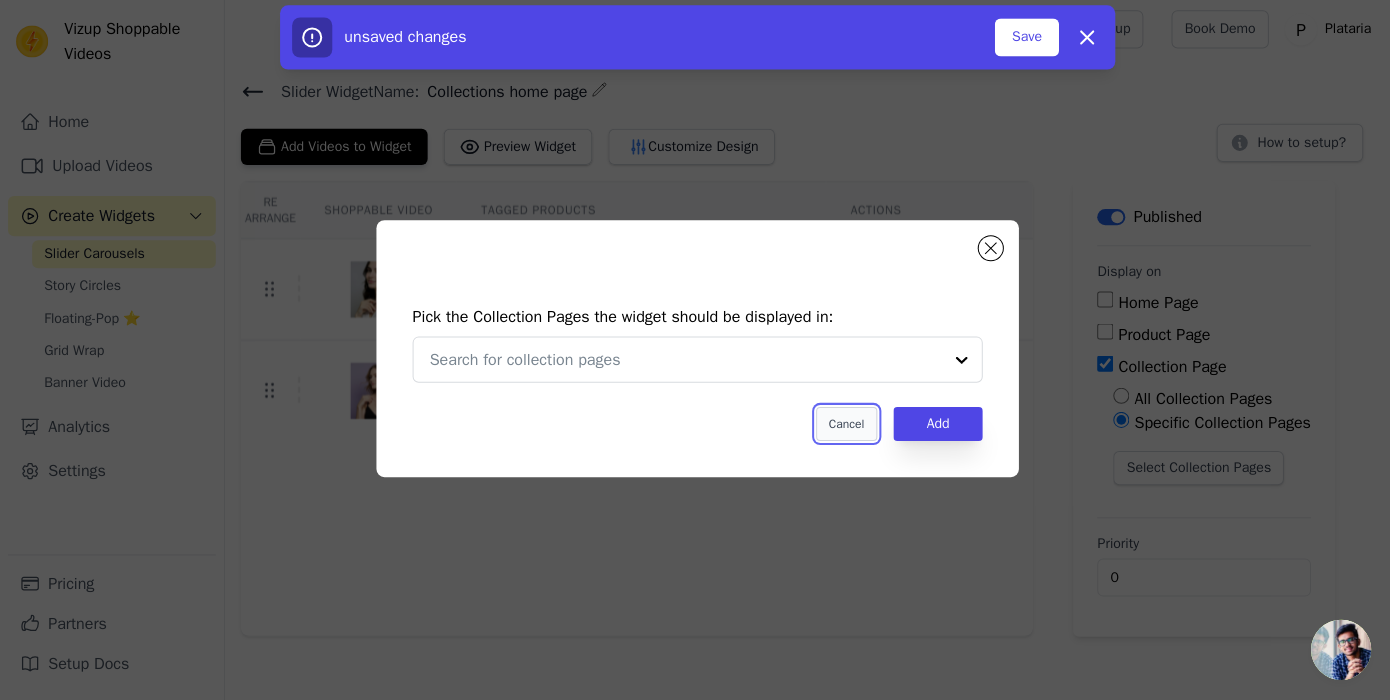 click on "Cancel" at bounding box center [843, 425] 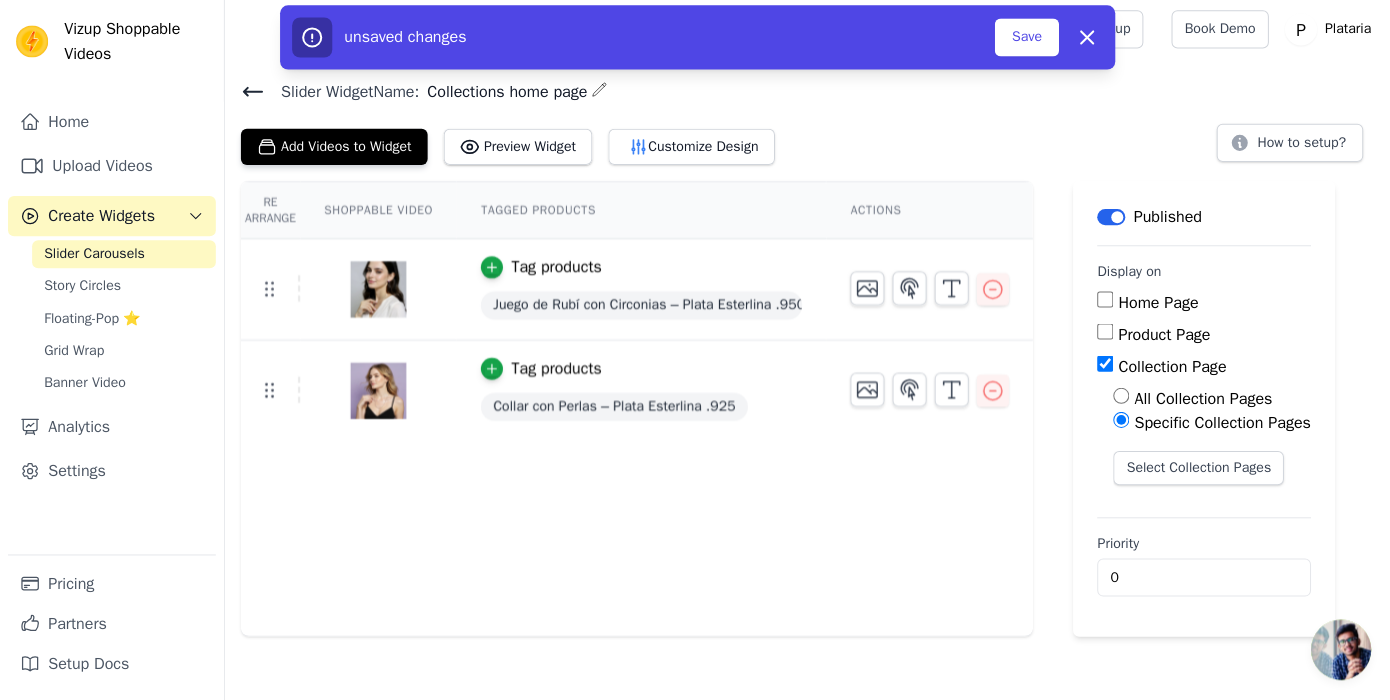 click on "Home Page" at bounding box center [1101, 301] 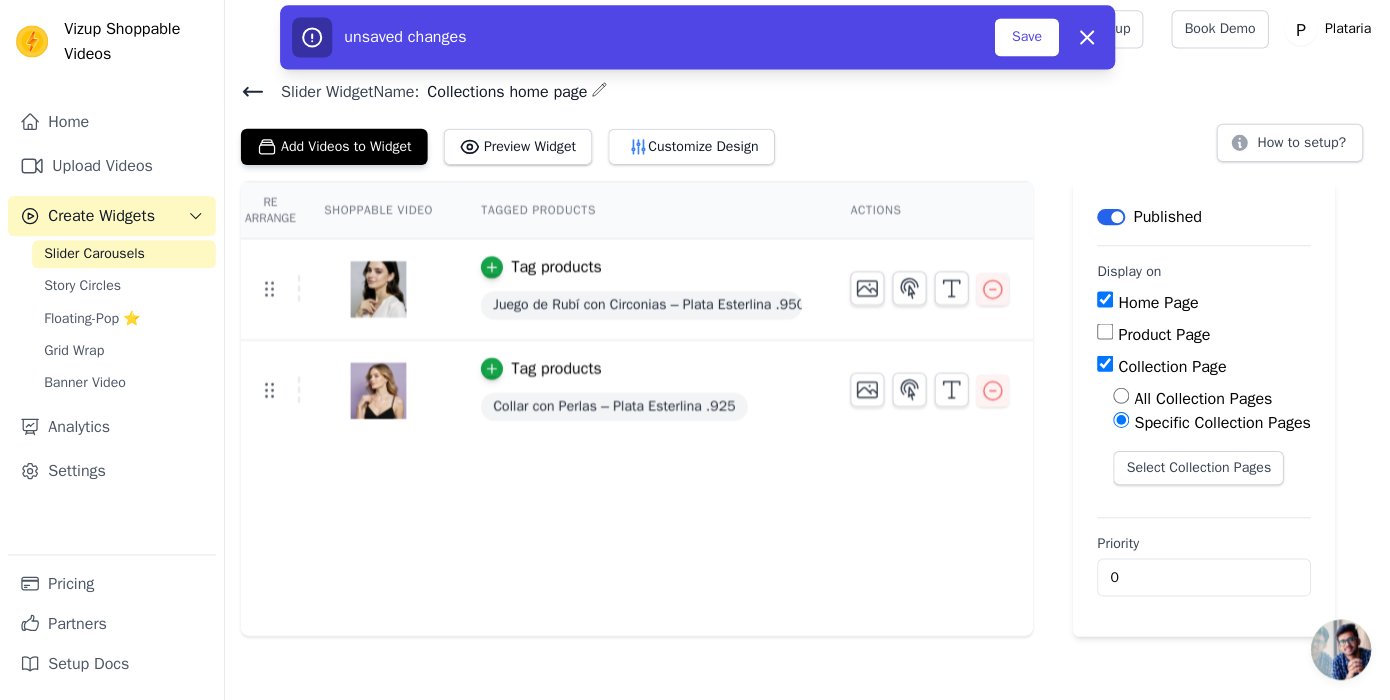 click on "Product Page" at bounding box center (1101, 333) 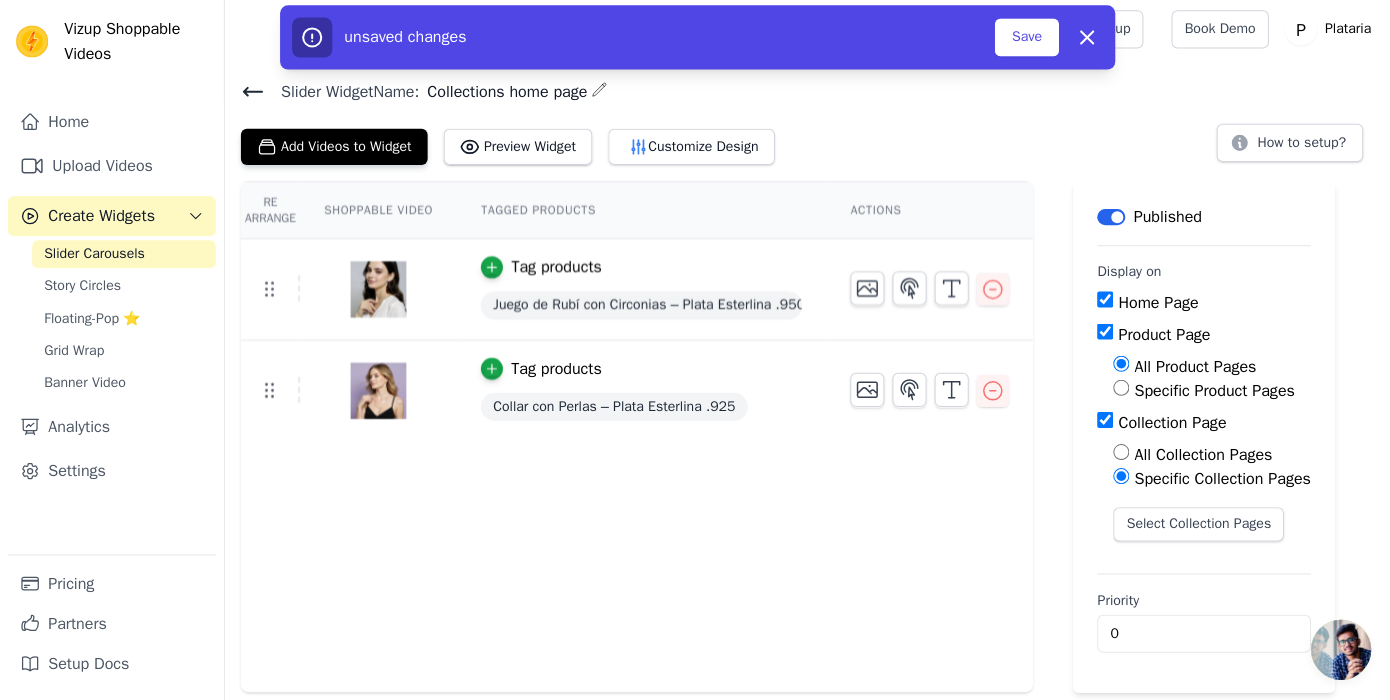 click on "Specific Product Pages" at bounding box center (1207, 392) 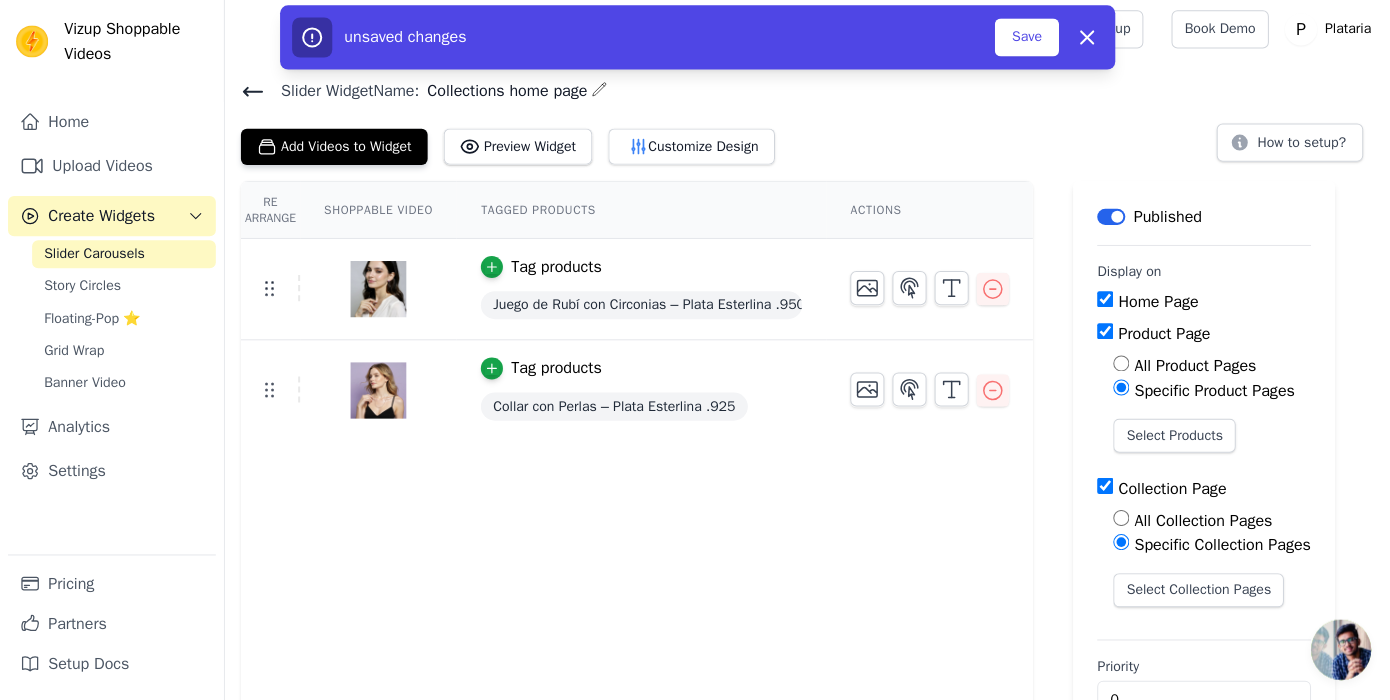 click on "All Collection Pages" at bounding box center [1117, 519] 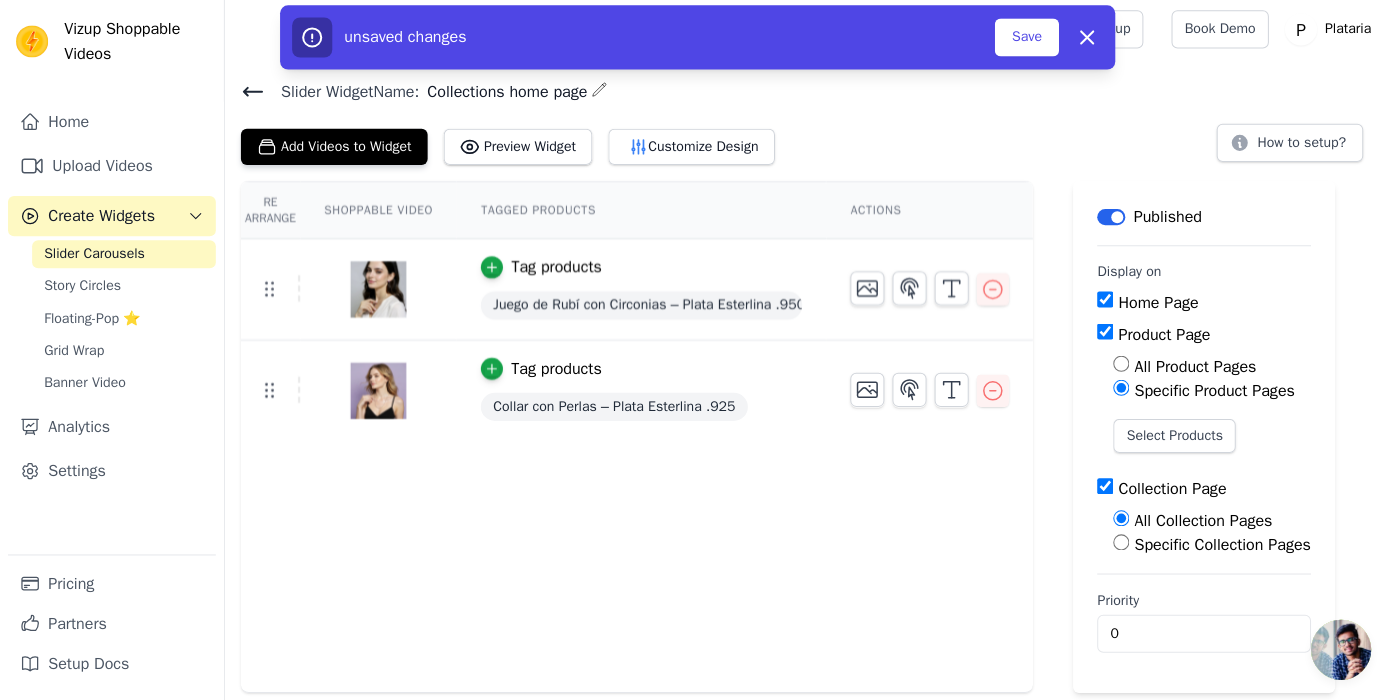 click on "Specific Collection Pages" at bounding box center [1207, 546] 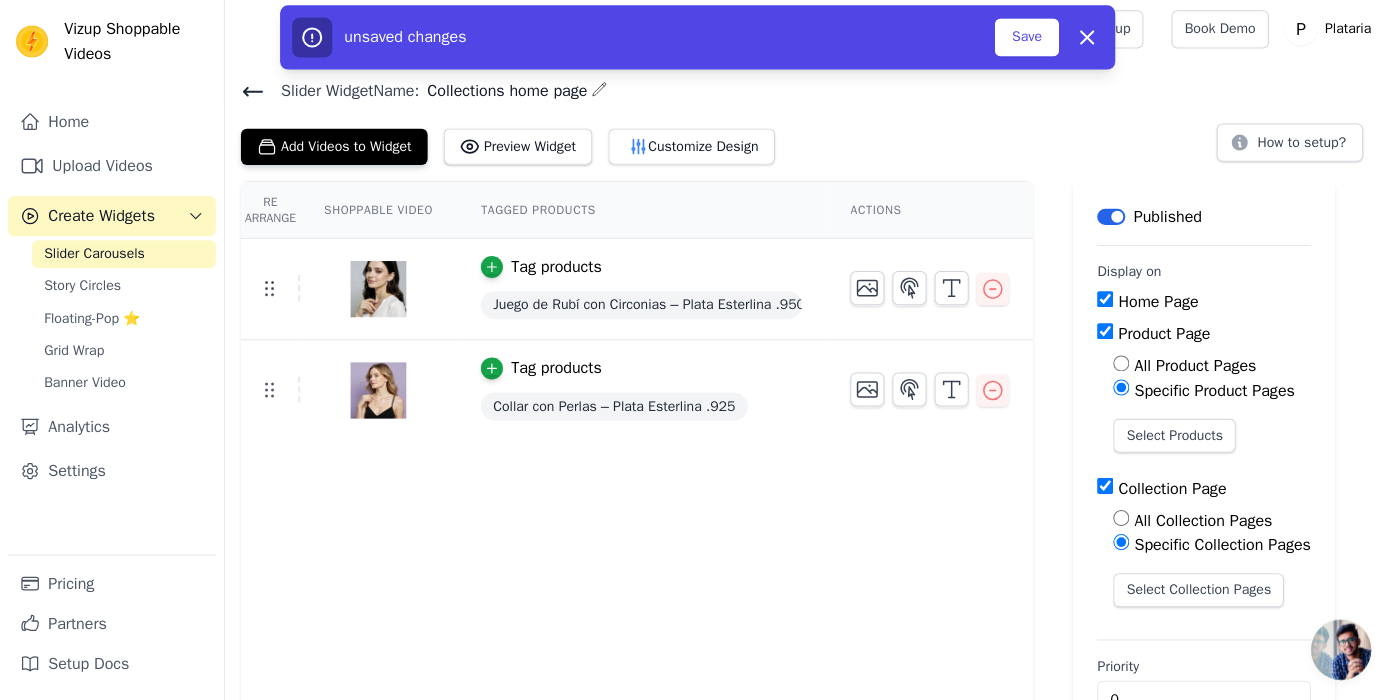 click on "All Collection Pages" at bounding box center (1117, 519) 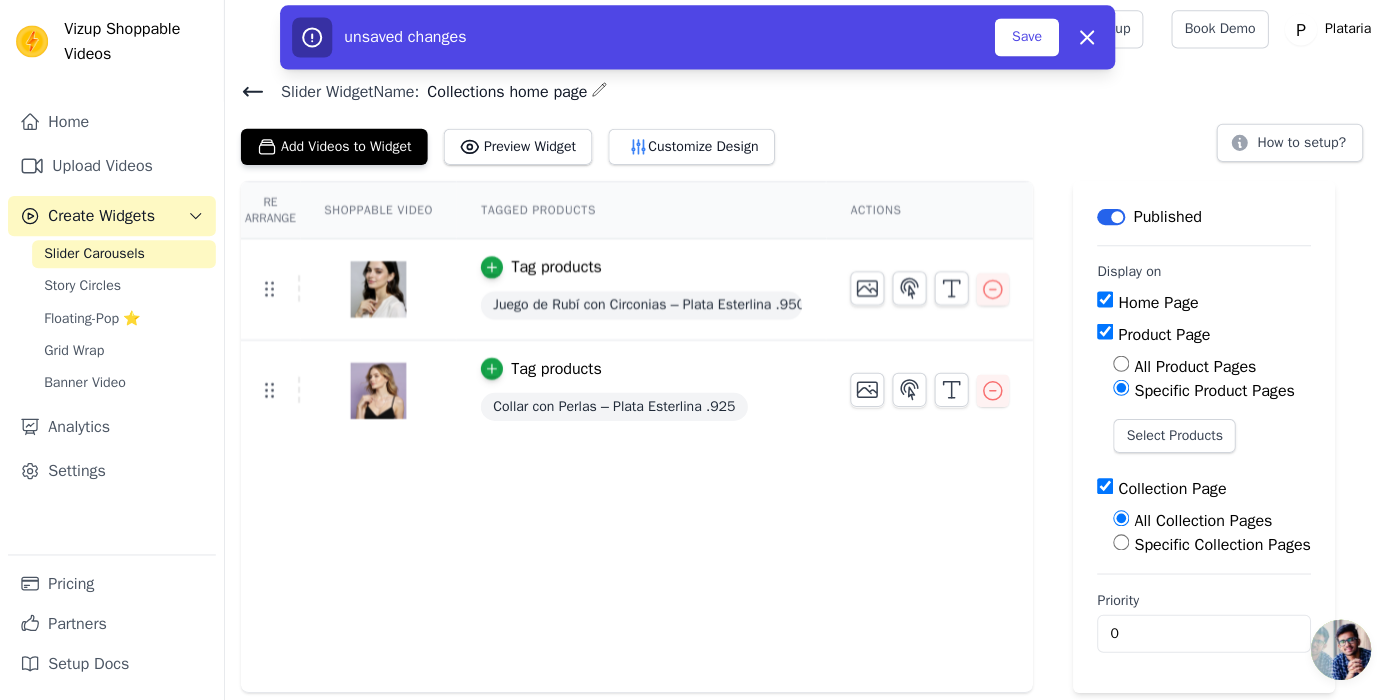 click on "All Product Pages" at bounding box center [1207, 368] 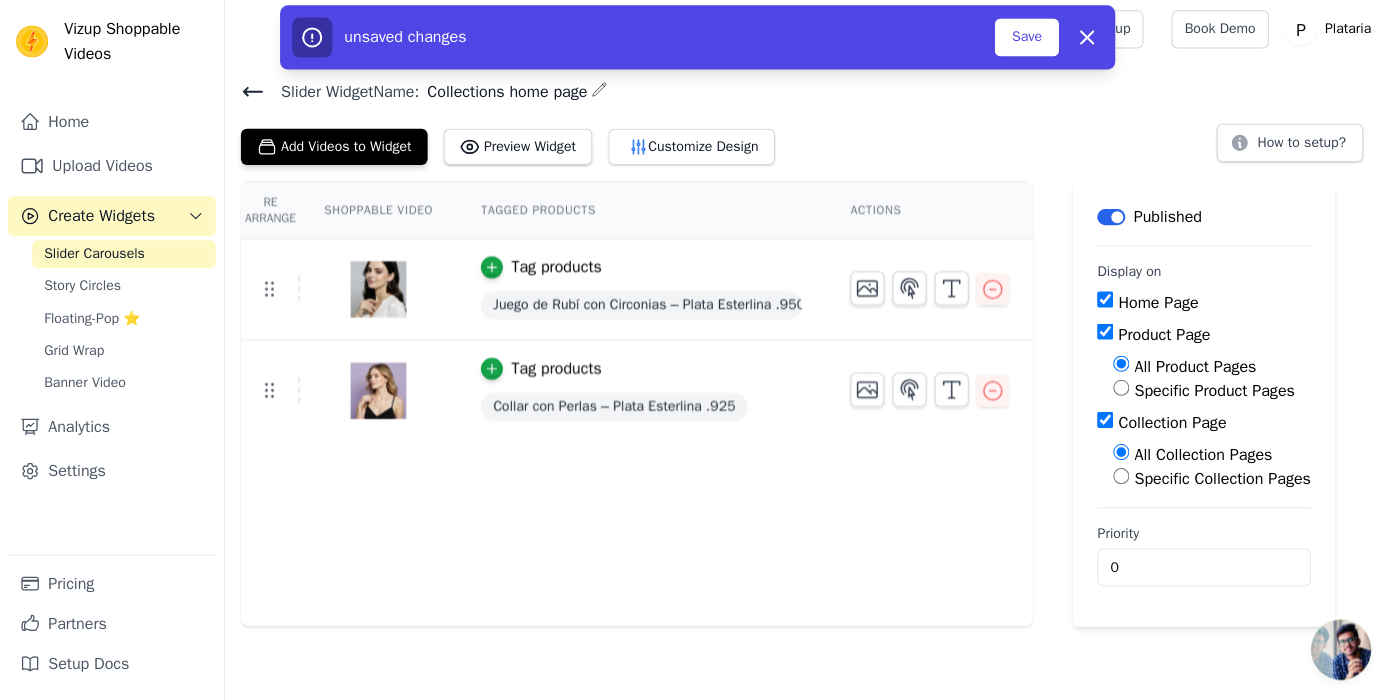 click on "Home Page" at bounding box center [1101, 301] 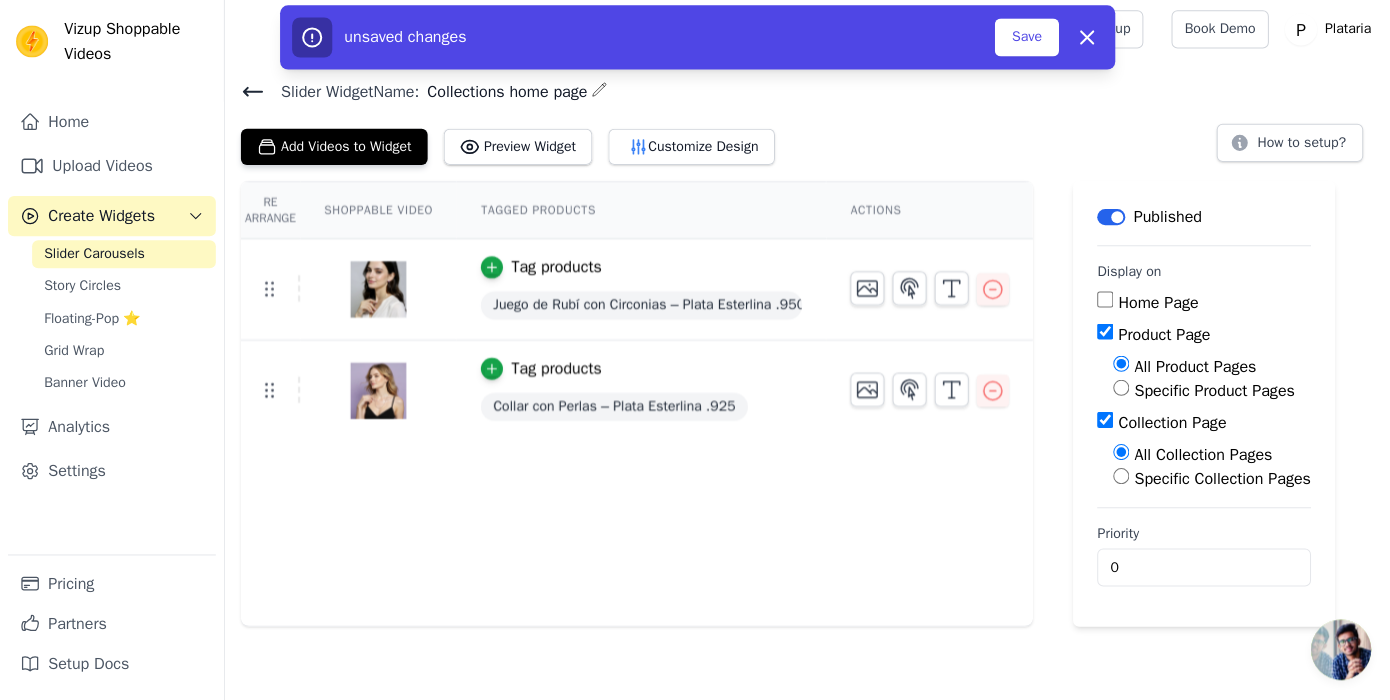 click on "Home Page" at bounding box center [1101, 301] 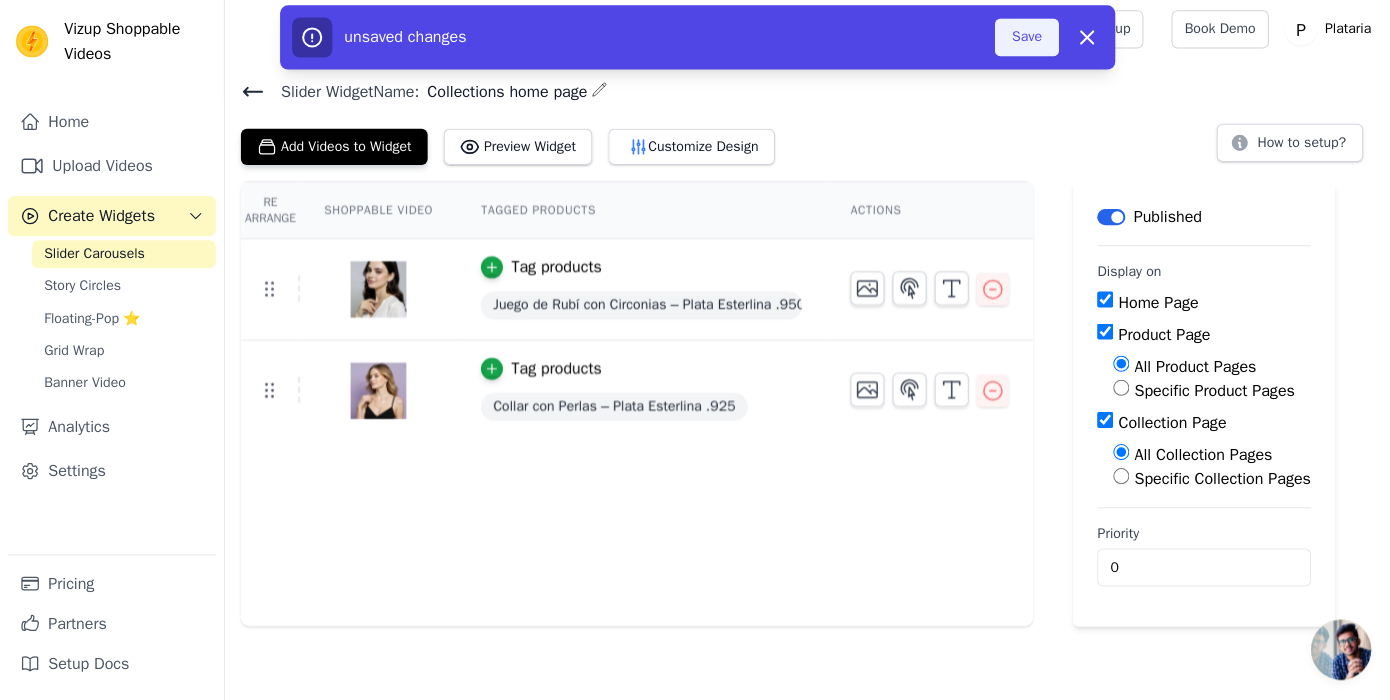click on "Save" at bounding box center [1023, 40] 